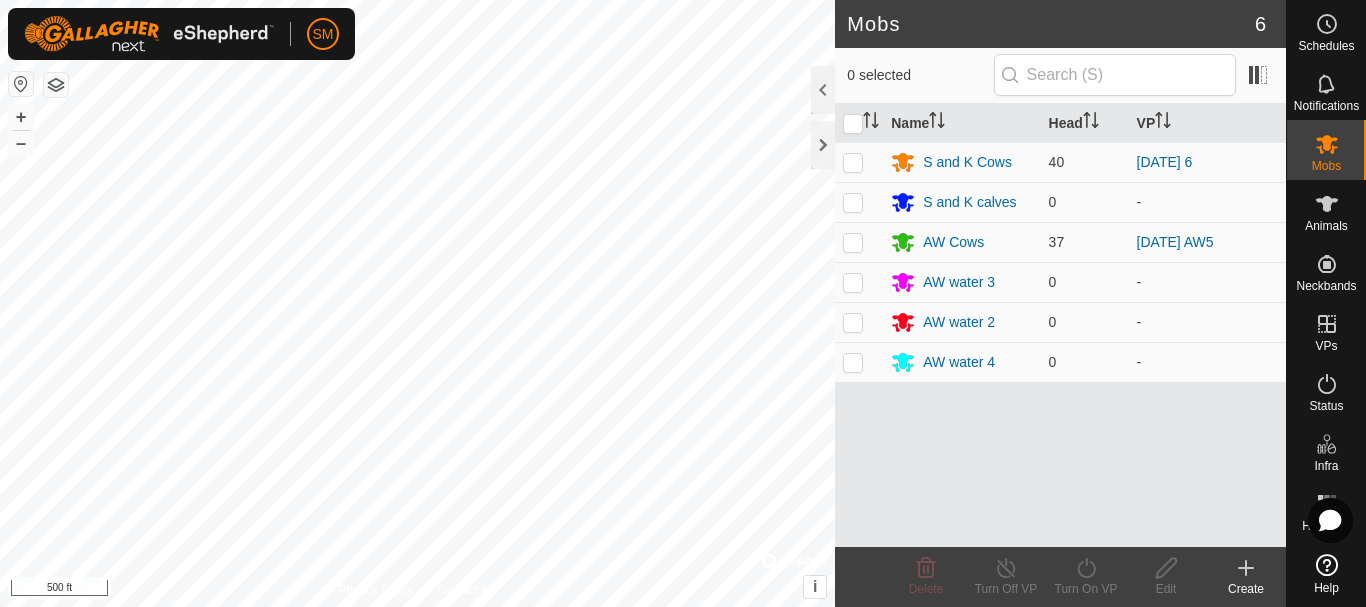 scroll, scrollTop: 0, scrollLeft: 0, axis: both 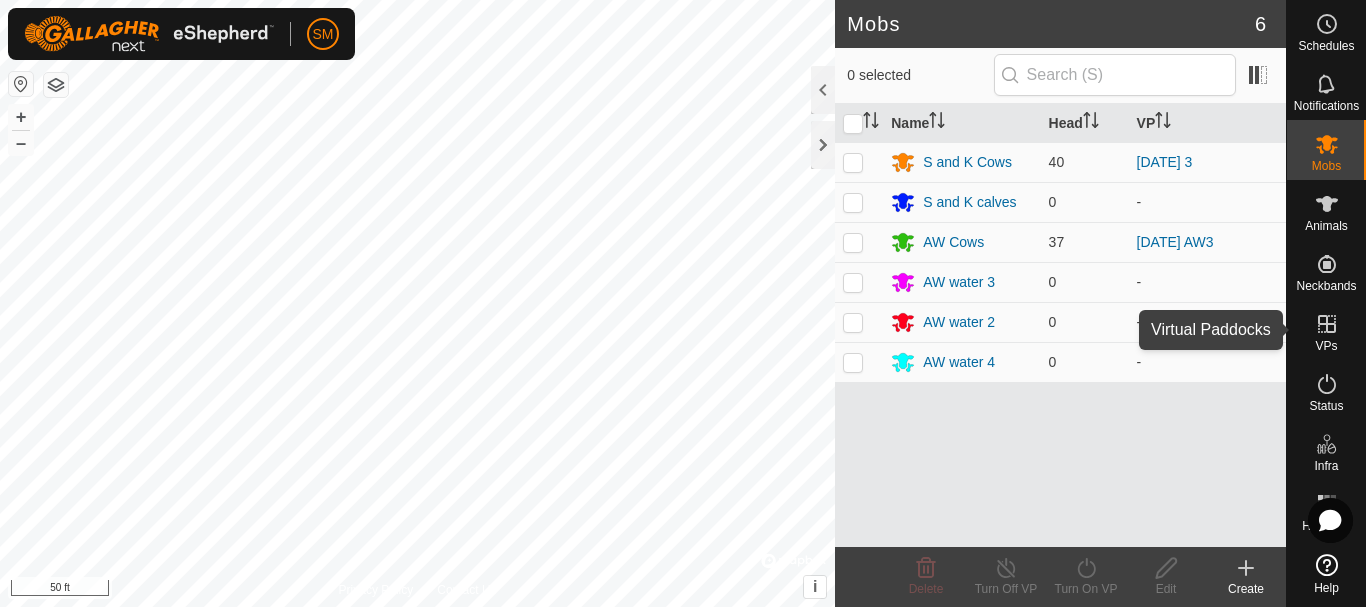 click 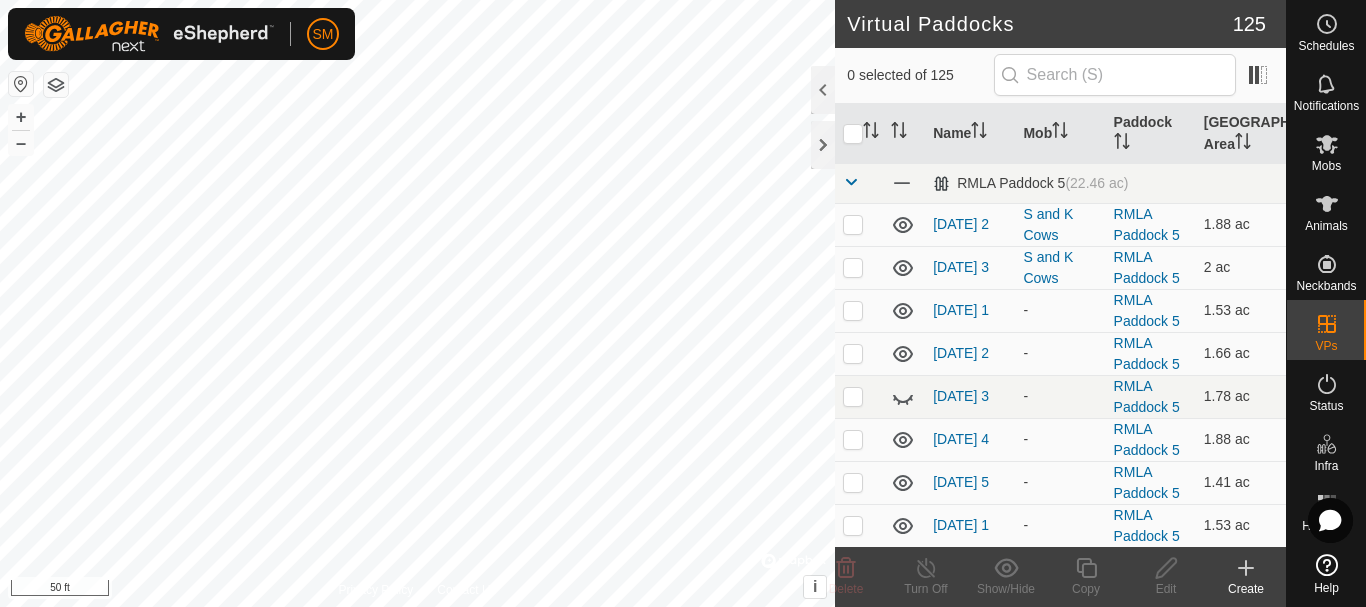 click 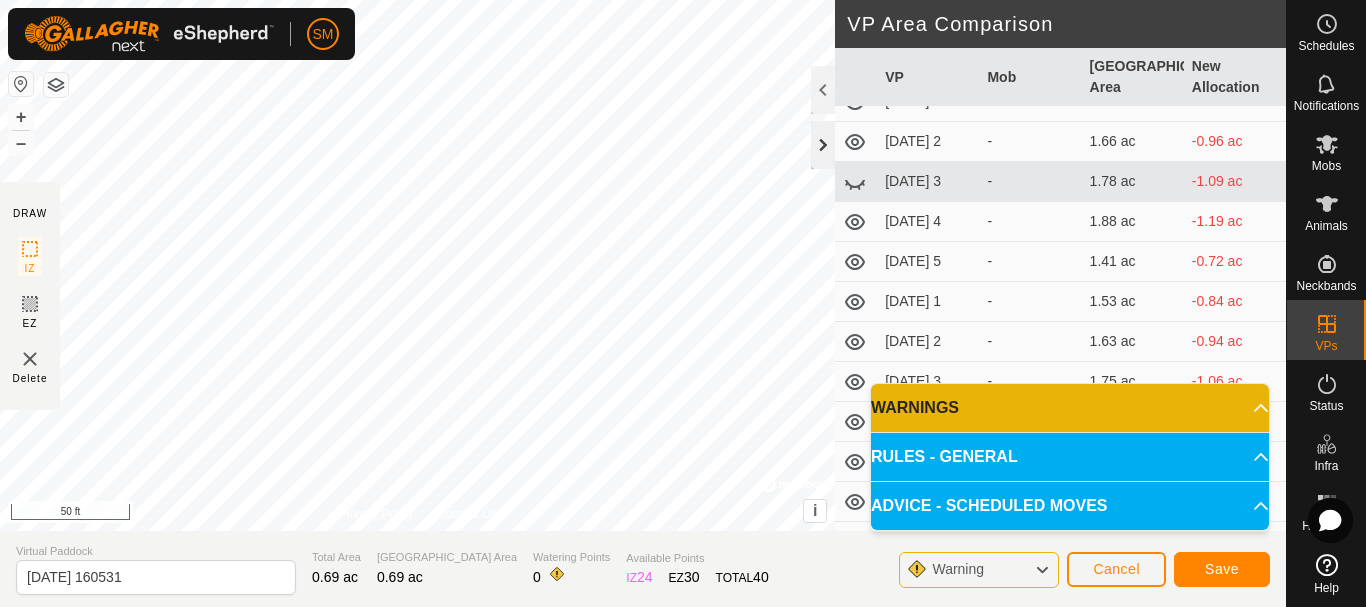 scroll, scrollTop: 100, scrollLeft: 0, axis: vertical 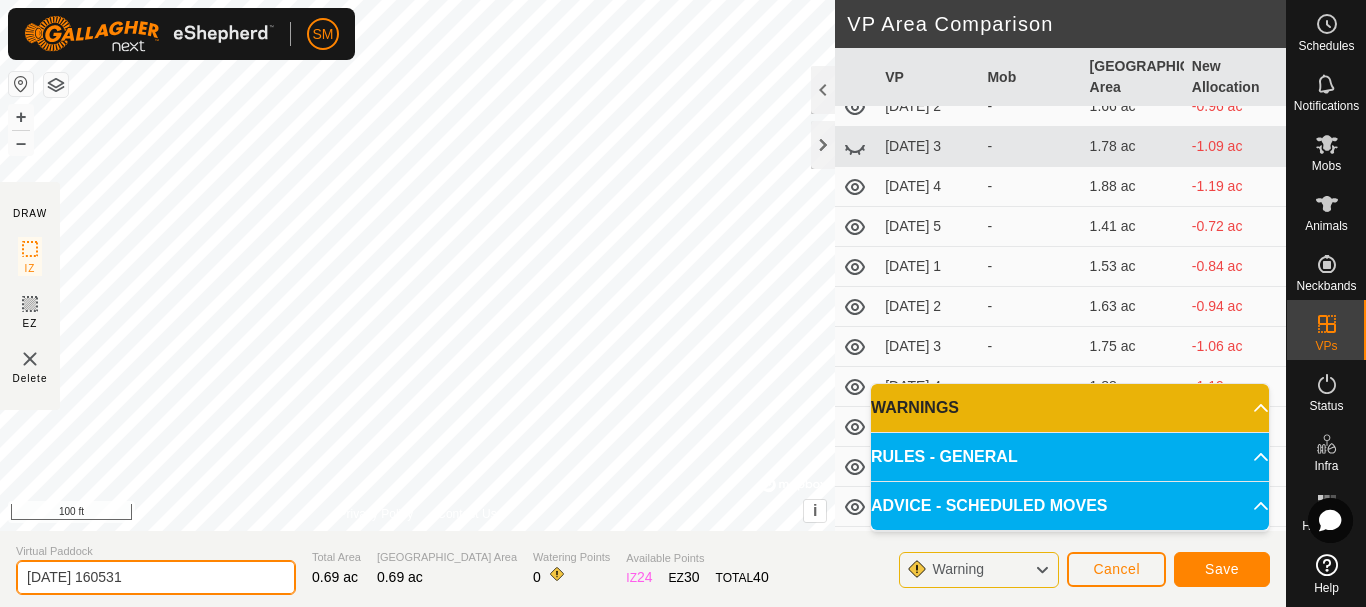drag, startPoint x: 202, startPoint y: 584, endPoint x: 0, endPoint y: 570, distance: 202.48457 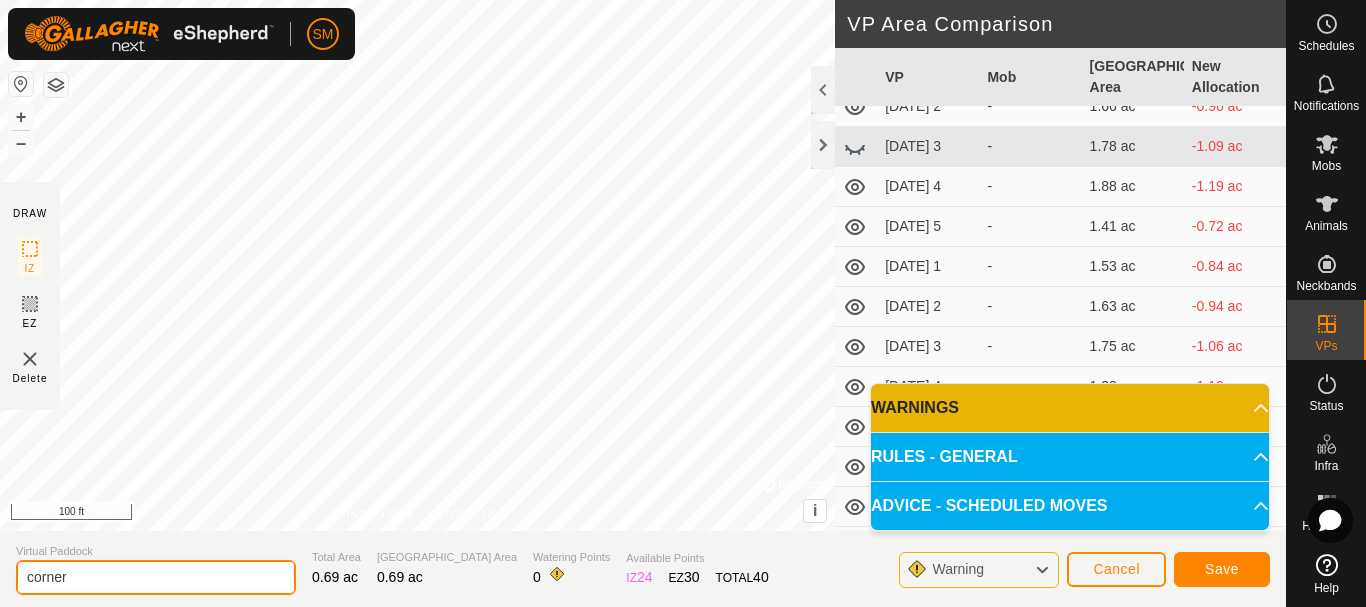 type on "corner" 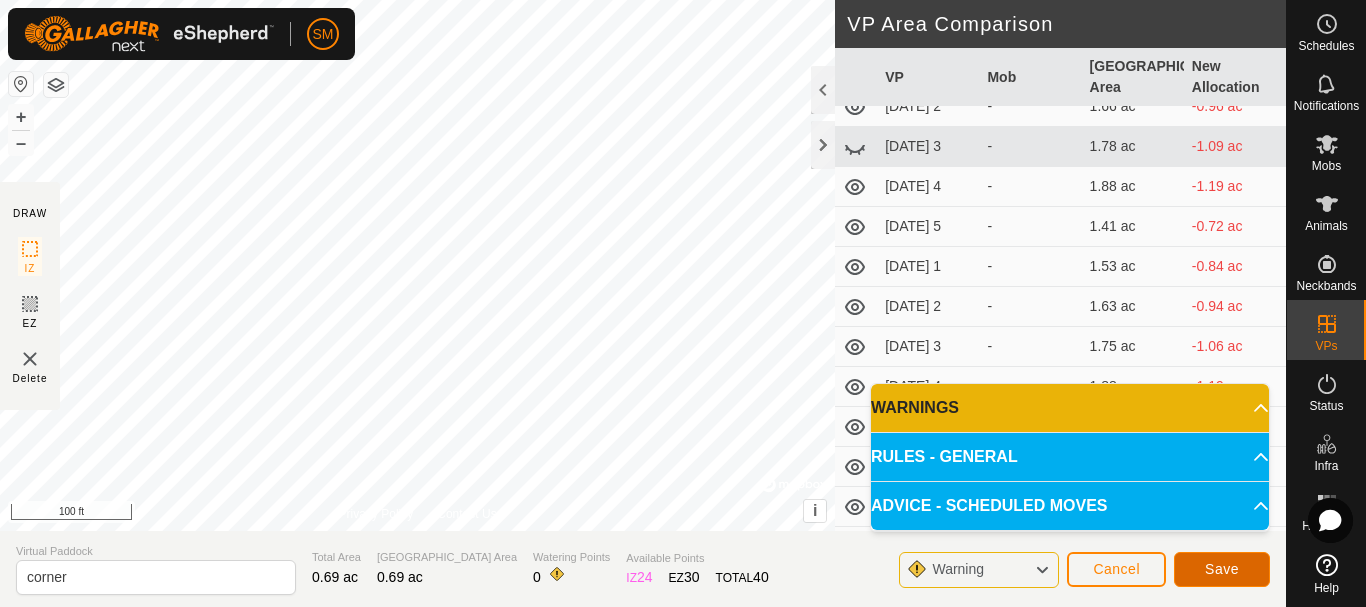 click on "Save" 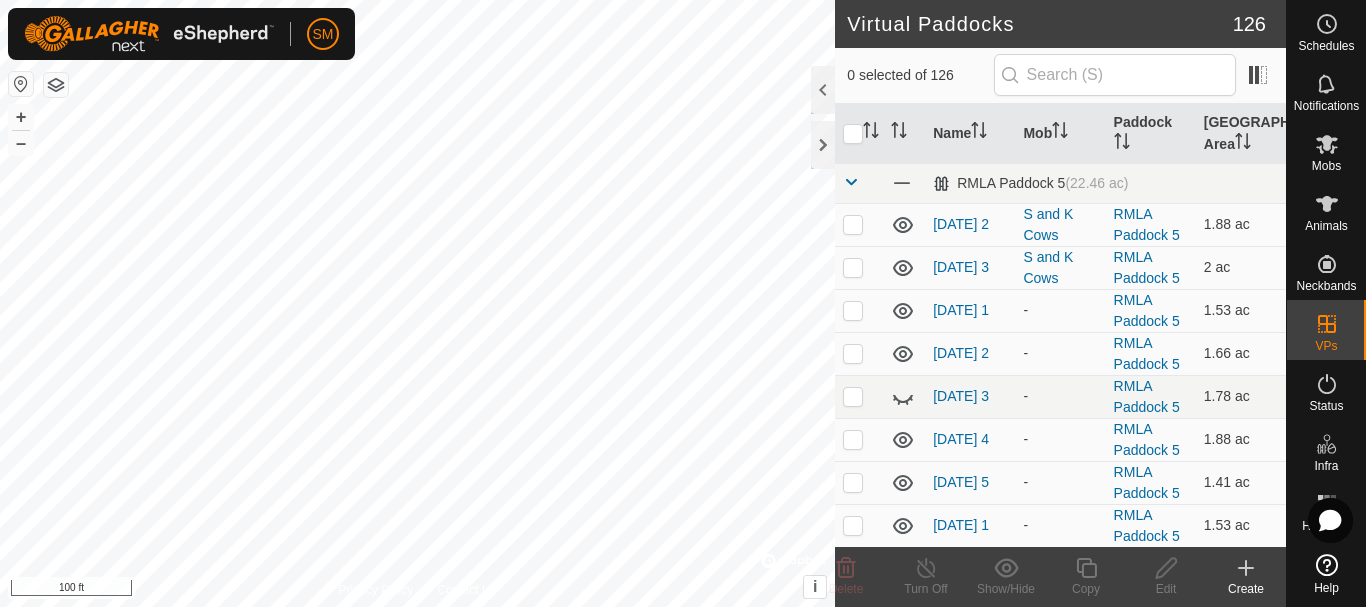 click 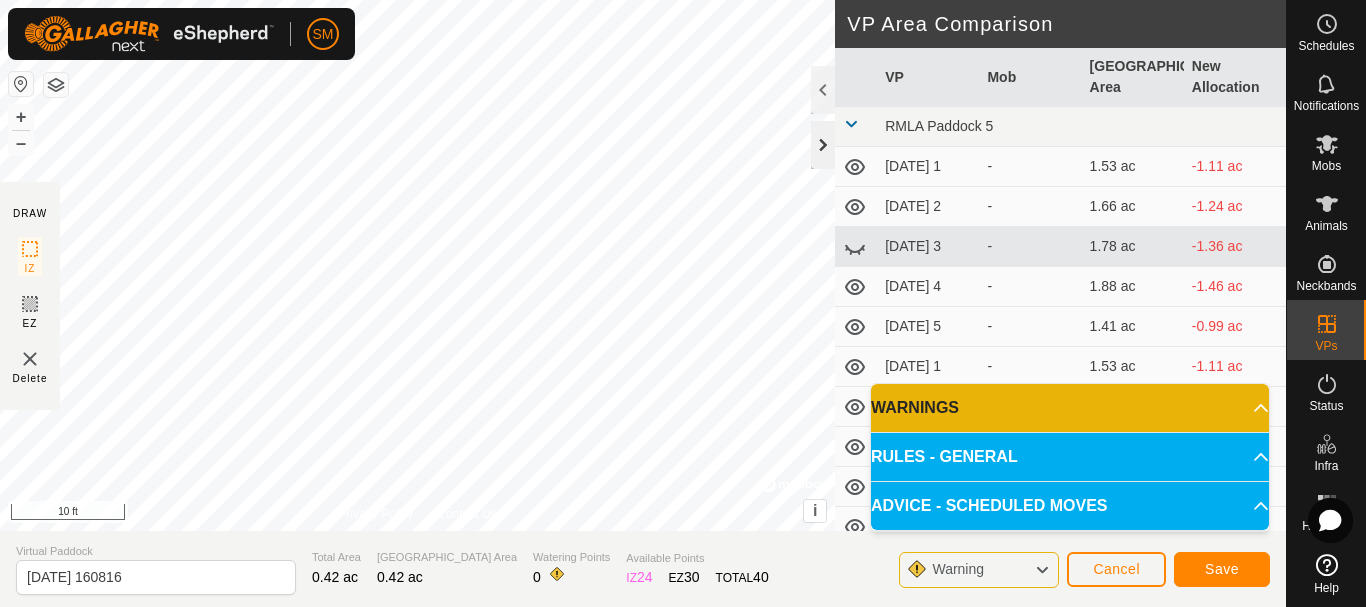 click 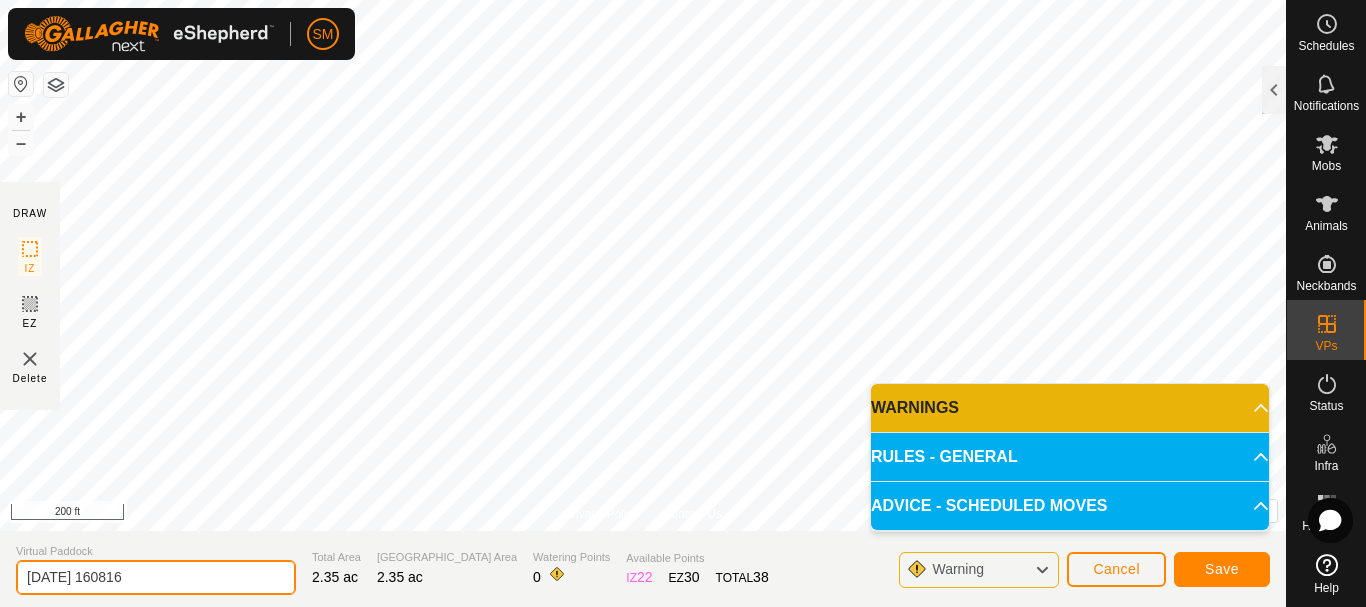 drag, startPoint x: 163, startPoint y: 579, endPoint x: 106, endPoint y: 570, distance: 57.706154 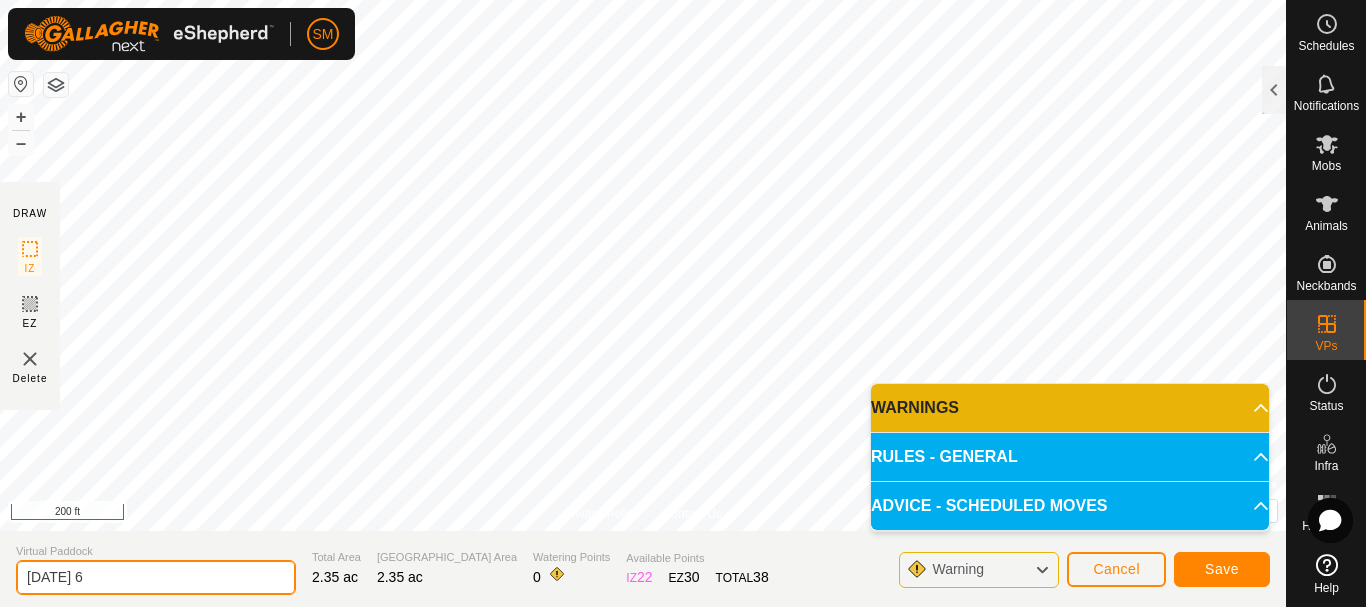type on "[DATE] 6" 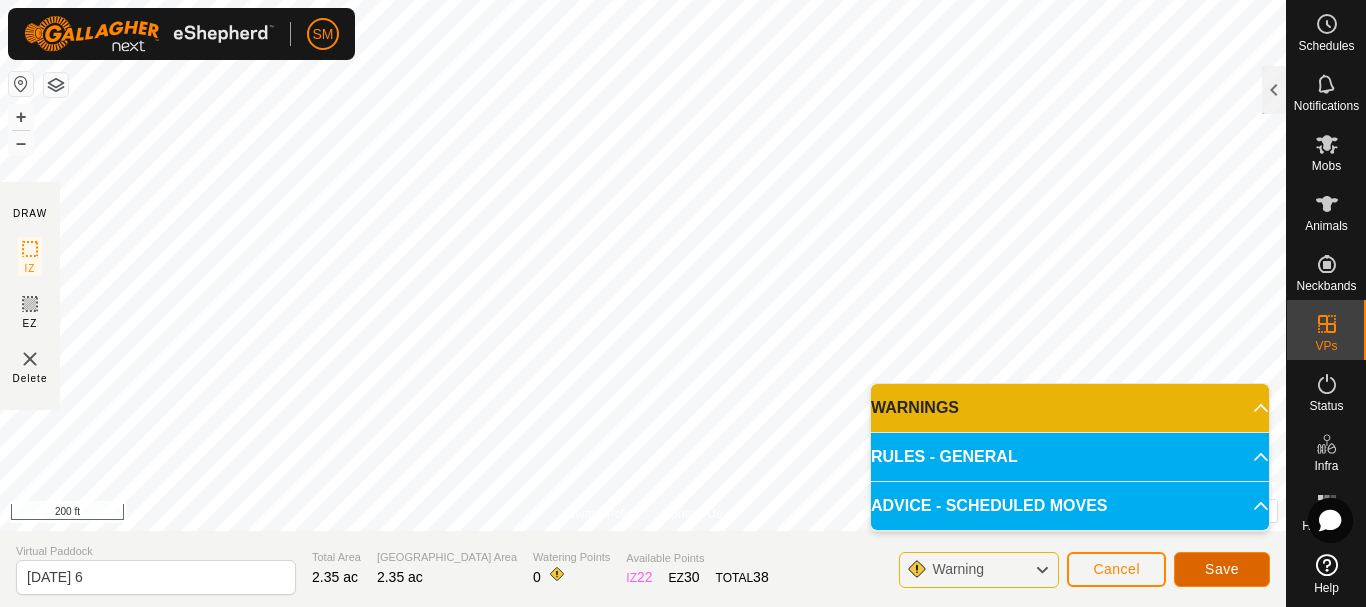 click on "Save" 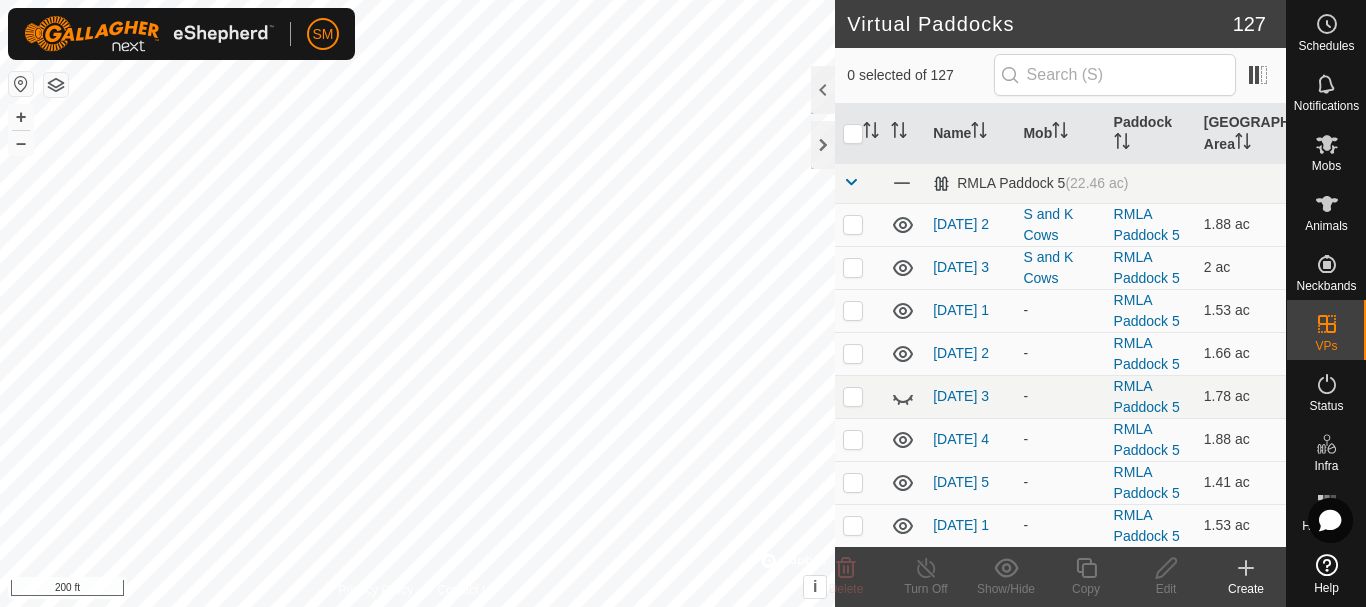 checkbox on "true" 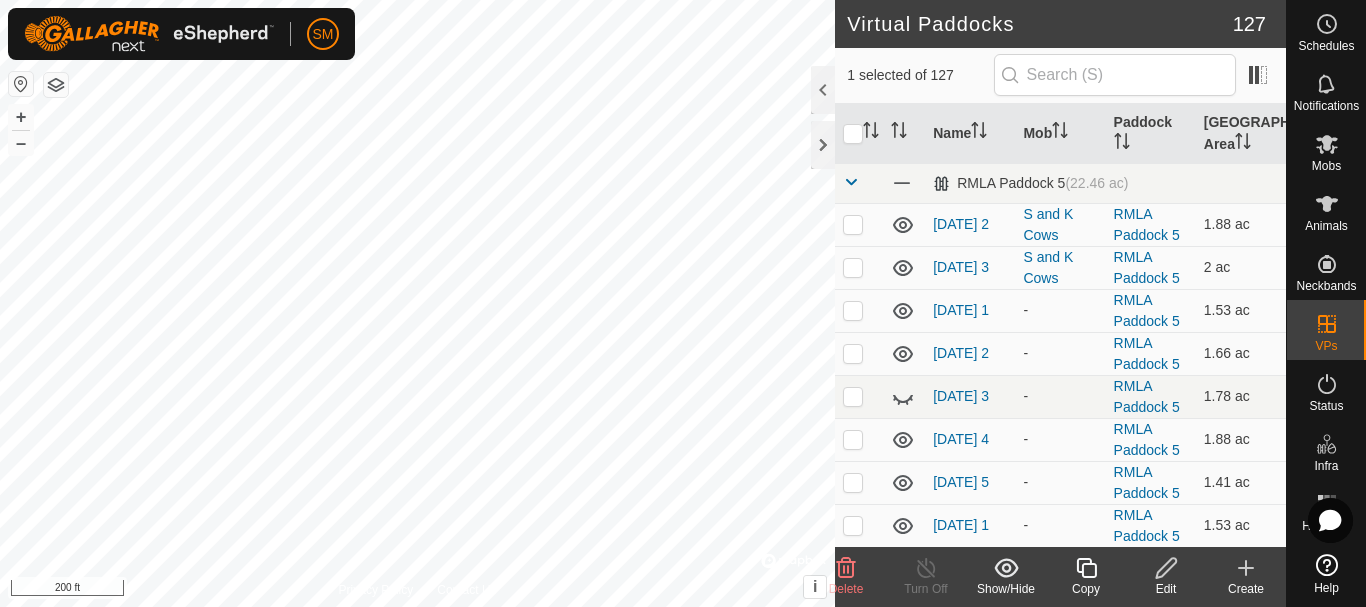 checkbox on "true" 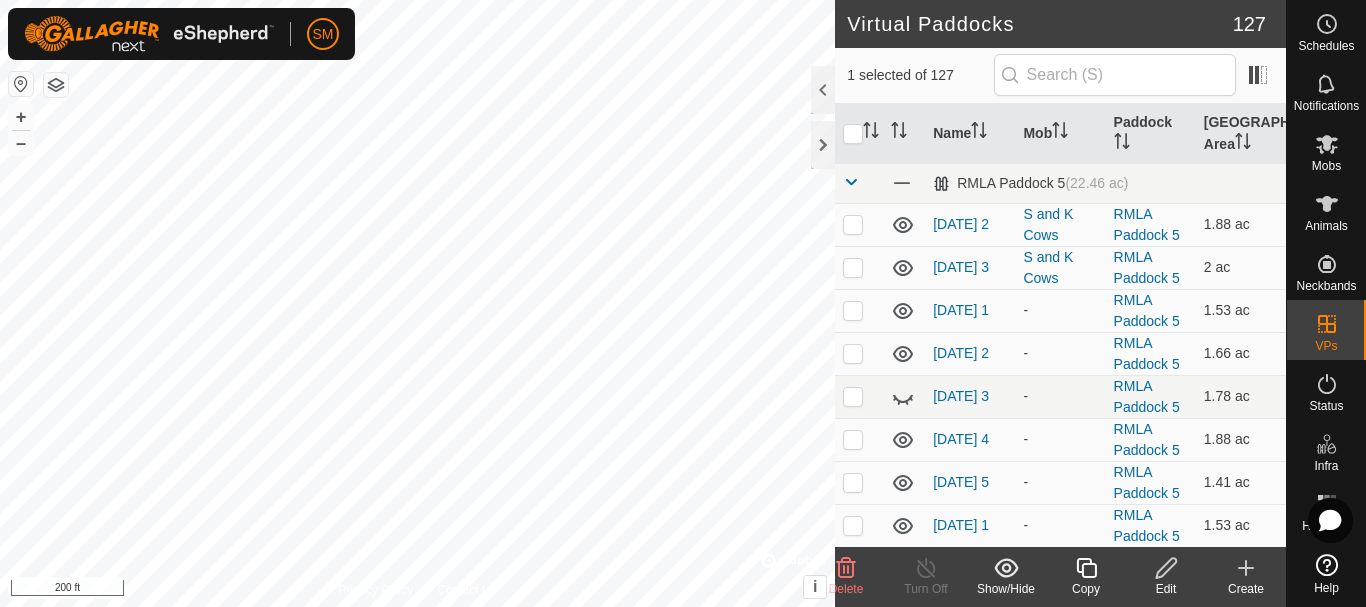 checkbox on "false" 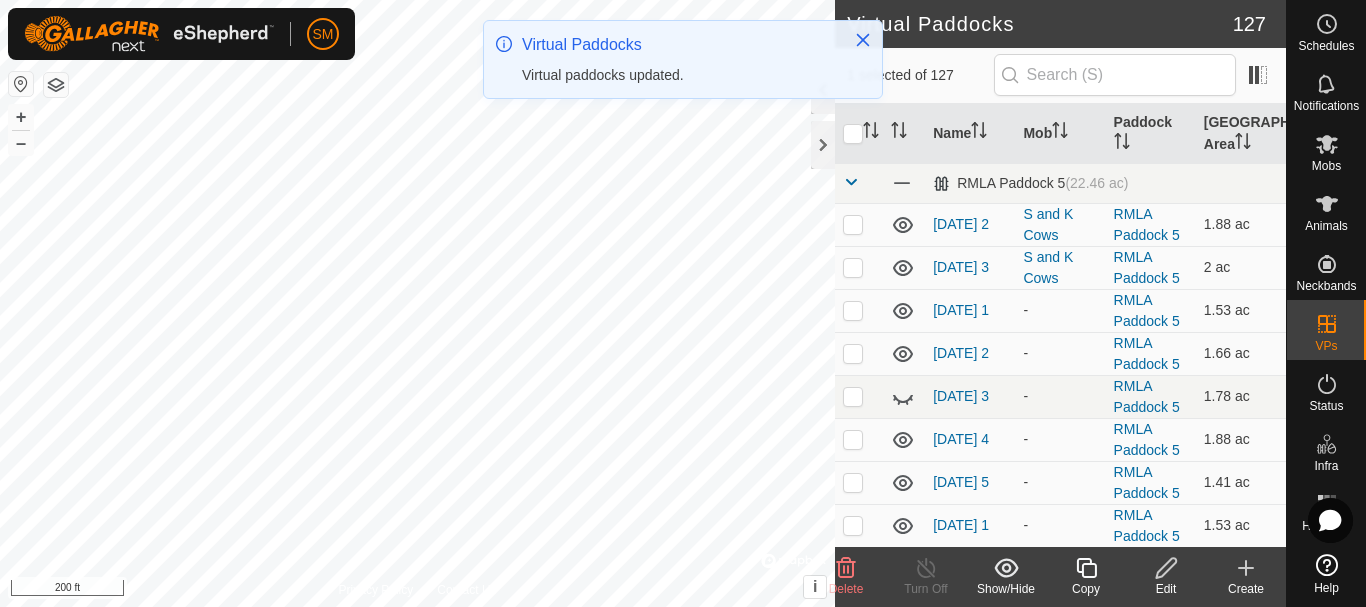 click 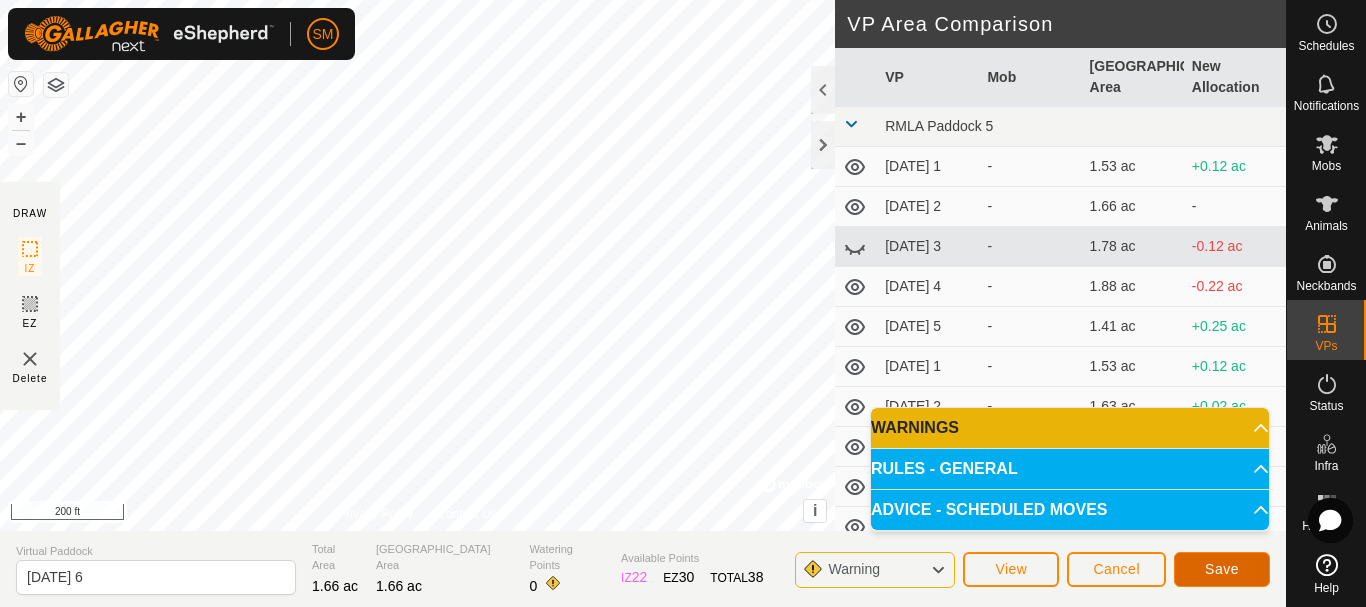 click on "Save" 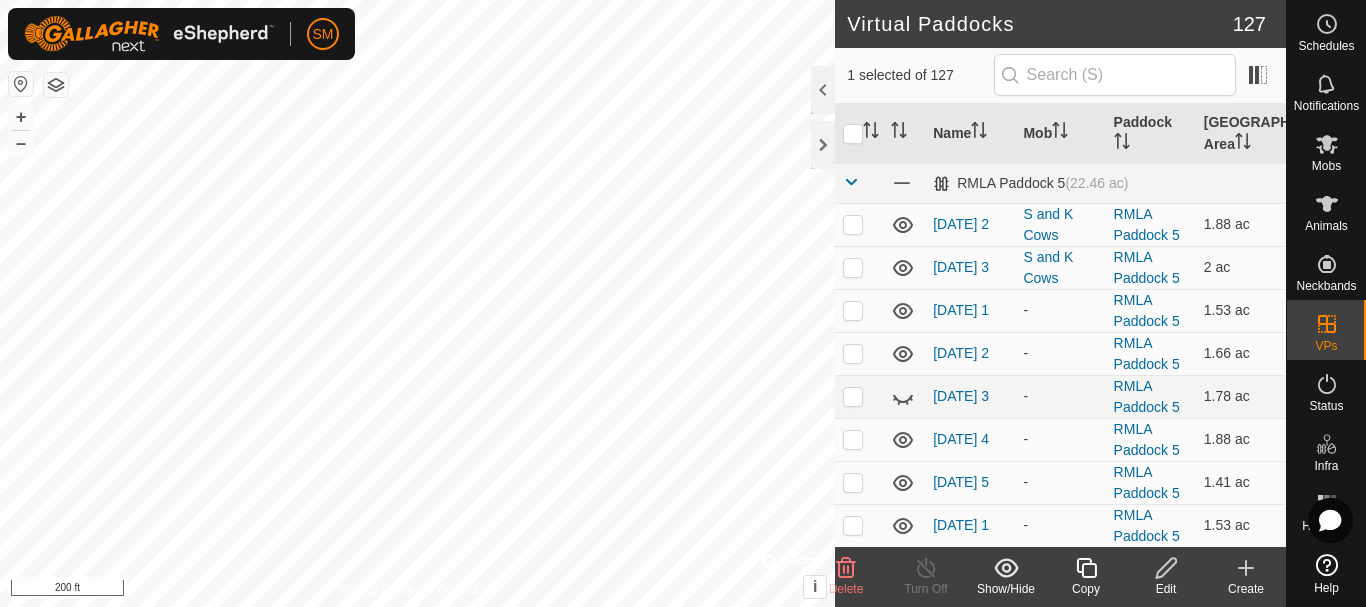 click 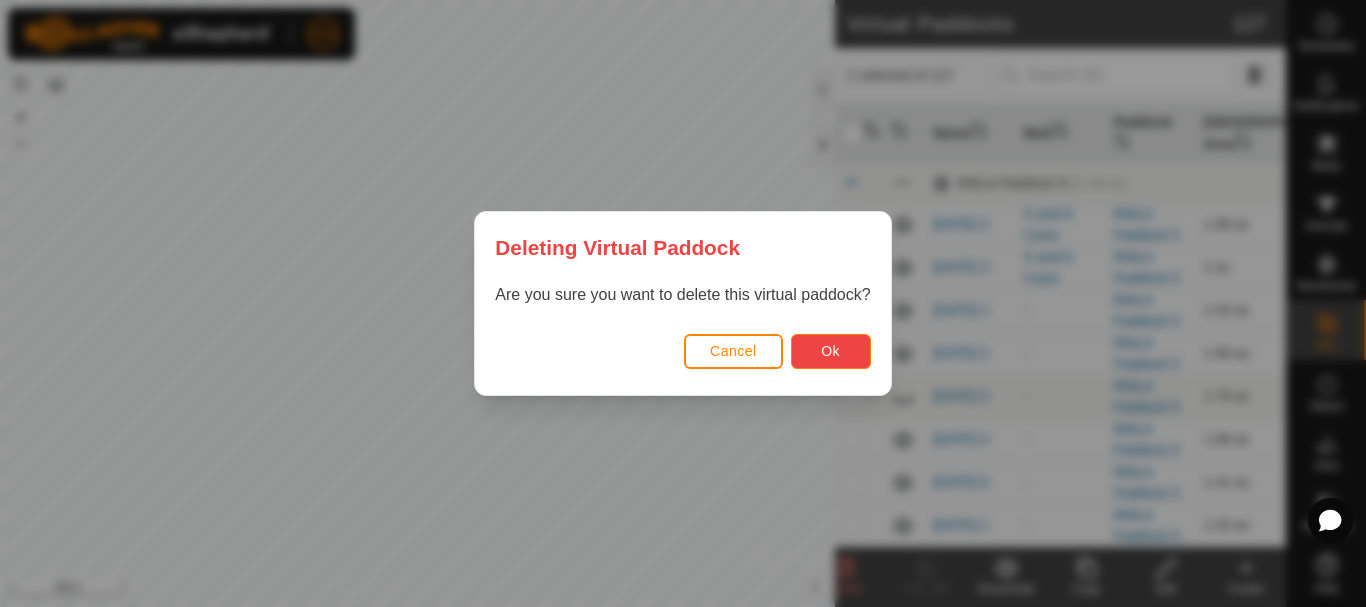 click on "Ok" at bounding box center (831, 351) 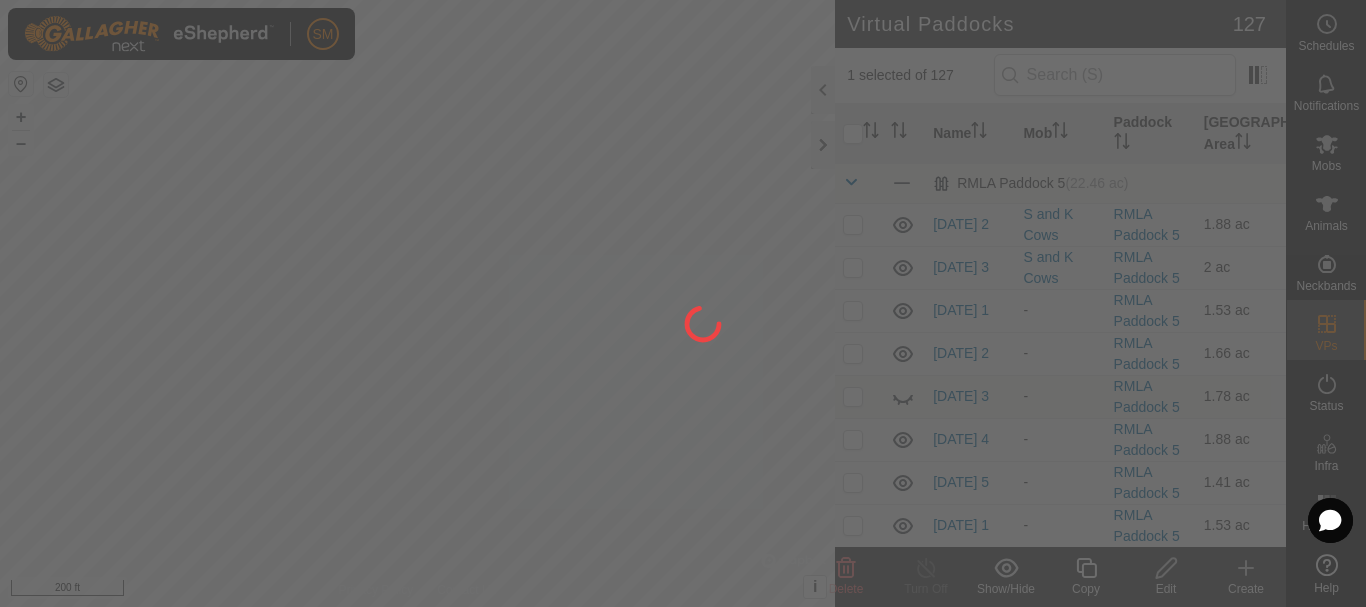 checkbox on "false" 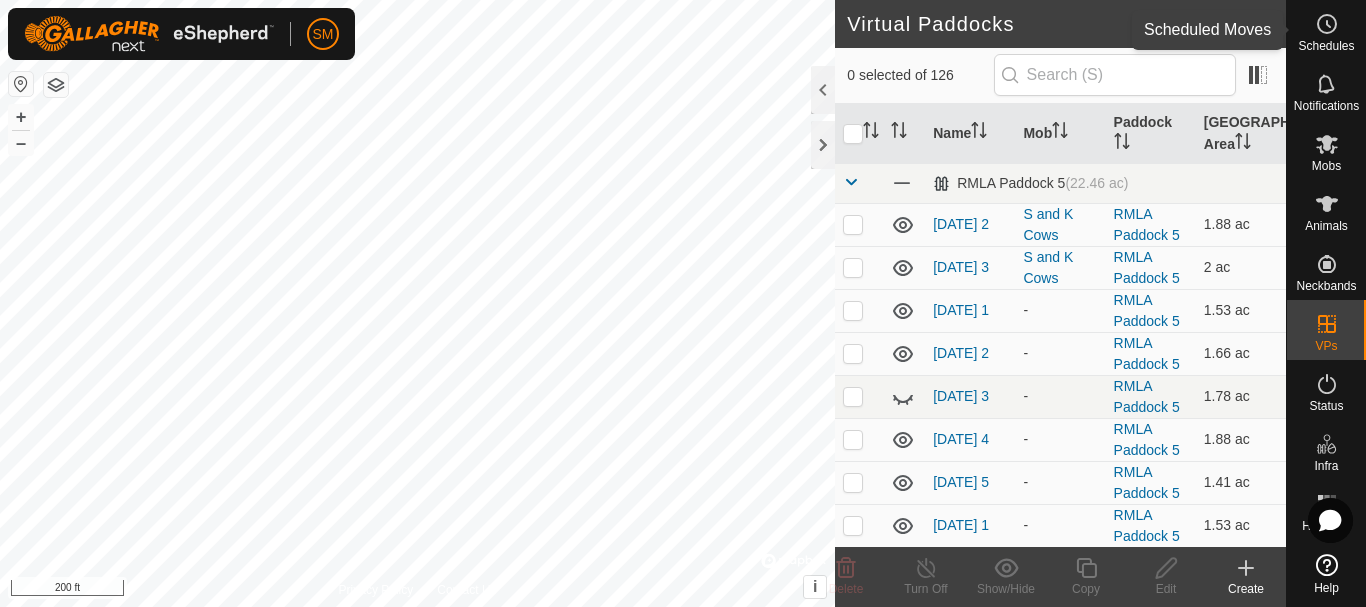 click 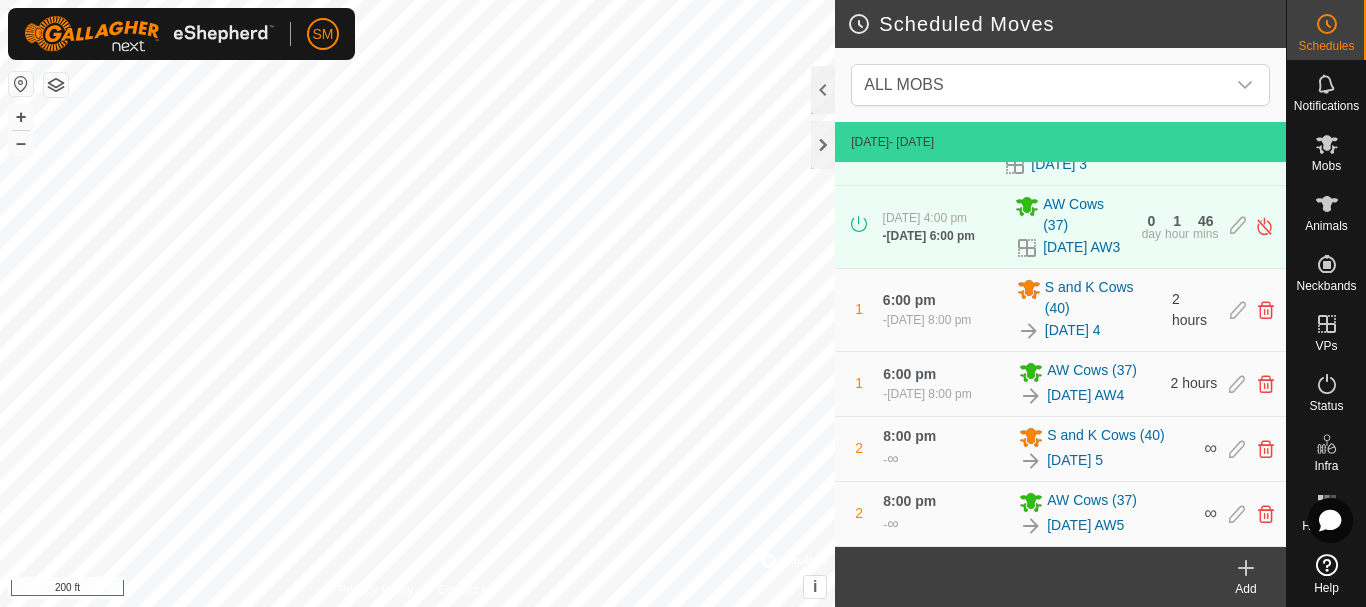 scroll, scrollTop: 102, scrollLeft: 0, axis: vertical 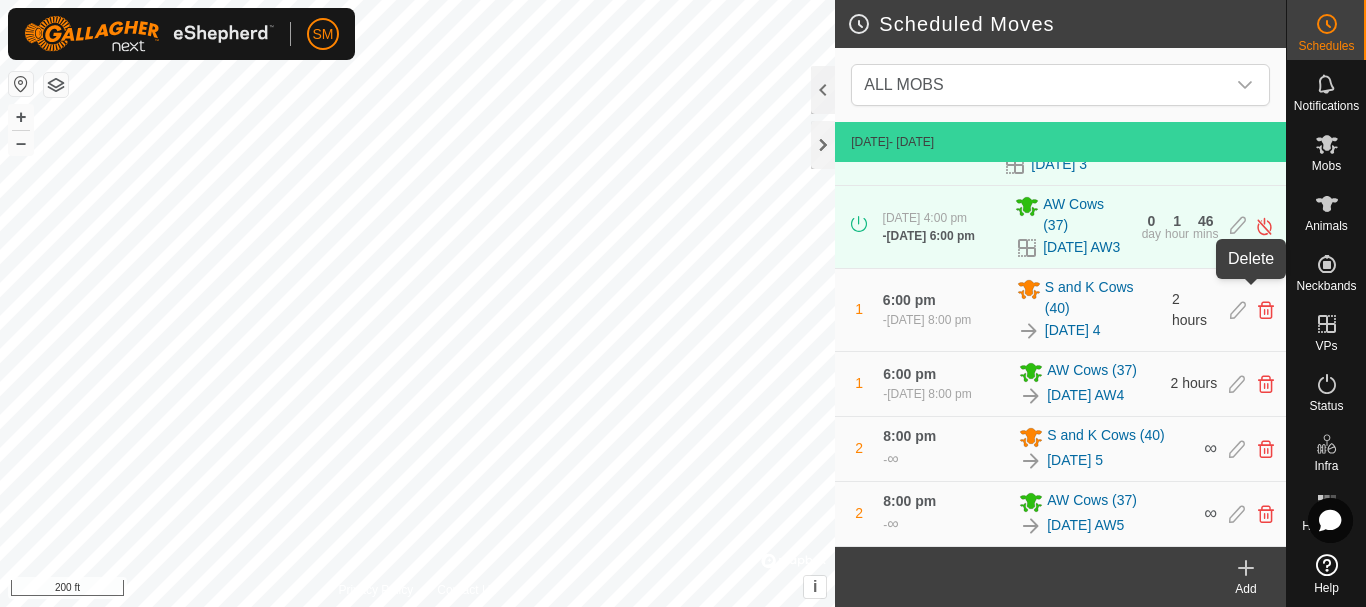 click at bounding box center (1266, 310) 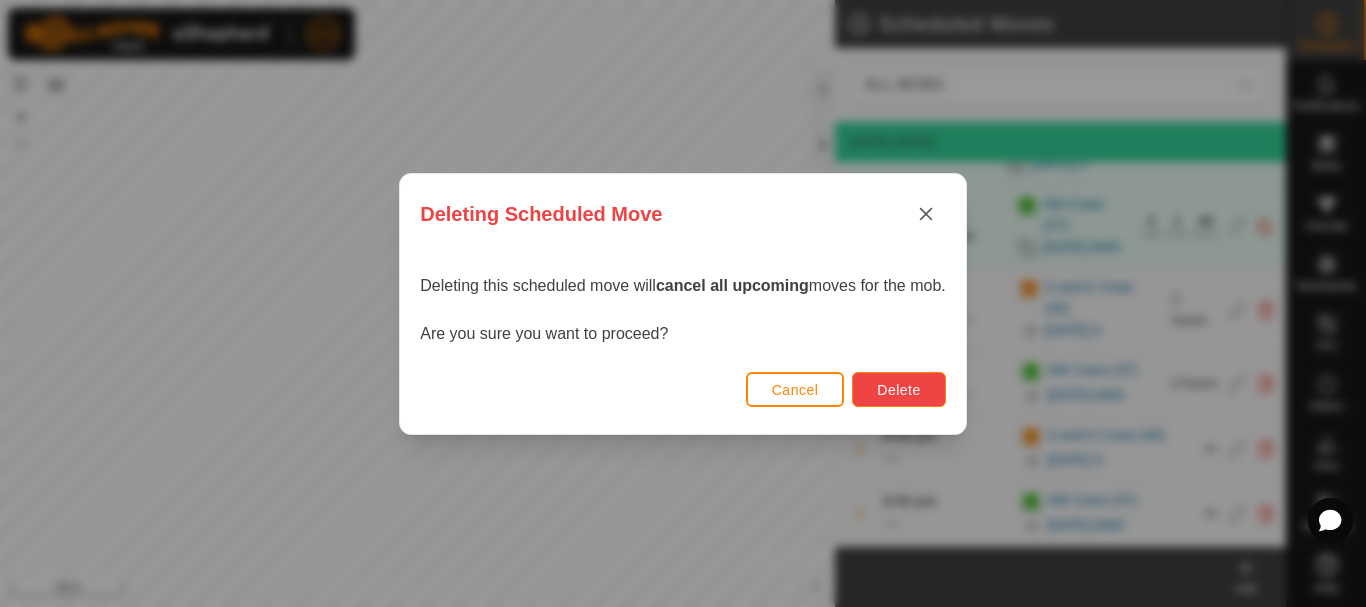 click on "Delete" at bounding box center [898, 390] 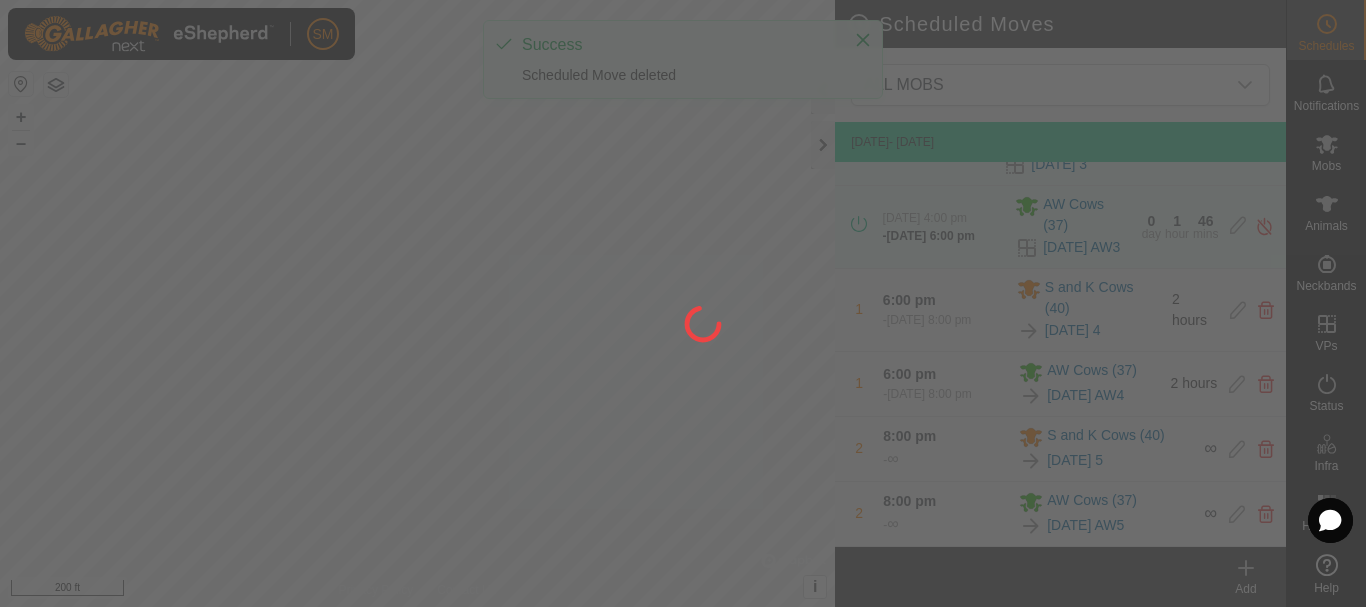scroll, scrollTop: 0, scrollLeft: 0, axis: both 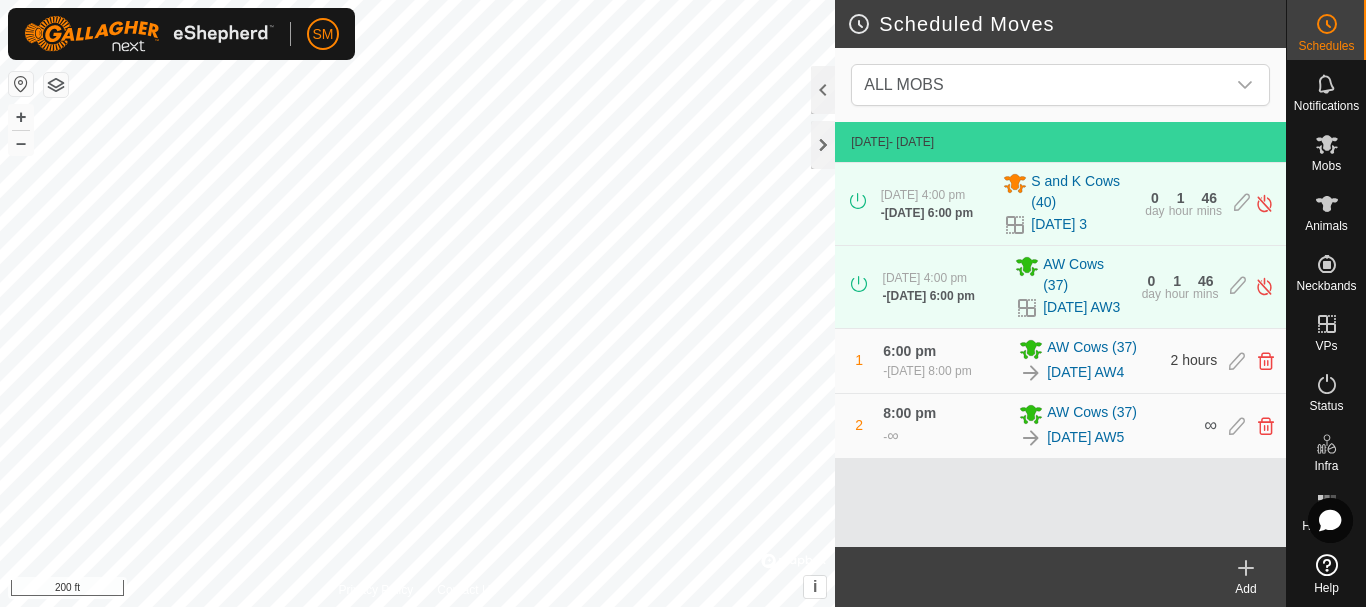 click 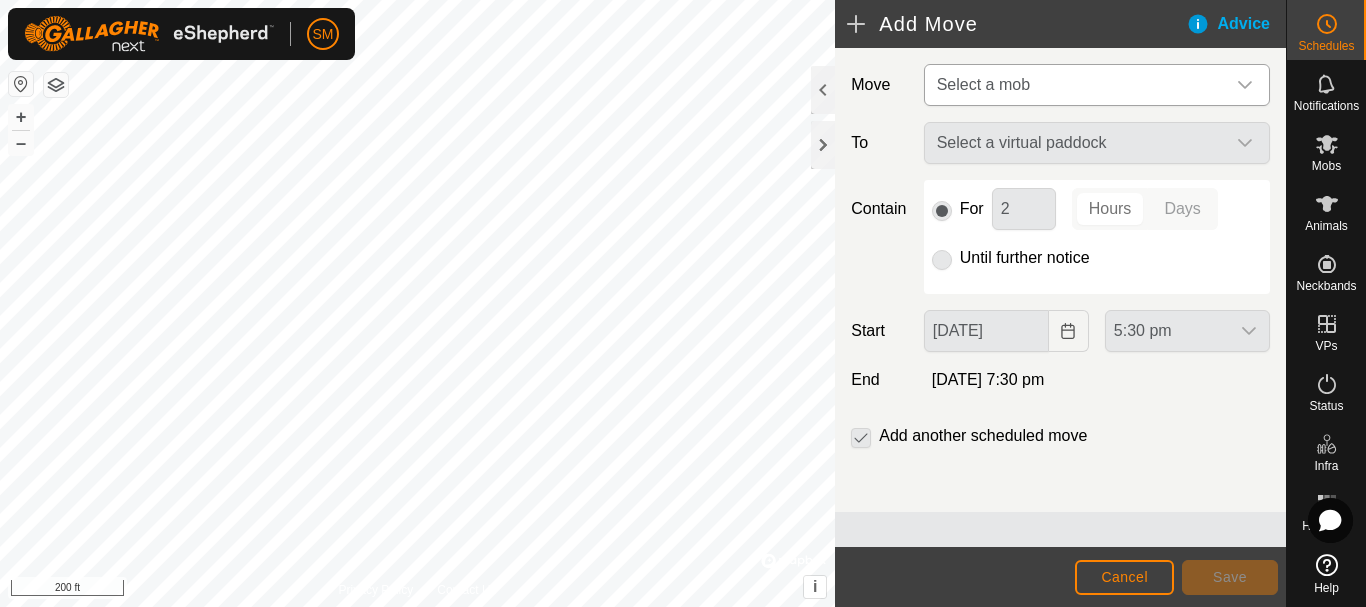 click on "Select a mob" at bounding box center (1077, 85) 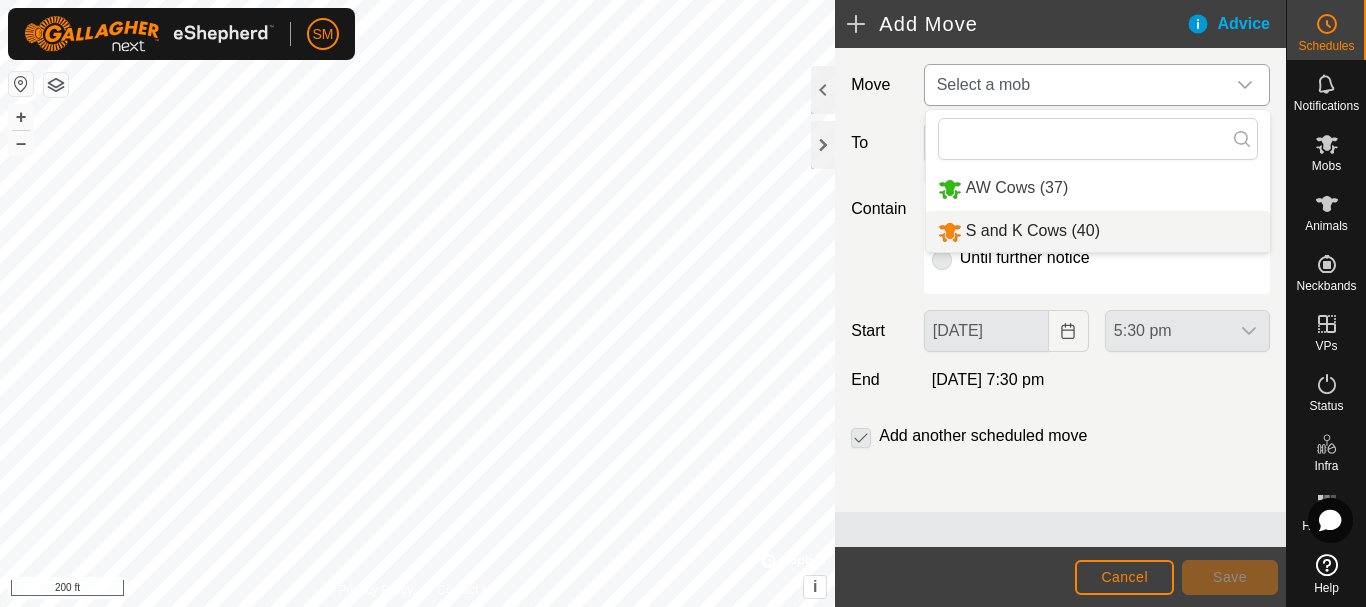 click on "S and K Cows (40)" at bounding box center (1098, 231) 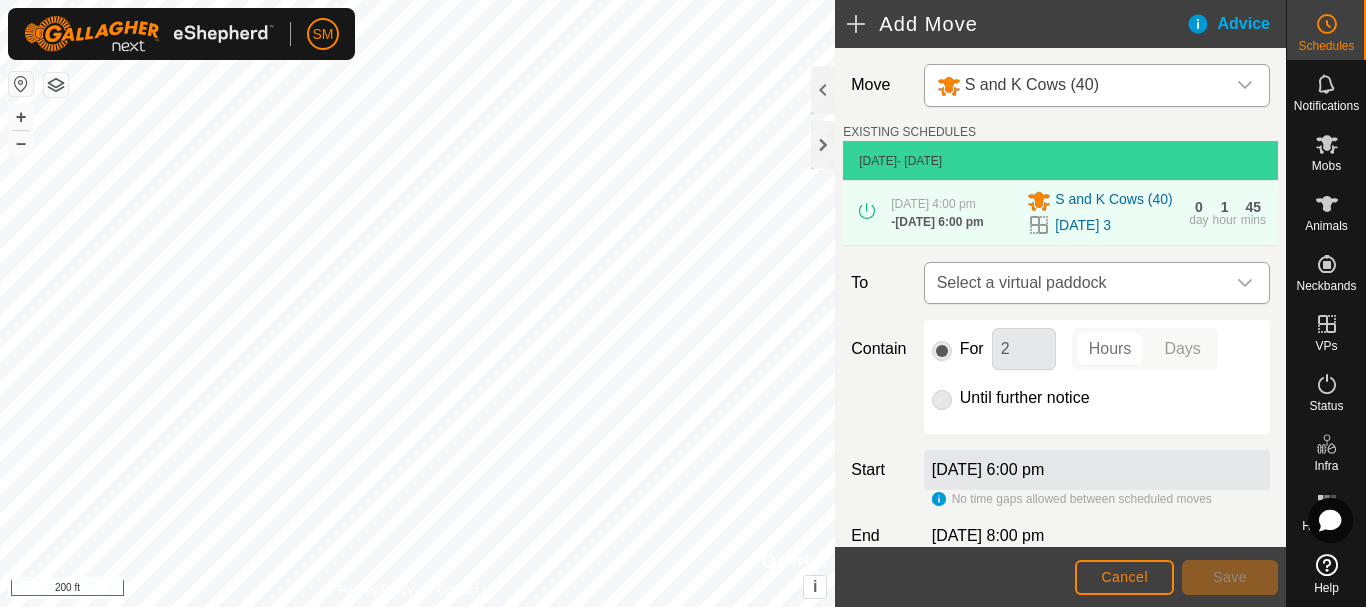 click at bounding box center [1245, 283] 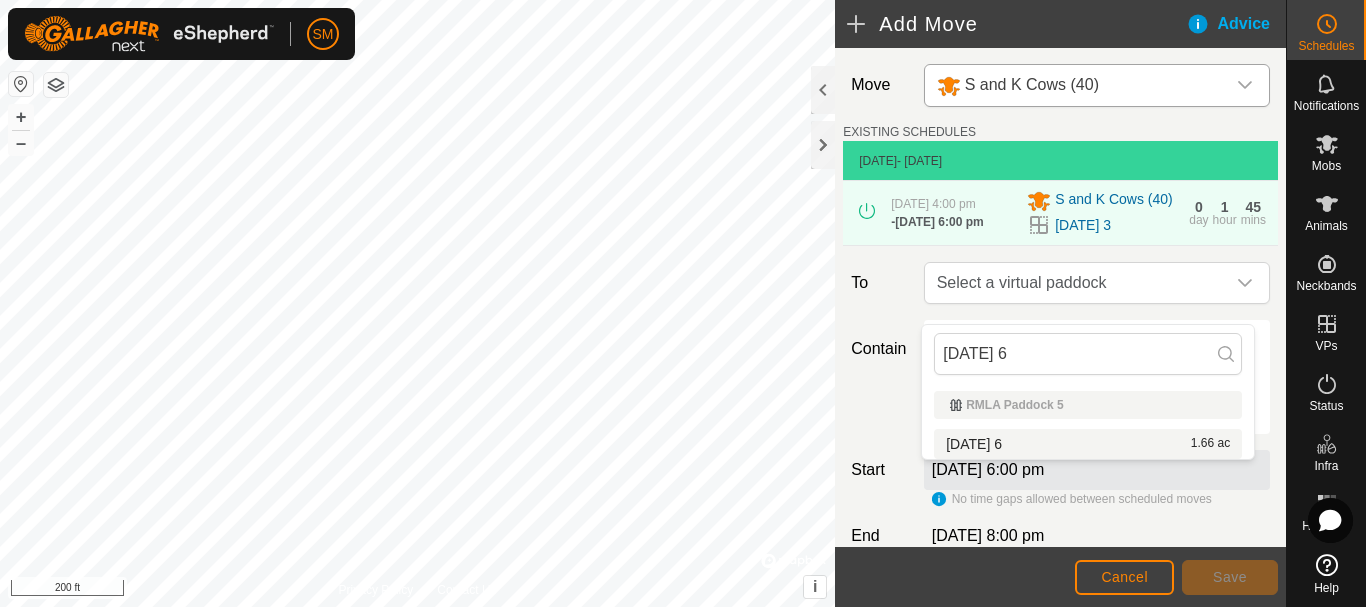 type on "[DATE] 6" 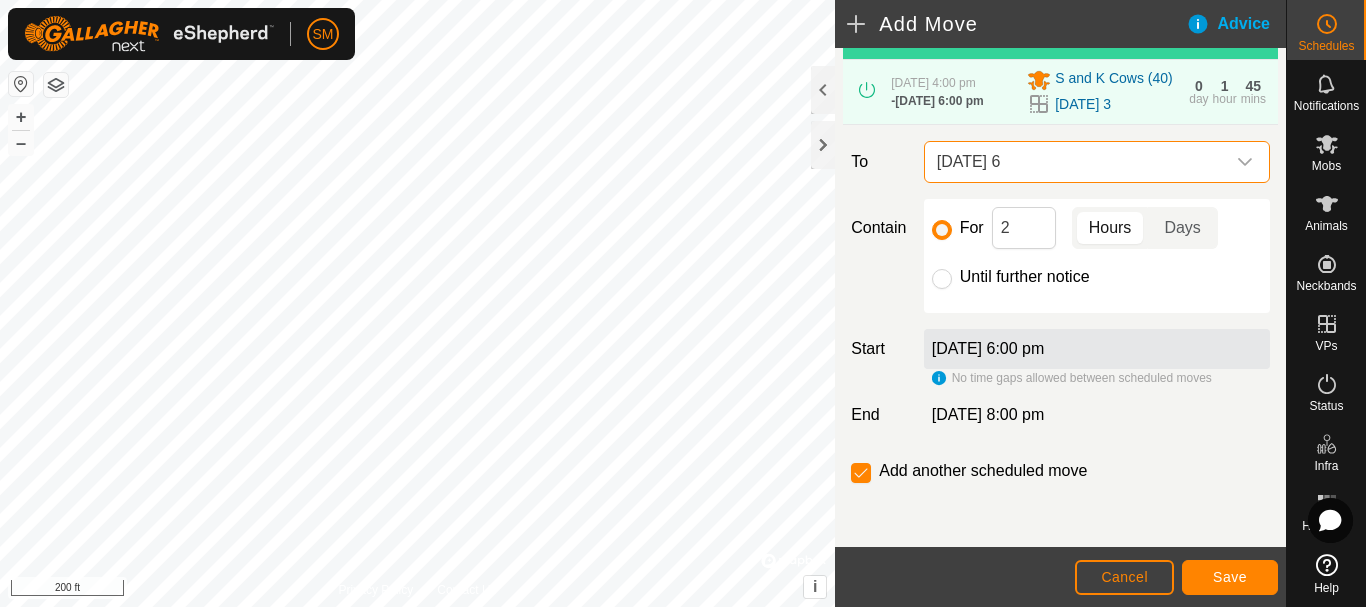 scroll, scrollTop: 139, scrollLeft: 0, axis: vertical 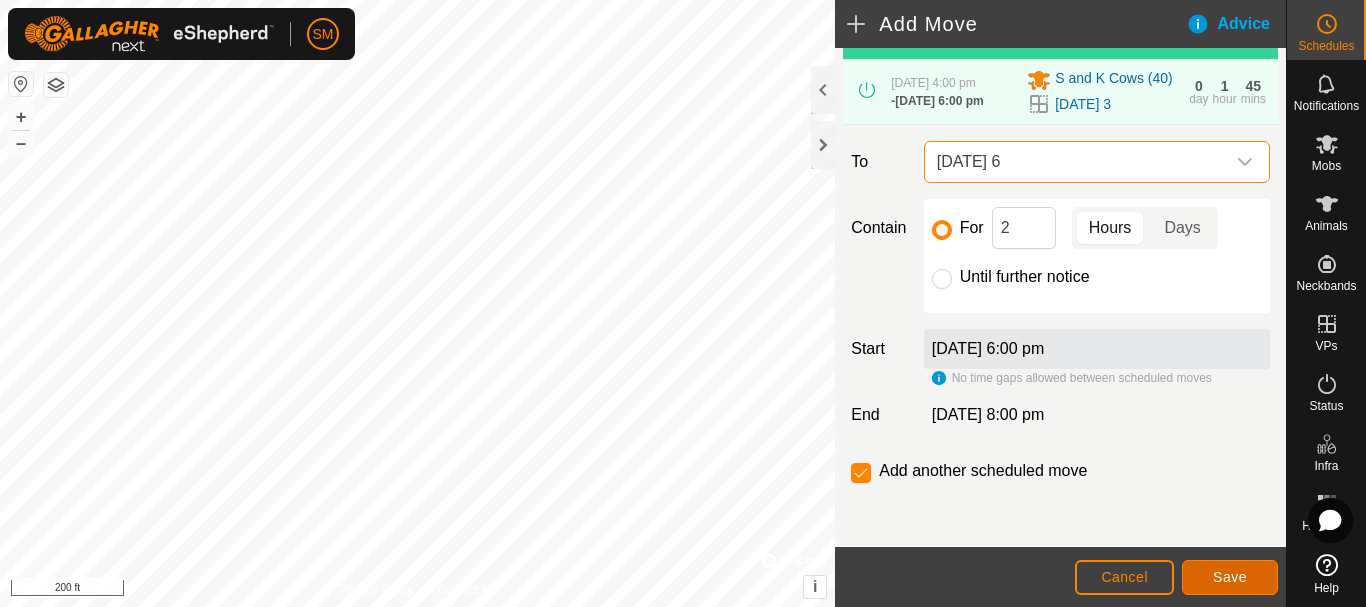 click on "Save" 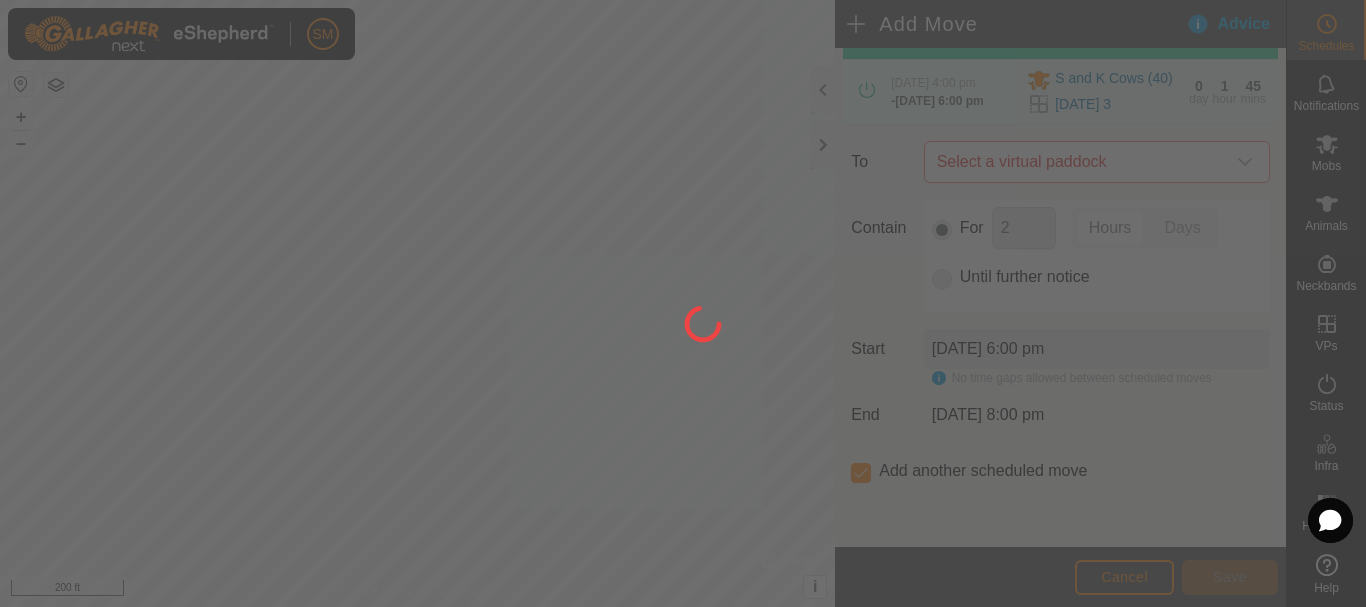 scroll, scrollTop: 16, scrollLeft: 0, axis: vertical 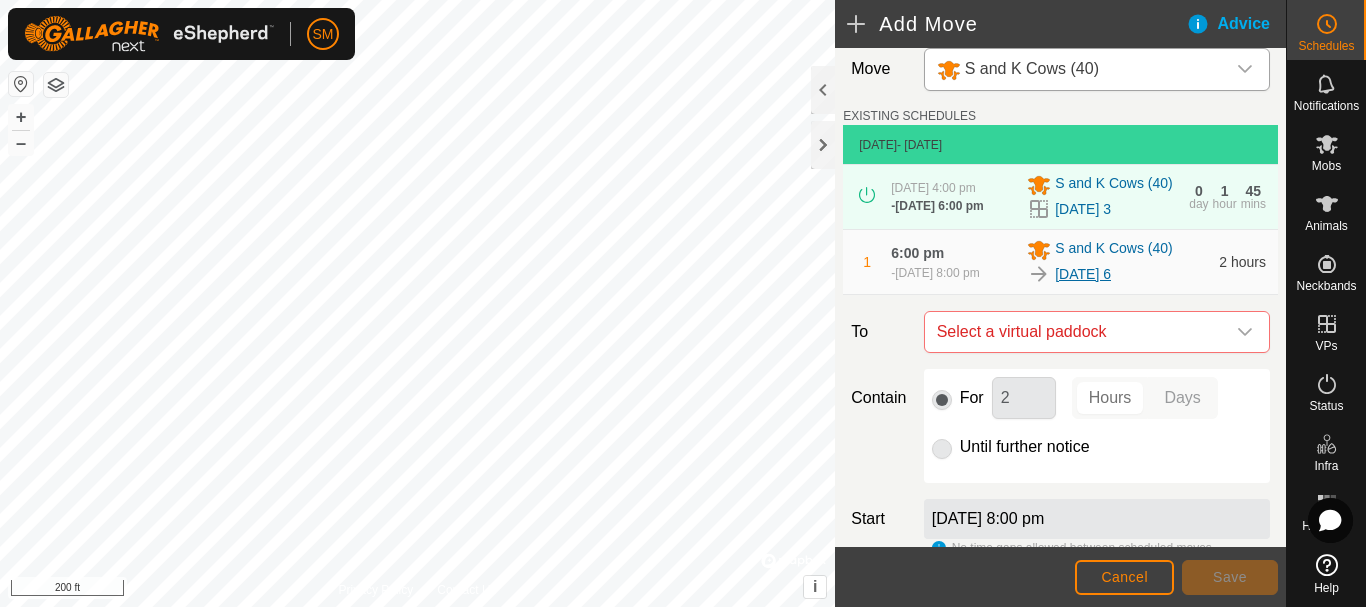 click on "[DATE] 6" at bounding box center (1083, 274) 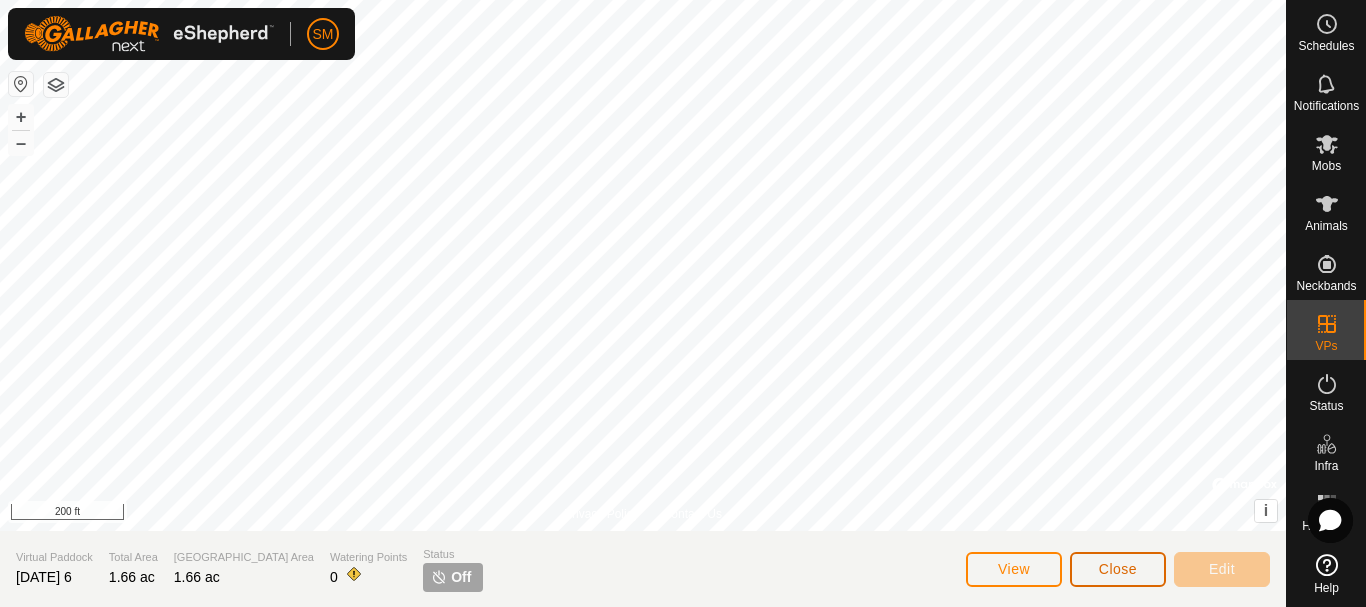 click on "Close" 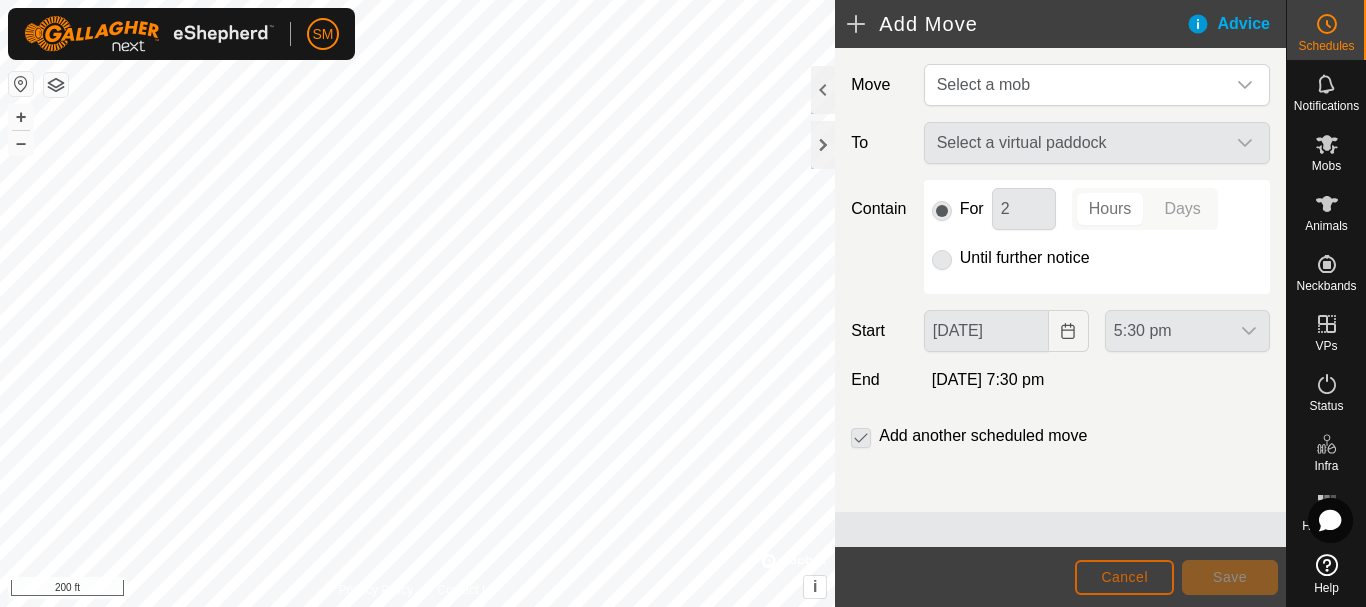 click on "Cancel" 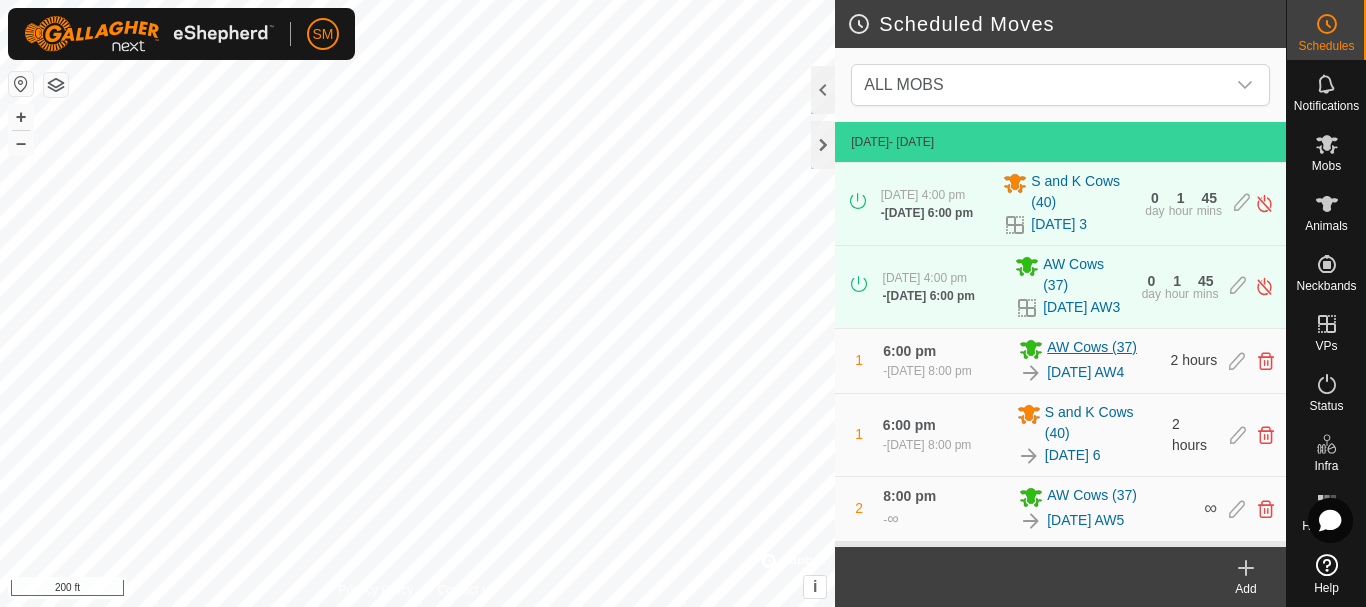 scroll, scrollTop: 37, scrollLeft: 0, axis: vertical 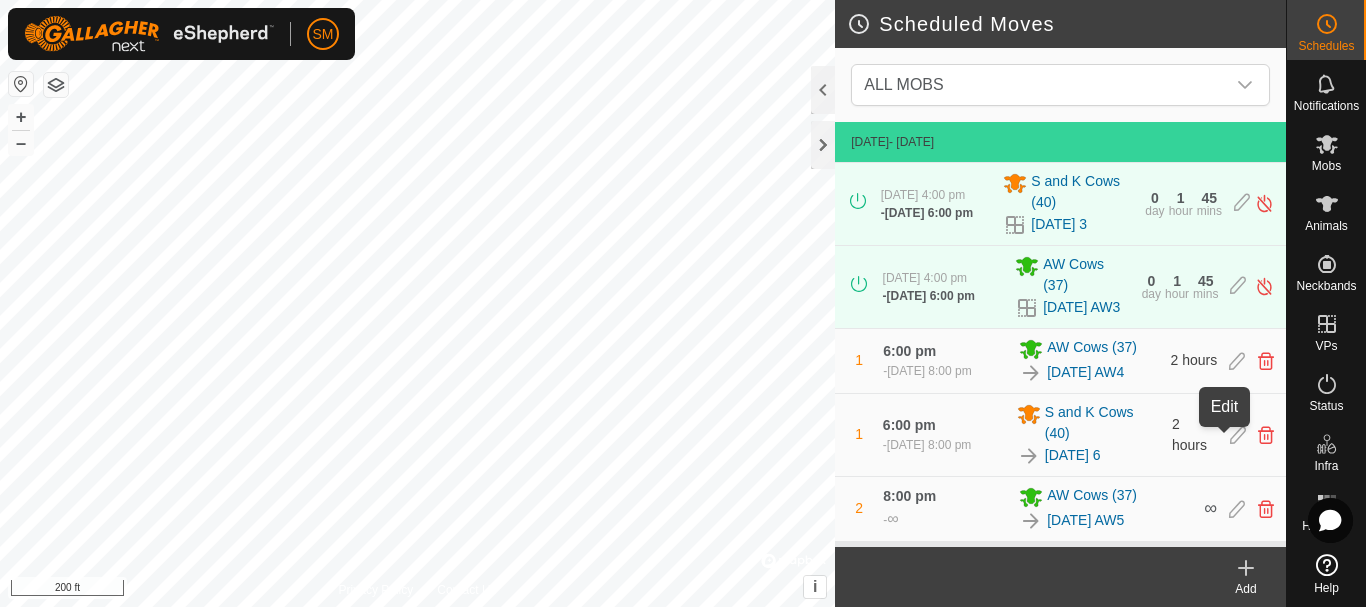 click at bounding box center (1238, 435) 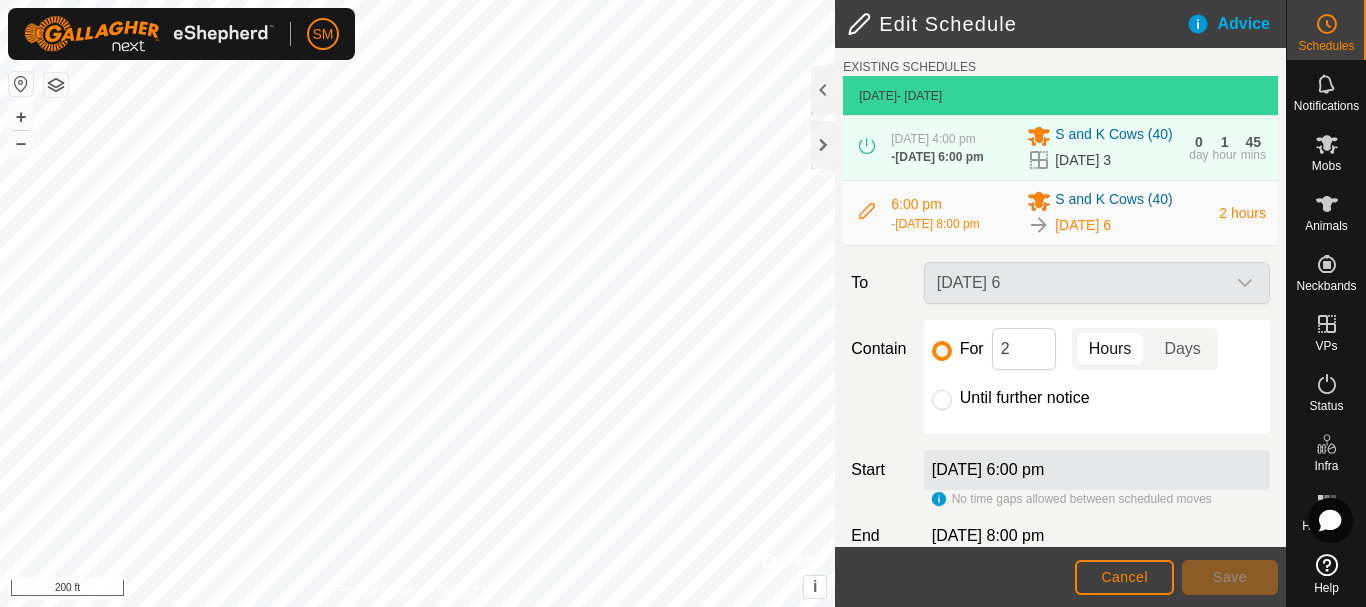 scroll, scrollTop: 100, scrollLeft: 0, axis: vertical 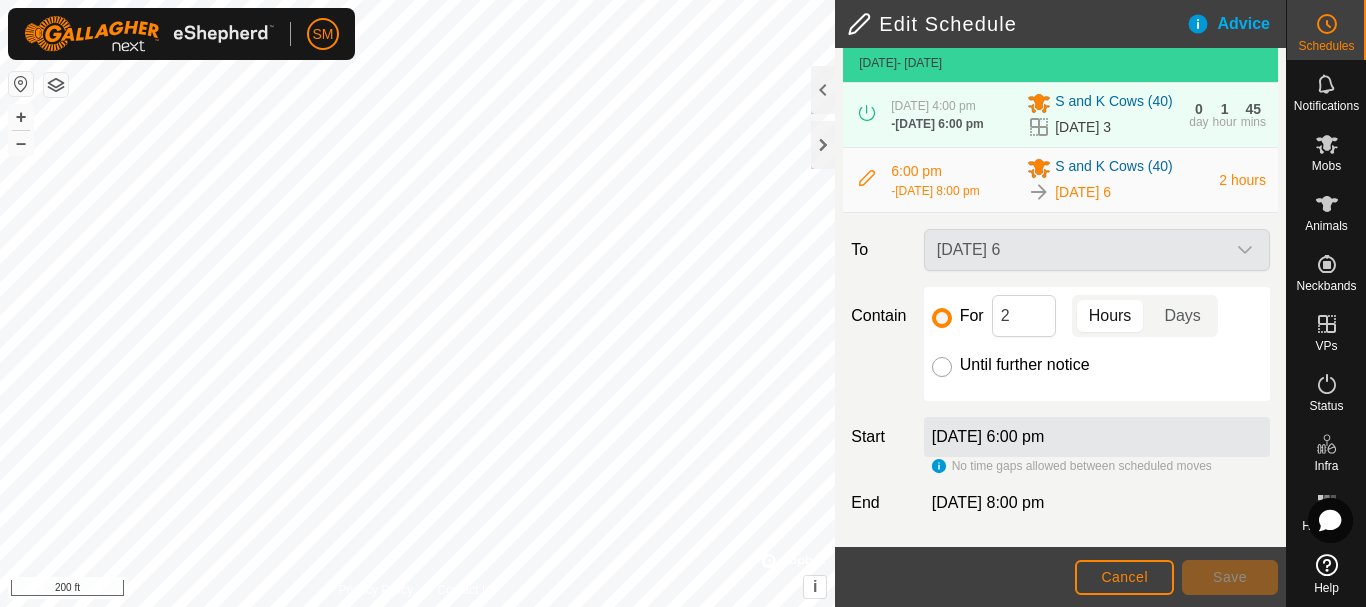 click on "Until further notice" at bounding box center (942, 367) 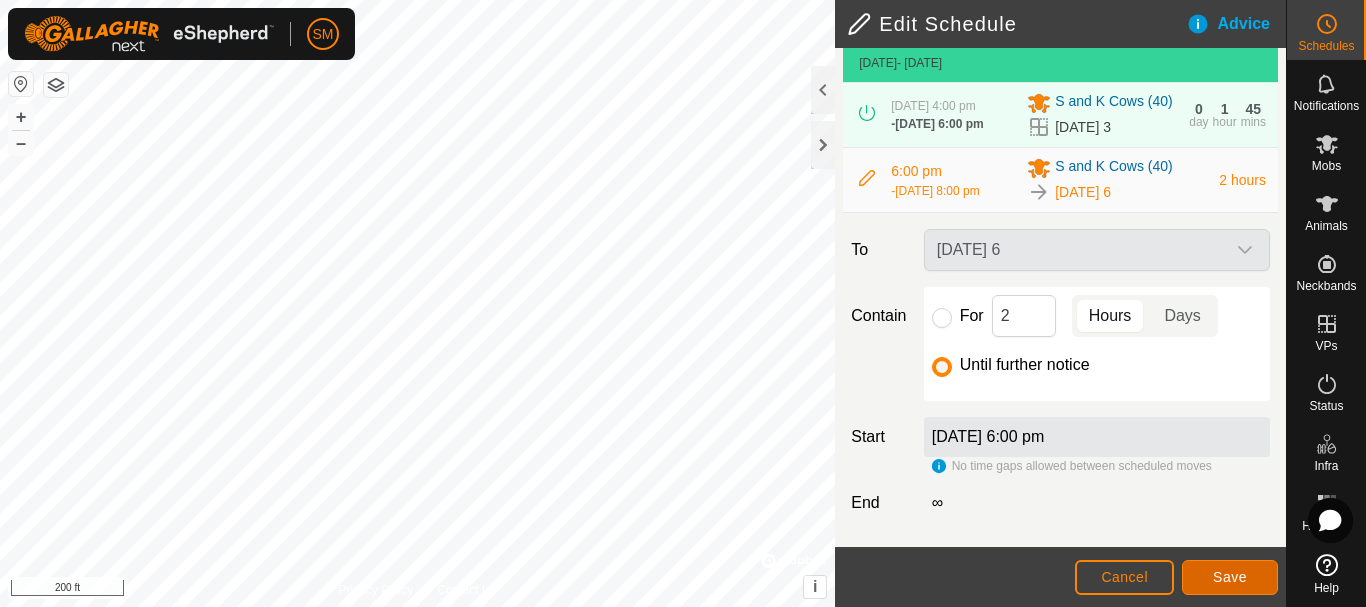 click on "Save" 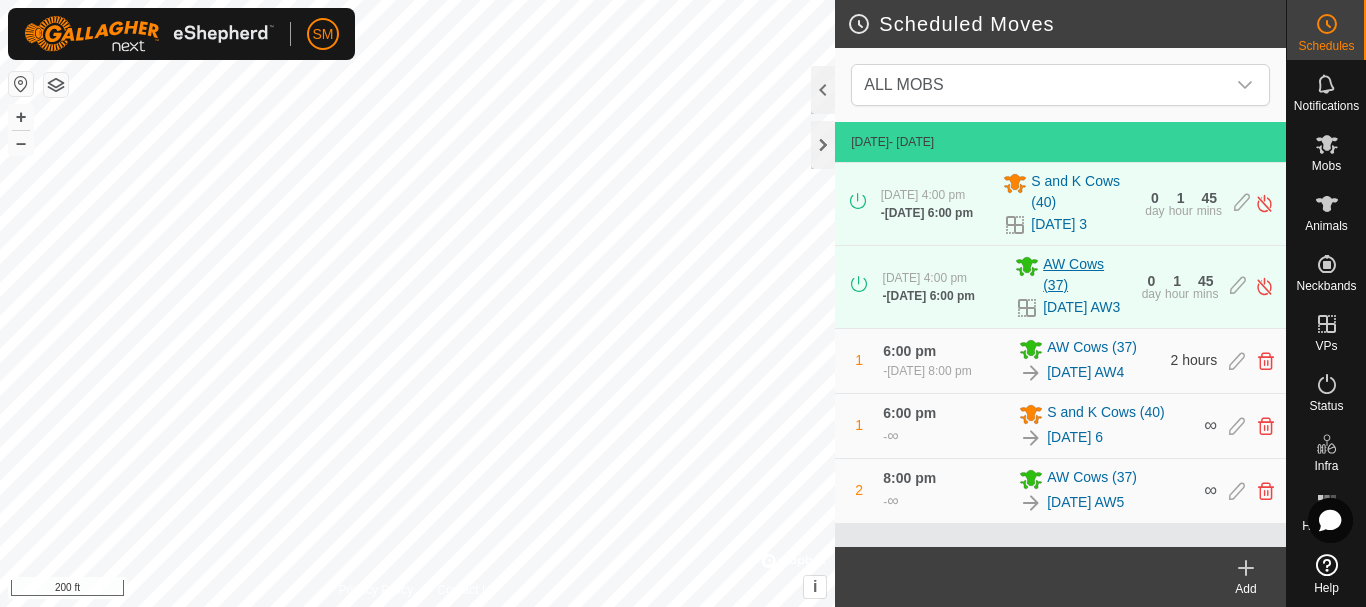 scroll, scrollTop: 0, scrollLeft: 0, axis: both 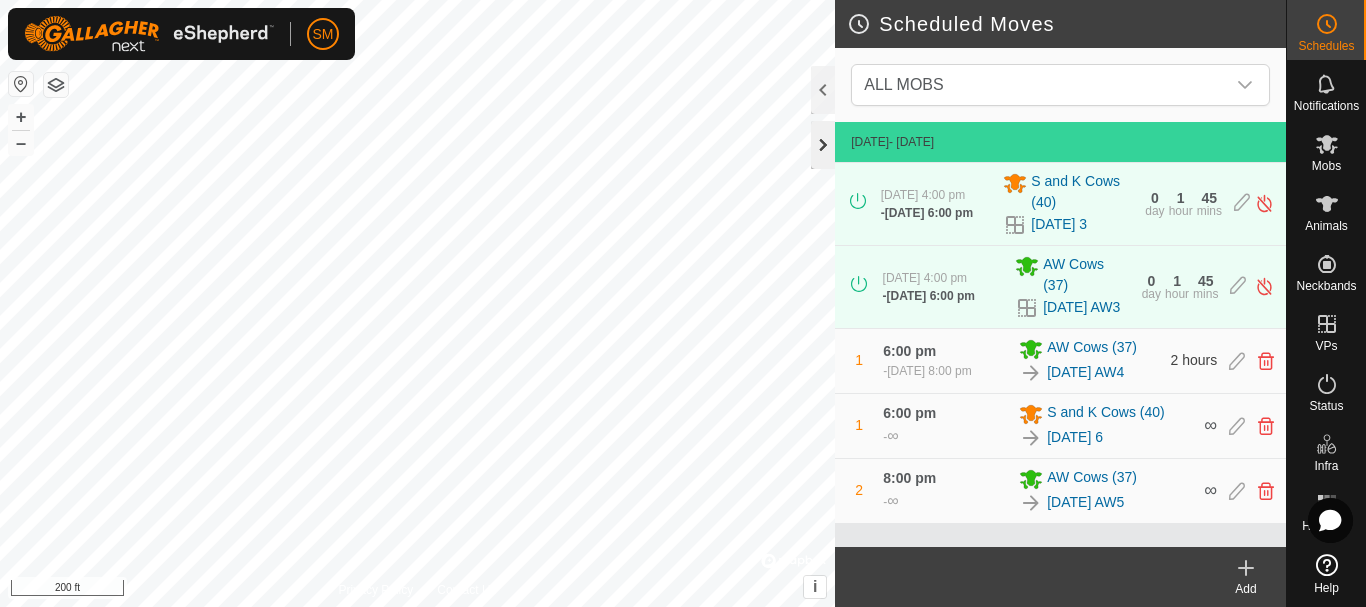 click 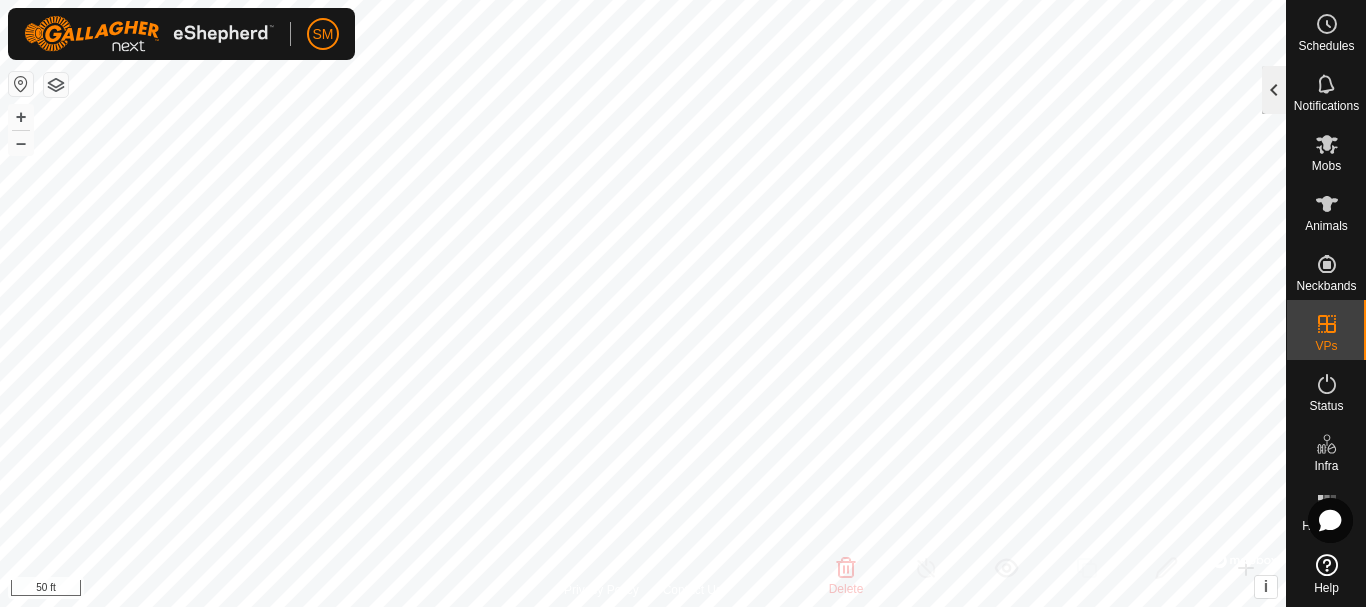 click 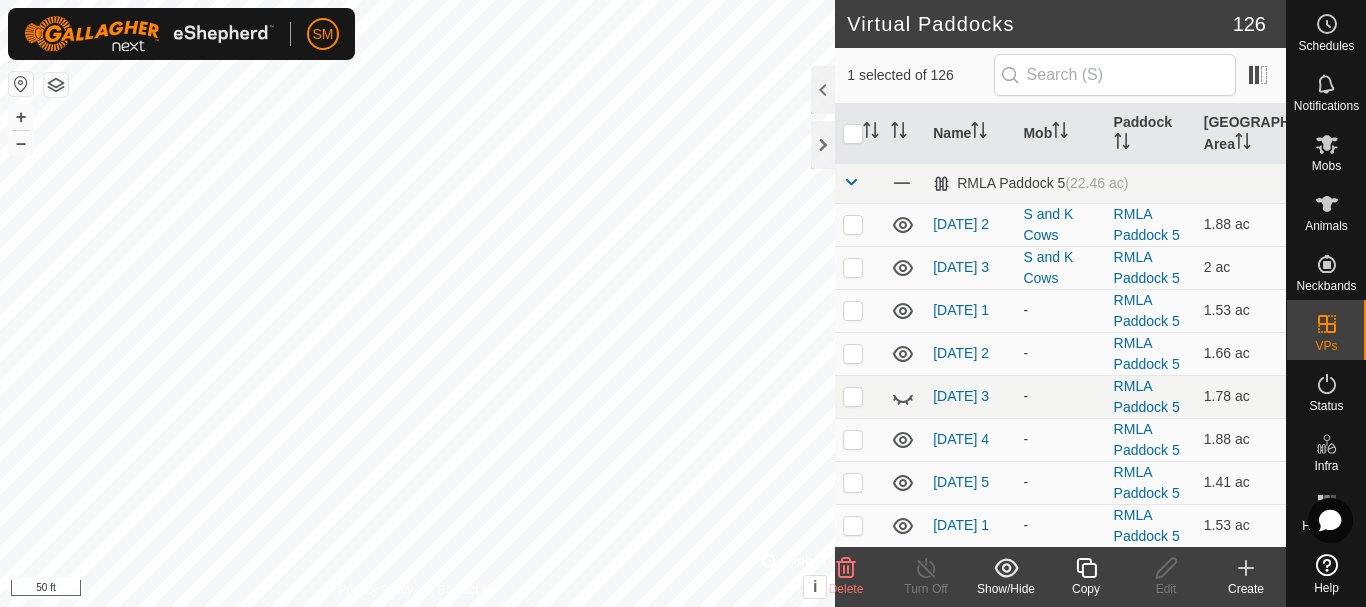 click 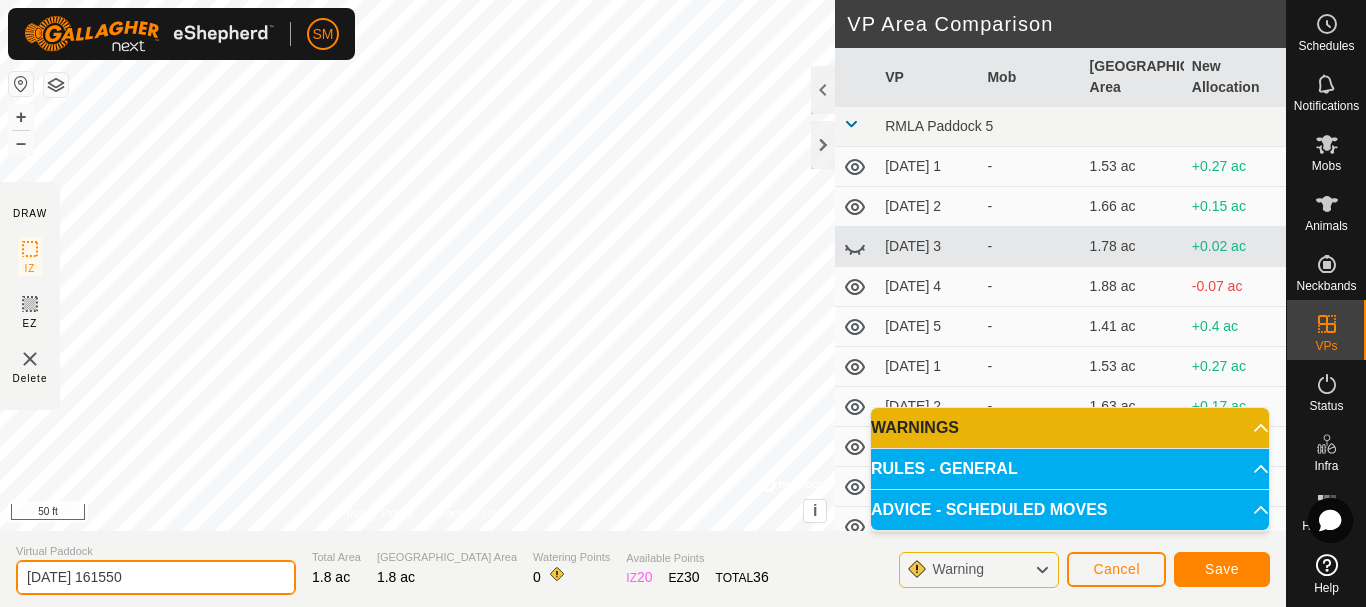 drag, startPoint x: 91, startPoint y: 581, endPoint x: 249, endPoint y: 572, distance: 158.25612 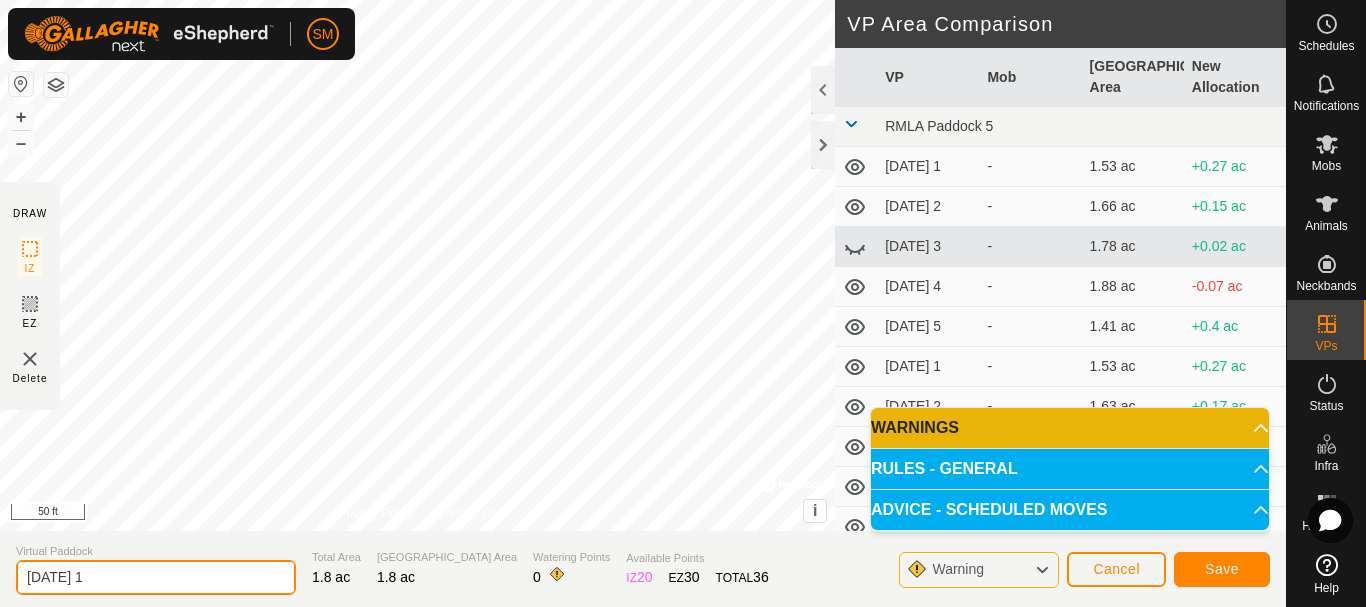 type on "[DATE] 1" 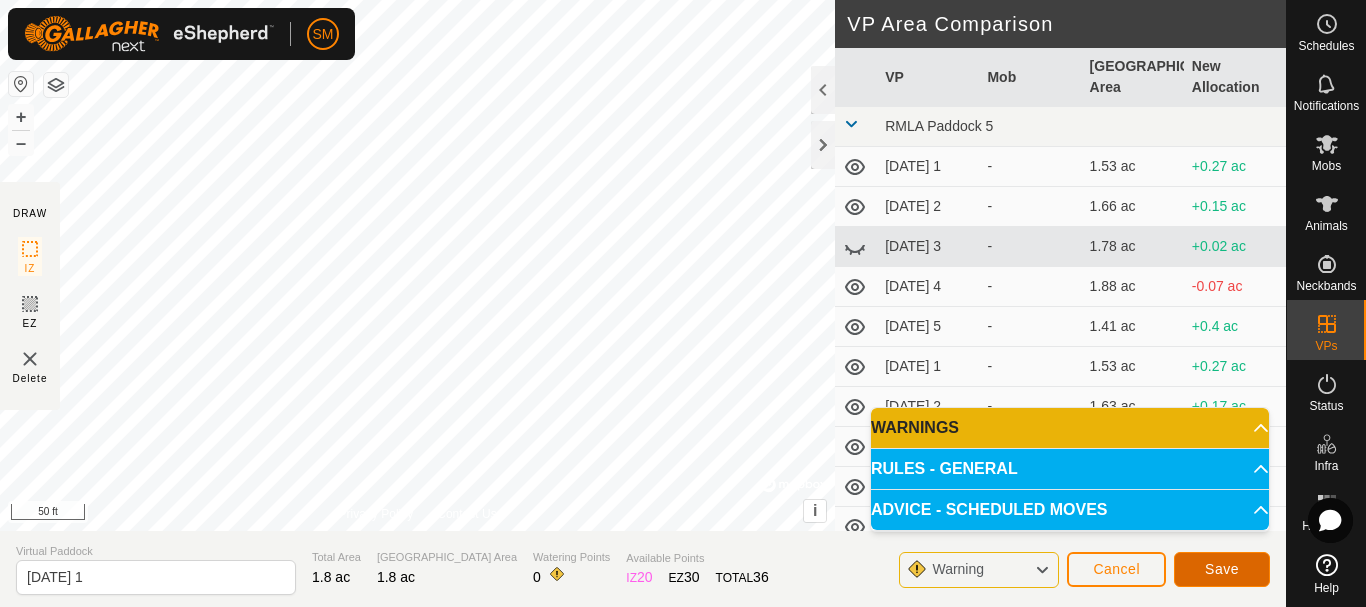 click on "Save" 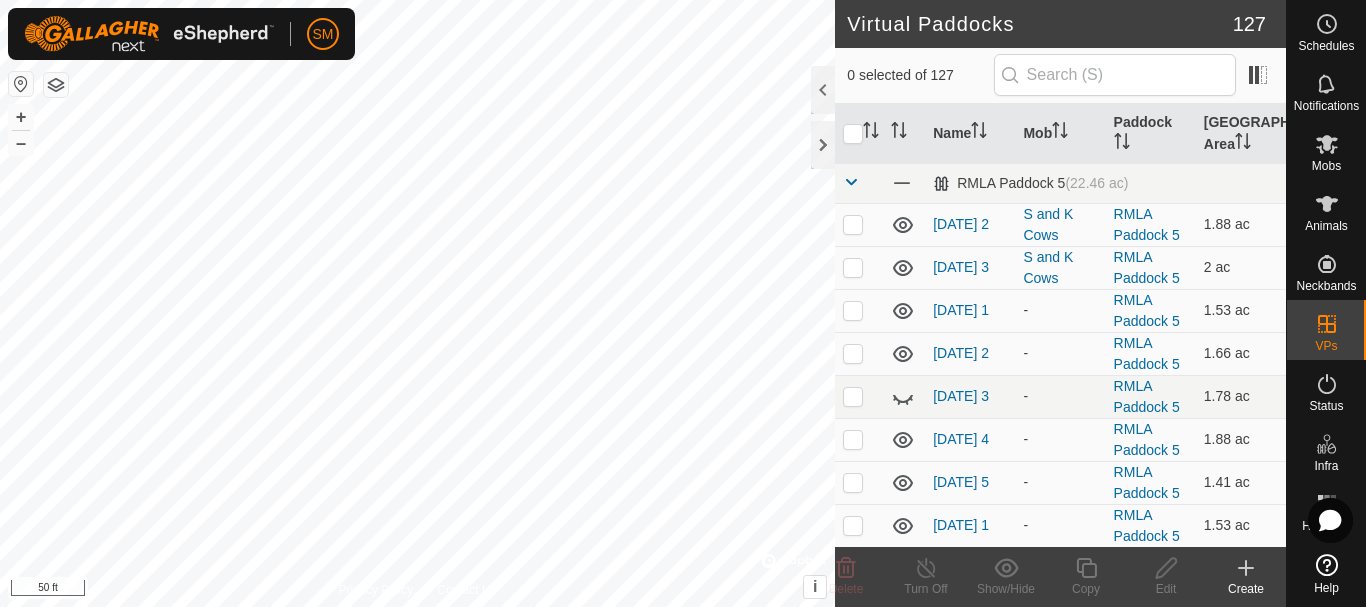 checkbox on "true" 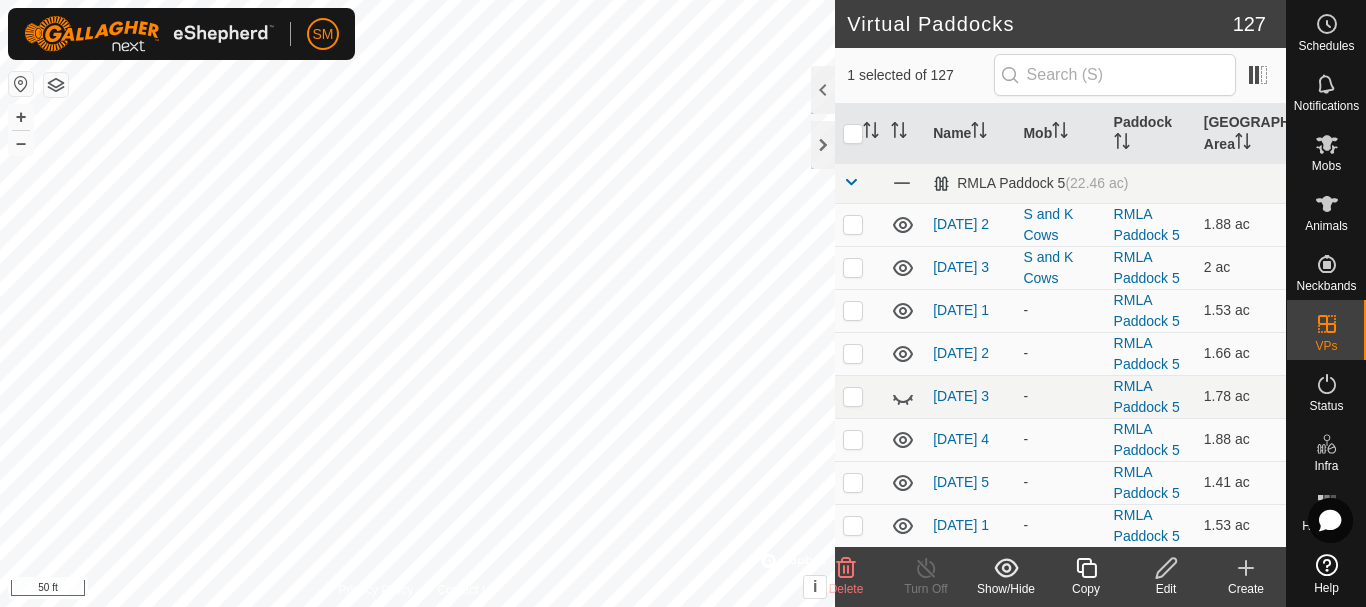 click 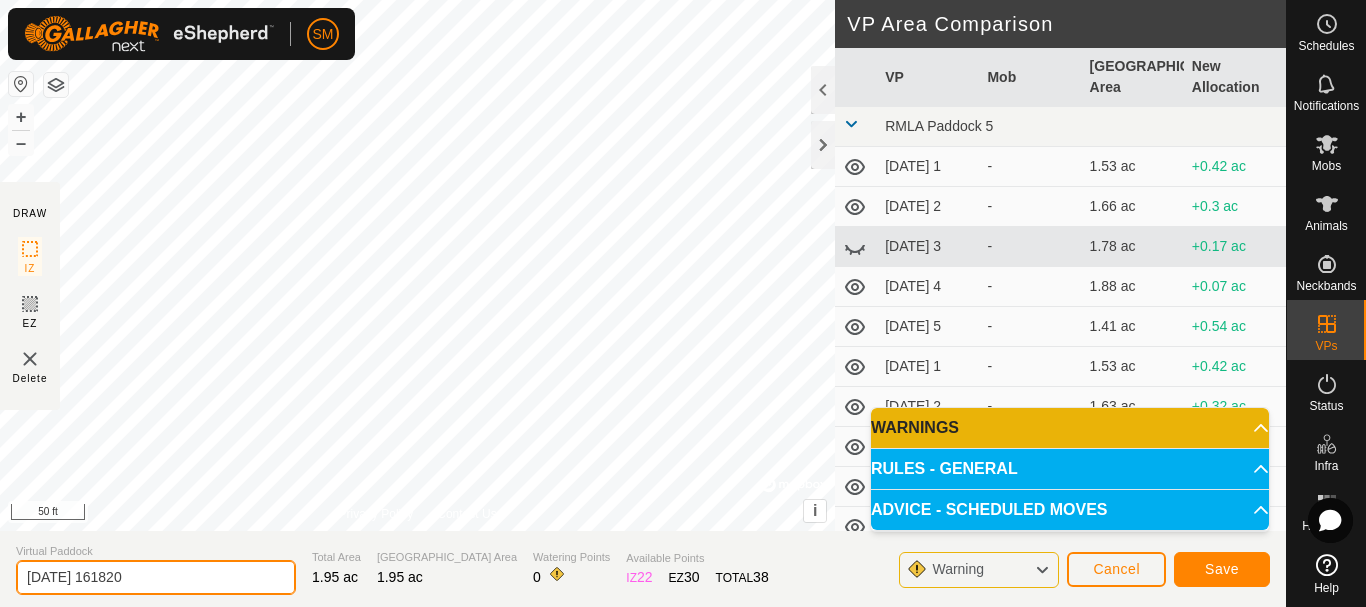 drag, startPoint x: 93, startPoint y: 575, endPoint x: 253, endPoint y: 563, distance: 160.44937 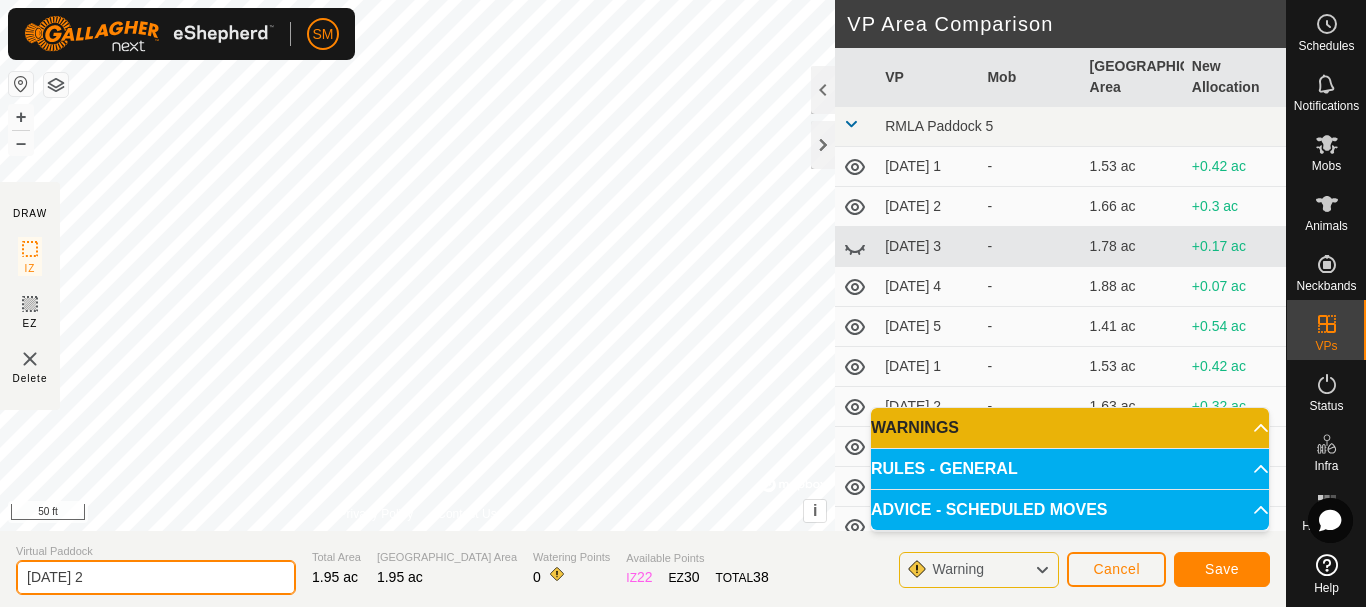 type on "[DATE] 2" 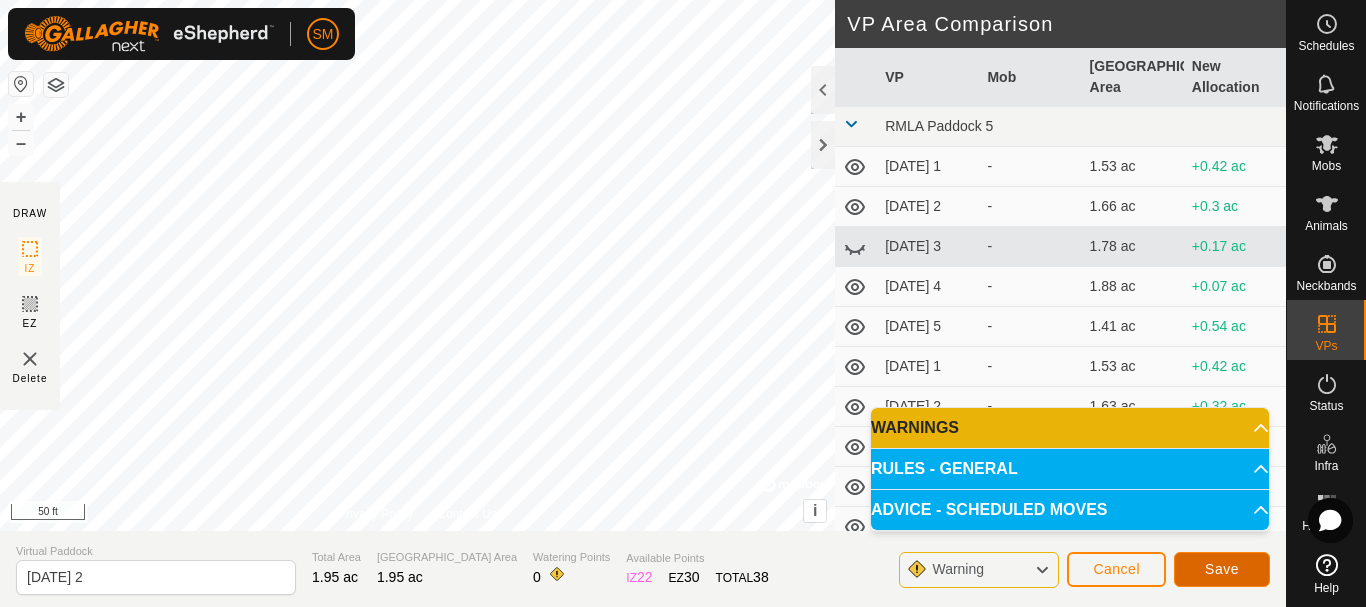click on "Save" 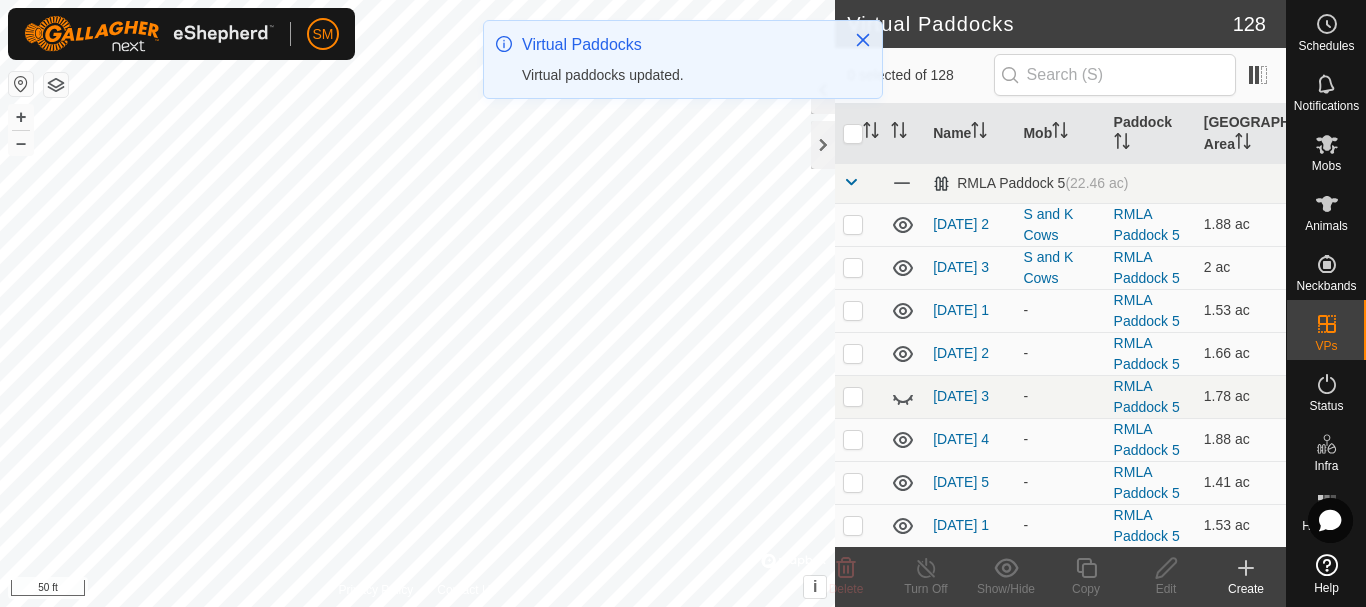 click 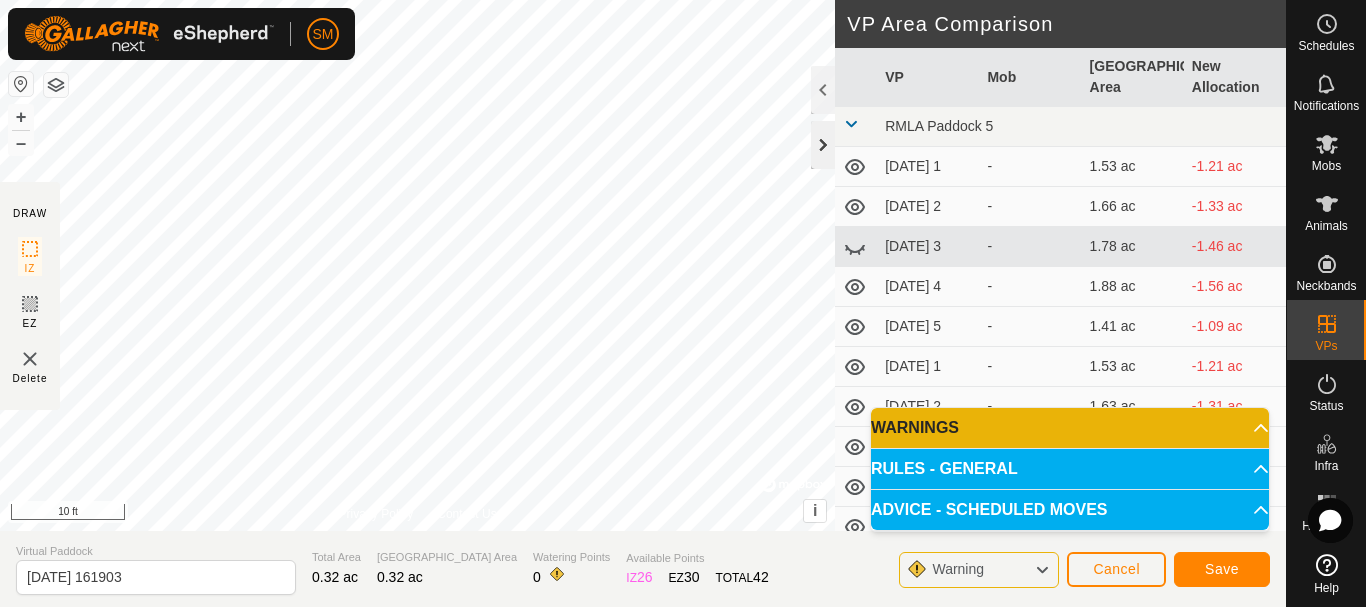click 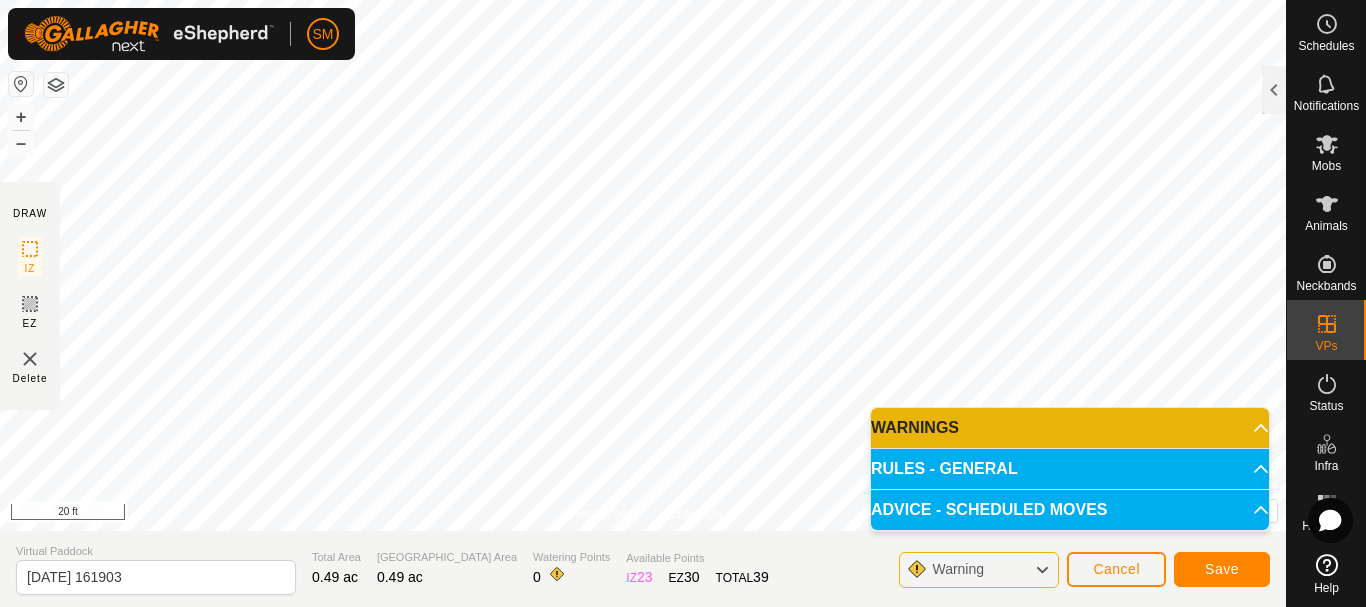 click on "DRAW IZ EZ Delete Privacy Policy Contact Us IZ interior angle must be larger than 80°  (Current: 53.1°) . + – ⇧ i ©  Mapbox , ©  OpenStreetMap ,  Improve this map 20 ft VP Area Comparison     VP   Mob   [GEOGRAPHIC_DATA] Area   New Allocation  RMLA [GEOGRAPHIC_DATA] 5  [DATE] 1  -  1.53 ac  -1.04 ac  [DATE] 2  -  1.66 ac  -1.16 ac  [DATE] 3  -  1.78 ac  -1.28 ac  [DATE] 4  -  1.88 ac  -1.38 ac  [DATE] 5  -  1.41 ac  -0.91 ac  [DATE] 1  -  1.53 ac  -1.04 ac  [DATE] 2  -  1.63 ac  -1.14 ac  [DATE] 3  -  1.75 ac  -1.26 ac  [DATE] 4  -  1.88 ac  -1.38 ac  [DATE] 5  -  1.28 ac  -0.79 ac  [DATE]  -  1.73 ac  -1.24 ac  [DATE] 1  -  1.41 ac  -0.91 ac  [DATE] 2  -  1.51 ac  -1.01 ac  [DATE] 3  -  1.63 ac  -1.14 ac  [DATE] 4  -  1.73 ac  -1.24 ac  [DATE] 5  -  1.26 ac  -0.77 ac  [DATE] 1  -  1.36 ac  -0.86 ac  [DATE] 2  -  1.48 ac  -0.99 ac  [DATE] 3  -  1.58 ac  -1.09 ac  [DATE] 4  -  1.71 ac  -1.21 ac  [DATE] 5  -  1.38 ac  -0.89 ac -  1.51 ac  -" 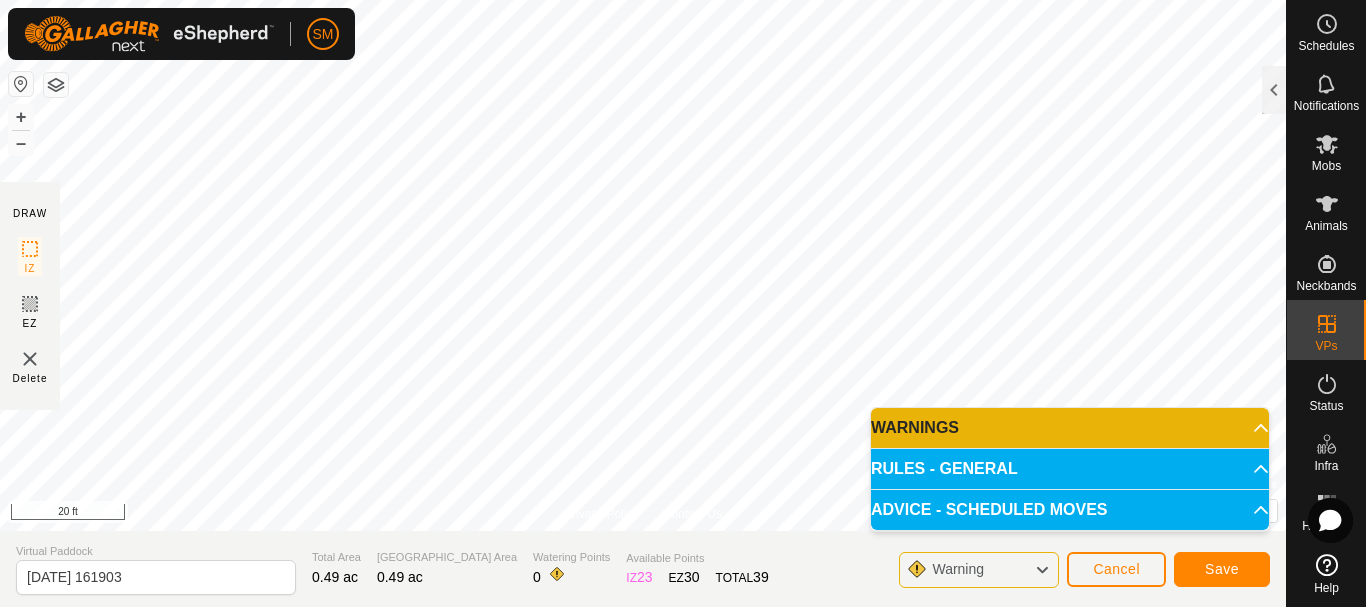 click on "SM Schedules Notifications Mobs Animals Neckbands VPs Status Infra Heatmap Help DRAW IZ EZ Delete Privacy Policy Contact Us IZ interior angle must be larger than 80°  (Current: 53.1°) . + – ⇧ i ©  Mapbox , ©  OpenStreetMap ,  Improve this map 20 ft VP Area Comparison     VP   Mob   [GEOGRAPHIC_DATA] Area   New Allocation  RMLA [GEOGRAPHIC_DATA] 5  [DATE] 1  -  1.53 ac  -1.04 ac  [DATE] 2  -  1.66 ac  -1.16 ac  [DATE] 3  -  1.78 ac  -1.28 ac  [DATE] 4  -  1.88 ac  -1.38 ac  [DATE] 5  -  1.41 ac  -0.91 ac  [DATE] 1  -  1.53 ac  -1.04 ac  [DATE] 2  -  1.63 ac  -1.14 ac  [DATE] 3  -  1.75 ac  -1.26 ac  [DATE] 4  -  1.88 ac  -1.38 ac  [DATE] 5  -  1.28 ac  -0.79 ac  [DATE]  -  1.73 ac  -1.24 ac  [DATE] 1  -  1.41 ac  -0.91 ac  [DATE] 2  -  1.51 ac  -1.01 ac  [DATE] 3  -  1.63 ac  -1.14 ac  [DATE] 4  -  1.73 ac  -1.24 ac  [DATE] 5  -  1.26 ac  -0.77 ac  [DATE] 1  -  1.36 ac  -0.86 ac  [DATE] 2  -  1.48 ac  -0.99 ac  [DATE] 3  -  1.58 ac  - -" at bounding box center (683, 303) 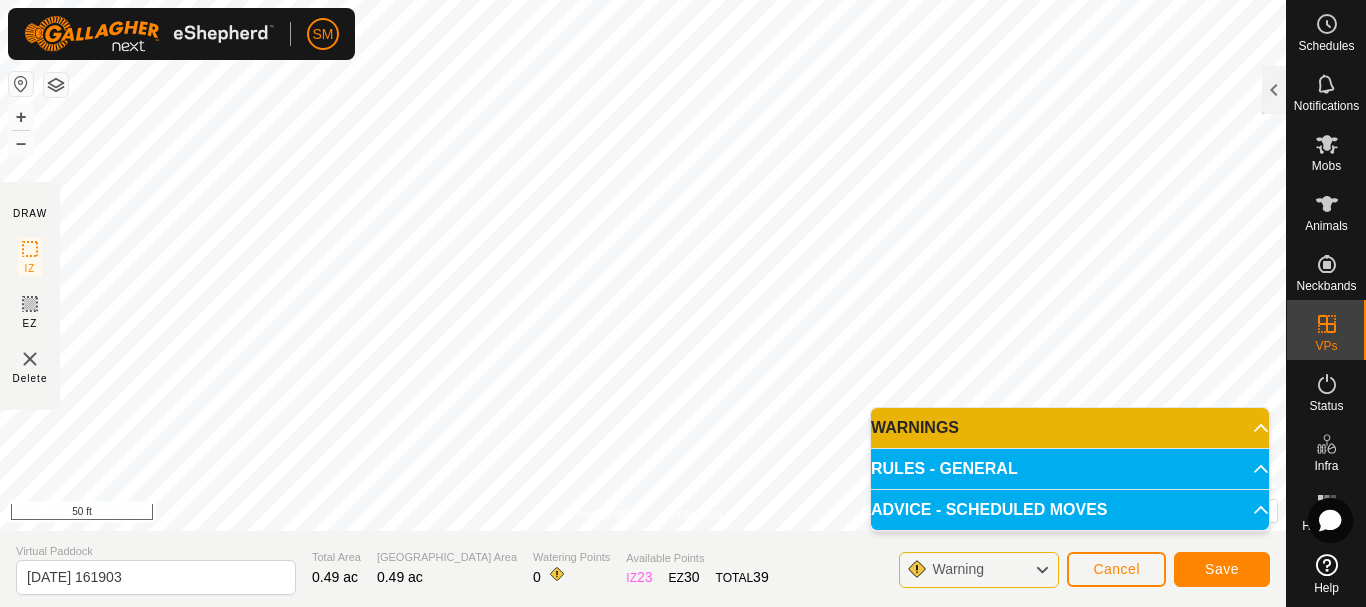click on "SM Schedules Notifications Mobs Animals Neckbands VPs Status Infra Heatmap Help DRAW IZ EZ Delete Privacy Policy Contact Us IZ interior angle must be larger than 80°  (Current: 53.1°) . + – ⇧ i ©  Mapbox , ©  OpenStreetMap ,  Improve this map 50 ft VP Area Comparison     VP   Mob   [GEOGRAPHIC_DATA] Area   New Allocation  RMLA Paddock 5  [DATE] 1  -  1.53 ac  -1.04 ac  [DATE] 2  -  1.66 ac  -1.16 ac  [DATE] 3  -  1.78 ac  -1.28 ac  [DATE] 4  -  1.88 ac  -1.38 ac  [DATE] 5  -  1.41 ac  -0.91 ac  [DATE] 1  -  1.53 ac  -1.04 ac  [DATE] 2  -  1.63 ac  -1.14 ac  [DATE] 3  -  1.75 ac  -1.26 ac  [DATE] 4  -  1.88 ac  -1.38 ac  [DATE] 5  -  1.28 ac  -0.79 ac  [DATE]  -  1.73 ac  -1.24 ac  [DATE] 1  -  1.41 ac  -0.91 ac  [DATE] 2  -  1.51 ac  -1.01 ac  [DATE] 3  -  1.63 ac  -1.14 ac  [DATE] 4  -  1.73 ac  -1.24 ac  [DATE] 5  -  1.26 ac  -0.77 ac  [DATE] 1  -  1.36 ac  -0.86 ac  [DATE] 2  -  1.48 ac  -0.99 ac  [DATE] 3  -  1.58 ac  - -" at bounding box center (683, 303) 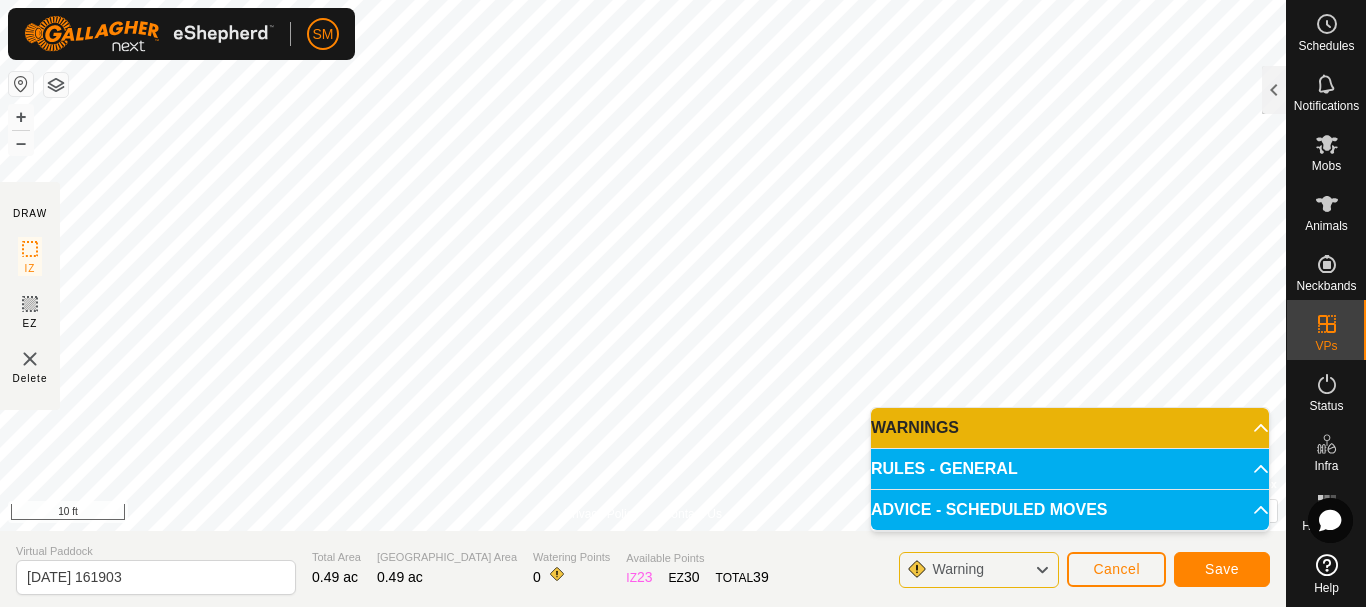 click on "SM Schedules Notifications Mobs Animals Neckbands VPs Status Infra Heatmap Help DRAW IZ EZ Delete Privacy Policy Contact Us IZ interior angle must be larger than 80°  (Current: 53.1°) . + – ⇧ i ©  Mapbox , ©  OpenStreetMap ,  Improve this map 10 ft VP Area Comparison     VP   Mob   [GEOGRAPHIC_DATA] Area   New Allocation  RMLA [GEOGRAPHIC_DATA] 5  [DATE] 1  -  1.53 ac  -1.04 ac  [DATE] 2  -  1.66 ac  -1.16 ac  [DATE] 3  -  1.78 ac  -1.28 ac  [DATE] 4  -  1.88 ac  -1.38 ac  [DATE] 5  -  1.41 ac  -0.91 ac  [DATE] 1  -  1.53 ac  -1.04 ac  [DATE] 2  -  1.63 ac  -1.14 ac  [DATE] 3  -  1.75 ac  -1.26 ac  [DATE] 4  -  1.88 ac  -1.38 ac  [DATE] 5  -  1.28 ac  -0.79 ac  [DATE]  -  1.73 ac  -1.24 ac  [DATE] 1  -  1.41 ac  -0.91 ac  [DATE] 2  -  1.51 ac  -1.01 ac  [DATE] 3  -  1.63 ac  -1.14 ac  [DATE] 4  -  1.73 ac  -1.24 ac  [DATE] 5  -  1.26 ac  -0.77 ac  [DATE] 1  -  1.36 ac  -0.86 ac  [DATE] 2  -  1.48 ac  -0.99 ac  [DATE] 3  -  1.58 ac  - -" at bounding box center [683, 303] 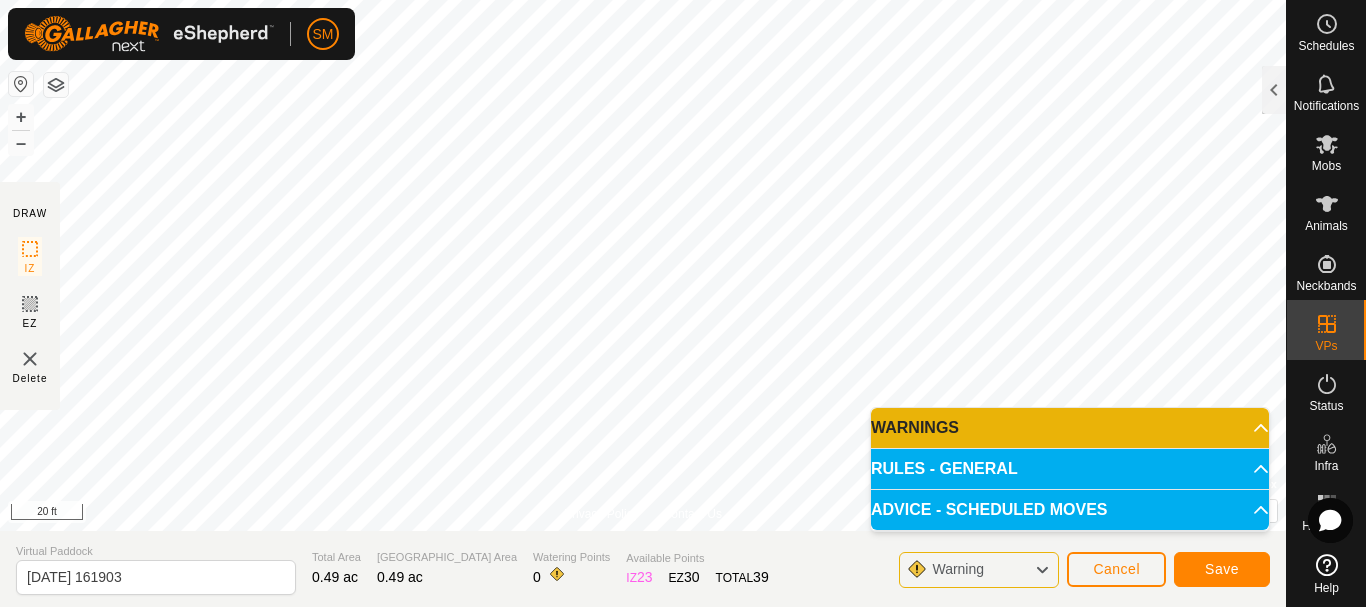 click on "SM Schedules Notifications Mobs Animals Neckbands VPs Status Infra Heatmap Help DRAW IZ EZ Delete Privacy Policy Contact Us IZ interior angle must be larger than 80°  (Current: 53.1°) . + – ⇧ i ©  Mapbox , ©  OpenStreetMap ,  Improve this map 20 ft VP Area Comparison     VP   Mob   [GEOGRAPHIC_DATA] Area   New Allocation  RMLA [GEOGRAPHIC_DATA] 5  [DATE] 1  -  1.53 ac  -1.04 ac  [DATE] 2  -  1.66 ac  -1.16 ac  [DATE] 3  -  1.78 ac  -1.28 ac  [DATE] 4  -  1.88 ac  -1.38 ac  [DATE] 5  -  1.41 ac  -0.91 ac  [DATE] 1  -  1.53 ac  -1.04 ac  [DATE] 2  -  1.63 ac  -1.14 ac  [DATE] 3  -  1.75 ac  -1.26 ac  [DATE] 4  -  1.88 ac  -1.38 ac  [DATE] 5  -  1.28 ac  -0.79 ac  [DATE]  -  1.73 ac  -1.24 ac  [DATE] 1  -  1.41 ac  -0.91 ac  [DATE] 2  -  1.51 ac  -1.01 ac  [DATE] 3  -  1.63 ac  -1.14 ac  [DATE] 4  -  1.73 ac  -1.24 ac  [DATE] 5  -  1.26 ac  -0.77 ac  [DATE] 1  -  1.36 ac  -0.86 ac  [DATE] 2  -  1.48 ac  -0.99 ac  [DATE] 3  -  1.58 ac  - -" at bounding box center [683, 303] 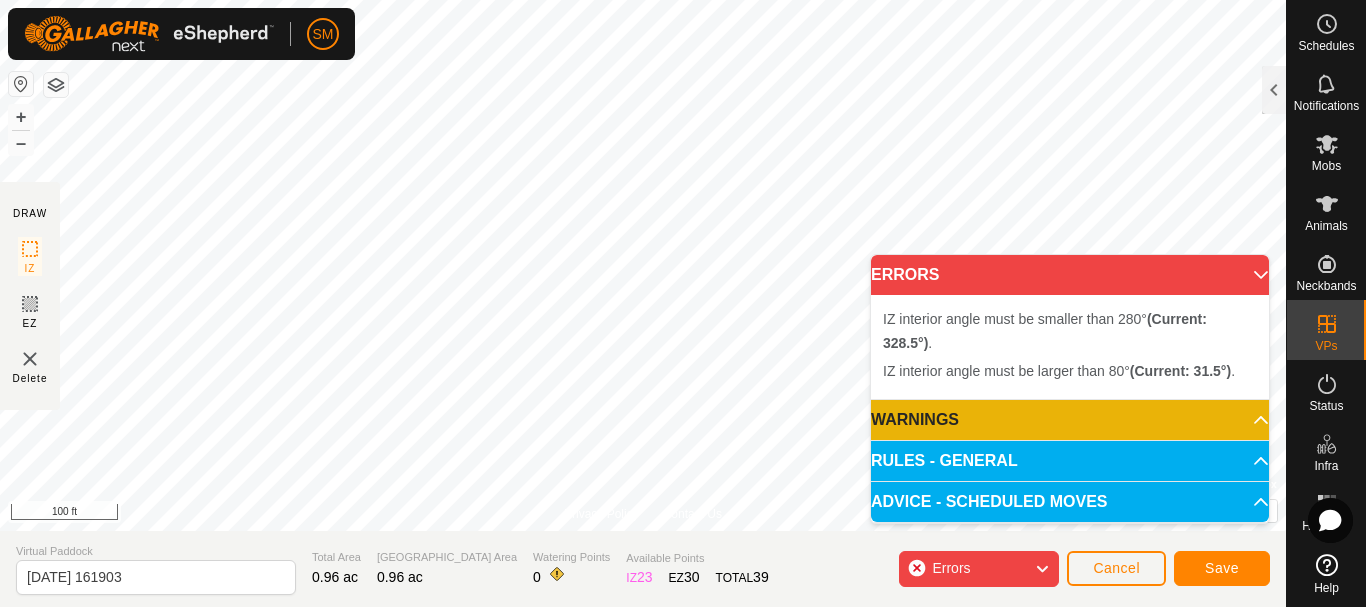 click on "IZ interior angle must be smaller than 280°  (Current: 328.5°) . + – ⇧ i ©  Mapbox , ©  OpenStreetMap ,  Improve this map 100 ft" at bounding box center (643, 265) 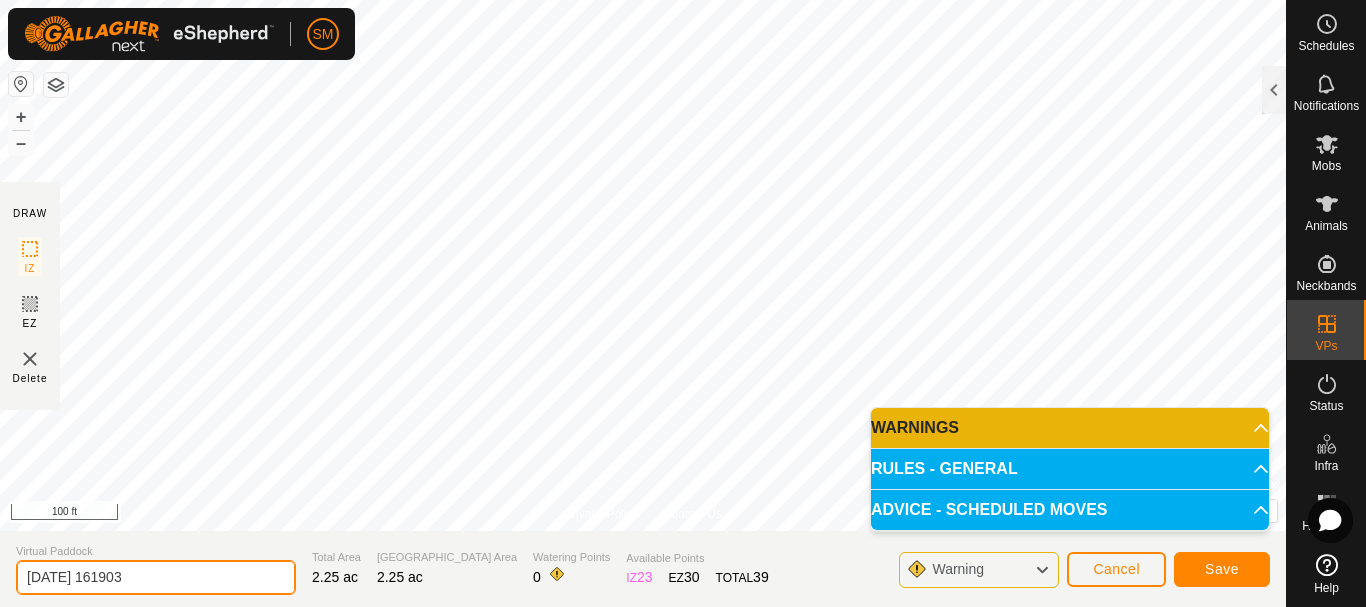 drag, startPoint x: 90, startPoint y: 569, endPoint x: 249, endPoint y: 558, distance: 159.38005 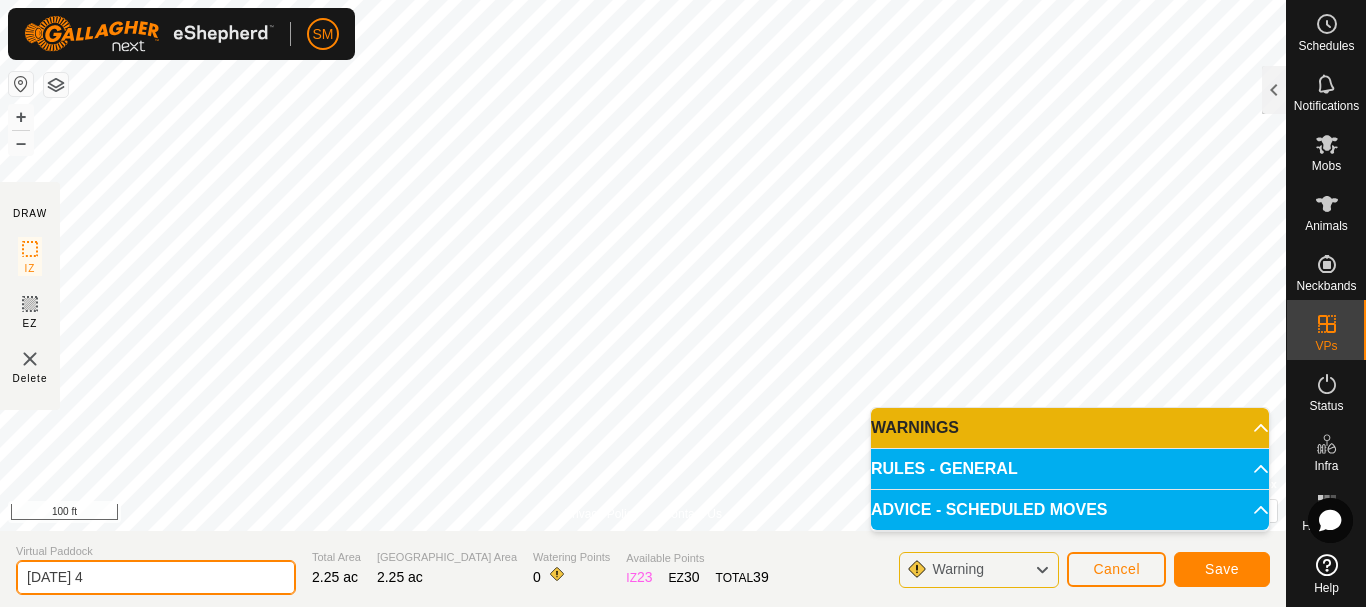 type on "[DATE] 4" 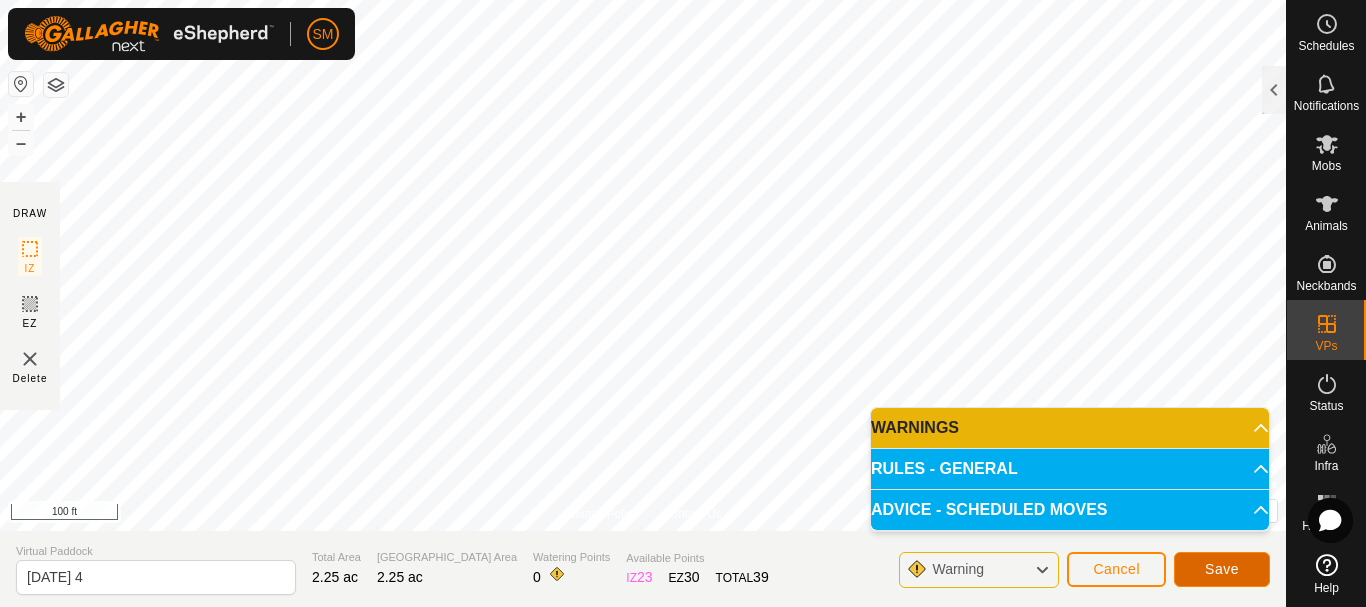 click on "Save" 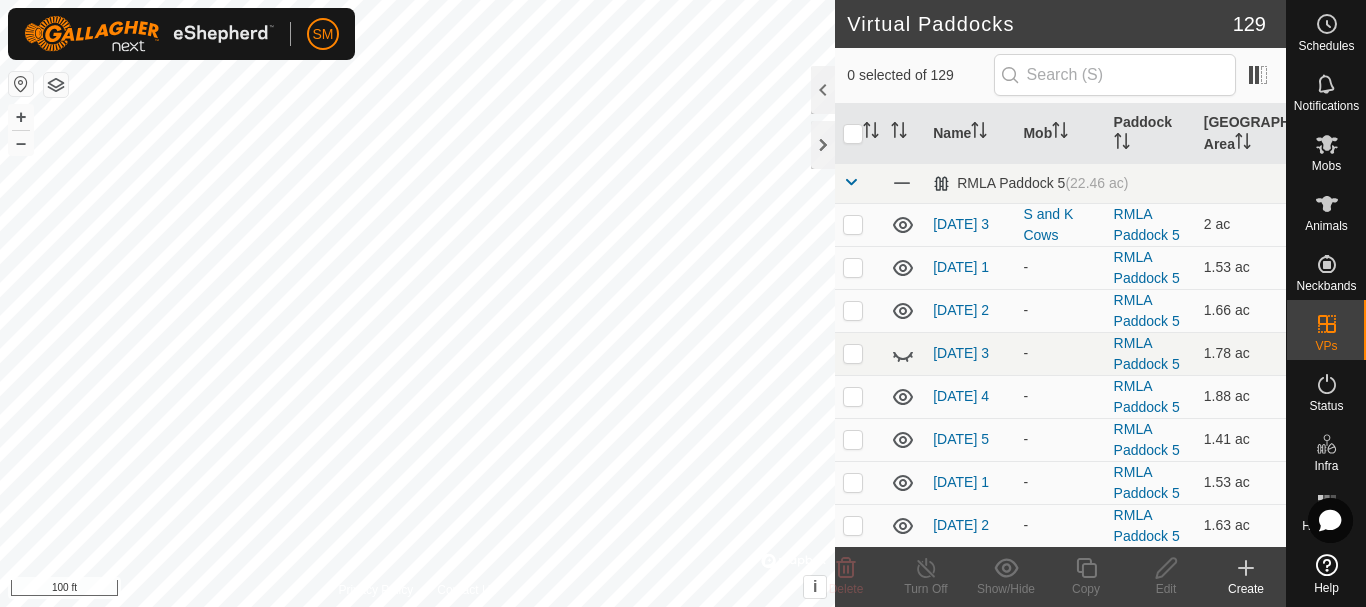 checkbox on "true" 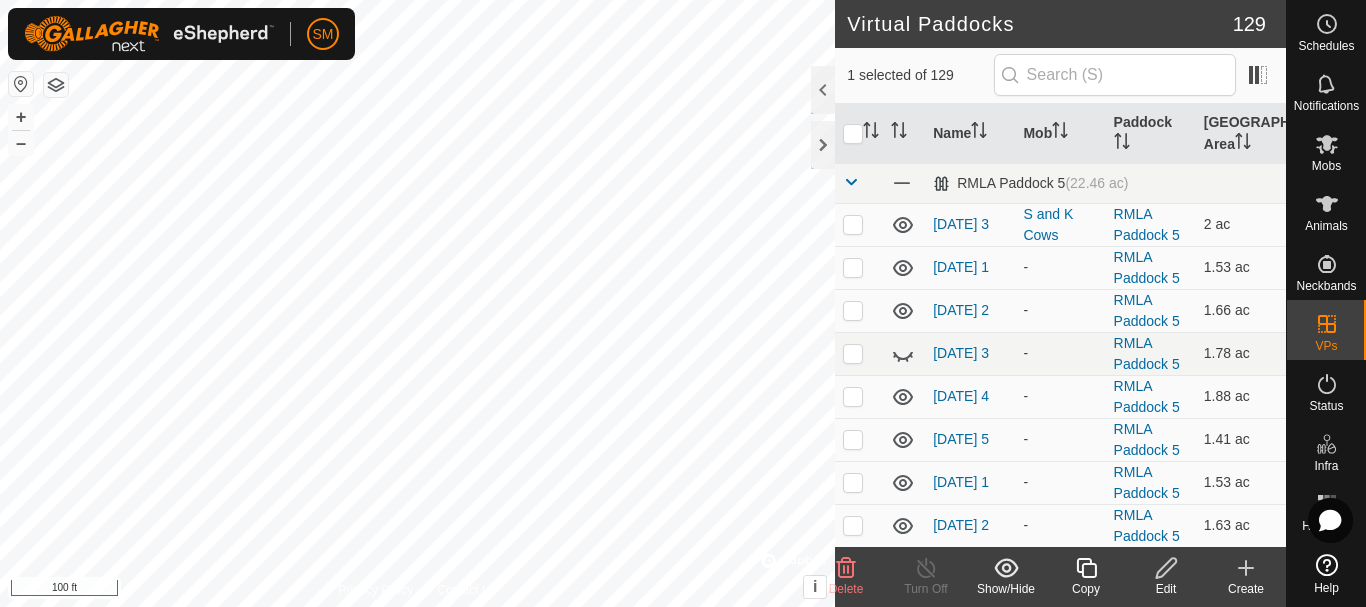 click 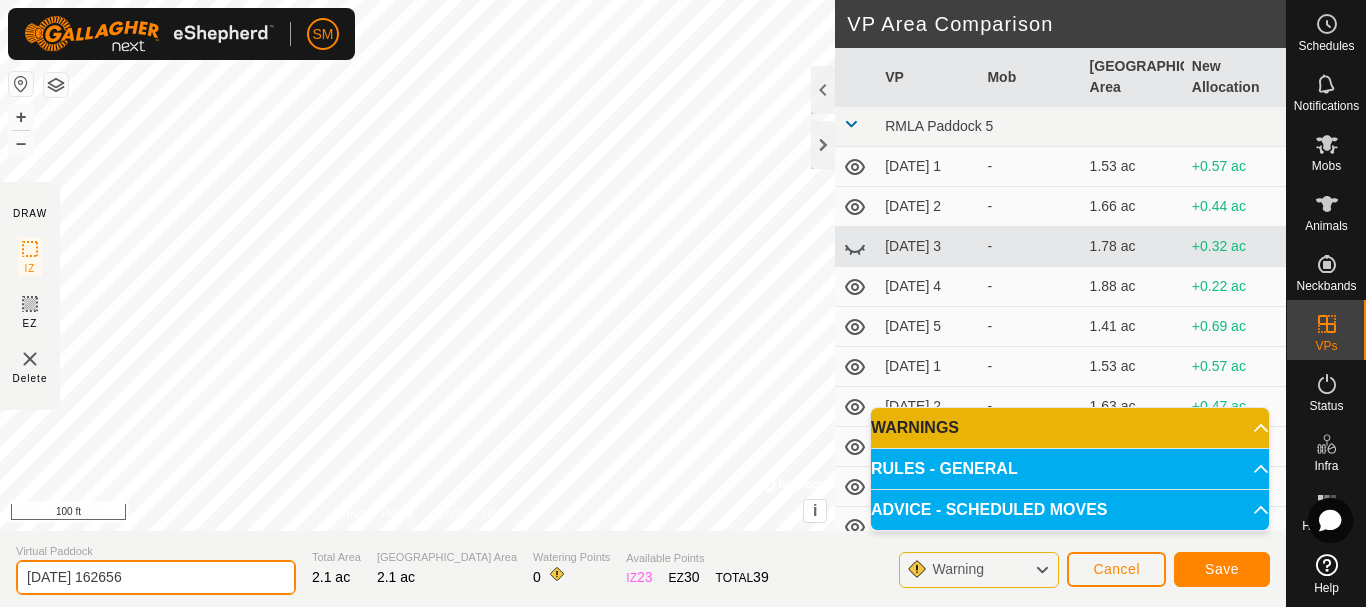 drag, startPoint x: 93, startPoint y: 577, endPoint x: 247, endPoint y: 584, distance: 154.15901 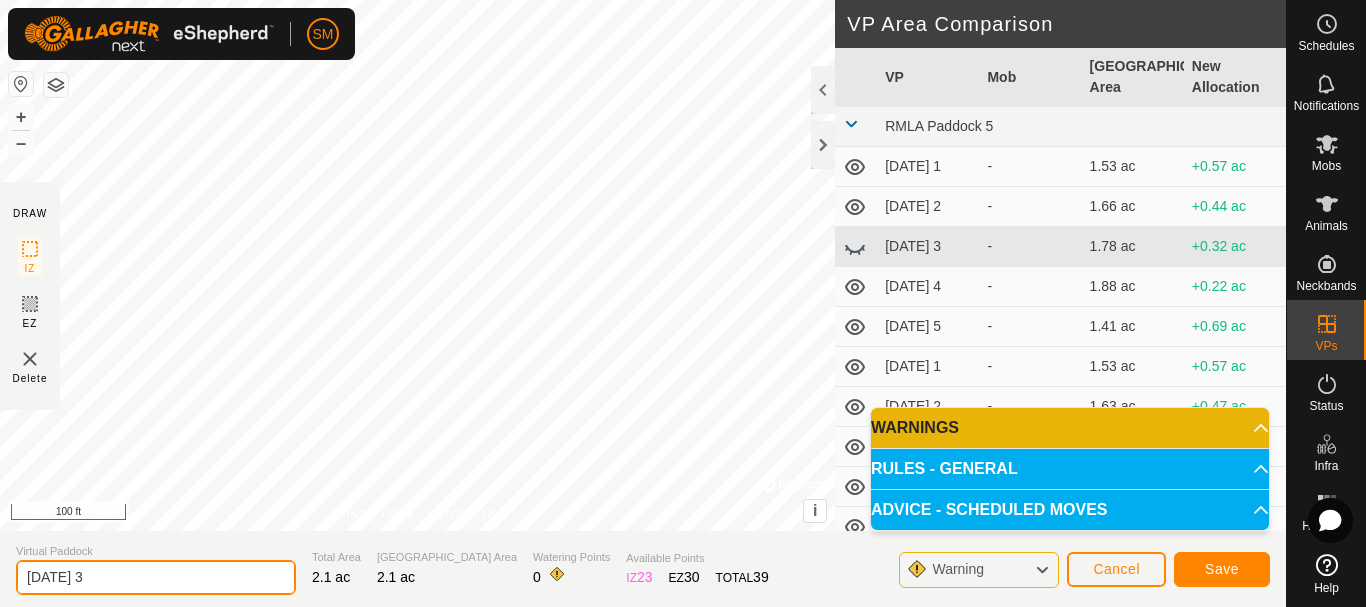 type on "[DATE] 3" 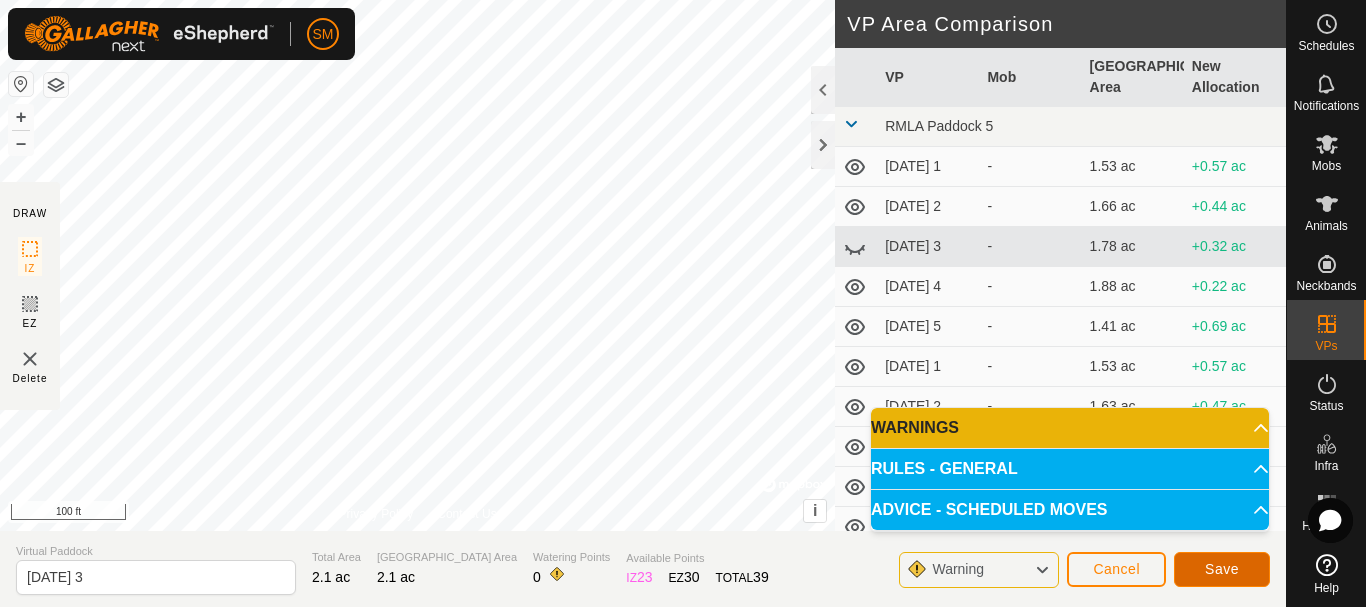 click on "Save" 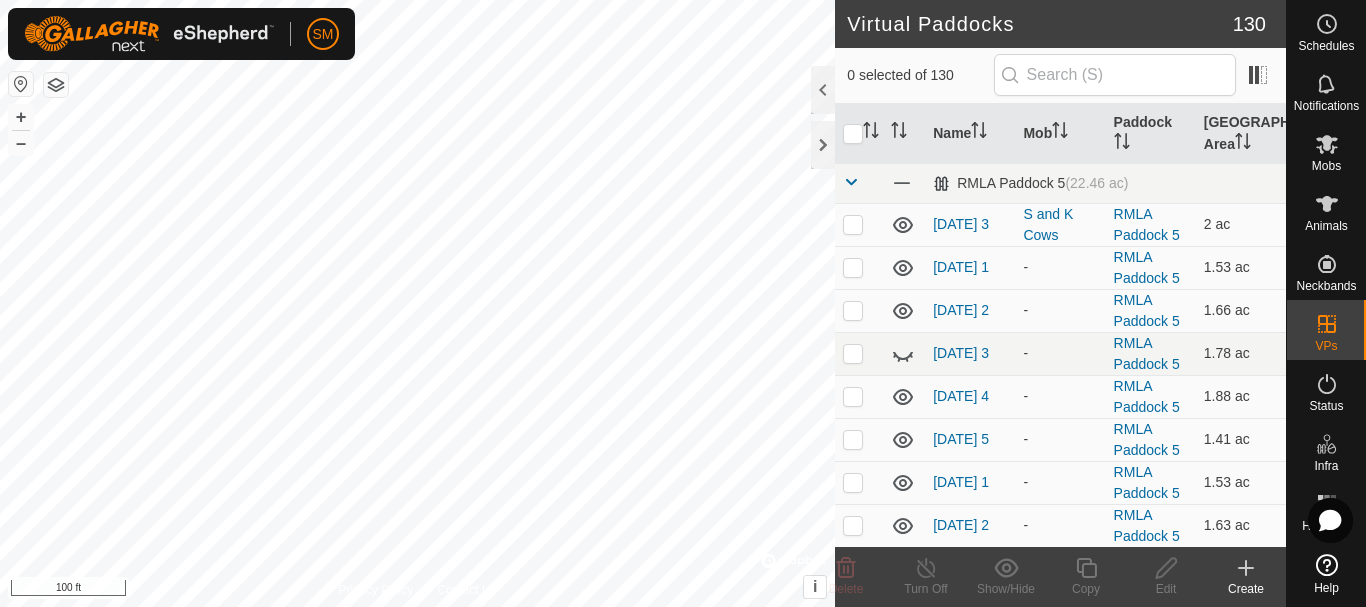 checkbox on "true" 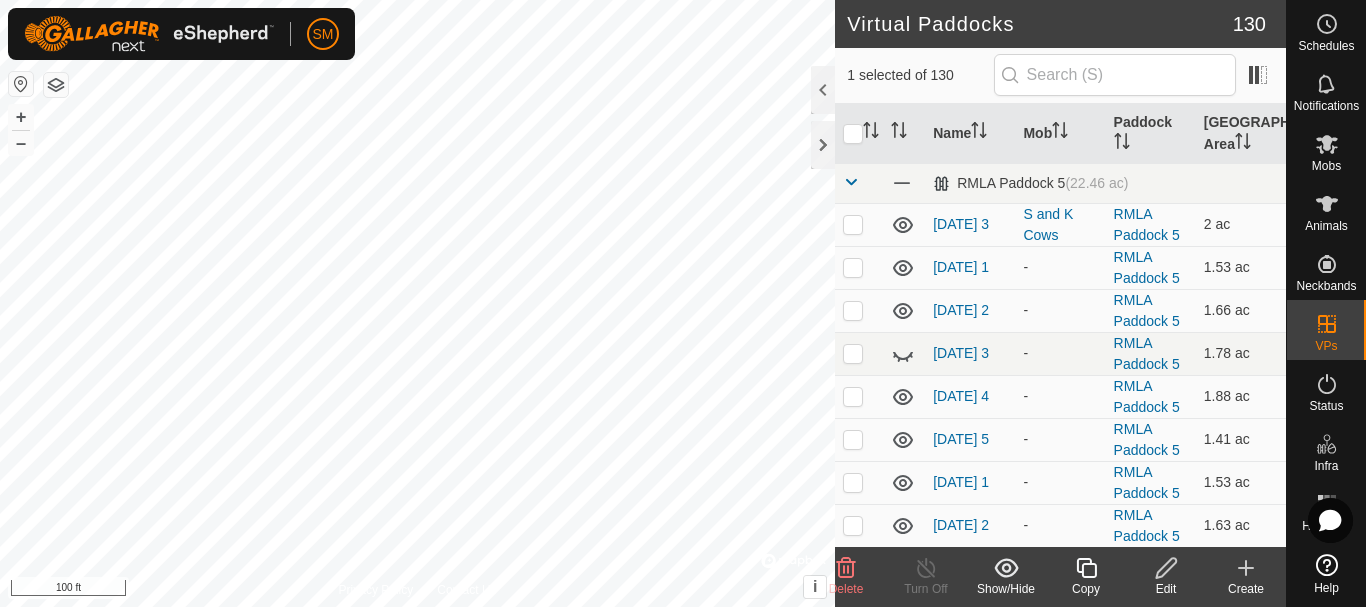 click 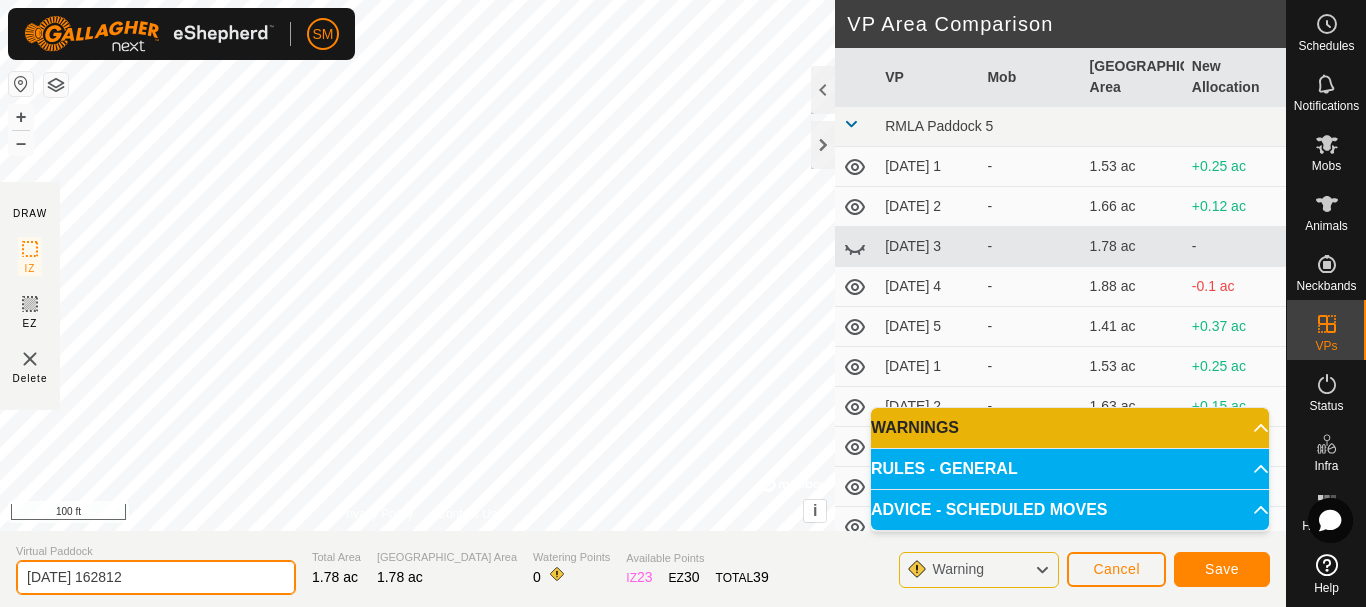 drag, startPoint x: 101, startPoint y: 568, endPoint x: 391, endPoint y: 551, distance: 290.49786 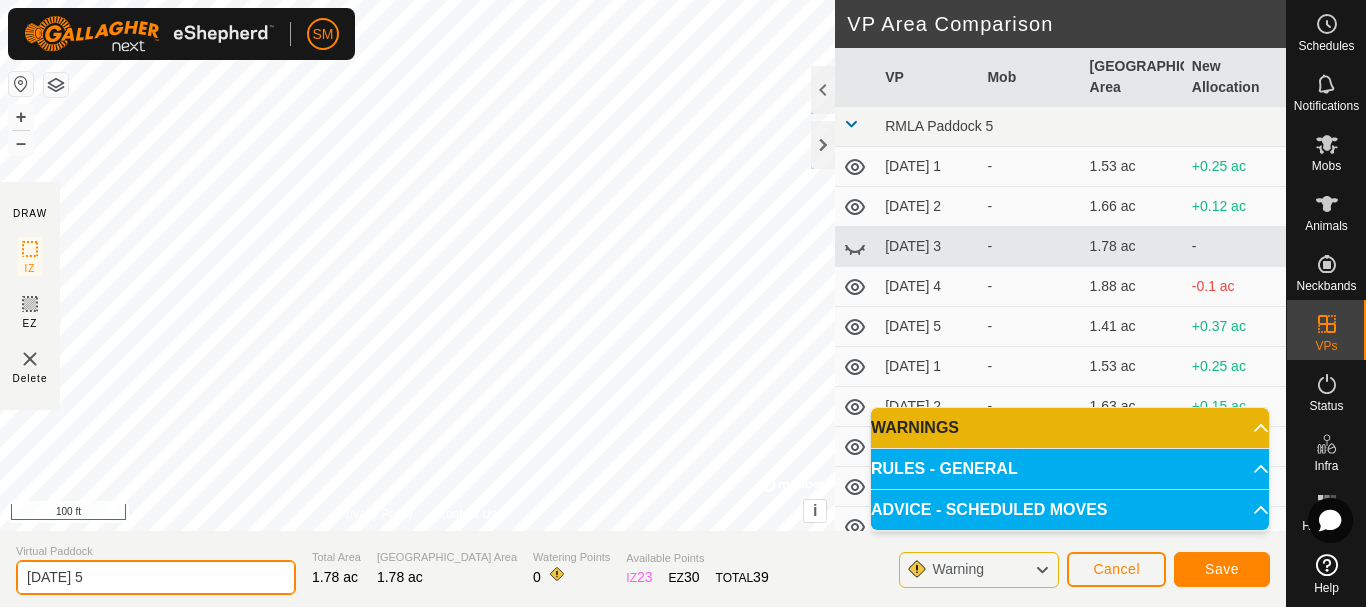 type on "[DATE] 5" 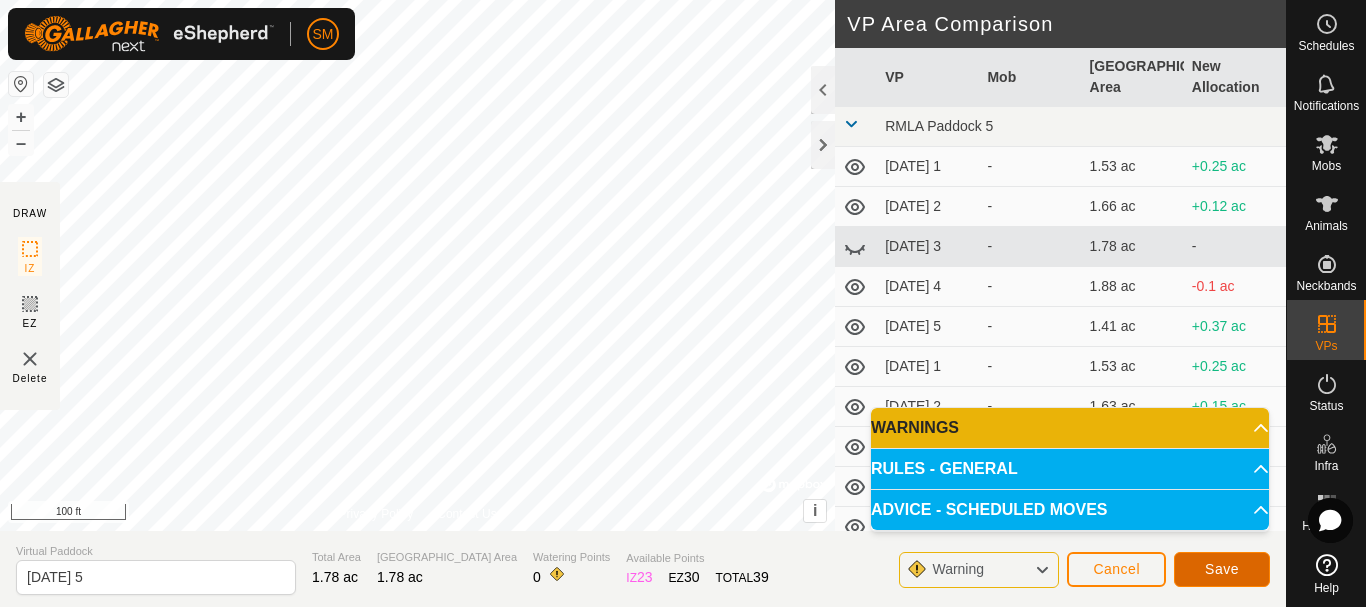 click on "Save" 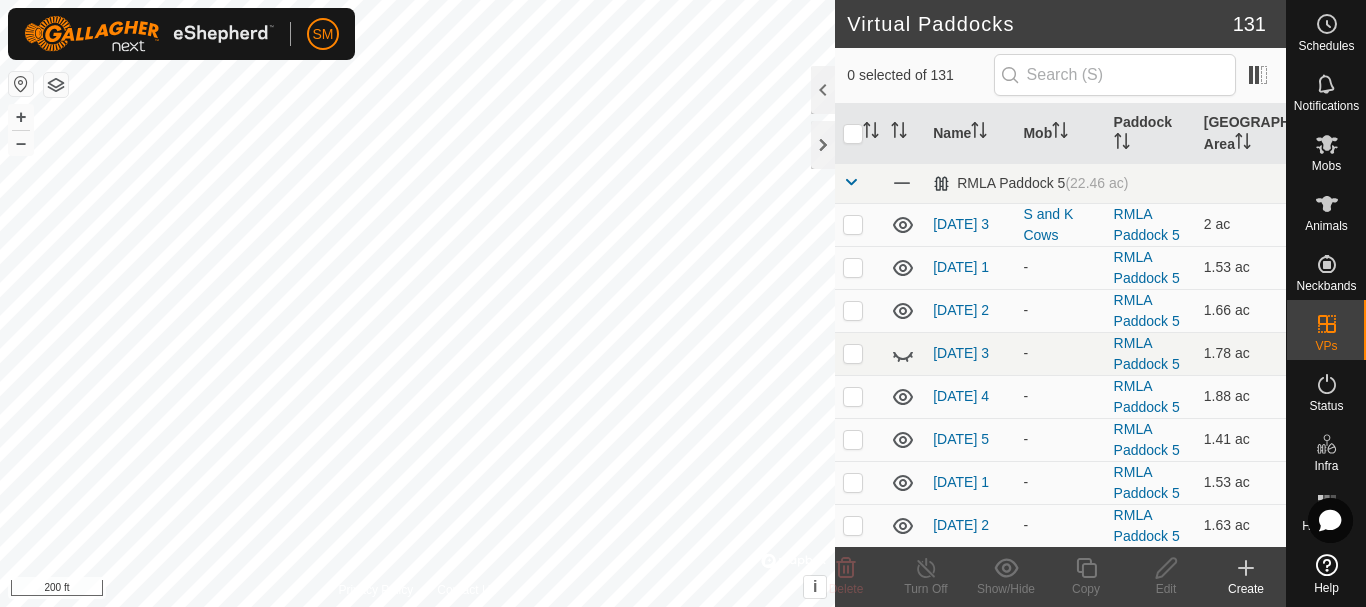 click 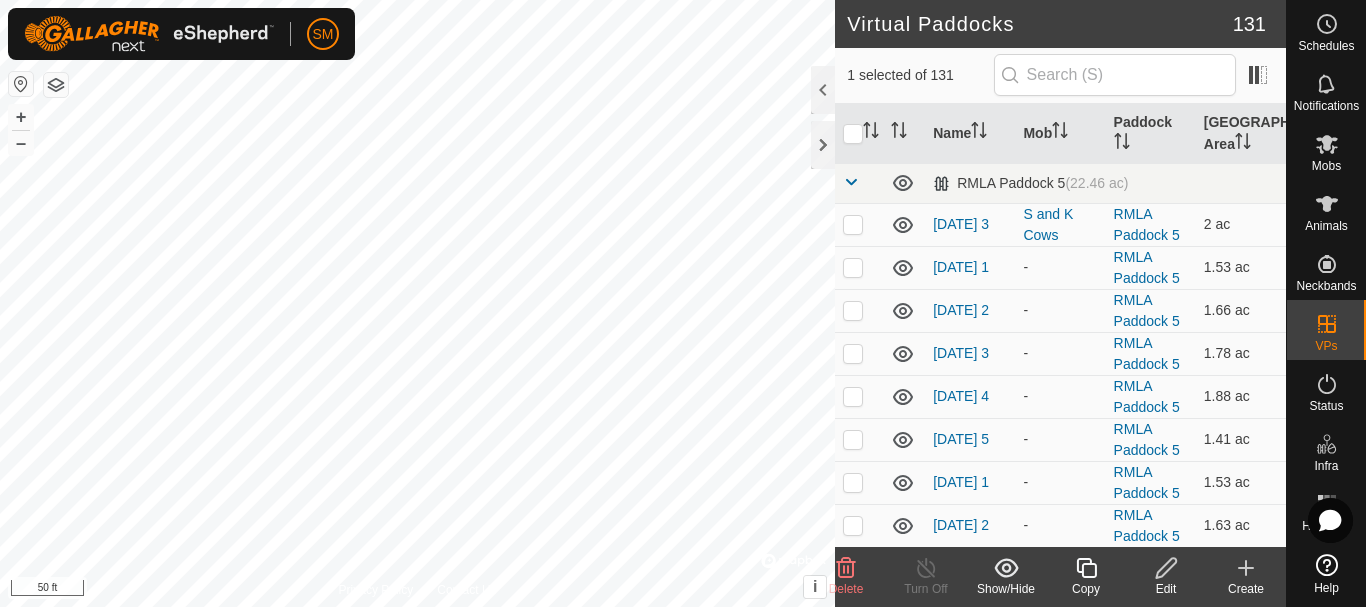 checkbox on "false" 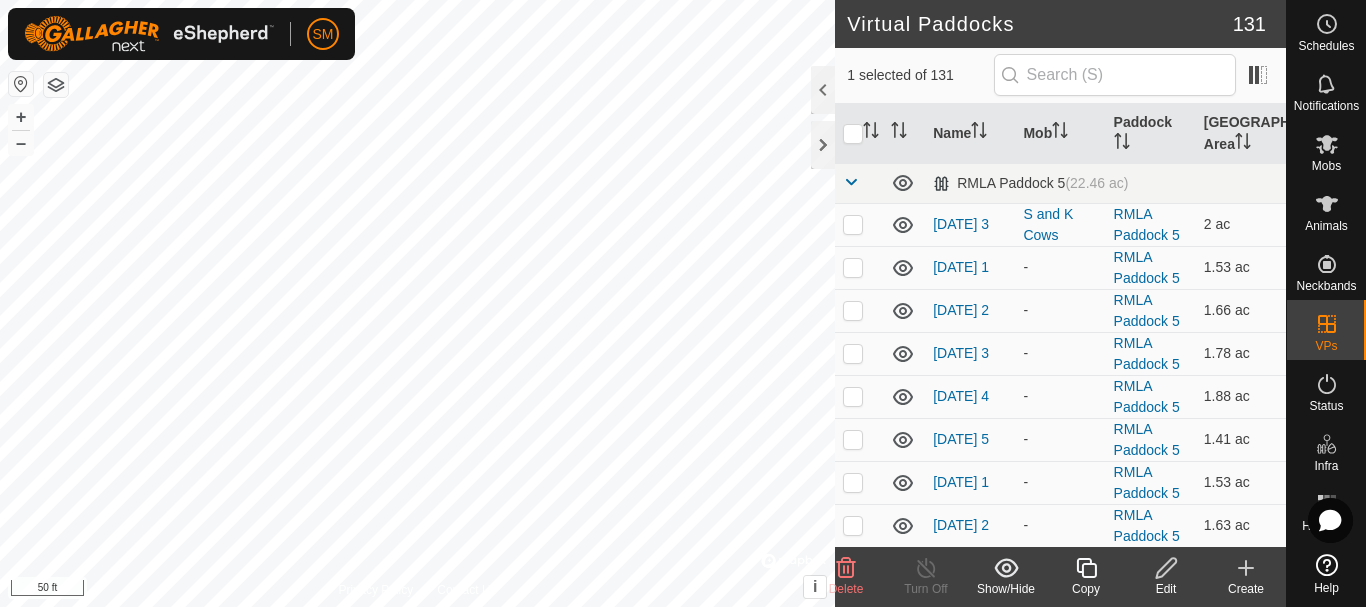 checkbox on "true" 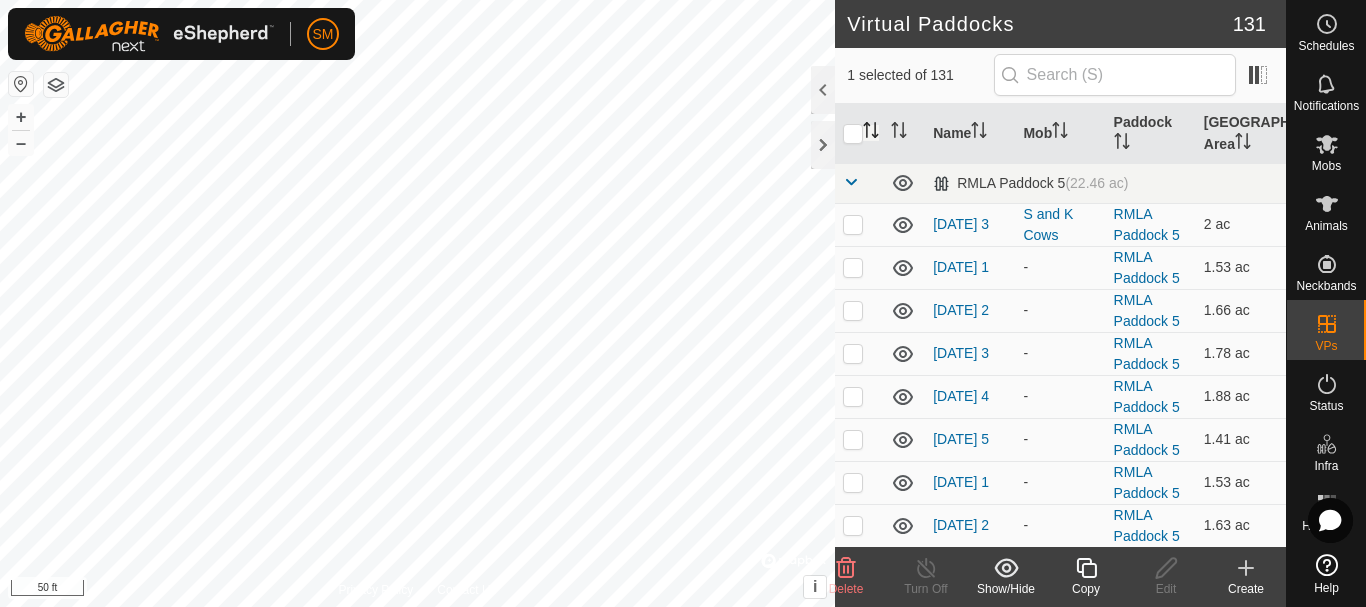 click 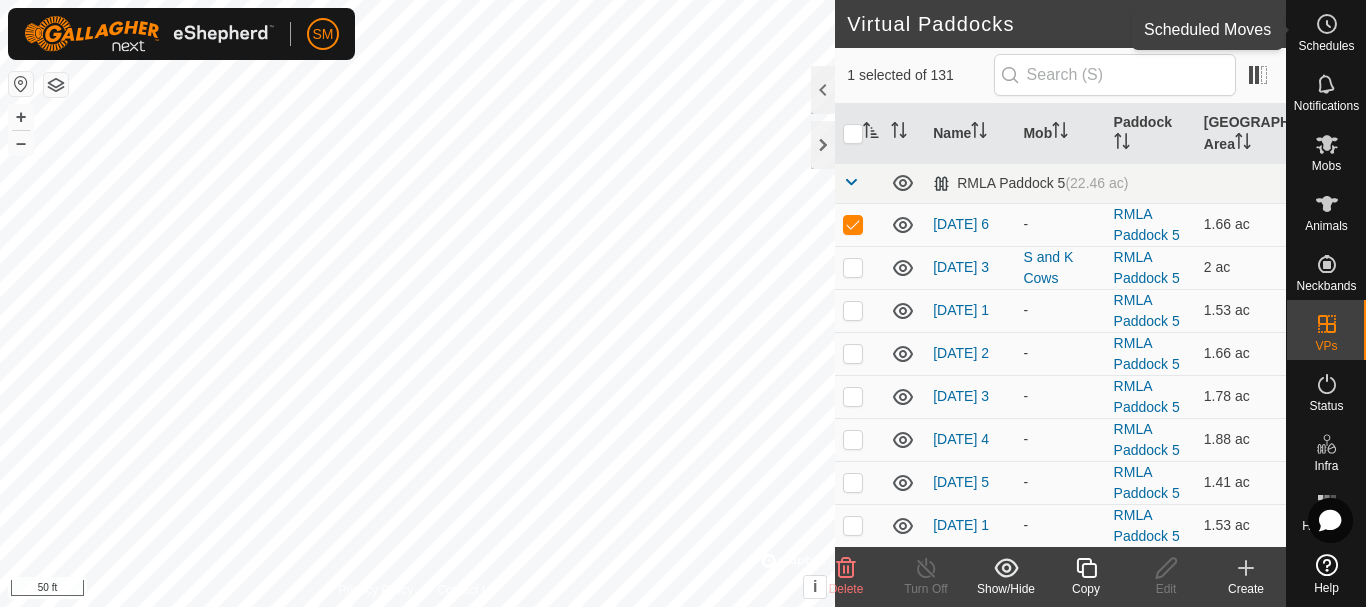 click 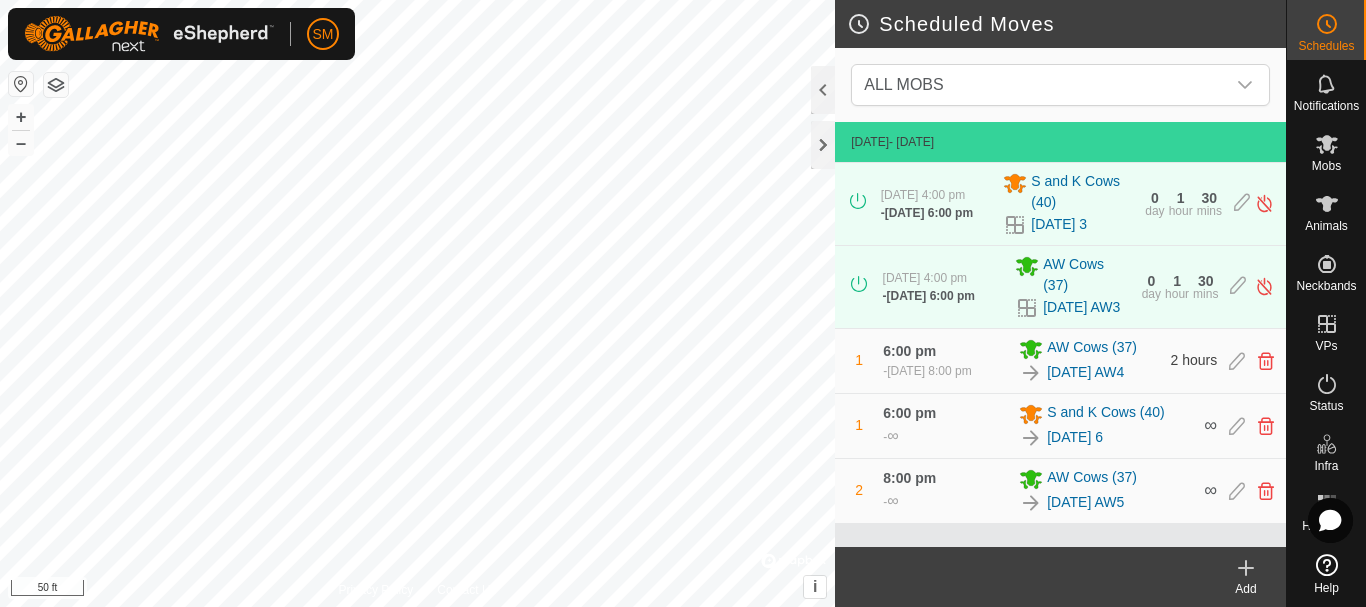 scroll, scrollTop: 19, scrollLeft: 0, axis: vertical 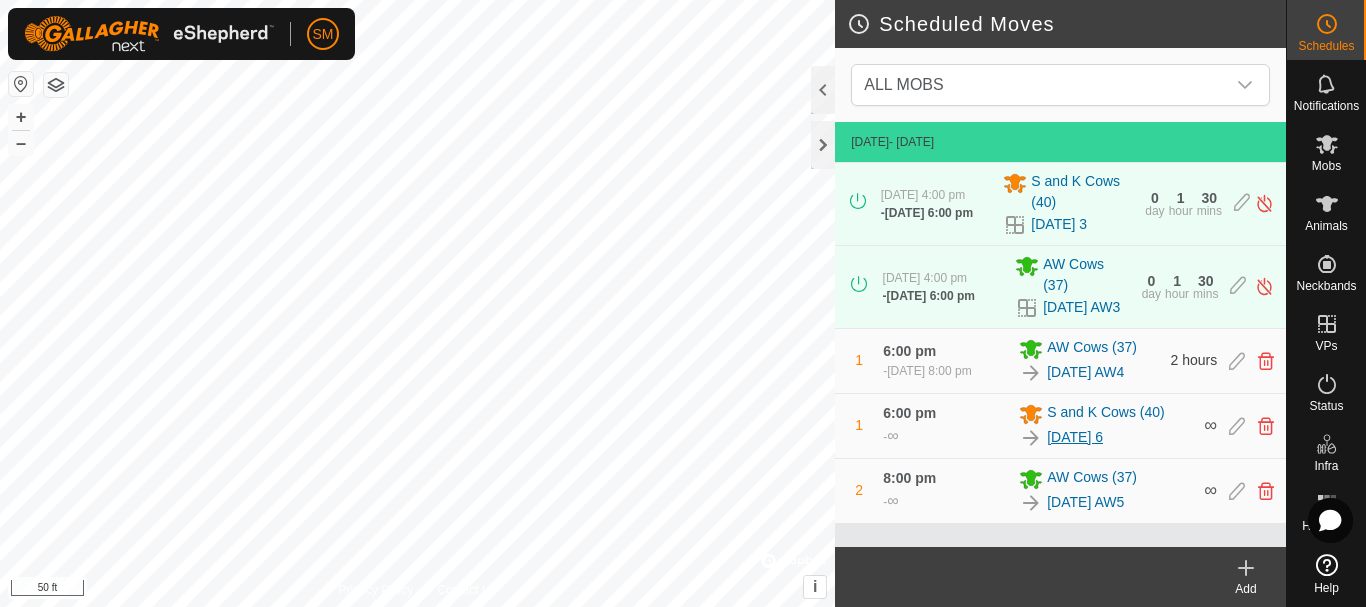 click on "[DATE] 6" at bounding box center [1075, 437] 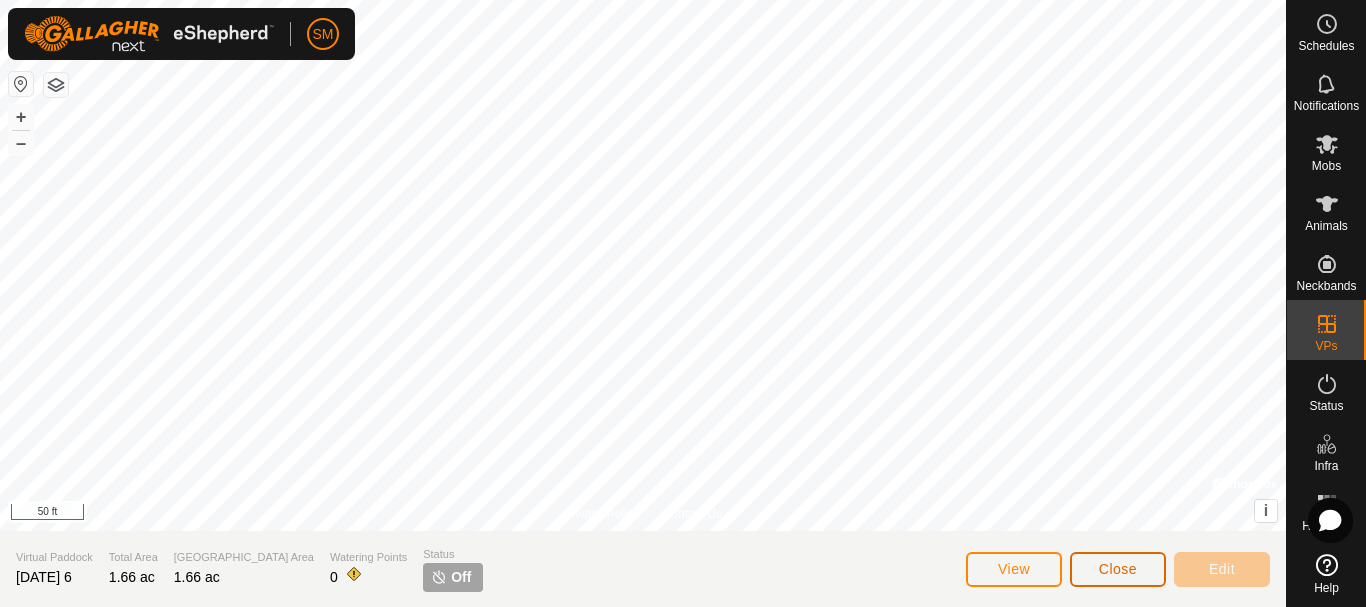 click on "Close" 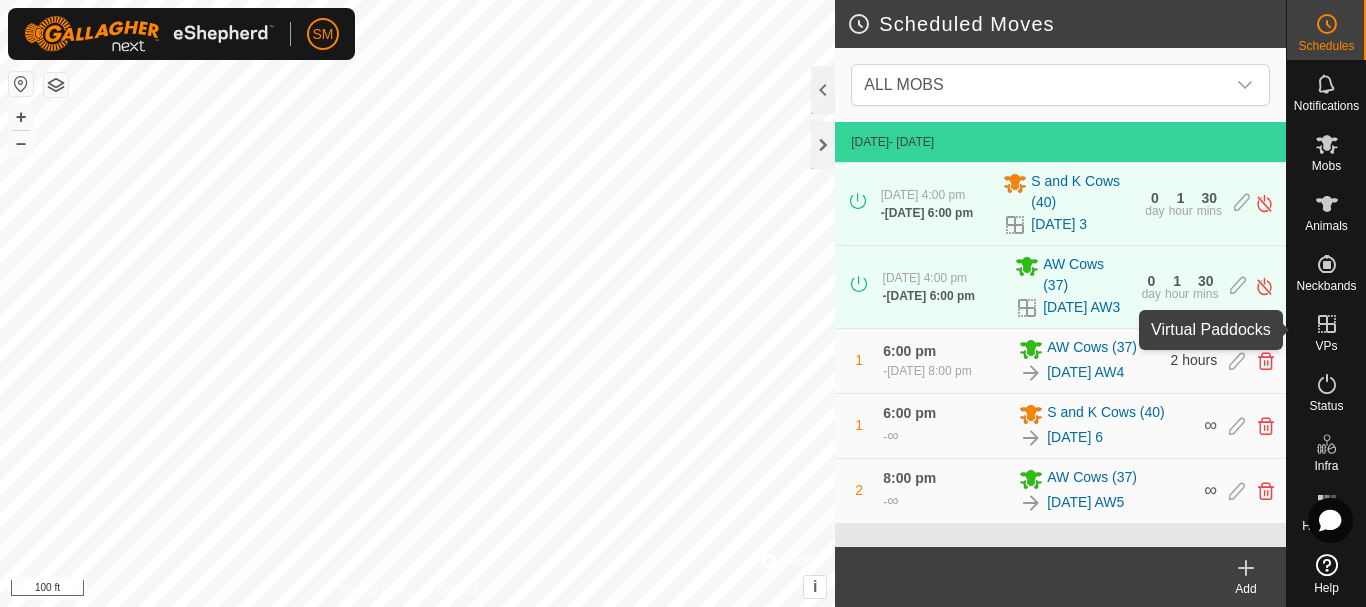 click 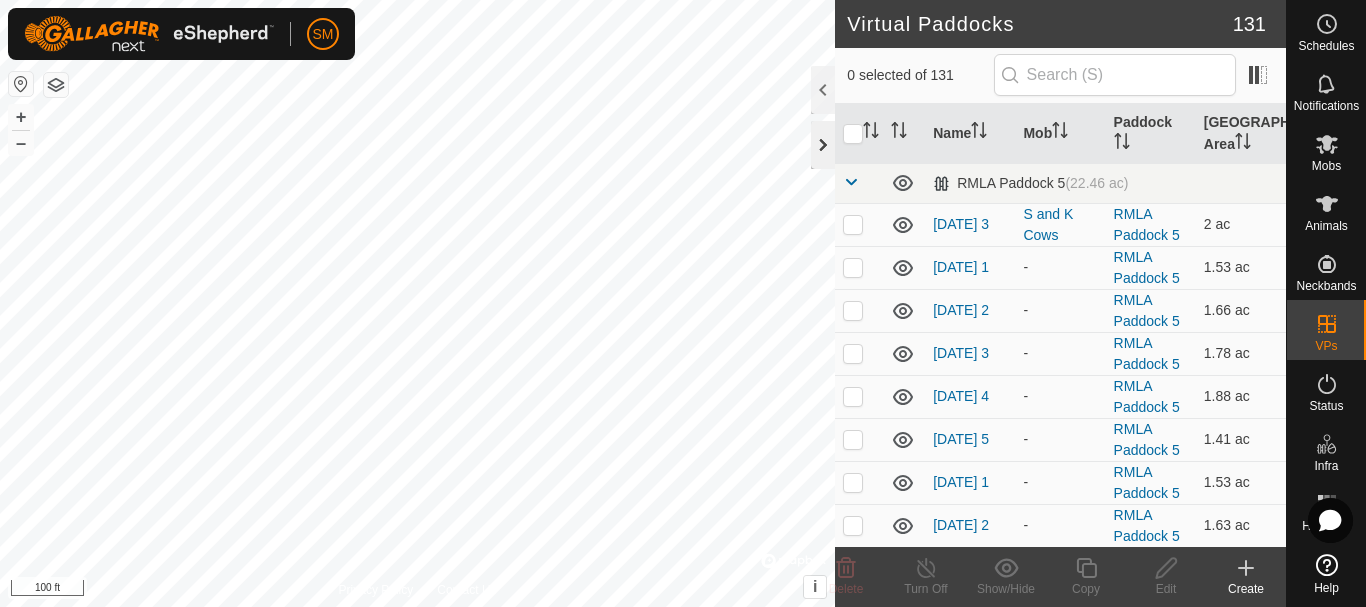 click 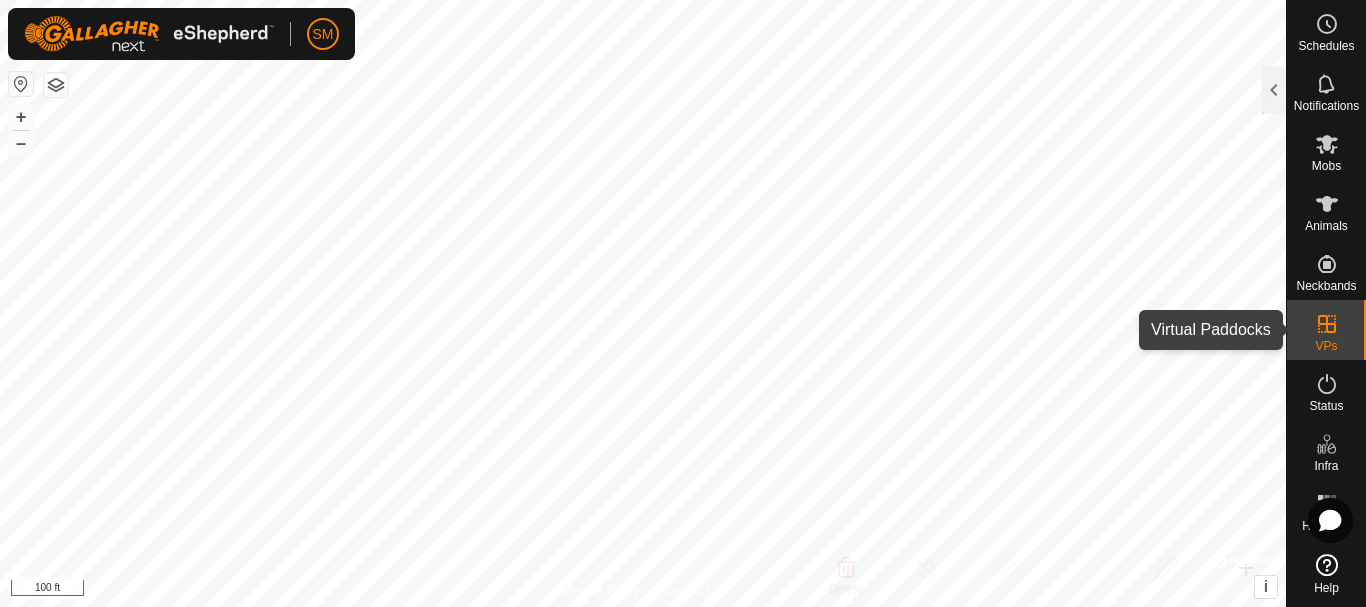 click 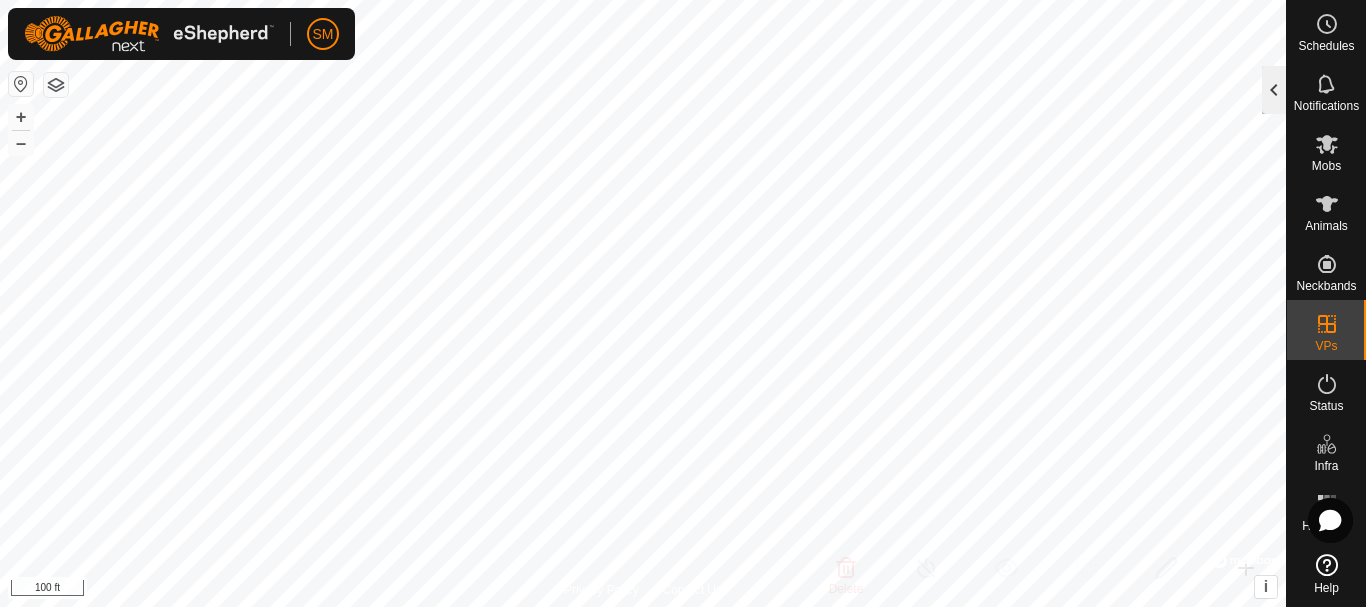 click 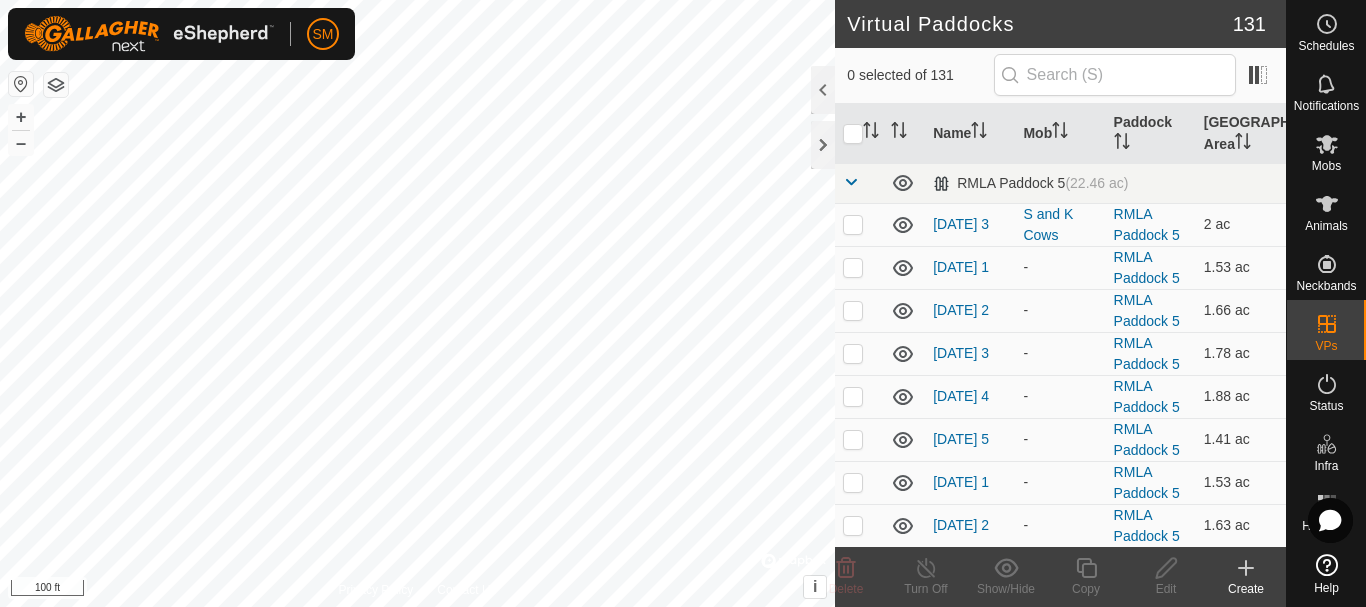 click 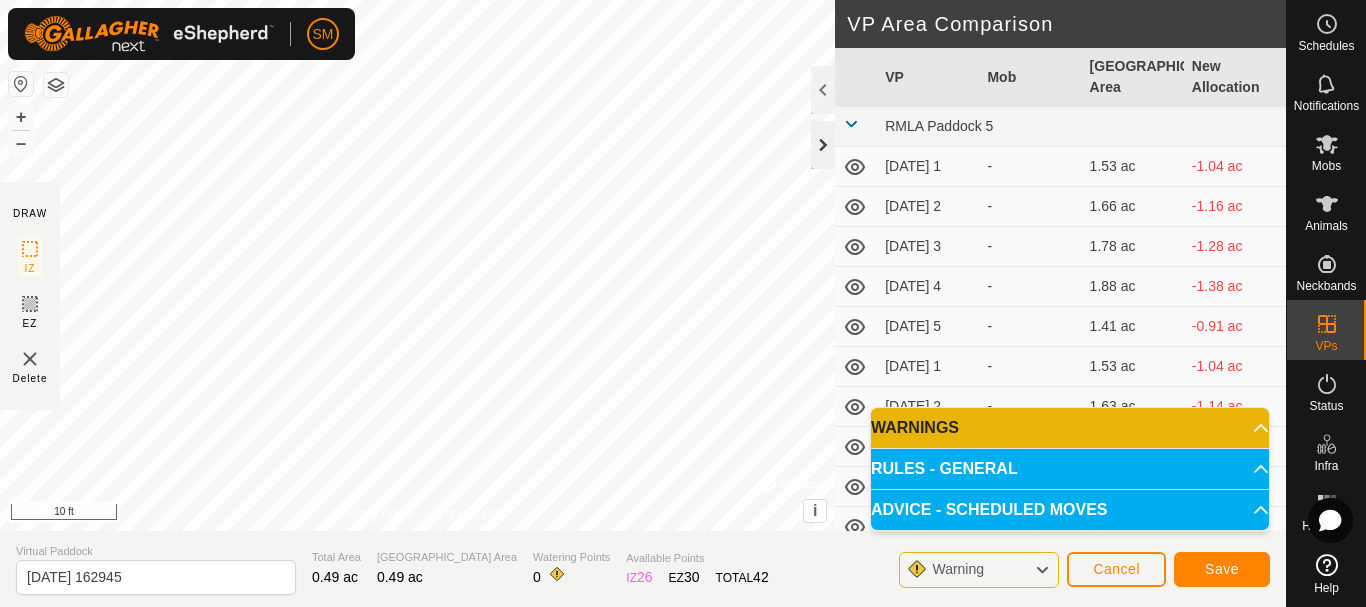 click 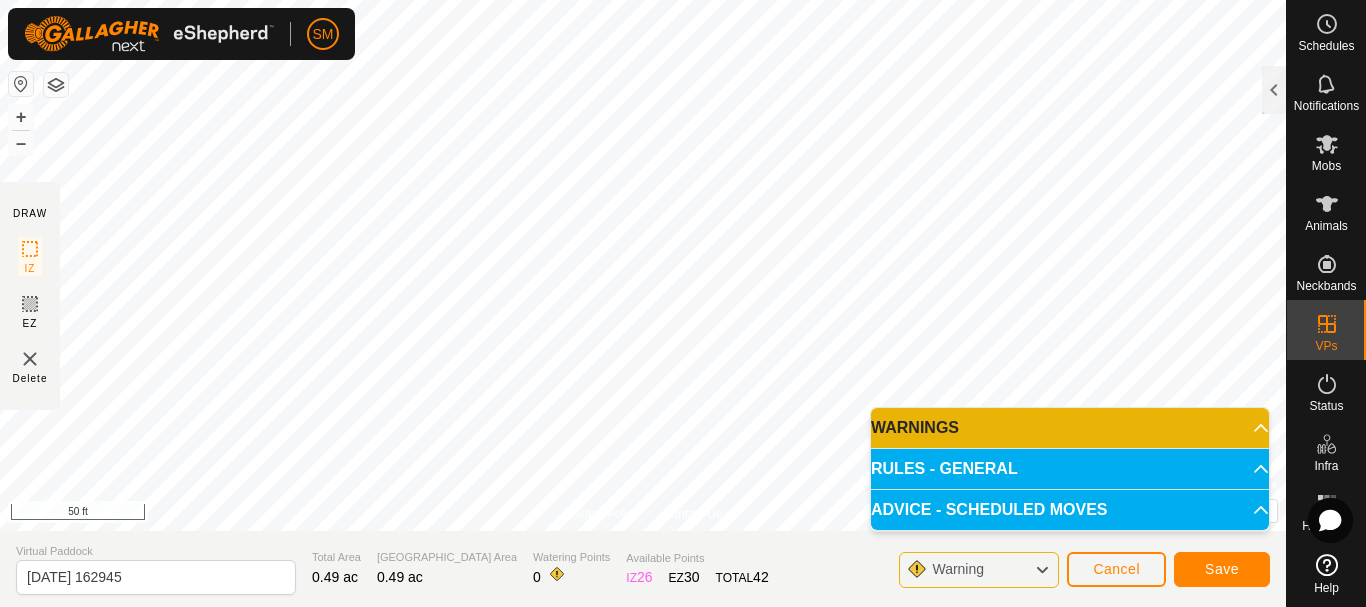 click on "SM Schedules Notifications Mobs Animals Neckbands VPs Status Infra Heatmap Help DRAW IZ EZ Delete Privacy Policy Contact Us + – ⇧ i ©  Mapbox , ©  OpenStreetMap ,  Improve this map 50 ft VP Area Comparison     VP   Mob   Grazing Area   New Allocation  RMLA Paddock 5  [DATE] 1  -  1.53 ac  -1.04 ac  [DATE] 2  -  1.66 ac  -1.16 ac  [DATE] 3  -  1.78 ac  -1.28 ac  [DATE] 4  -  1.88 ac  -1.38 ac  [DATE] 5  -  1.41 ac  -0.91 ac  [DATE] 1  -  1.53 ac  -1.04 ac  [DATE] 2  -  1.63 ac  -1.14 ac  [DATE] 3  -  1.75 ac  -1.26 ac  [DATE] 4  -  1.88 ac  -1.38 ac  [DATE] 5  -  1.28 ac  -0.79 ac  [DATE]  -  1.73 ac  -1.24 ac  [DATE] 1  -  1.41 ac  -0.91 ac  [DATE] 2  -  1.51 ac  -1.01 ac  [DATE] 3  -  1.63 ac  -1.14 ac  [DATE] 4  -  1.73 ac  -1.24 ac  [DATE] 5  -  1.26 ac  -0.77 ac  [DATE] 1  -  1.36 ac  -0.86 ac  [DATE] 2  -  1.48 ac  -0.99 ac  [DATE] 3  -  1.58 ac  -1.09 ac  [DATE] 4  -  1.71 ac  -1.21 ac  [DATE] 5  - - - -" at bounding box center (683, 303) 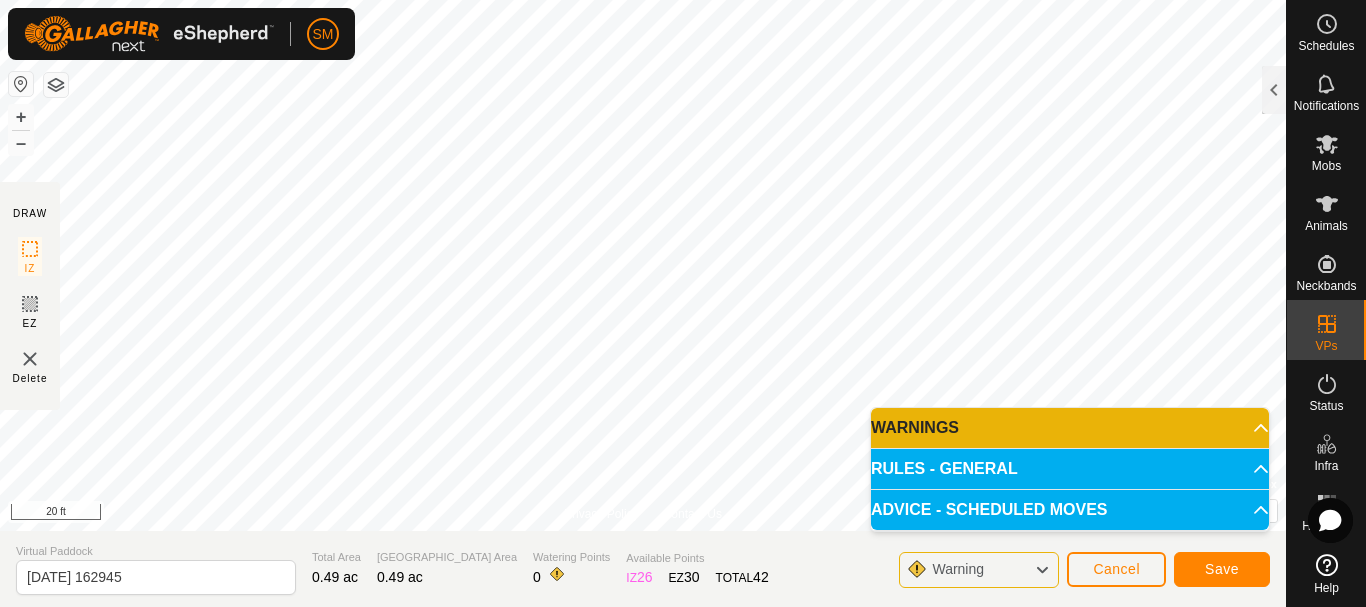 click on "DRAW IZ EZ Delete Privacy Policy Contact Us + – ⇧ i ©  Mapbox , ©  OpenStreetMap ,  Improve this map 20 ft VP Area Comparison     VP   Mob   [GEOGRAPHIC_DATA] Area   New Allocation  RMLA Paddock 5  [DATE] 1  -  1.53 ac  -1.04 ac  [DATE] 2  -  1.66 ac  -1.16 ac  [DATE] 3  -  1.78 ac  -1.28 ac  [DATE] 4  -  1.88 ac  -1.38 ac  [DATE] 5  -  1.41 ac  -0.91 ac  [DATE] 1  -  1.53 ac  -1.04 ac  [DATE] 2  -  1.63 ac  -1.14 ac  [DATE] 3  -  1.75 ac  -1.26 ac  [DATE] 4  -  1.88 ac  -1.38 ac  [DATE] 5  -  1.28 ac  -0.79 ac  [DATE]  -  1.73 ac  -1.24 ac  [DATE] 1  -  1.41 ac  -0.91 ac  [DATE] 2  -  1.51 ac  -1.01 ac  [DATE] 3  -  1.63 ac  -1.14 ac  [DATE] 4  -  1.73 ac  -1.24 ac  [DATE] 5  -  1.26 ac  -0.77 ac  [DATE] 1  -  1.36 ac  -0.86 ac  [DATE] 2  -  1.48 ac  -0.99 ac  [DATE] 3  -  1.58 ac  -1.09 ac  [DATE] 4  -  1.71 ac  -1.21 ac  [DATE] 5  -  1.38 ac  -0.89 ac  [DATE] 1  -  1.51 ac  -1.01 ac  [DATE] 2  -  1.61 ac  -1.11 ac - - -" 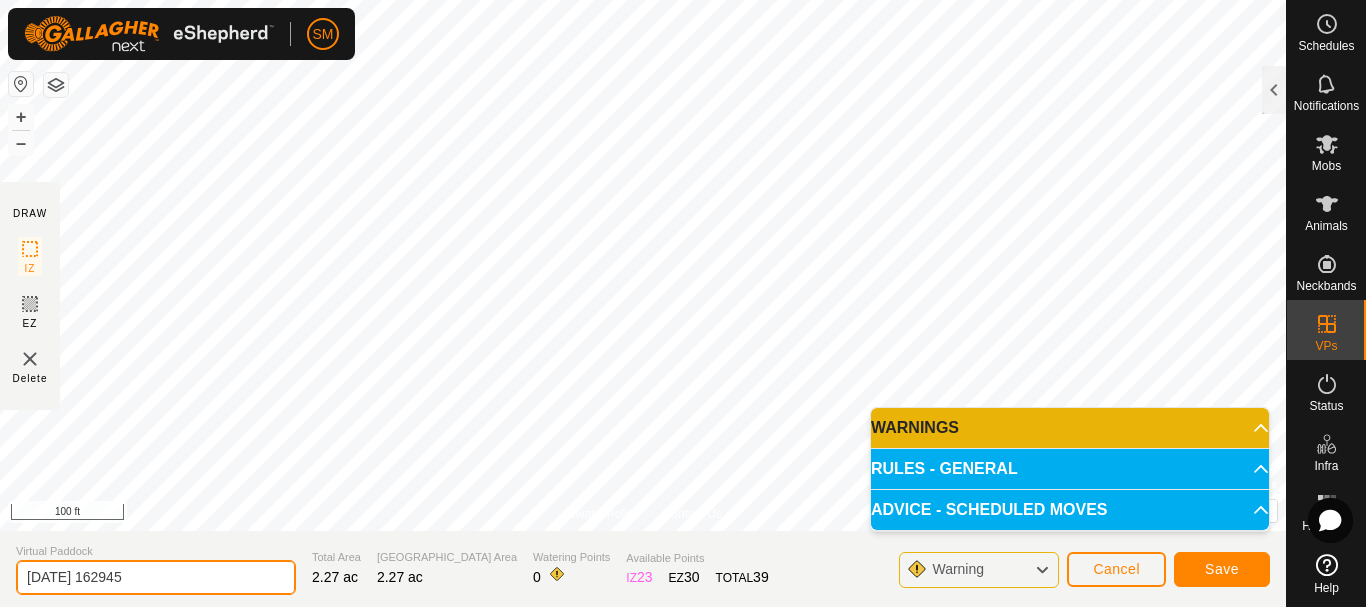 drag, startPoint x: 89, startPoint y: 567, endPoint x: 263, endPoint y: 580, distance: 174.48495 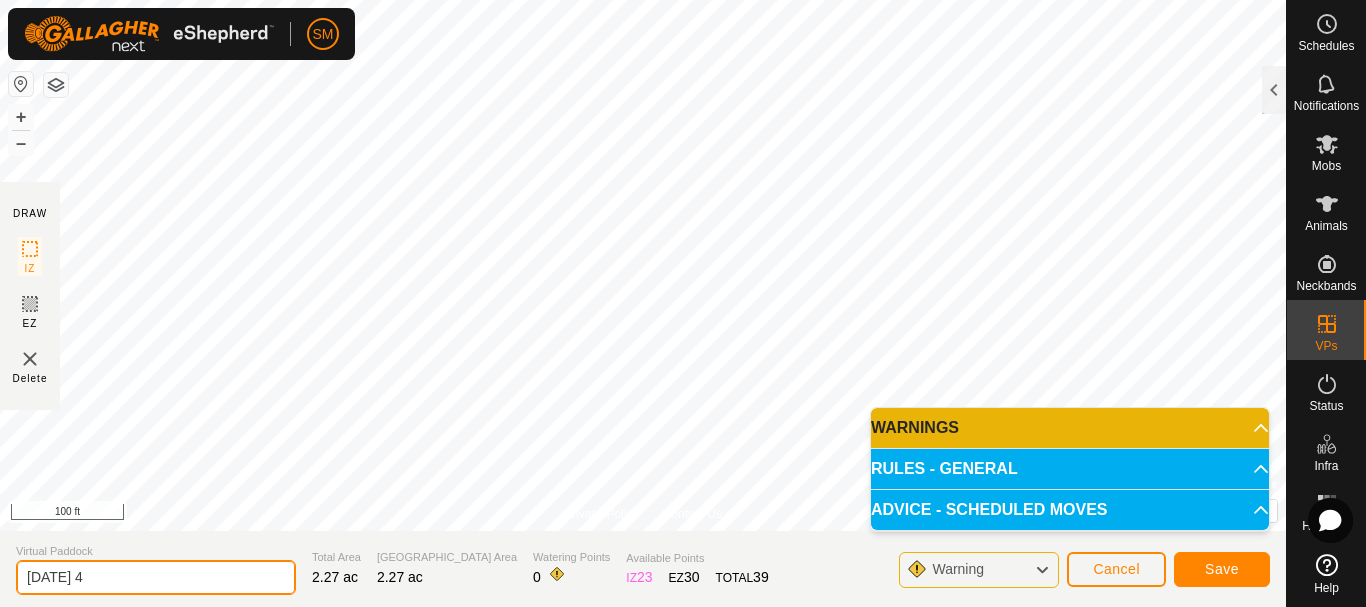type on "[DATE] 4" 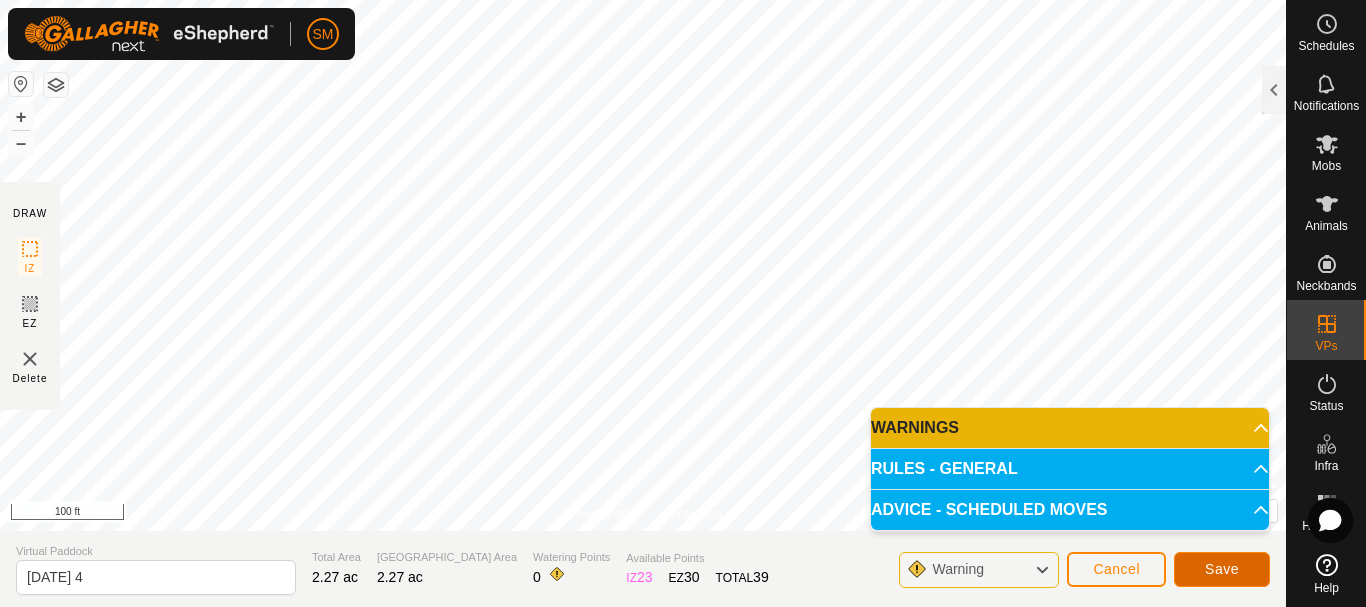 click on "Save" 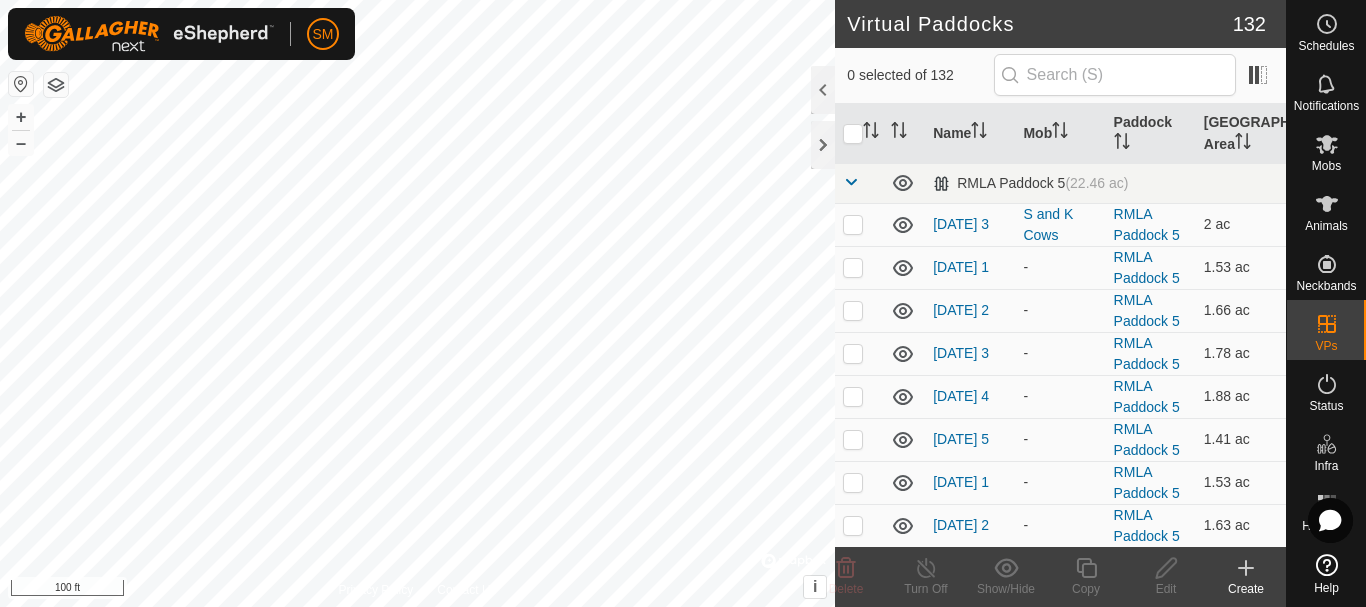 checkbox on "true" 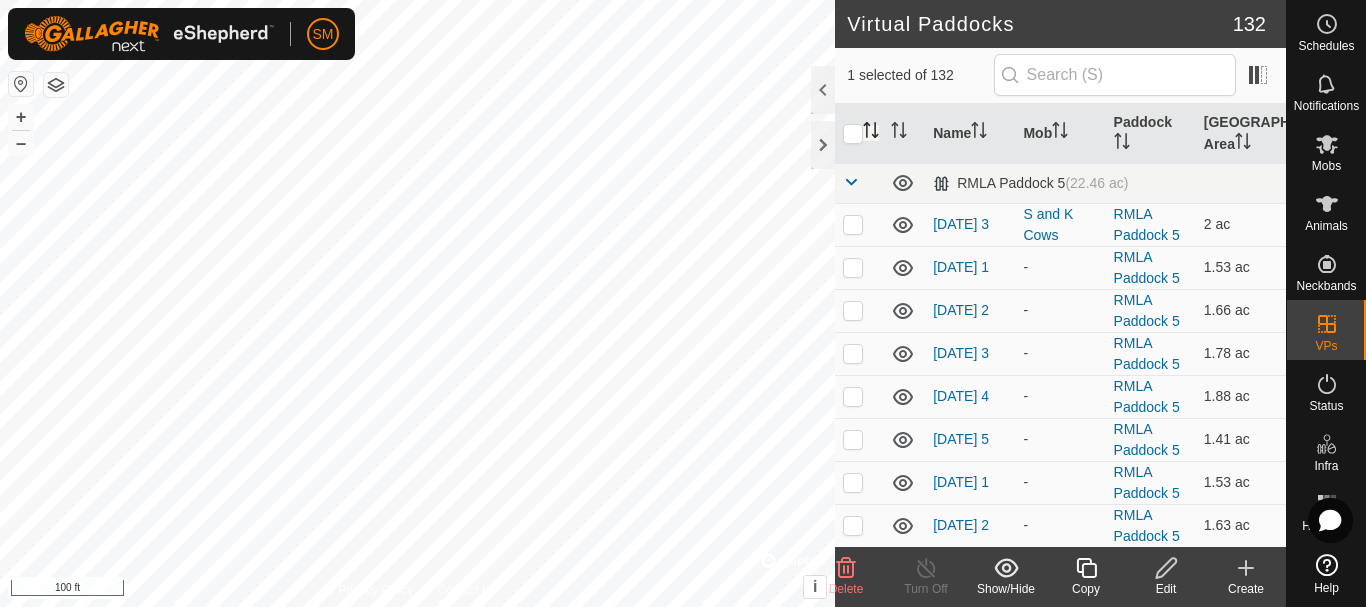 click on "SM Schedules Notifications Mobs Animals Neckbands VPs Status Infra Heatmap Help Virtual Paddocks 132 1 selected of 132     Name   Mob   Paddock   Grazing Area   RMLA Paddock 5   (22.46 ac) [DATE] 3  S and K Cows   RMLA Paddock 5   2 ac  [DATE] 1  -   RMLA Paddock 5   1.53 ac  [DATE] 2  -   RMLA Paddock 5   1.66 ac  [DATE] 3  -   RMLA Paddock 5   1.78 ac  [DATE] 4  -   RMLA Paddock 5   1.88 ac  [DATE] 5  -   RMLA Paddock 5   1.41 ac  [DATE] 1  -   RMLA Paddock 5   1.53 ac  [DATE] 2  -   RMLA Paddock 5   1.63 ac  [DATE] 3  -   RMLA Paddock 5   1.75 ac  [DATE] 4  -   RMLA Paddock 5   1.88 ac  [DATE] 5  -   RMLA Paddock 5   1.28 ac  [DATE]  -   RMLA Paddock 5   1.73 ac  [DATE] 1  -   RMLA Paddock 5   1.41 ac  [DATE] 2  -   RMLA Paddock 5   1.51 ac  [DATE] 3  -   RMLA Paddock 5   1.63 ac  [DATE] 4  -   RMLA Paddock 5   1.73 ac  [DATE] 5  -   RMLA Paddock 5   1.26 ac  [DATE] 1  -   RMLA Paddock 5   1.36 ac  [DATE] 2  -   RMLA Paddock 5   -" 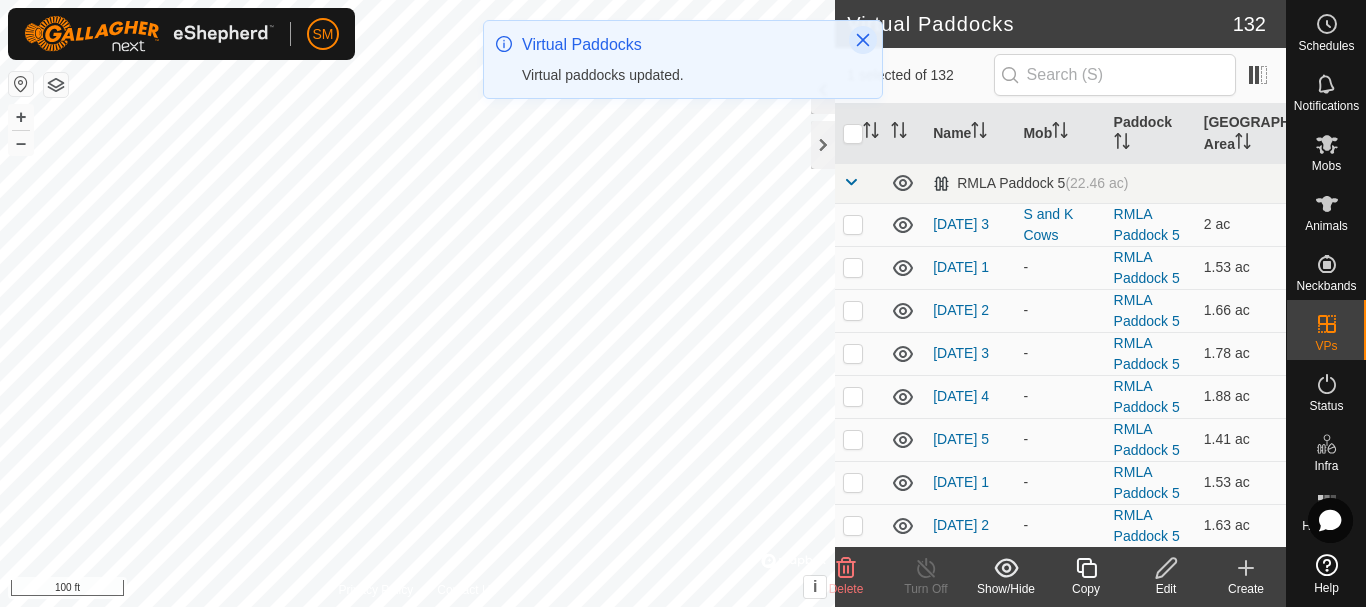 click 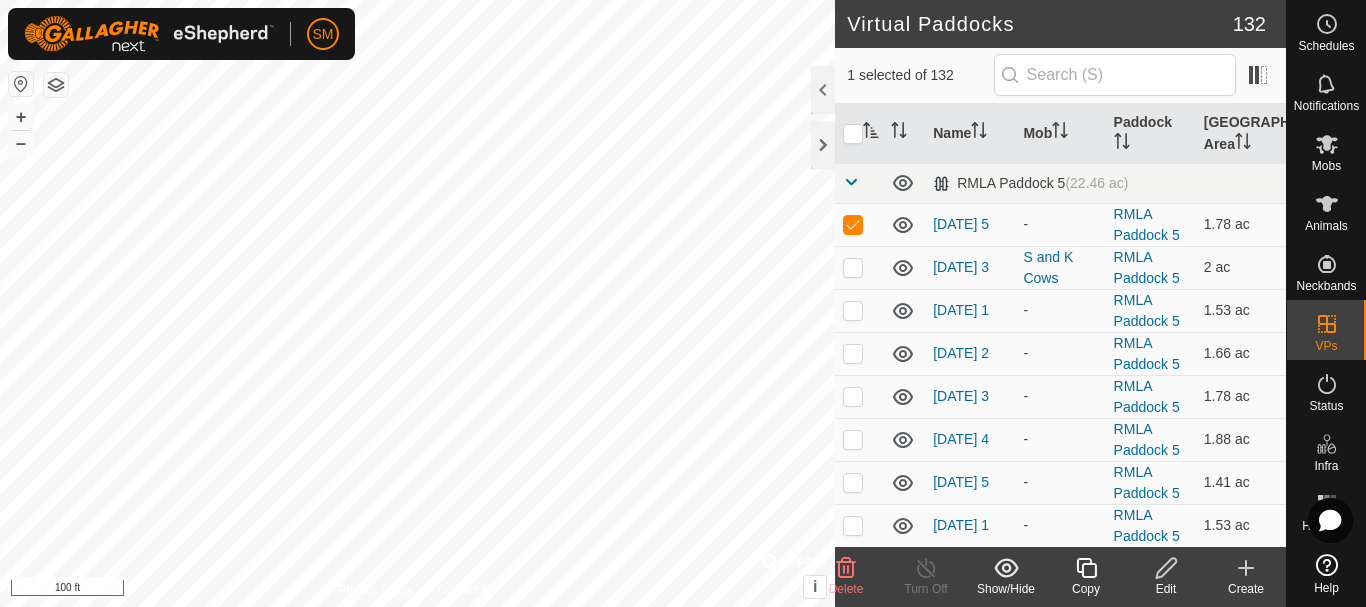 click 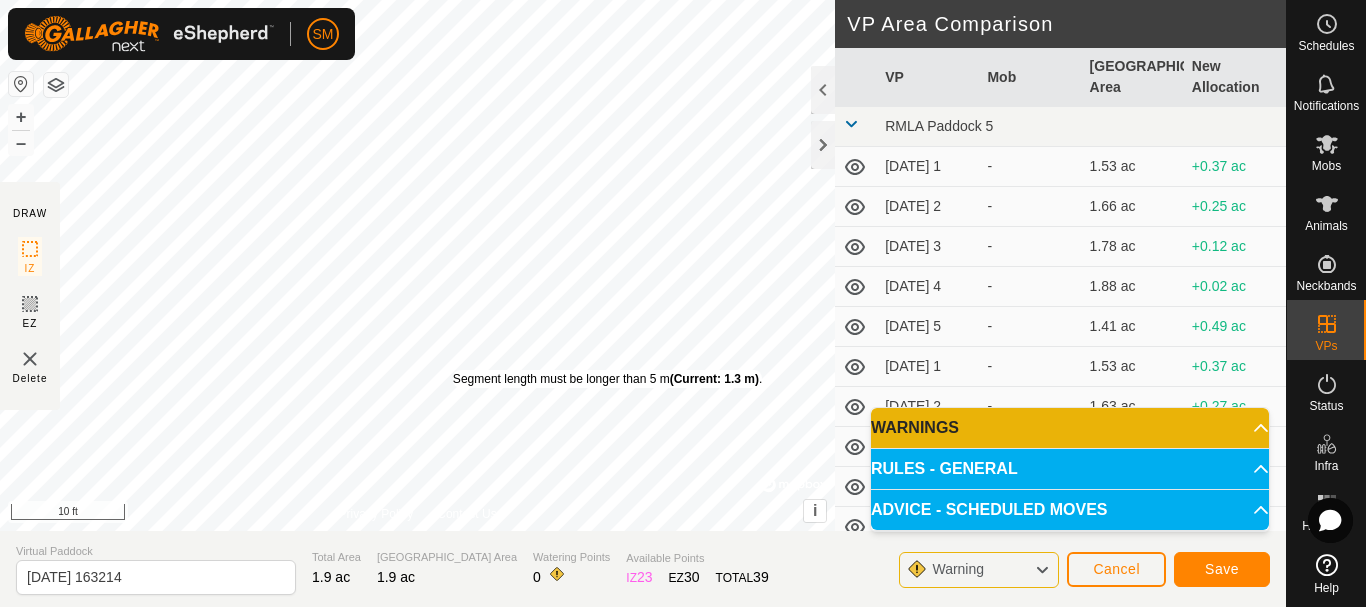 click on "Segment length must be longer than 5 m  (Current: 1.3 m) ." at bounding box center [607, 379] 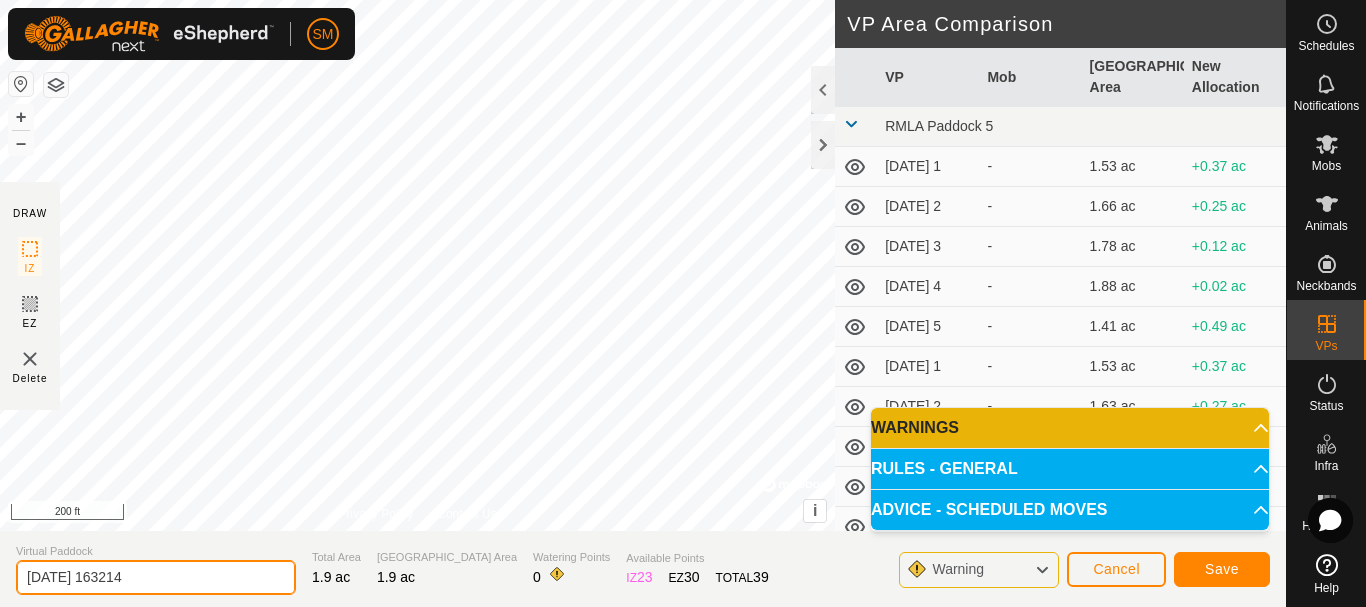 drag, startPoint x: 91, startPoint y: 572, endPoint x: 193, endPoint y: 565, distance: 102.239914 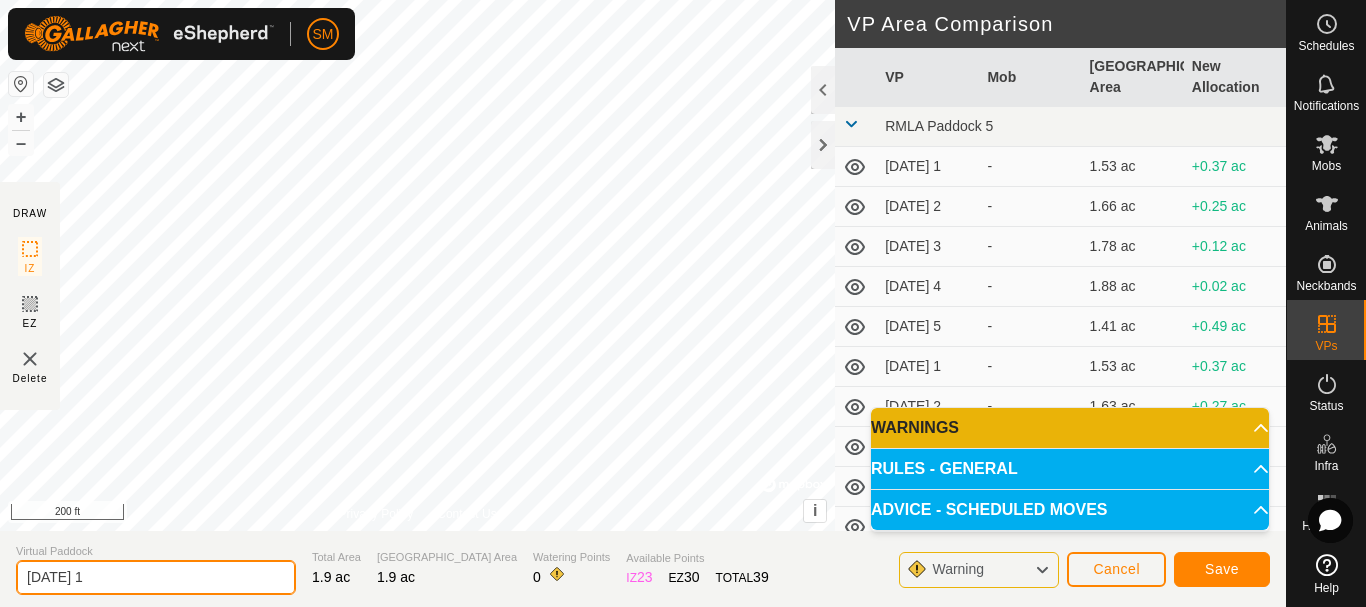 type on "[DATE] 1" 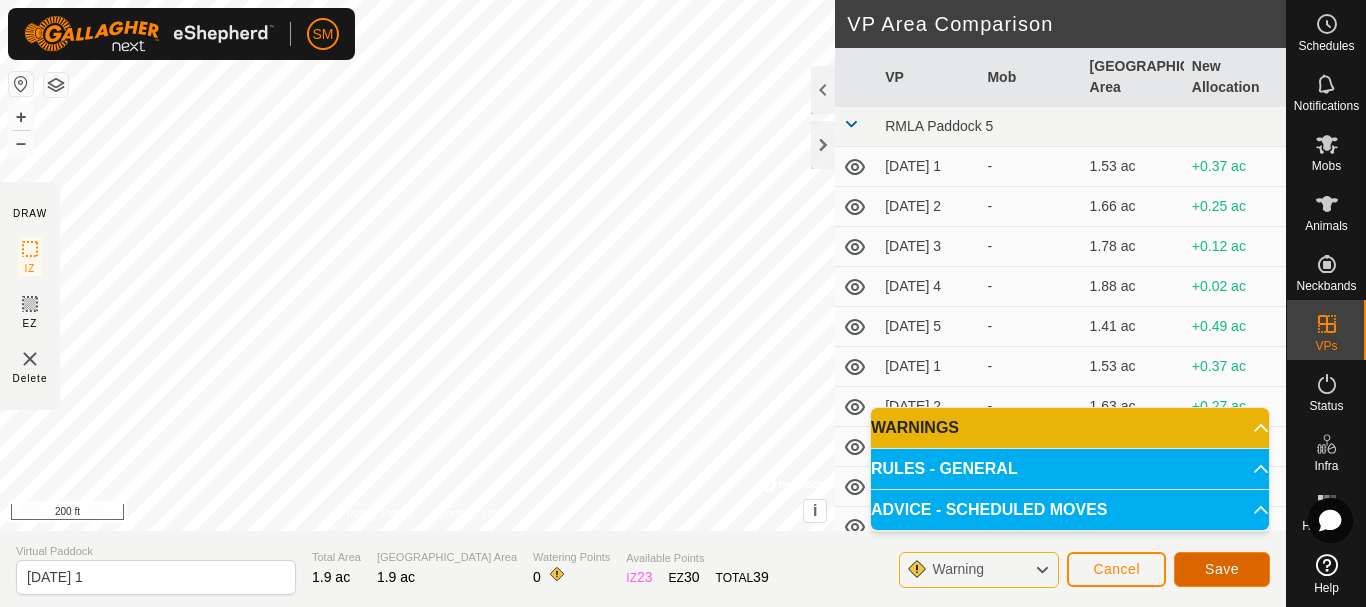 click on "Save" 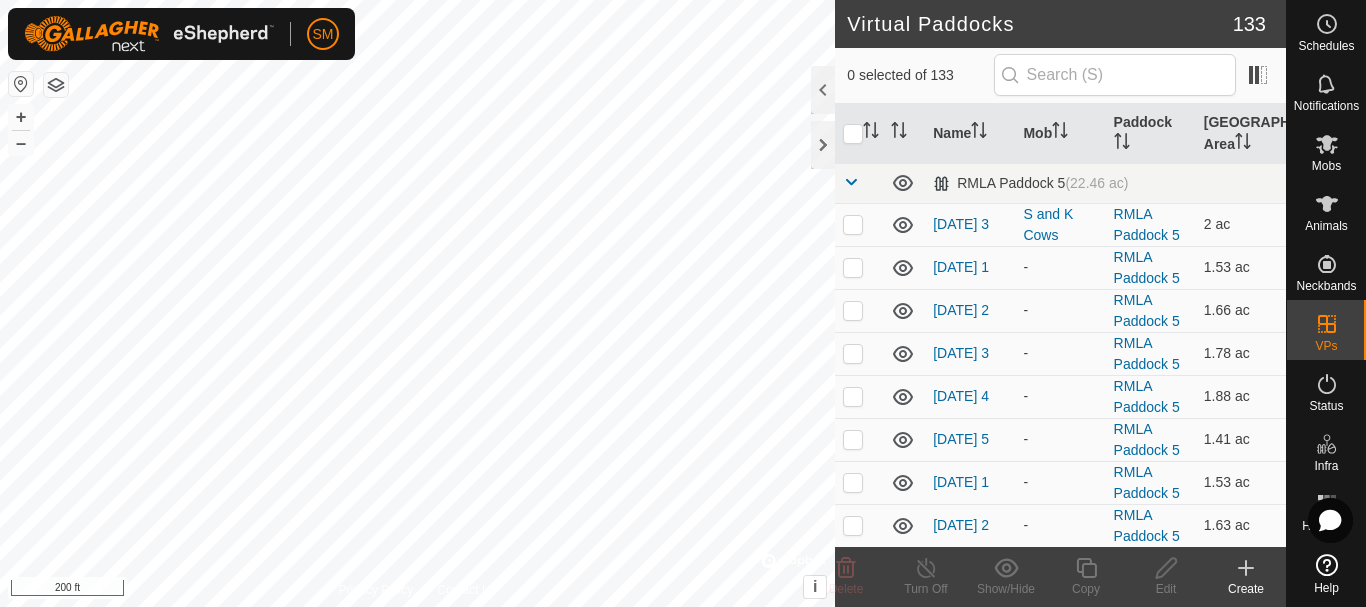 checkbox on "true" 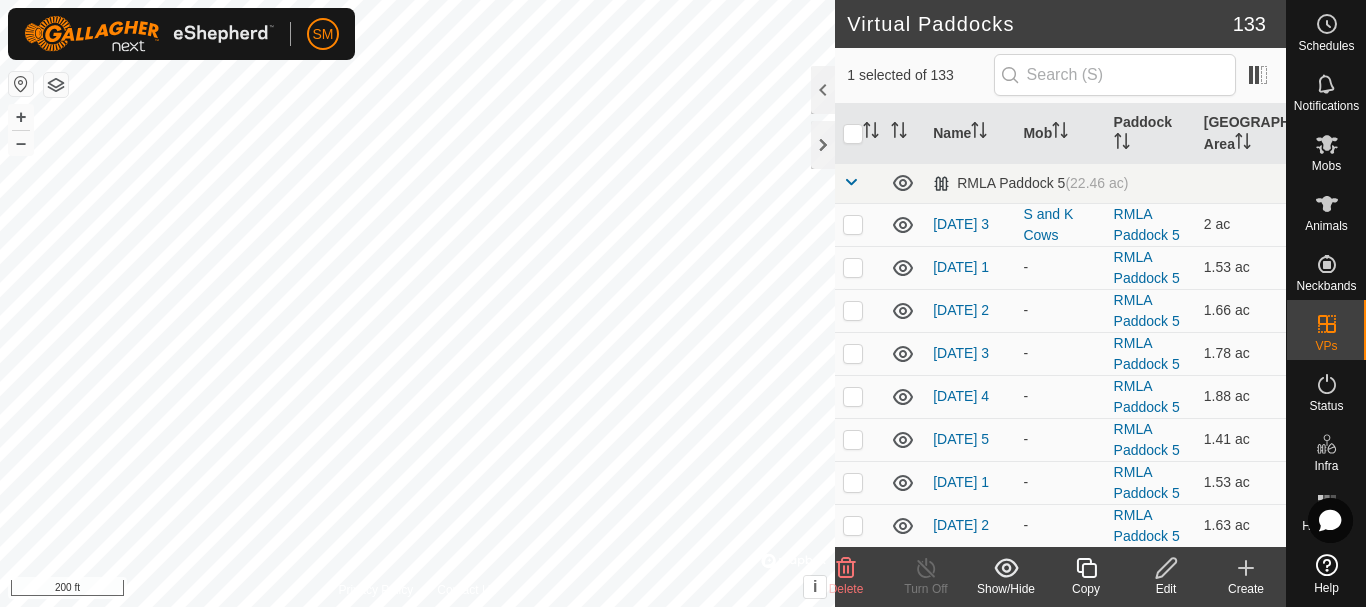 click 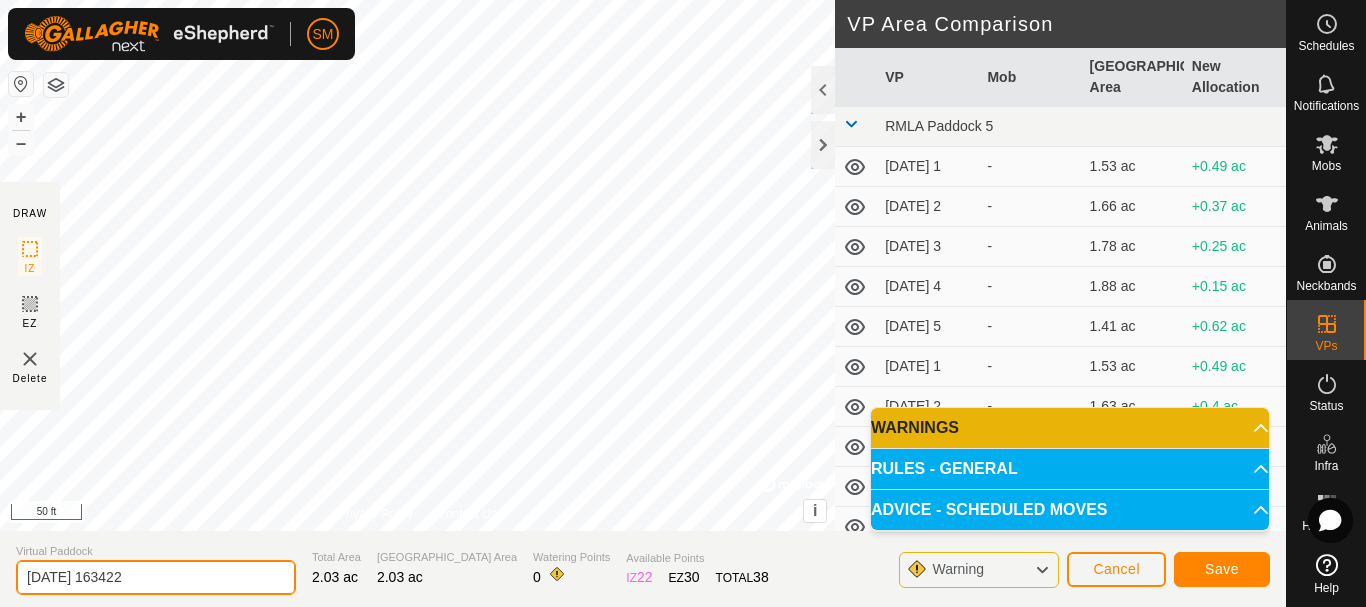 drag, startPoint x: 92, startPoint y: 567, endPoint x: 225, endPoint y: 563, distance: 133.06013 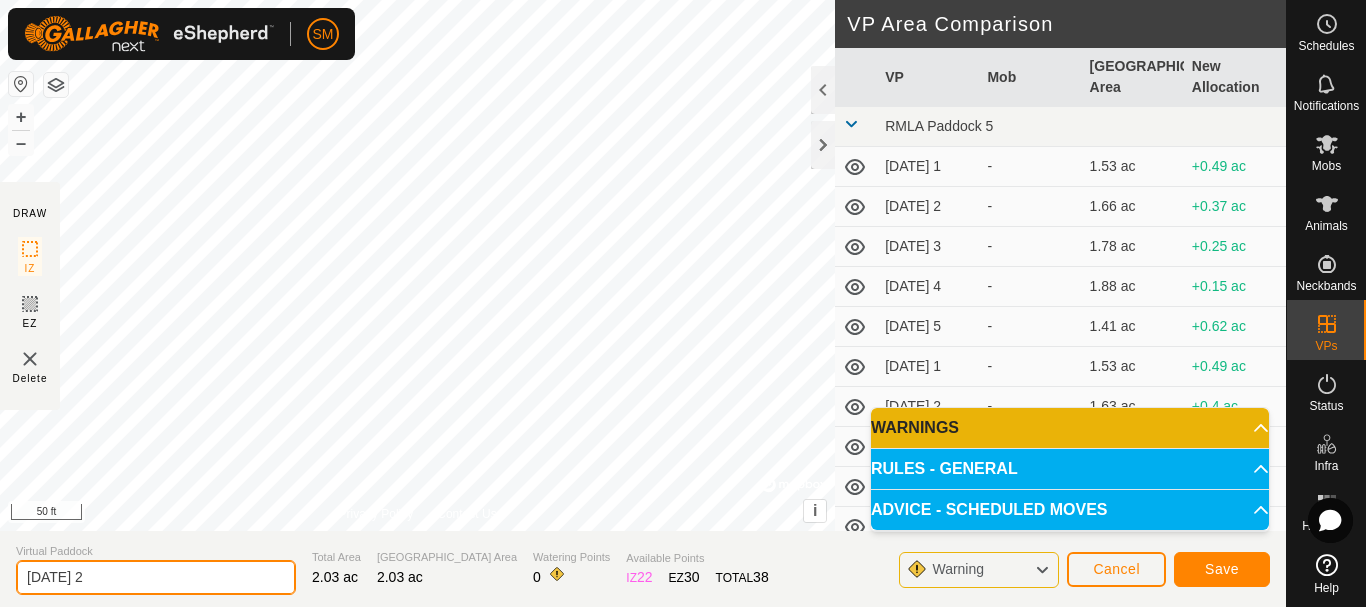 type on "[DATE] 2" 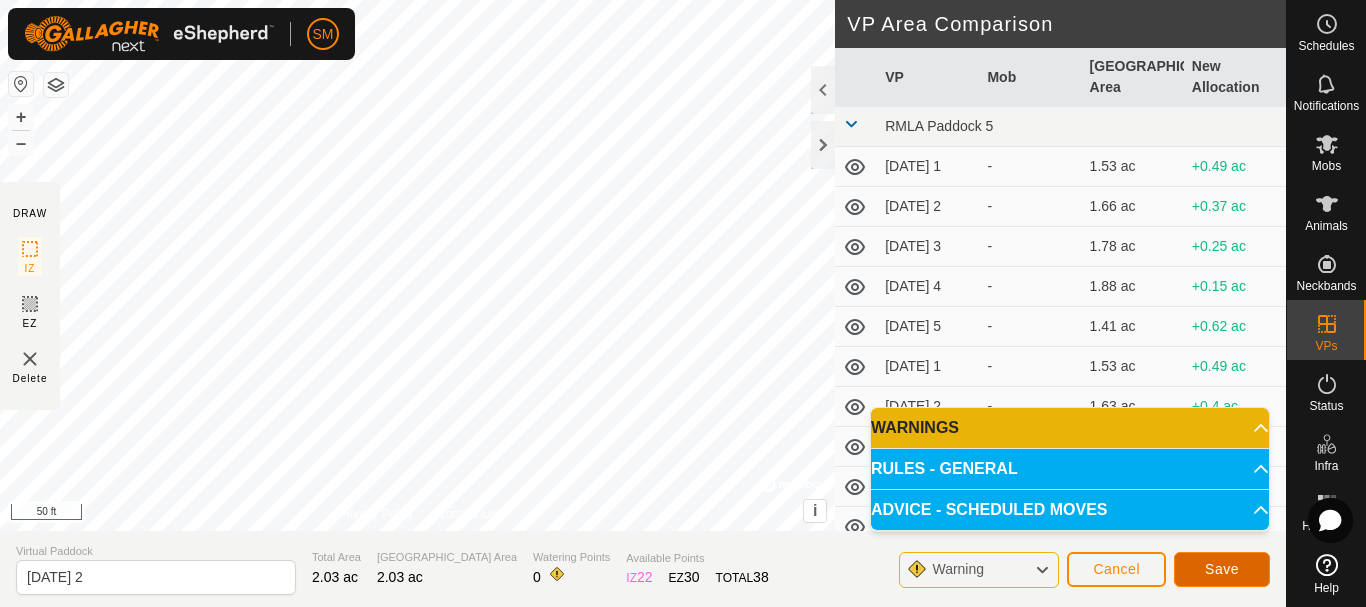 click on "Save" 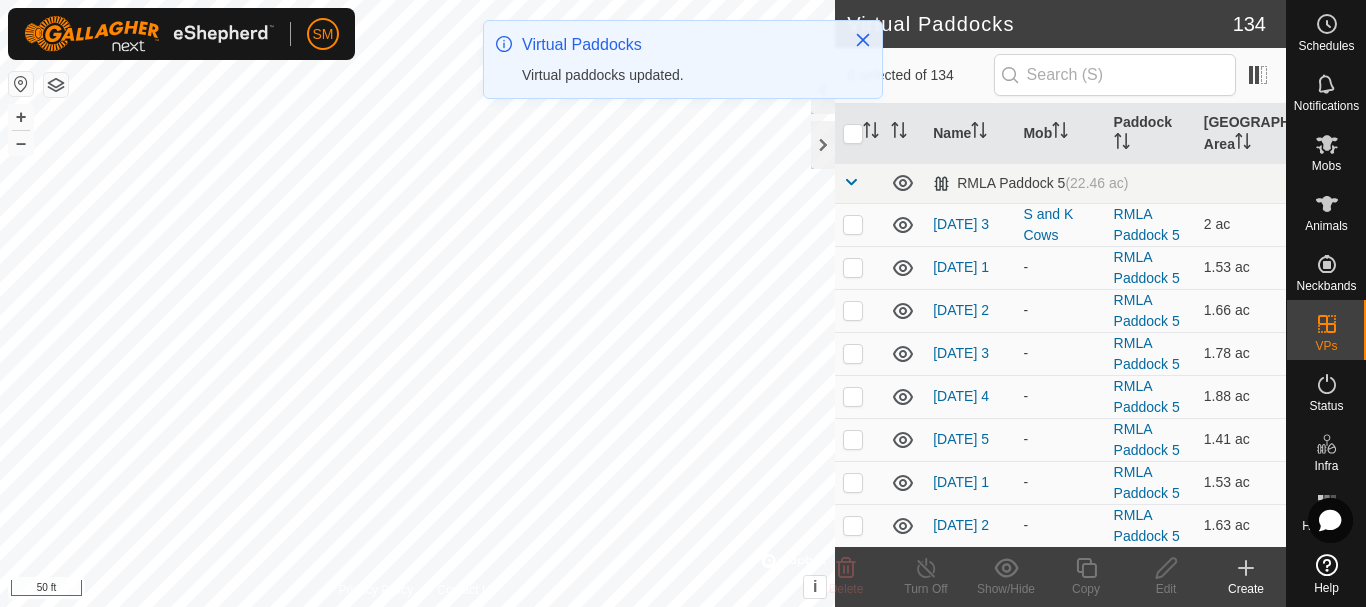 checkbox on "true" 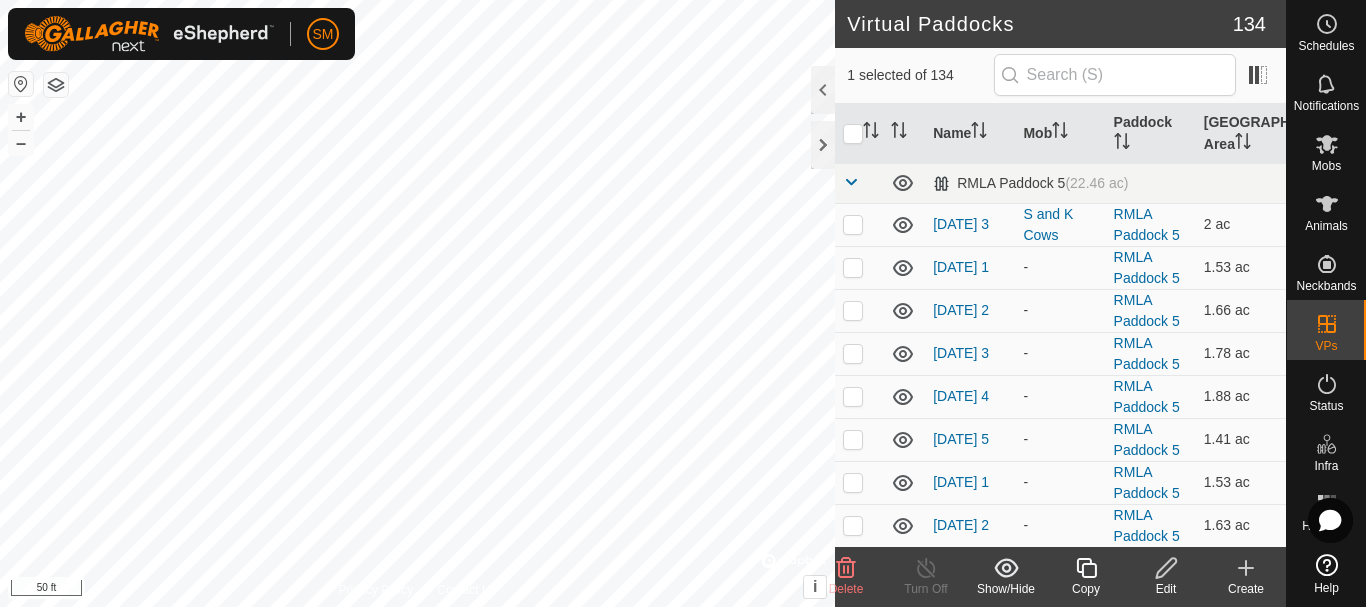 click on "Copy" 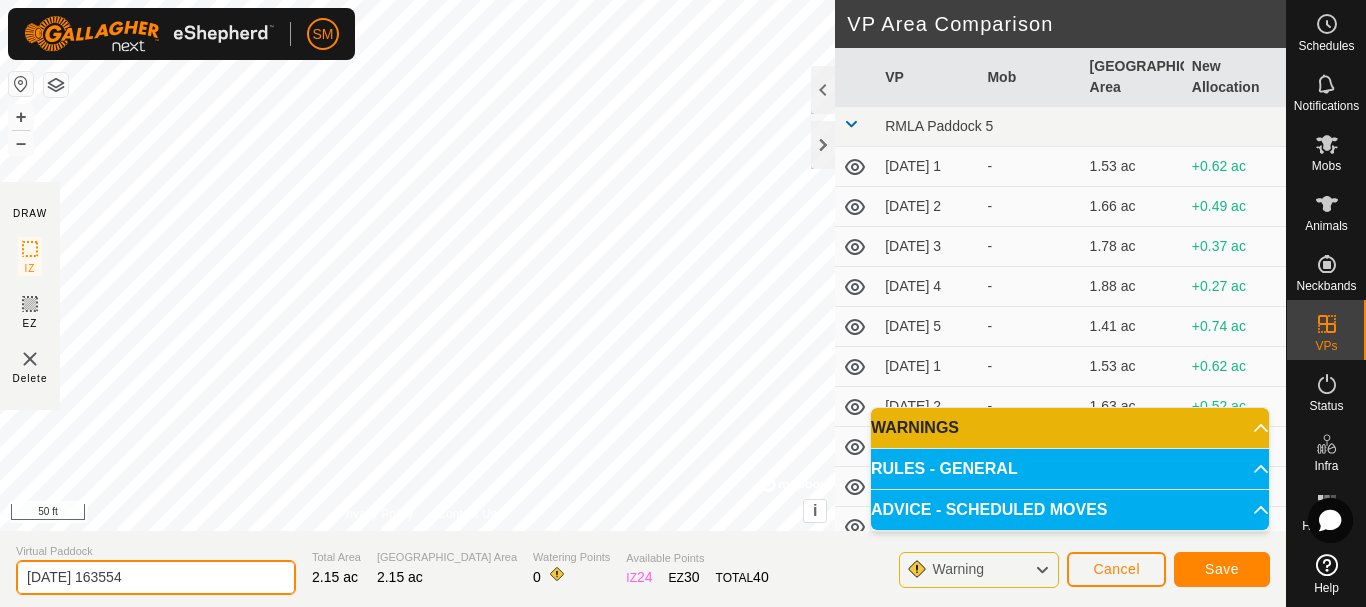 drag, startPoint x: 91, startPoint y: 575, endPoint x: 317, endPoint y: 587, distance: 226.31836 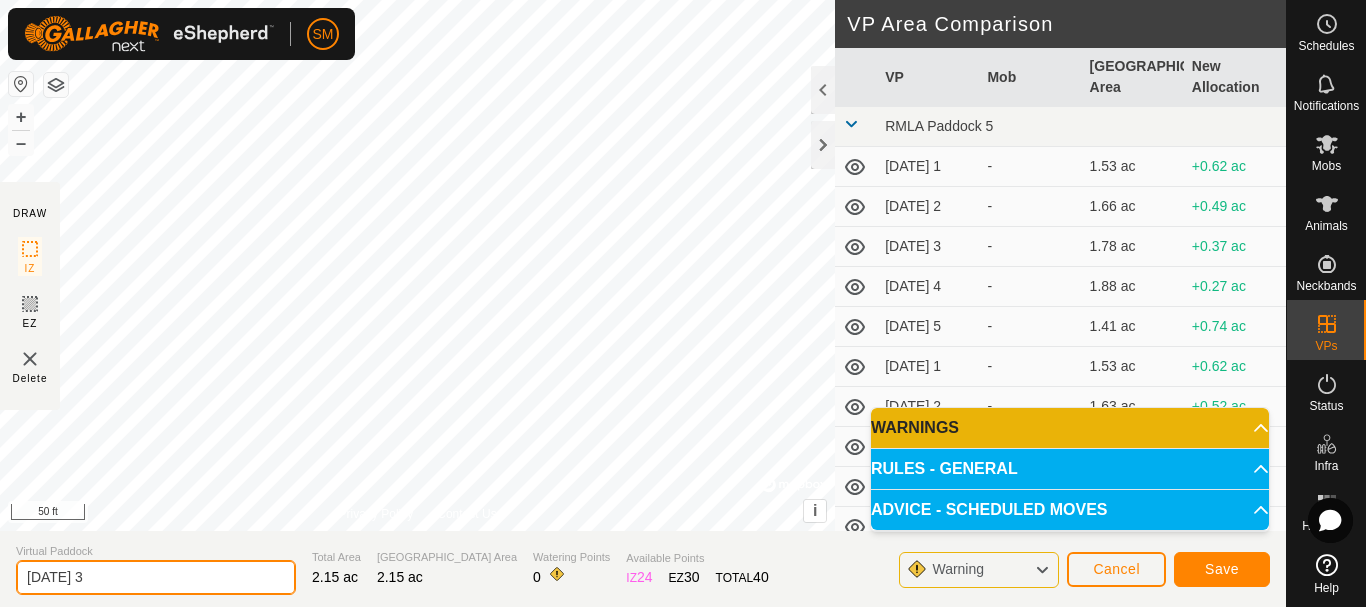type on "[DATE] 3" 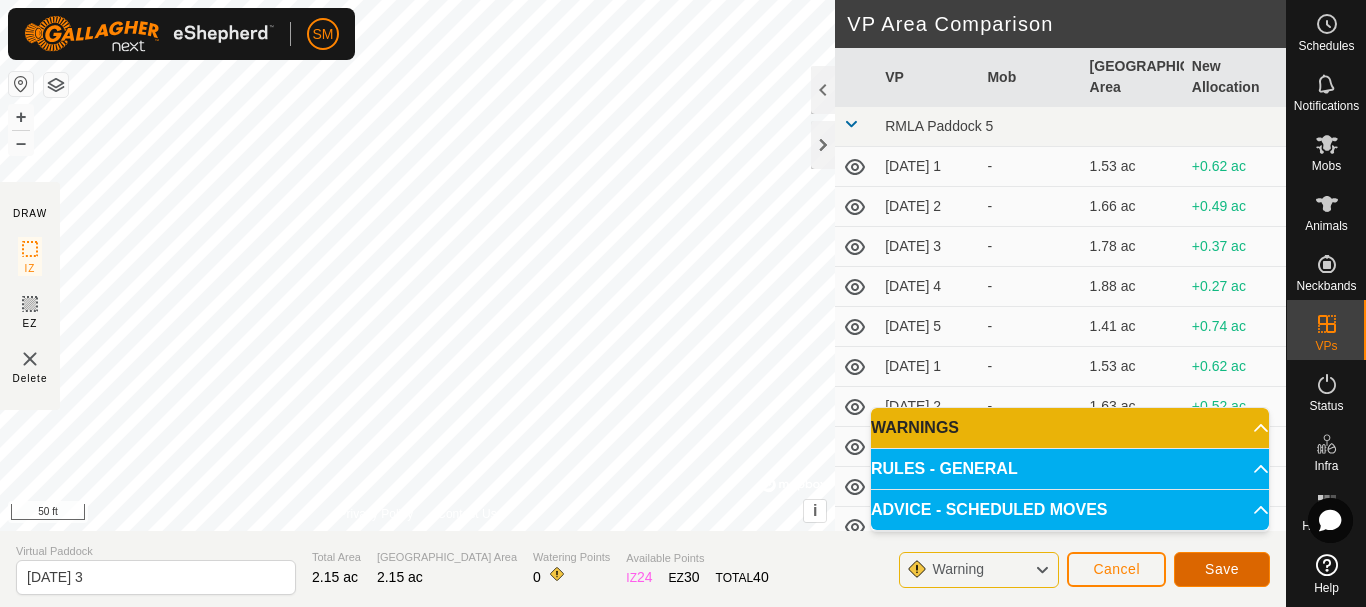 click on "Save" 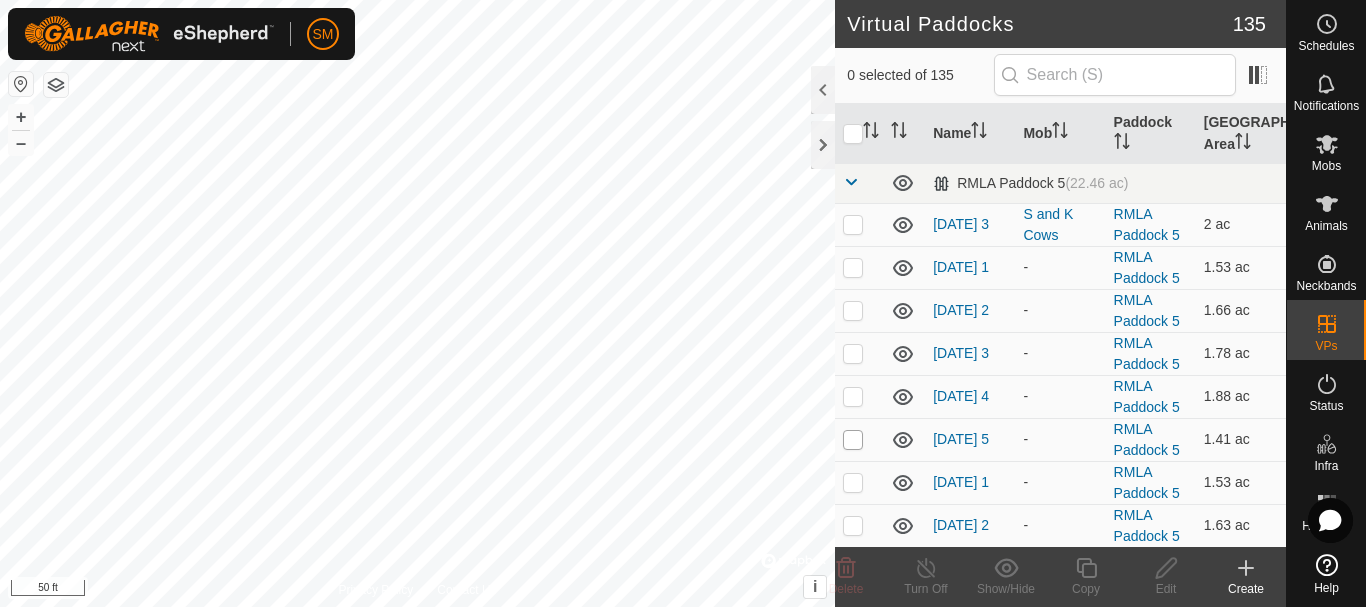 checkbox on "true" 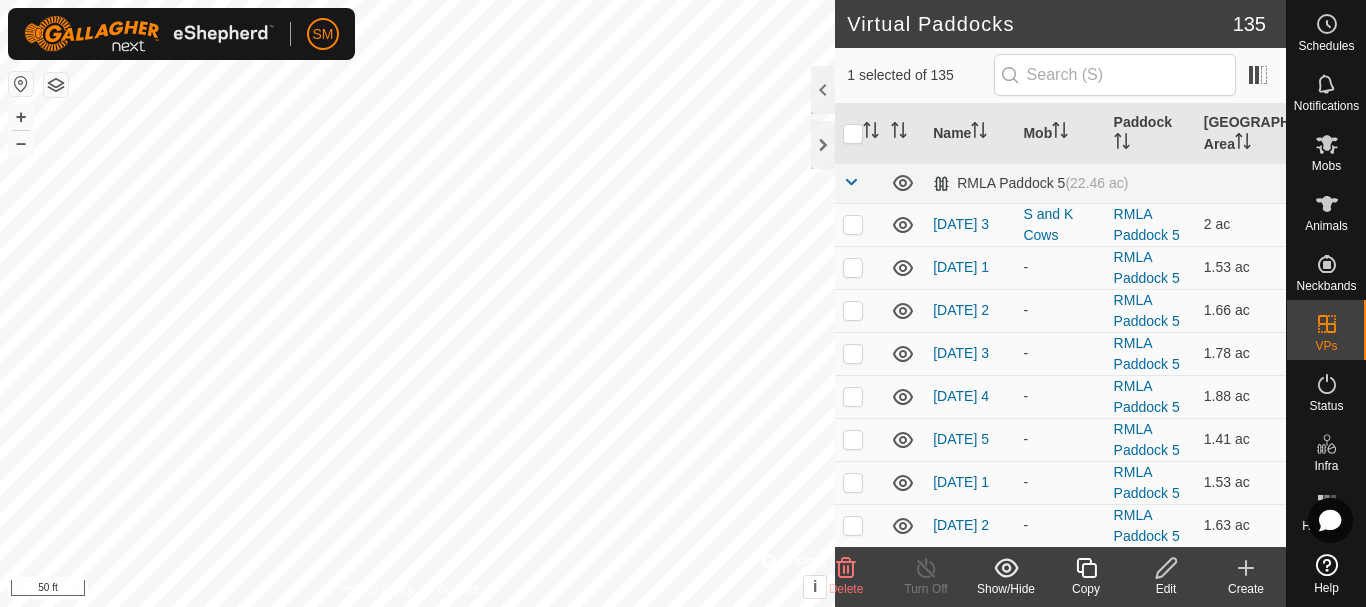 click 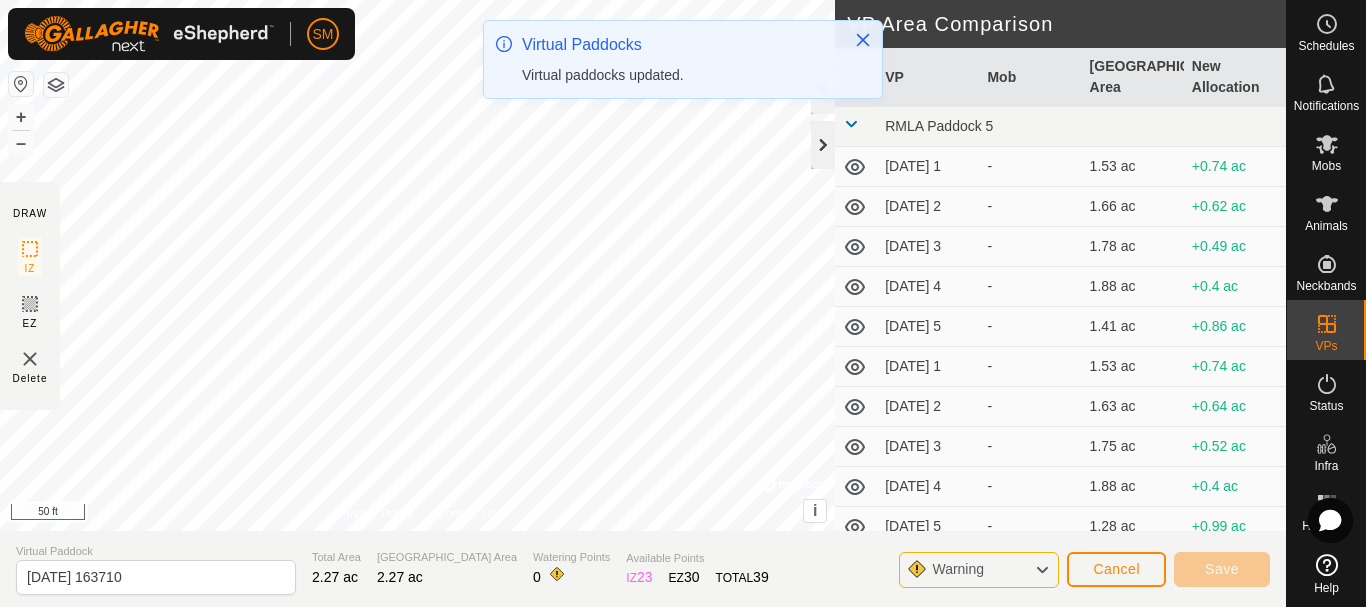 click on "DRAW IZ EZ Delete Privacy Policy Contact Us + – ⇧ i ©  Mapbox , ©  OpenStreetMap ,  Improve this map 50 ft VP Area Comparison     VP   Mob   [GEOGRAPHIC_DATA] Area   New Allocation  RMLA Paddock 5  [DATE] 1  -  1.53 ac  +0.74 ac  [DATE] 2  -  1.66 ac  +0.62 ac  [DATE] 3  -  1.78 ac  +0.49 ac  [DATE] 4  -  1.88 ac  +0.4 ac  [DATE] 5  -  1.41 ac  +0.86 ac  [DATE] 1  -  1.53 ac  +0.74 ac  [DATE] 2  -  1.63 ac  +0.64 ac  [DATE] 3  -  1.75 ac  +0.52 ac  [DATE] 4  -  1.88 ac  +0.4 ac  [DATE] 5  -  1.28 ac  +0.99 ac  [DATE]  -  1.73 ac  +0.54 ac  [DATE] 1  -  1.41 ac  +0.86 ac  [DATE] 2  -  1.51 ac  +0.77 ac  [DATE] 3  -  1.63 ac  +0.64 ac  [DATE] 4  -  1.73 ac  +0.54 ac  [DATE] 5  -  1.26 ac  +1.01 ac  [DATE] 1  -  1.36 ac  +0.91 ac  [DATE] 2  -  1.48 ac  +0.79 ac  [DATE] 3  -  1.58 ac  +0.69 ac  [DATE] 4  -  1.71 ac  +0.57 ac  [DATE] 5  -  1.38 ac  +0.89 ac  [DATE] 1  -  1.51 ac  +0.77 ac  [DATE] 2  -  1.61 ac  +0.67 ac - - - -" 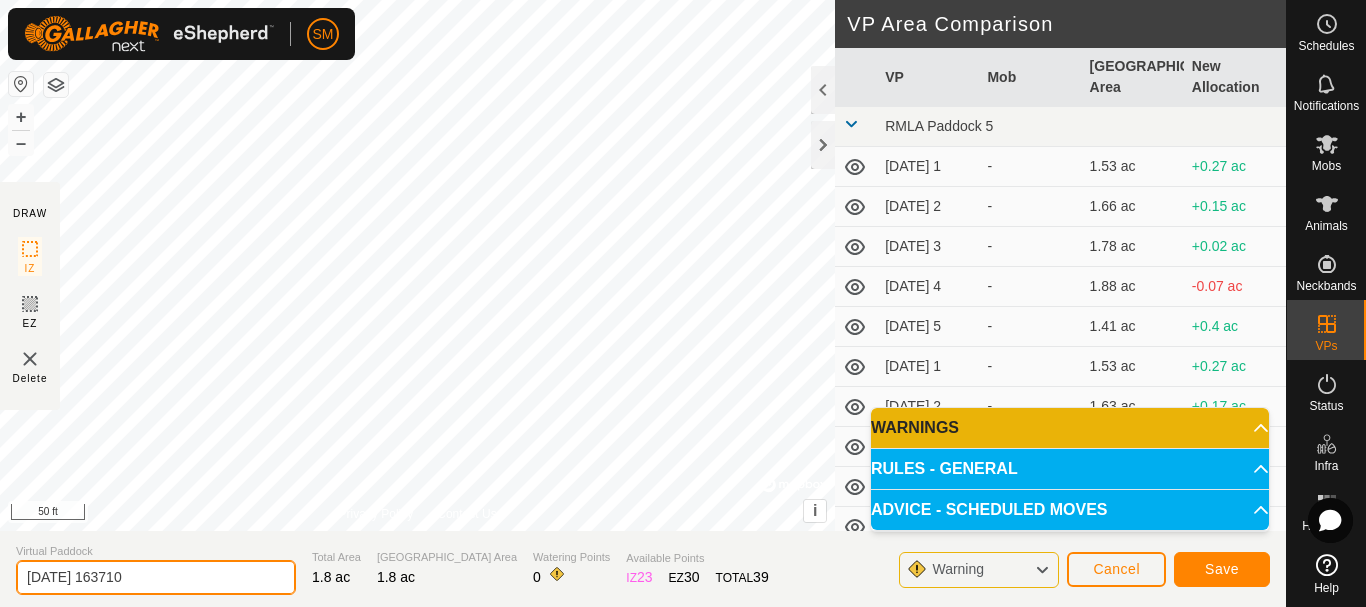 drag, startPoint x: 94, startPoint y: 571, endPoint x: 264, endPoint y: 577, distance: 170.10585 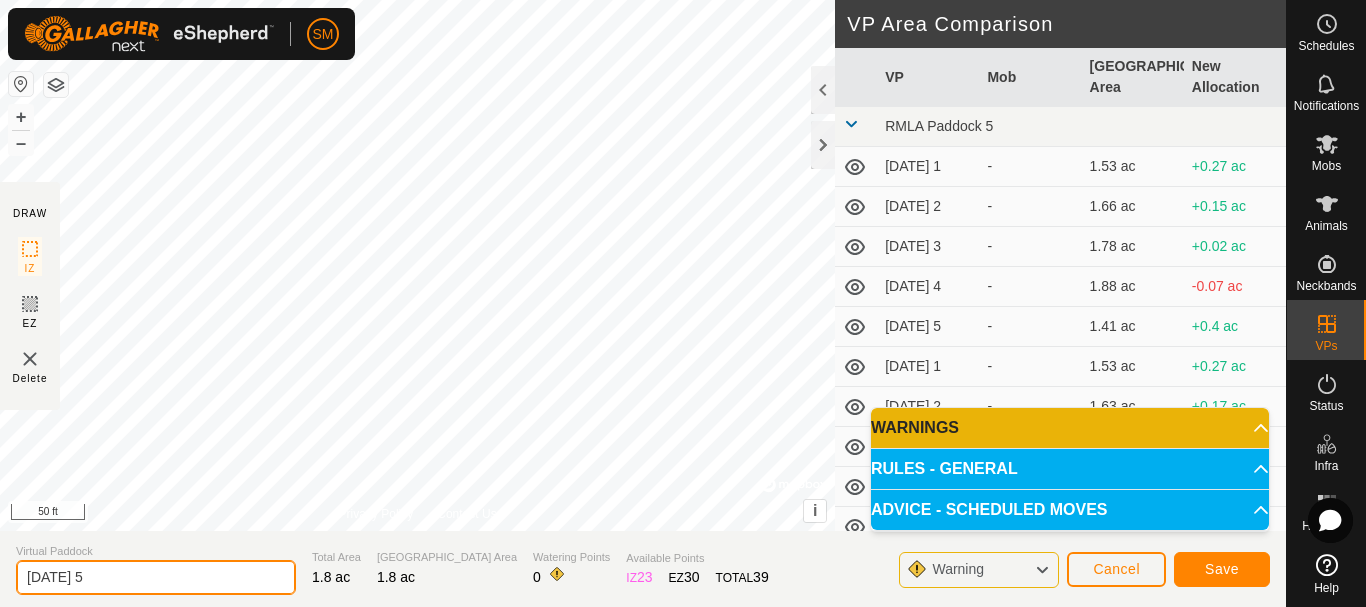 type on "[DATE] 5" 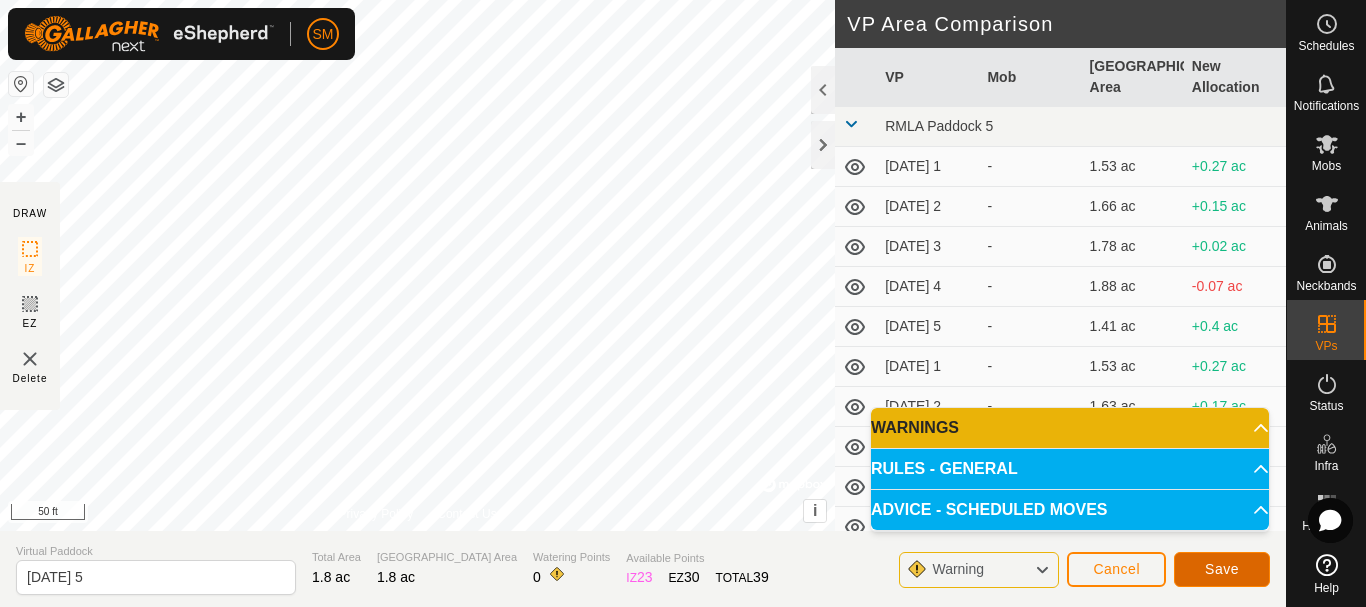 click on "Save" 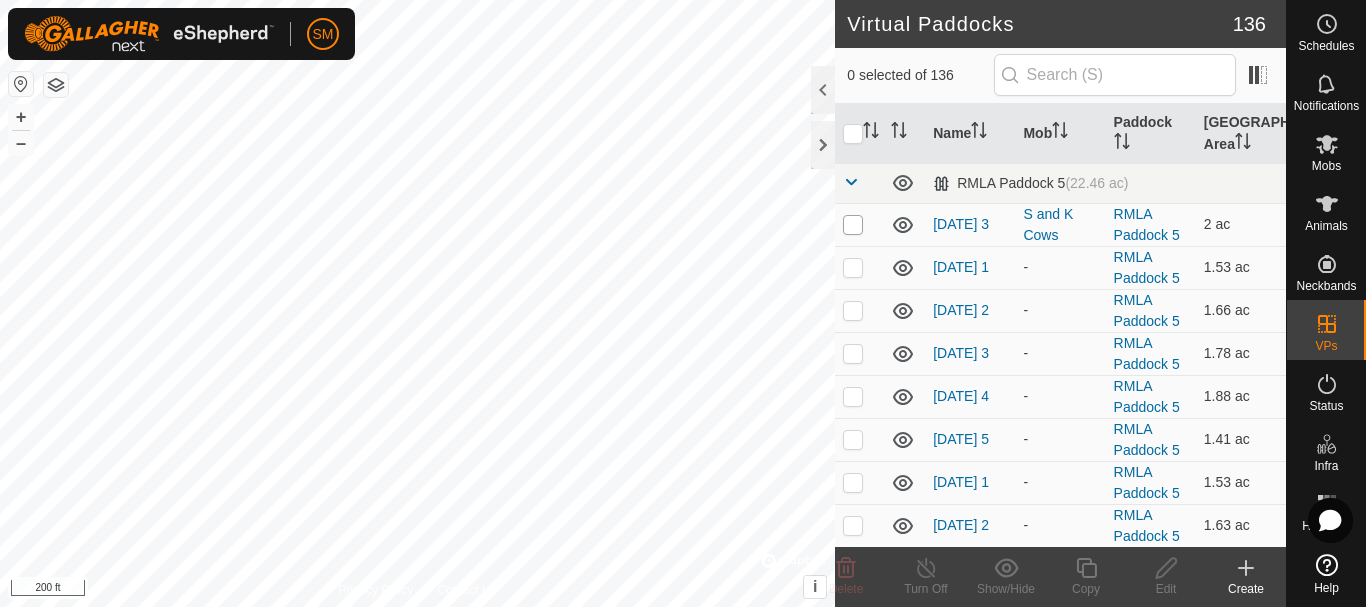 click at bounding box center [853, 225] 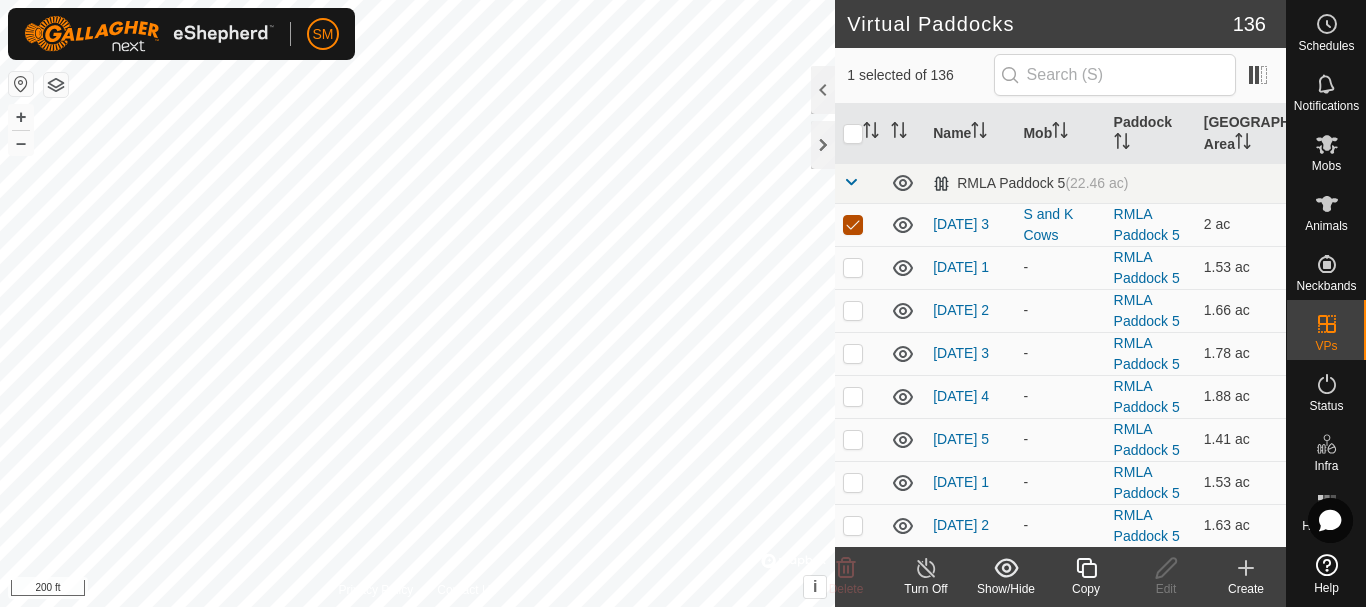 click at bounding box center (853, 225) 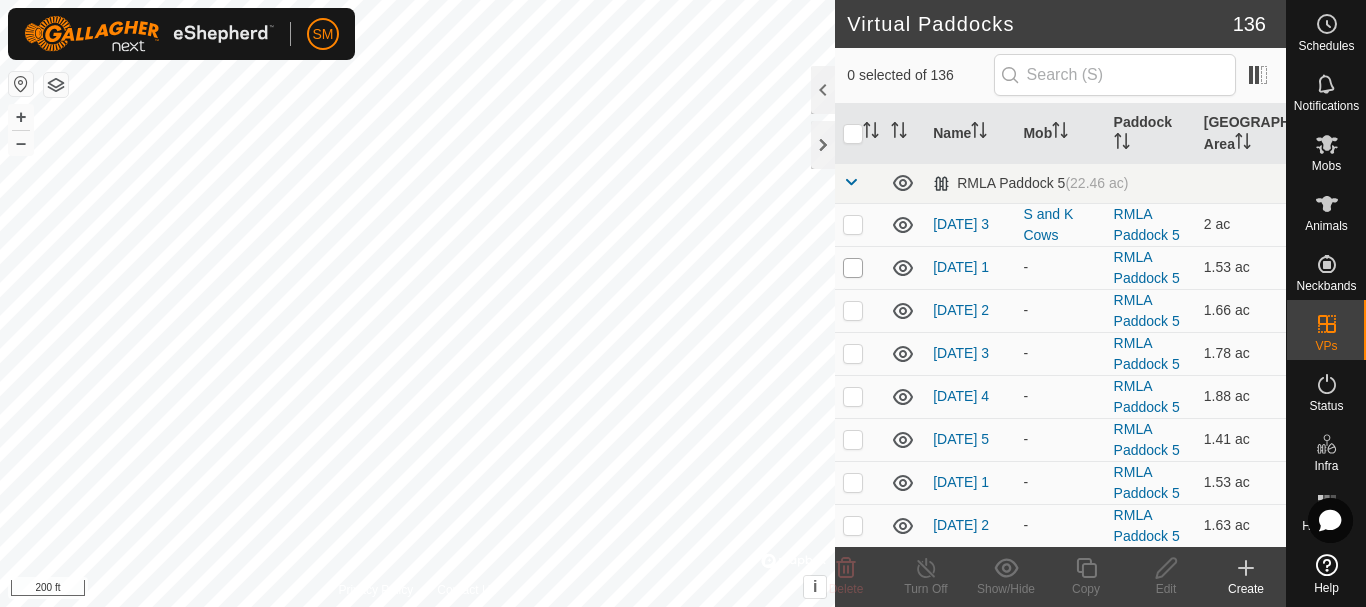 click at bounding box center (853, 268) 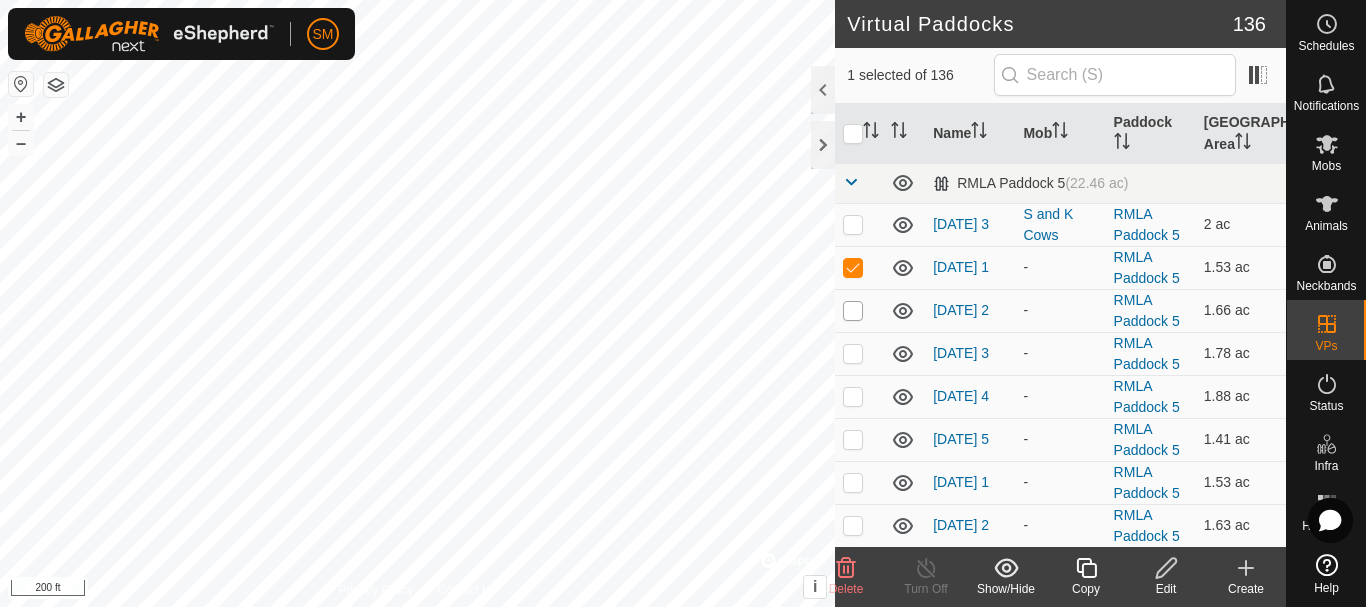 click at bounding box center [853, 311] 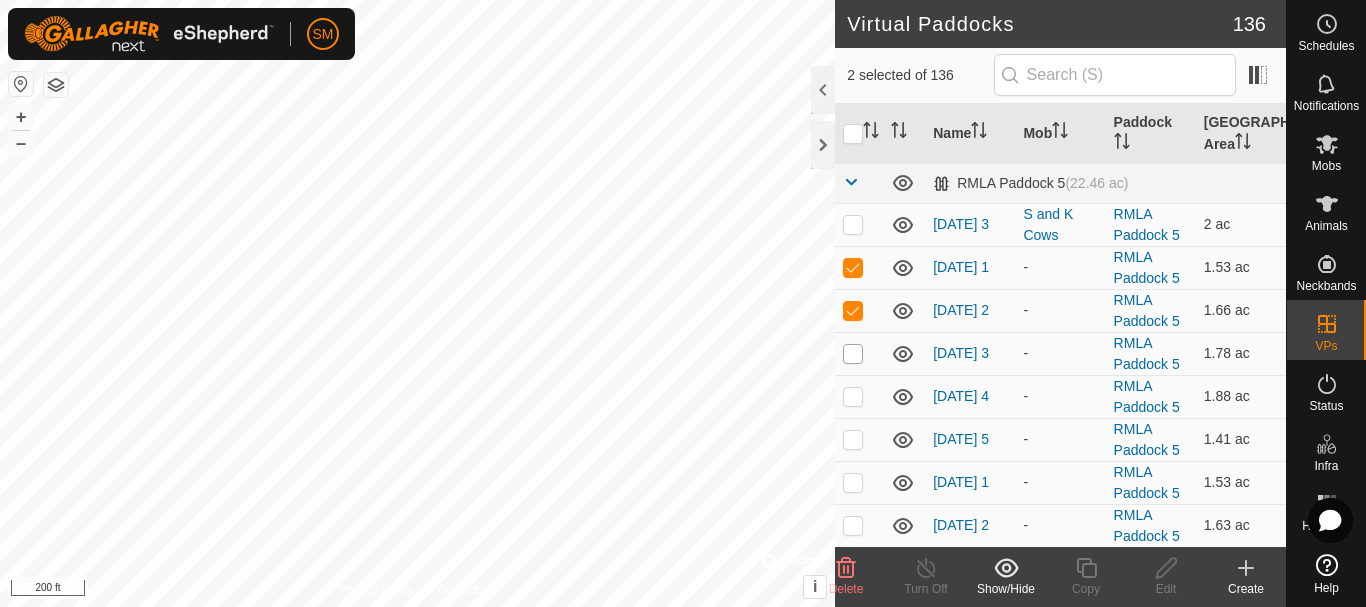 click at bounding box center (853, 354) 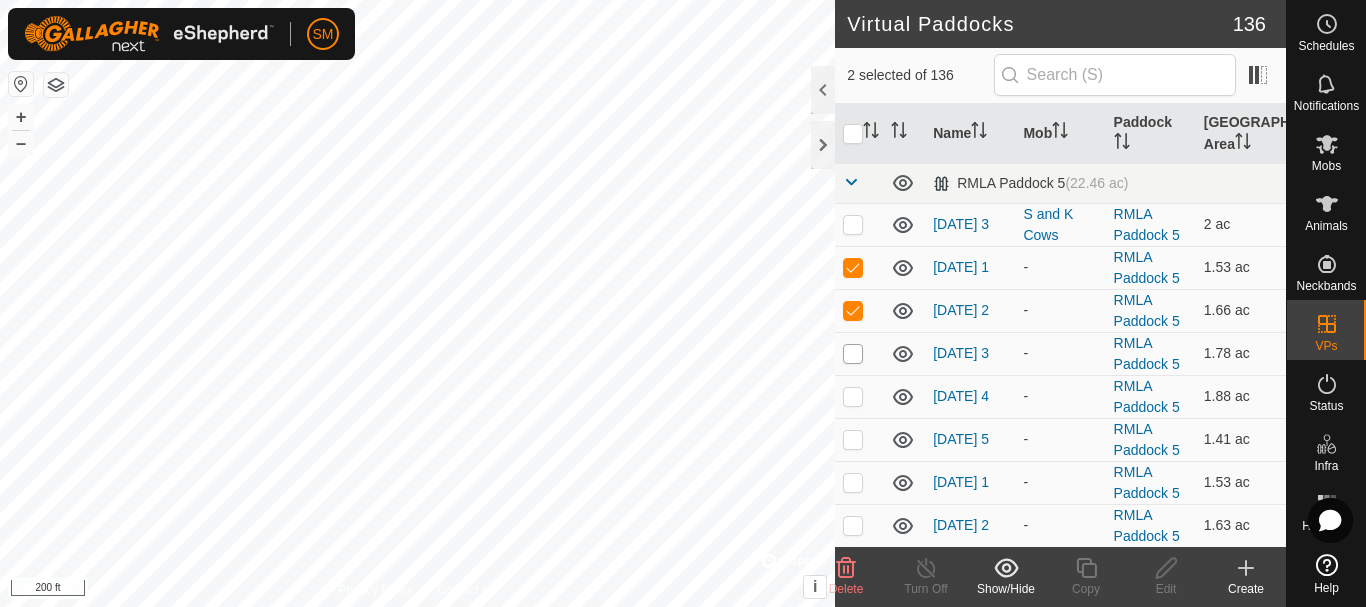 checkbox on "true" 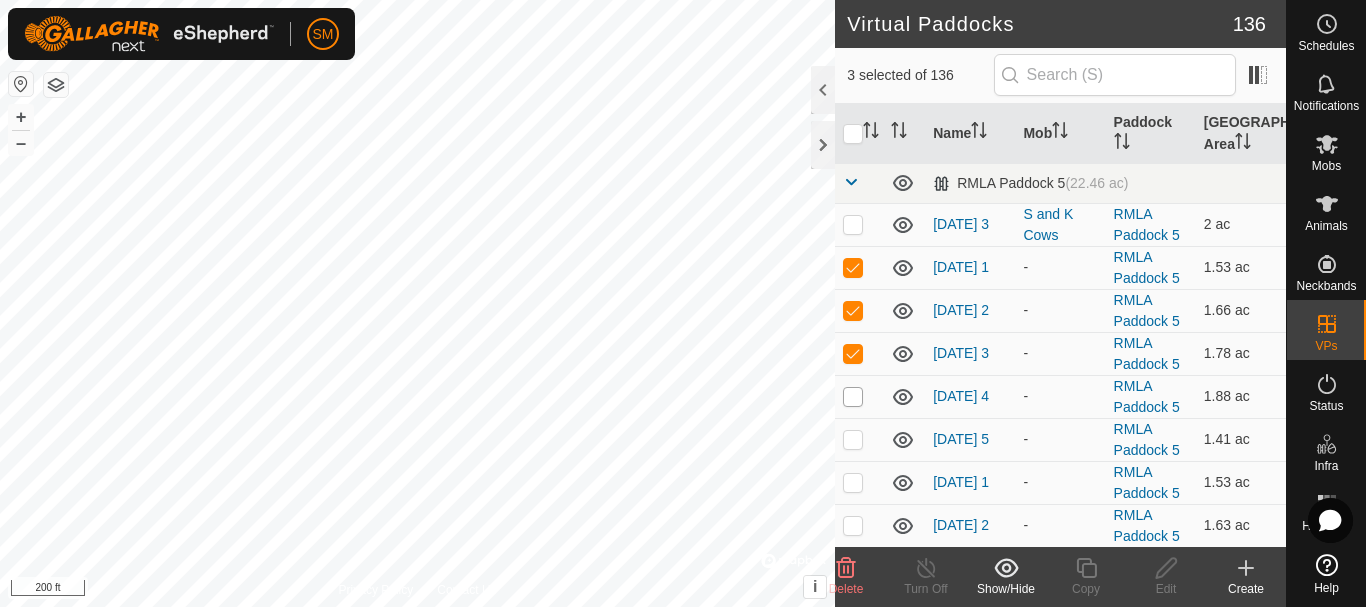 click at bounding box center (853, 397) 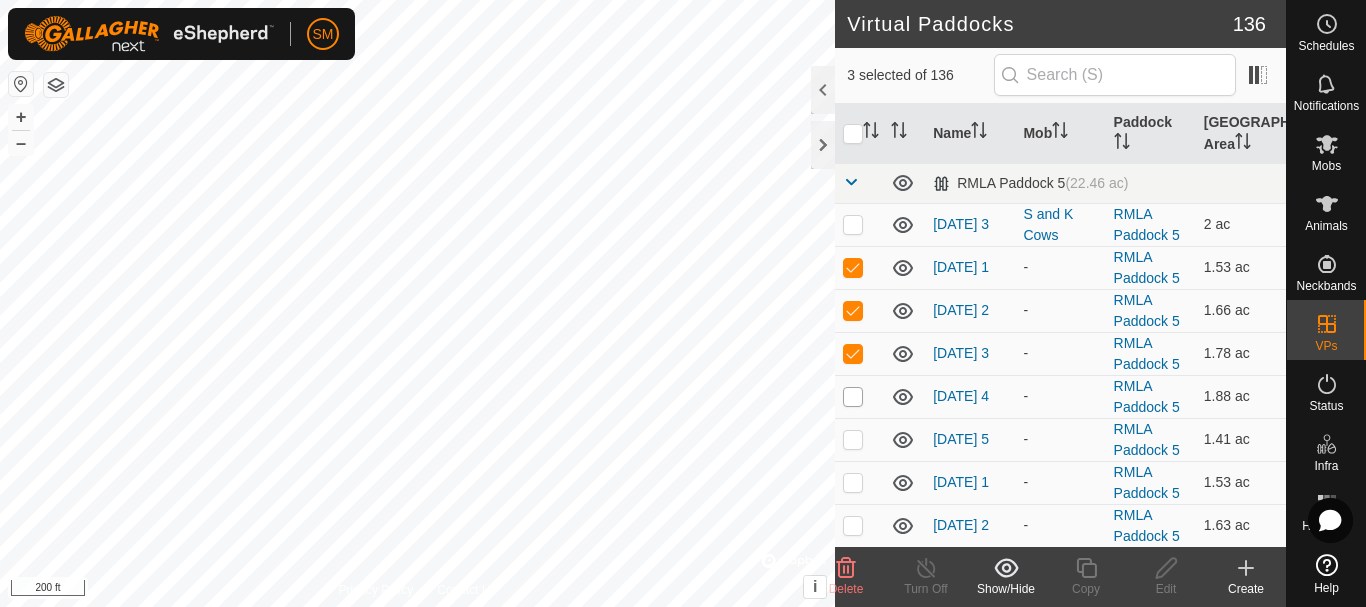 checkbox on "true" 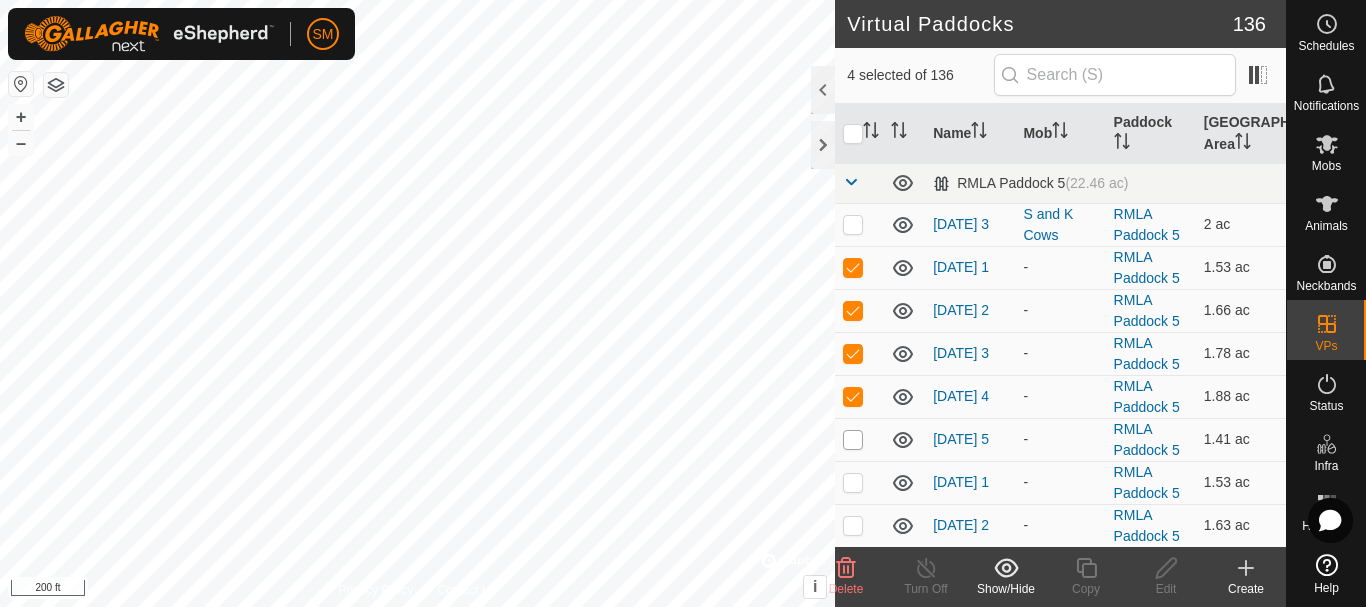 click at bounding box center (853, 440) 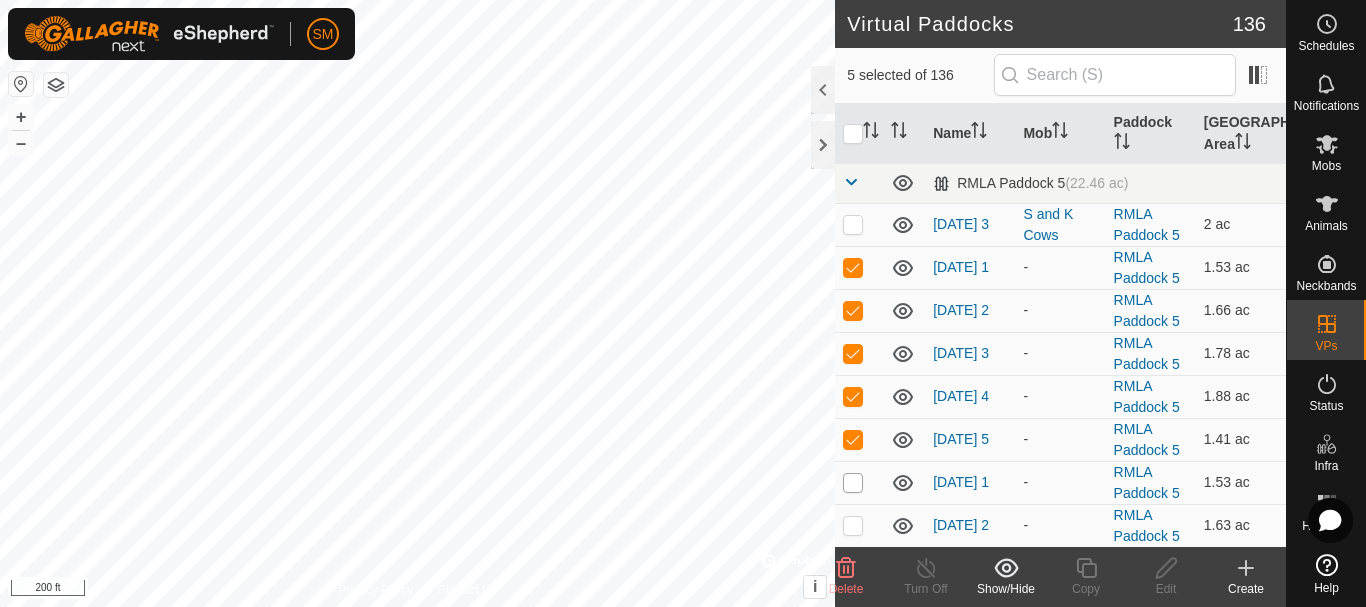 click at bounding box center (853, 483) 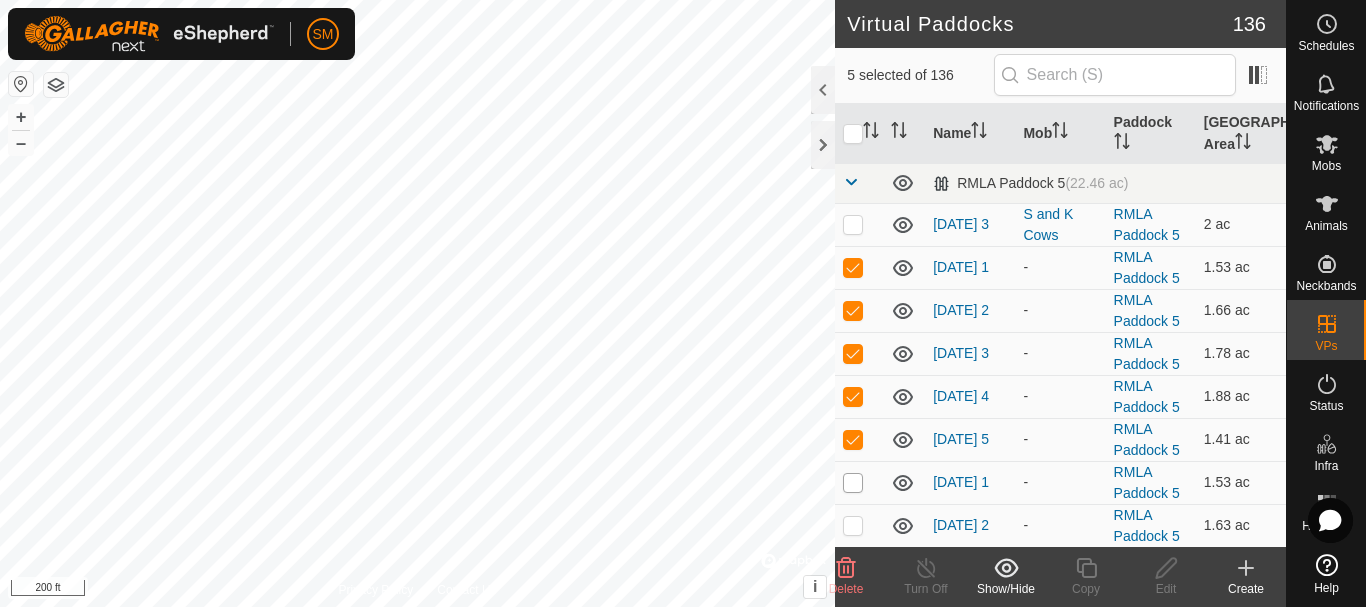 checkbox on "true" 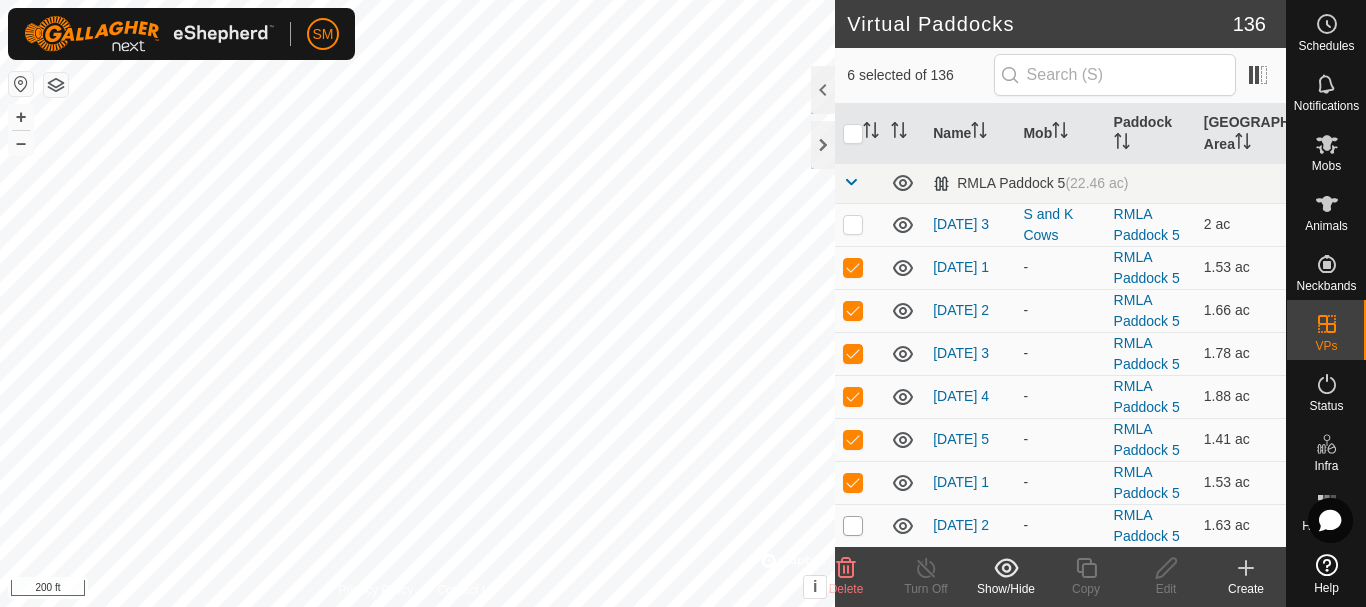 click at bounding box center [853, 526] 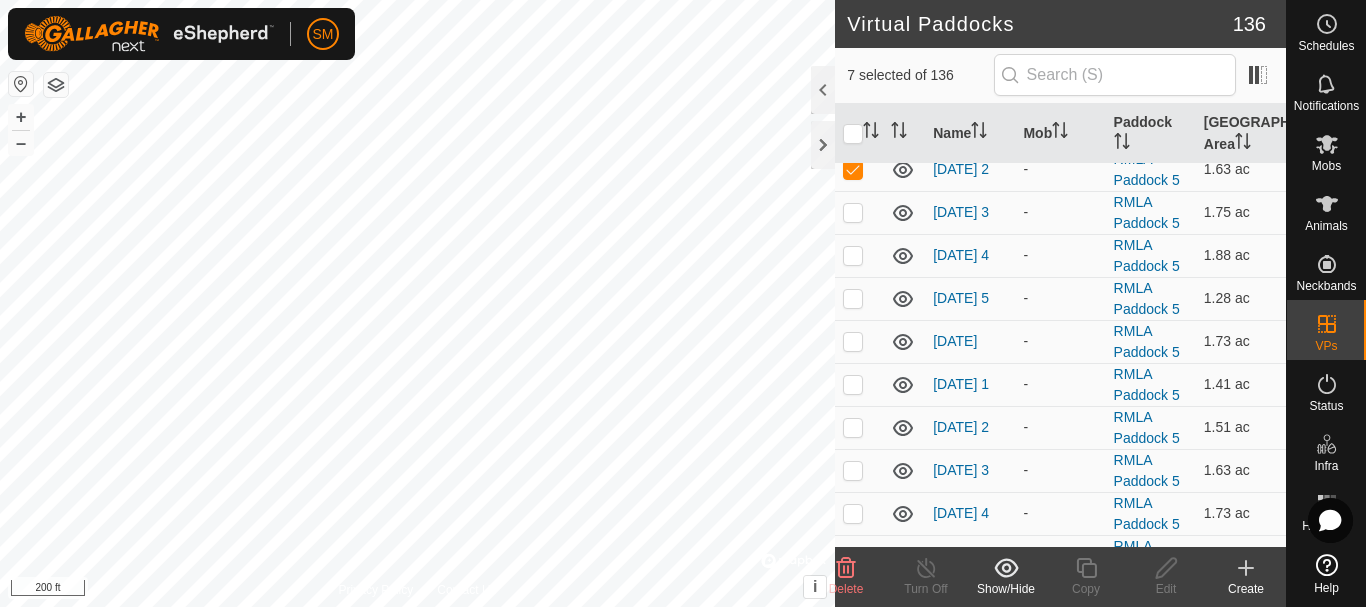 scroll, scrollTop: 400, scrollLeft: 0, axis: vertical 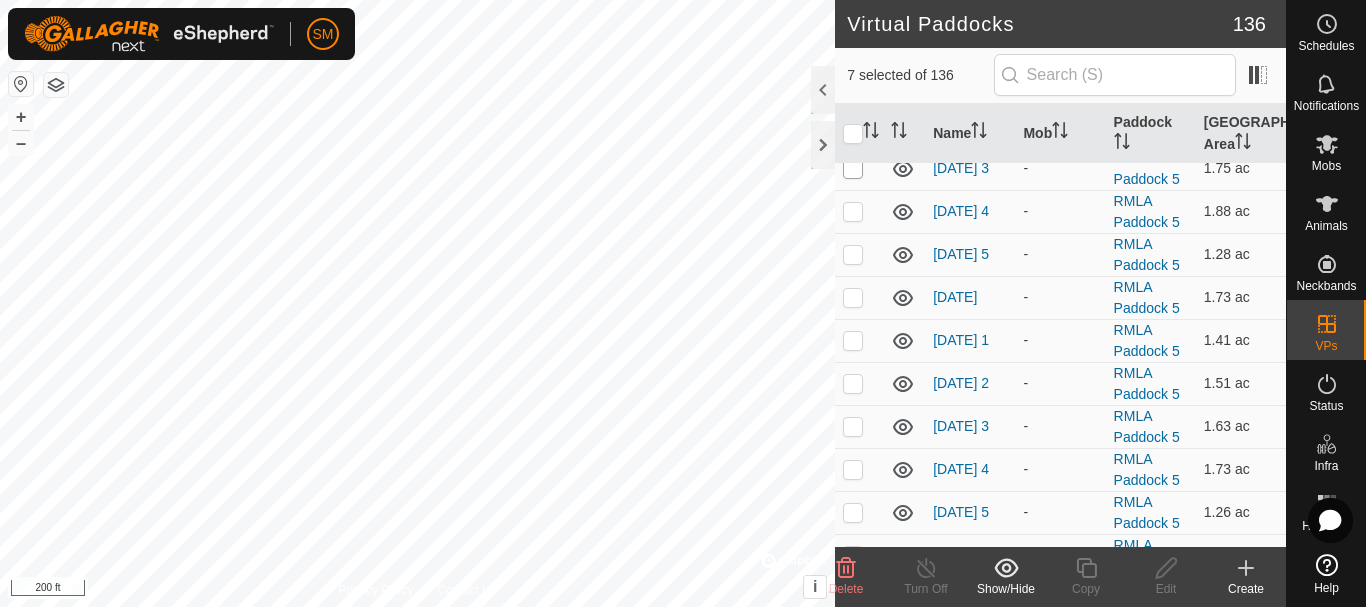 click at bounding box center [853, 169] 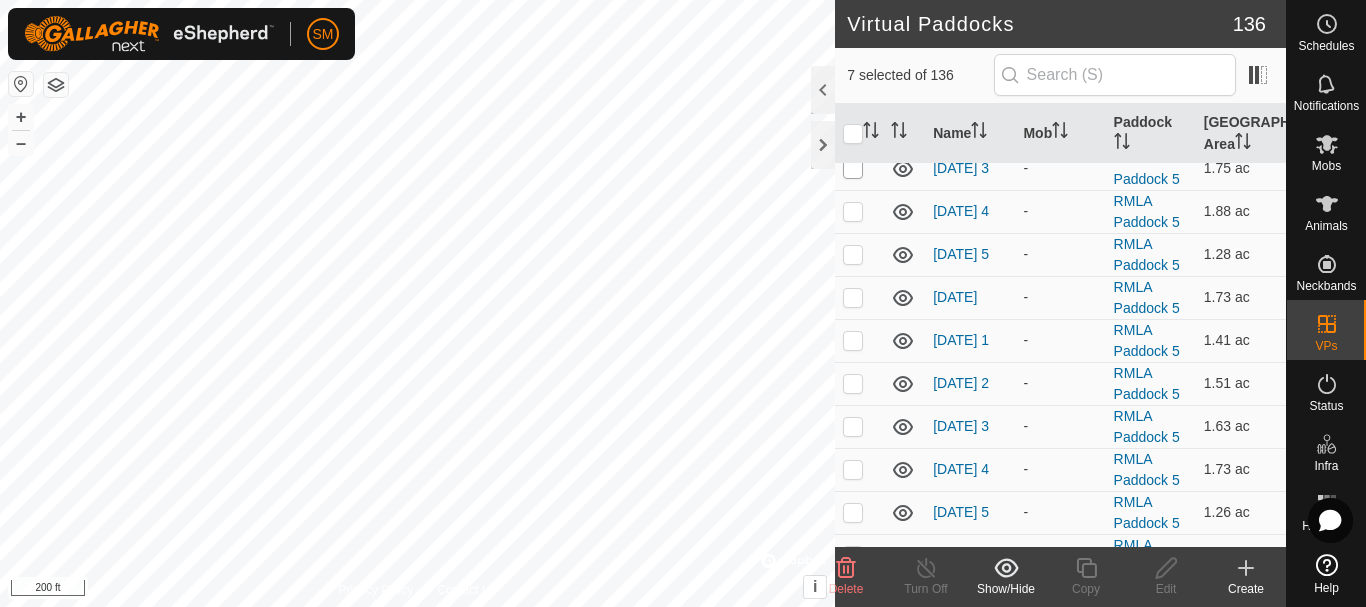 checkbox on "true" 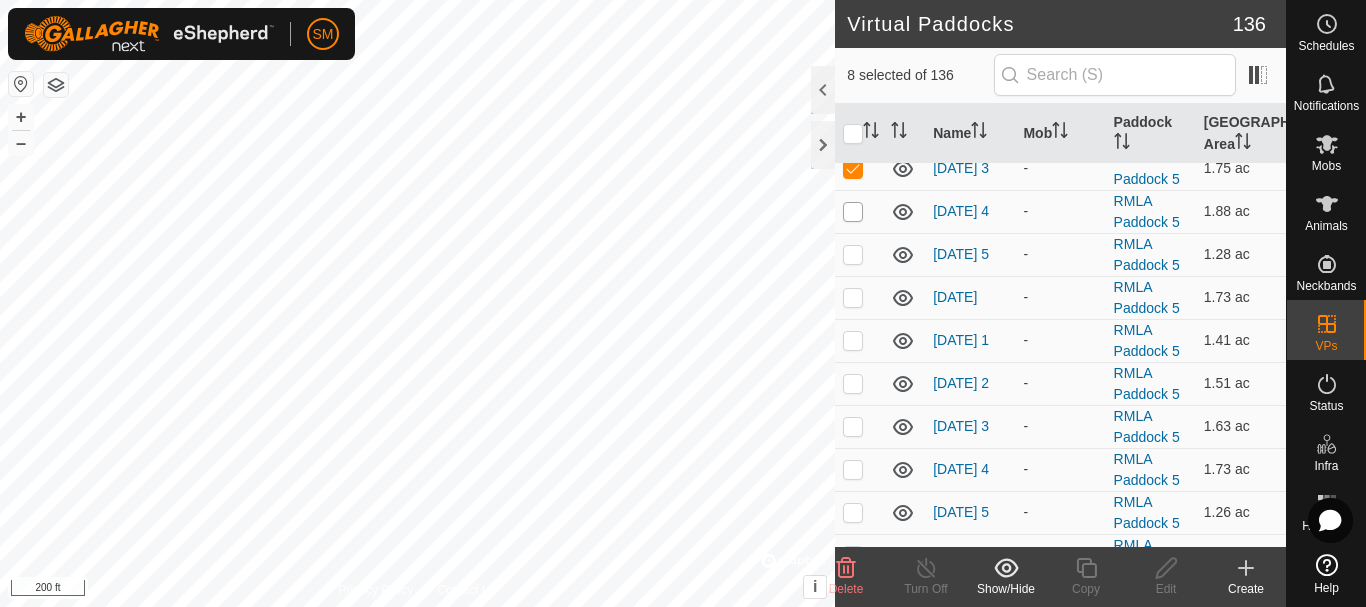 click at bounding box center [853, 212] 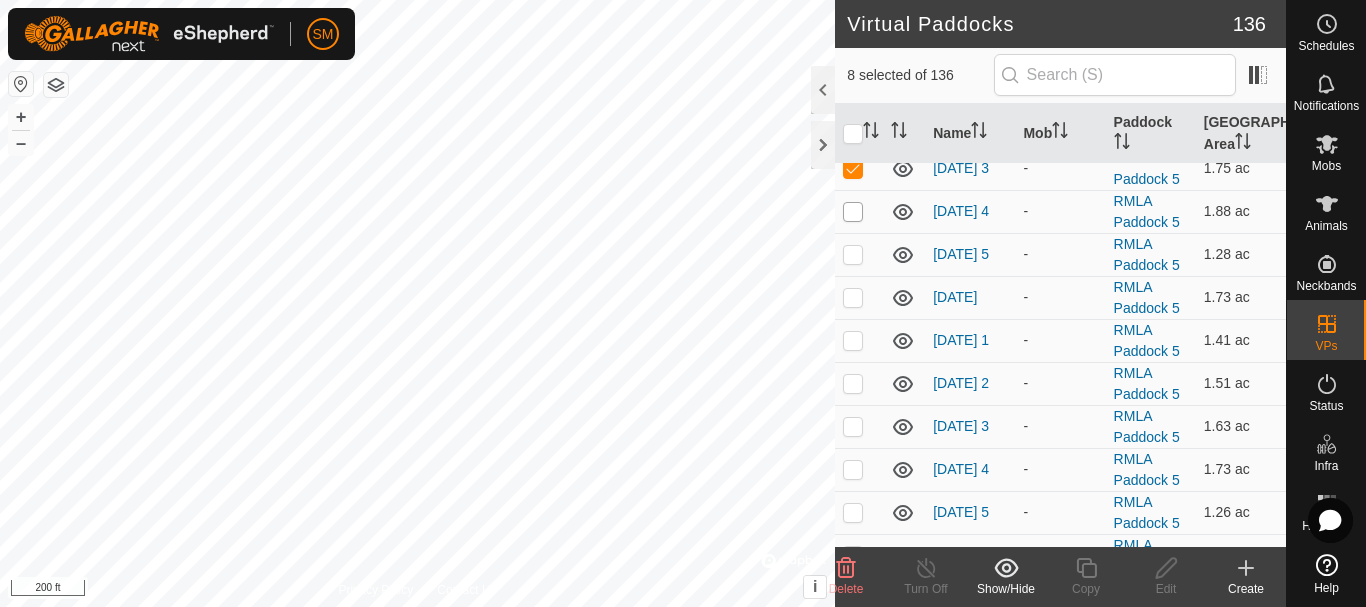 checkbox on "true" 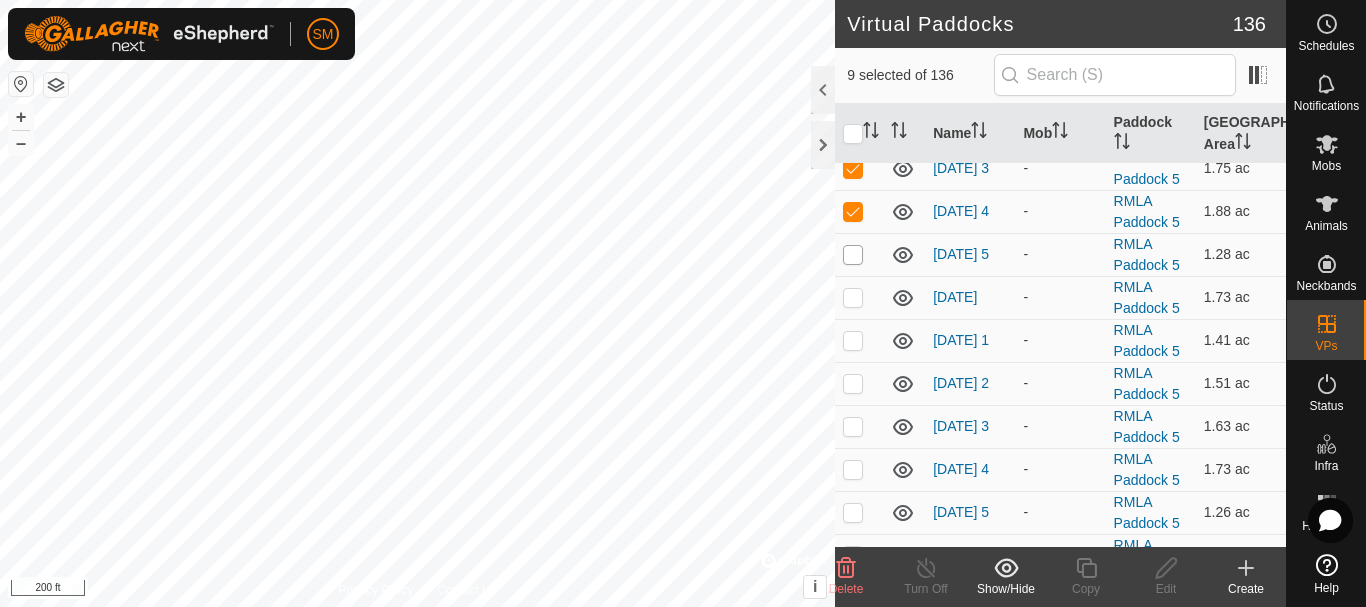 click at bounding box center [853, 255] 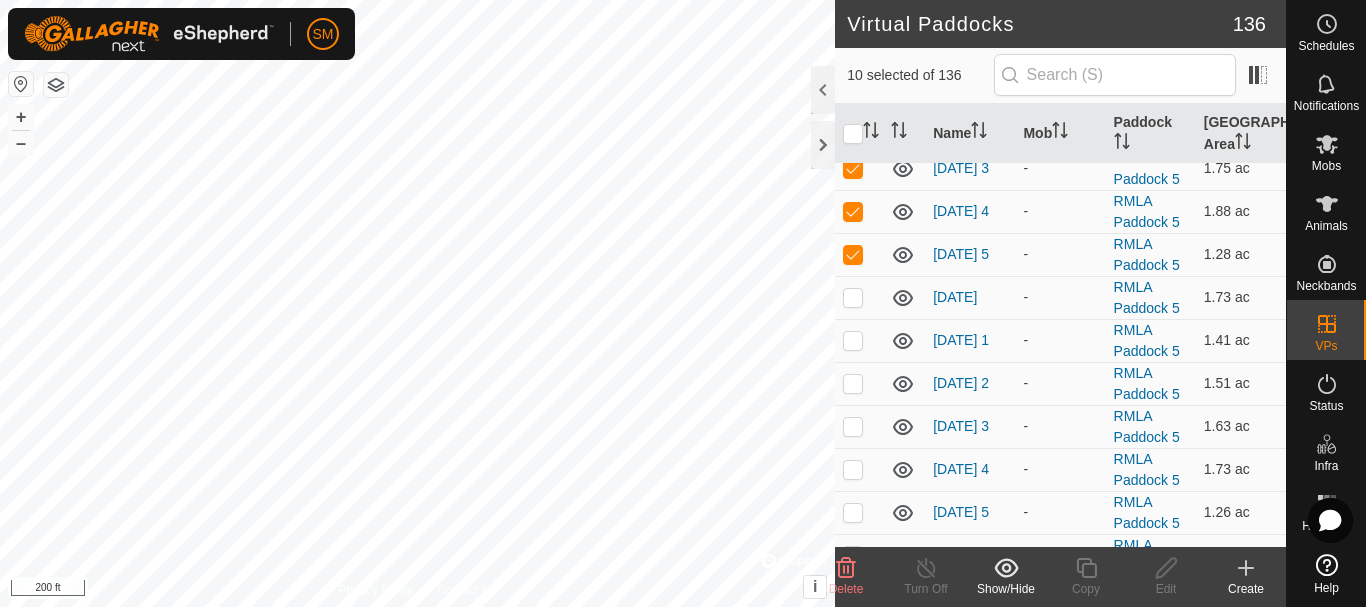 drag, startPoint x: 854, startPoint y: 296, endPoint x: 855, endPoint y: 322, distance: 26.019224 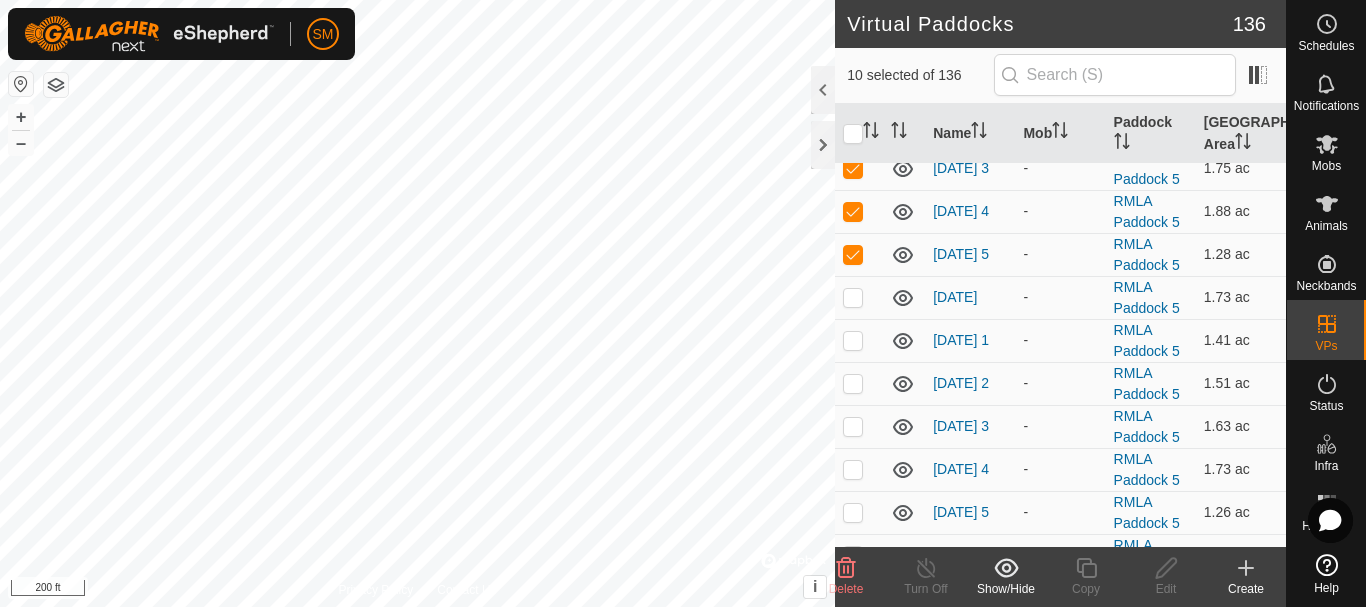 checkbox on "true" 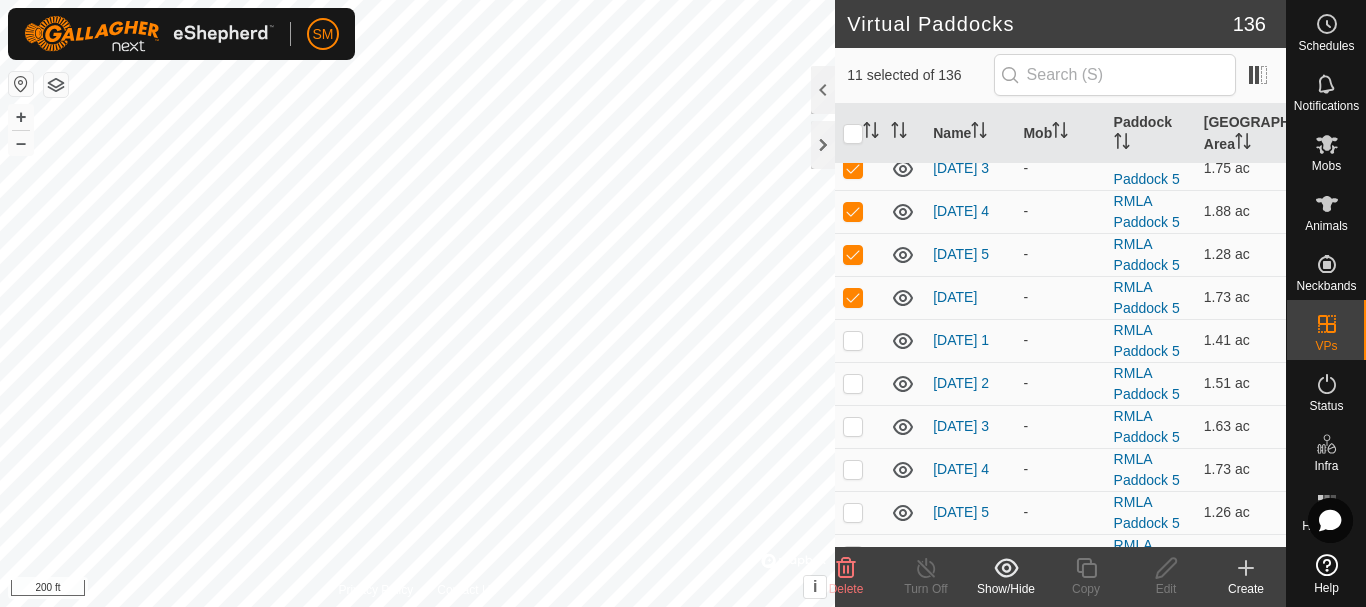 click at bounding box center [859, 340] 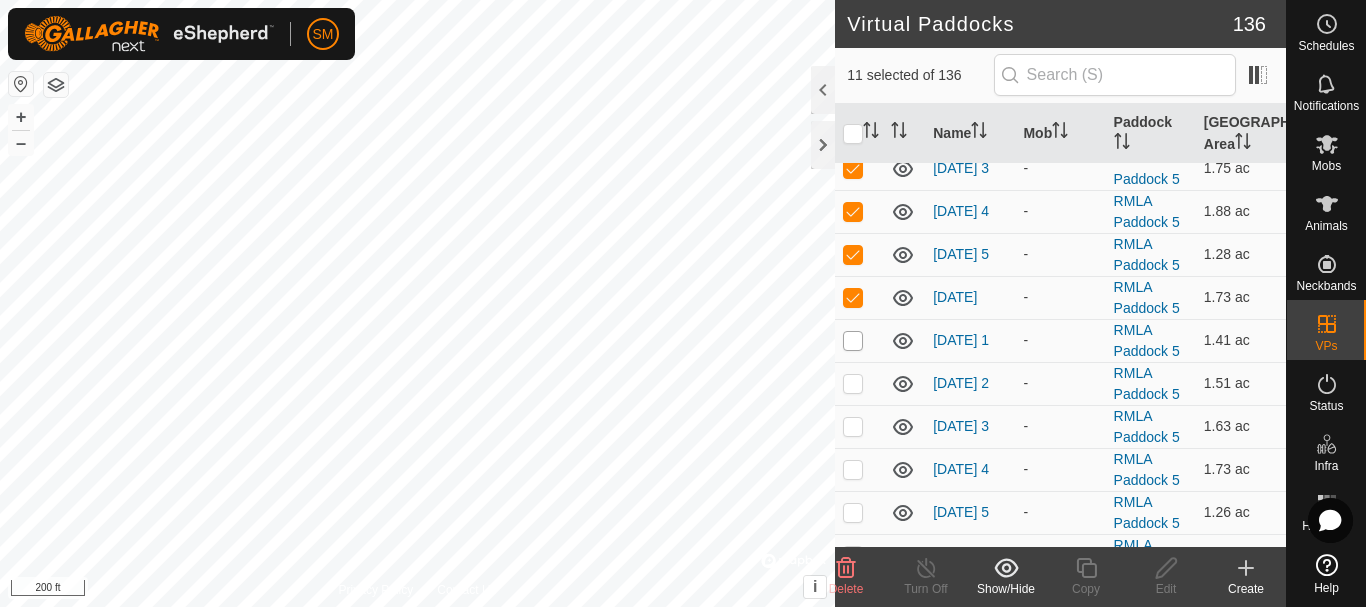 click at bounding box center [853, 341] 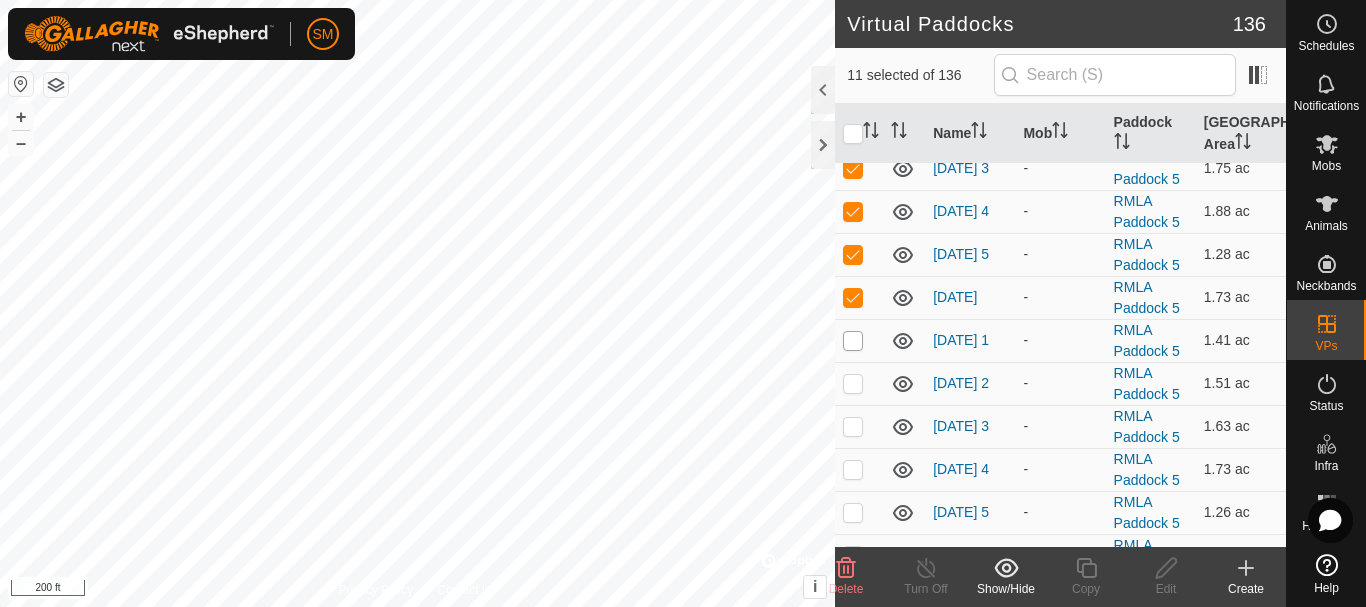 checkbox on "true" 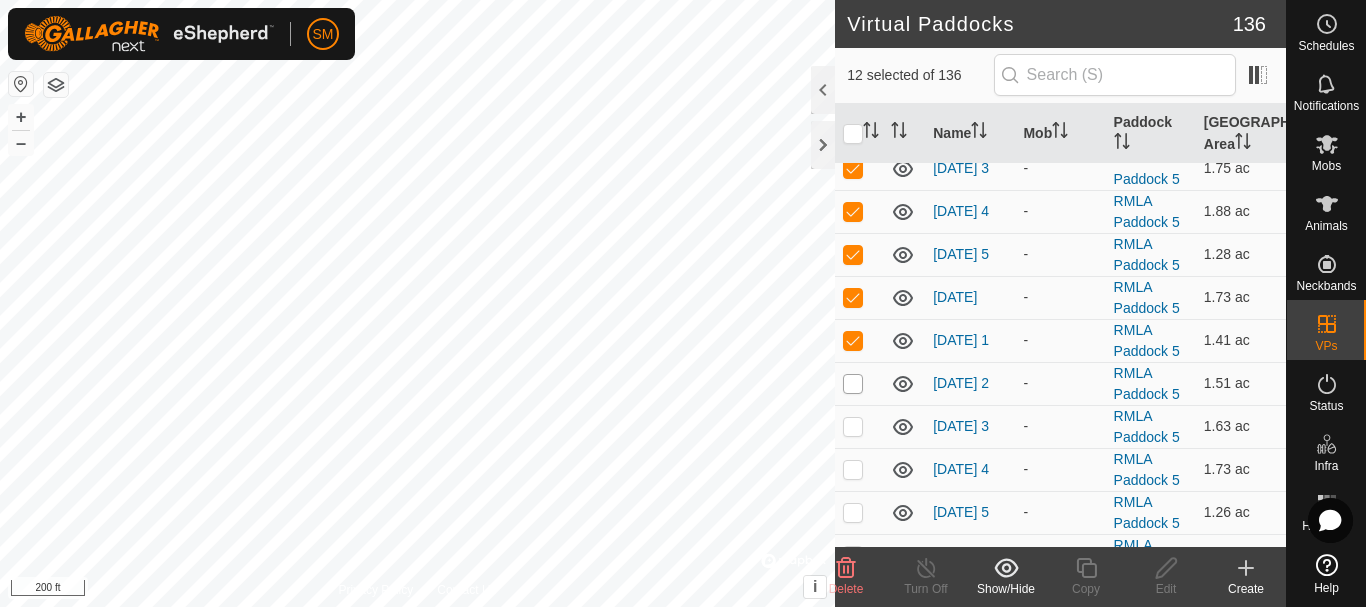 click at bounding box center [853, 384] 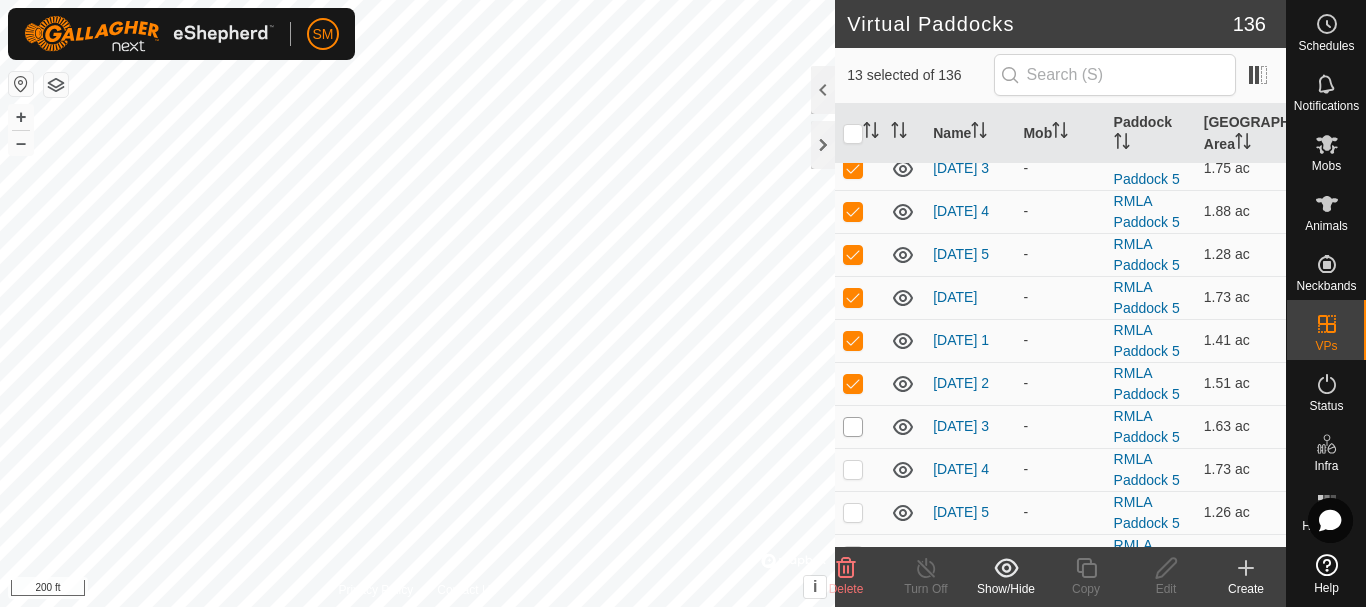 click at bounding box center (853, 427) 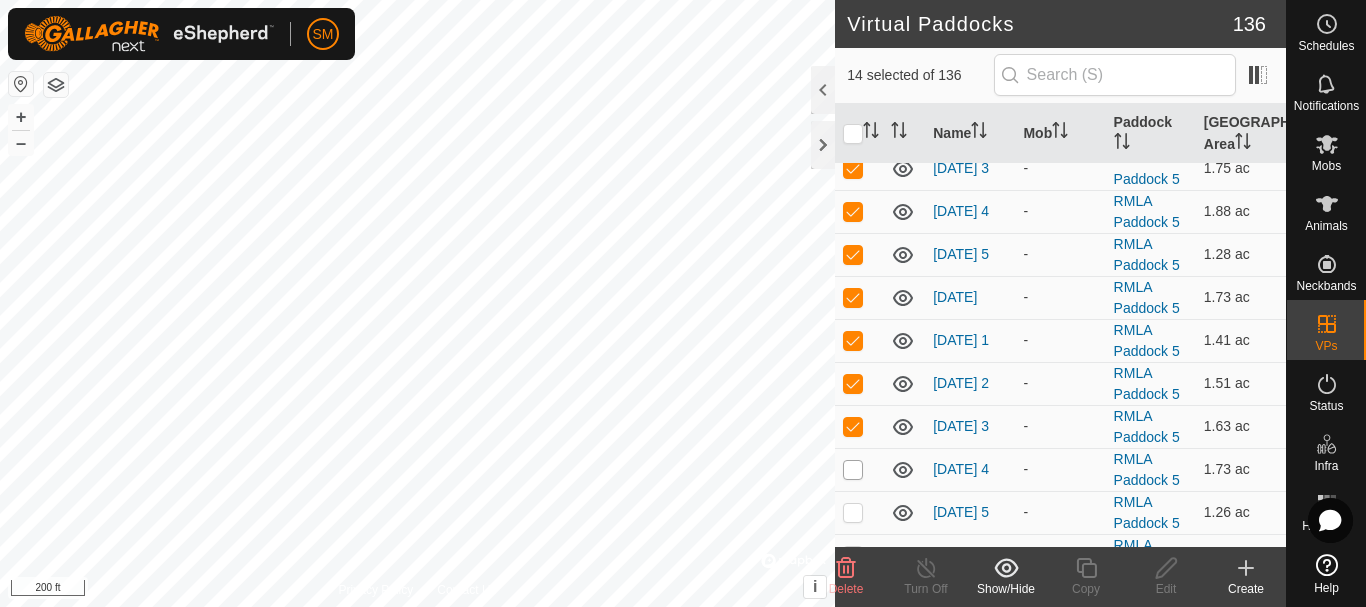 click at bounding box center [853, 470] 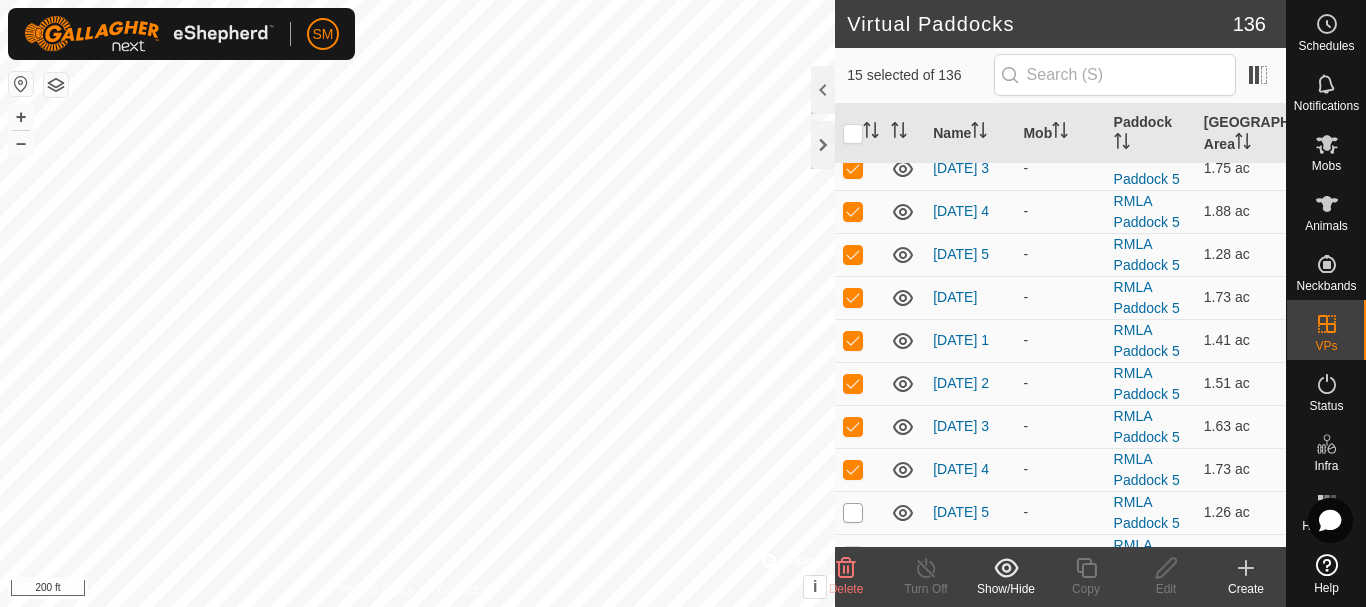 click at bounding box center [853, 513] 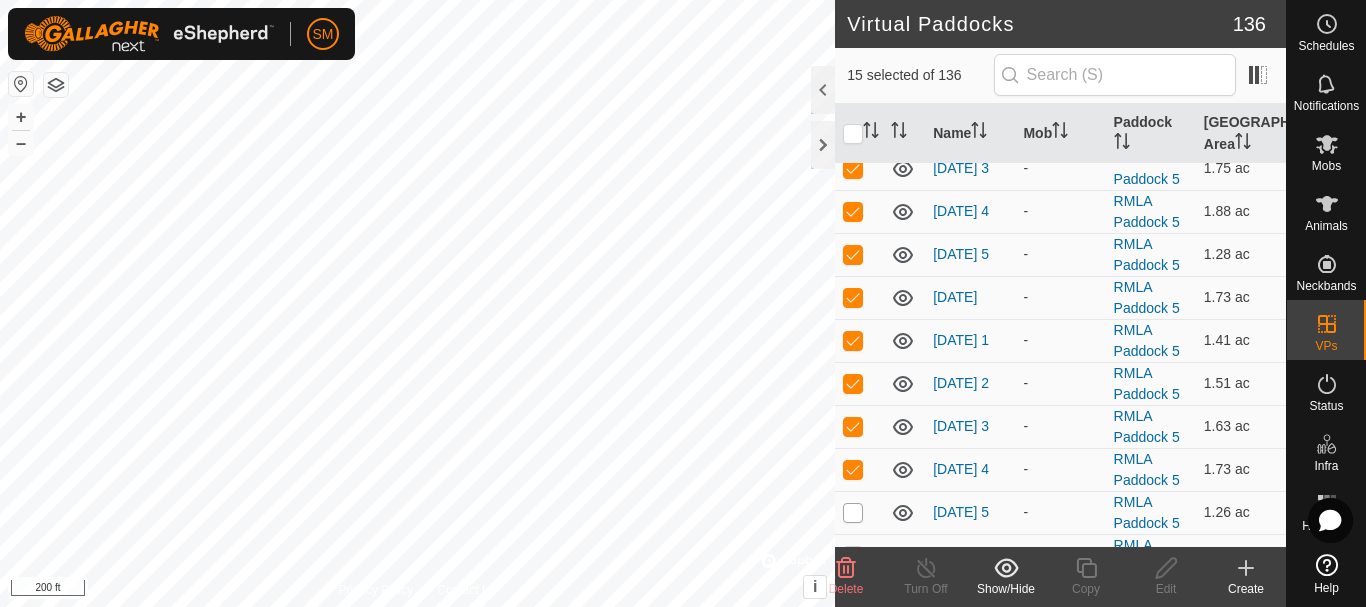 checkbox on "true" 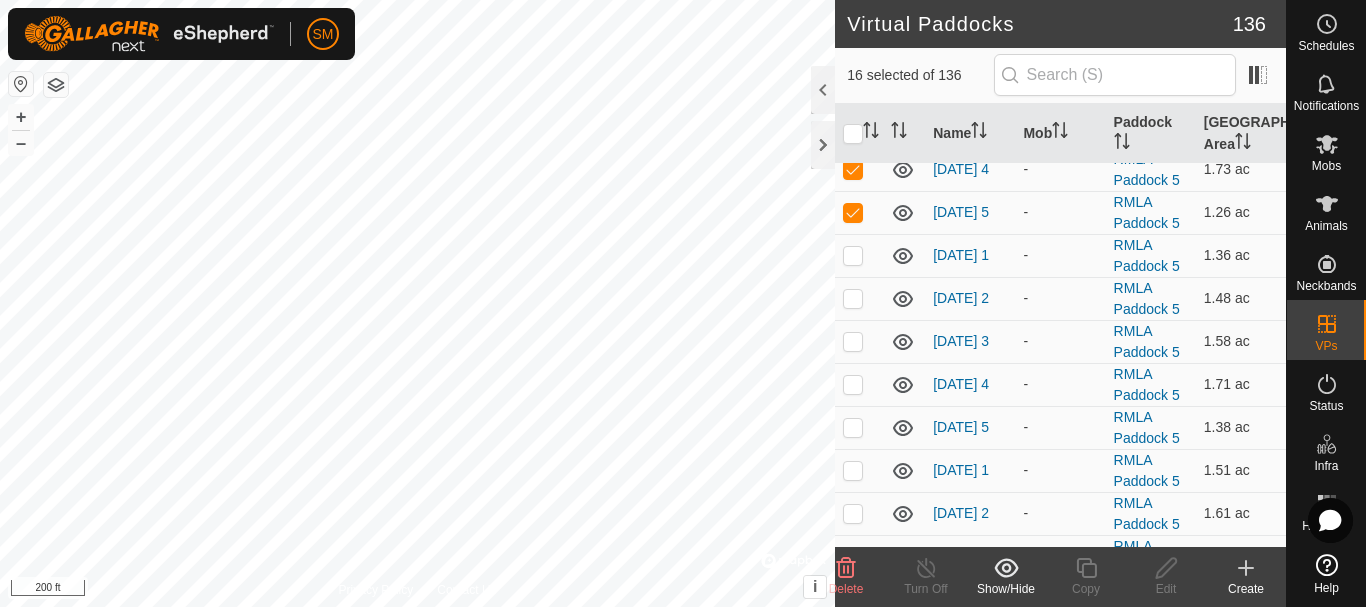 scroll, scrollTop: 800, scrollLeft: 0, axis: vertical 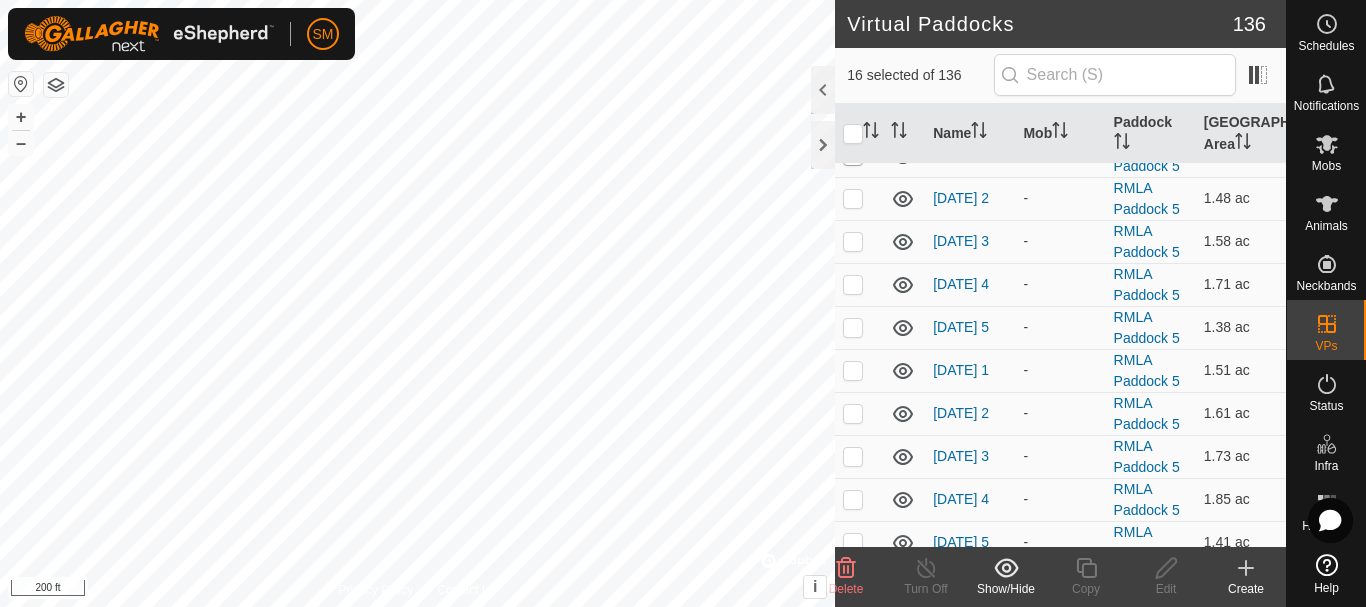click at bounding box center [853, 156] 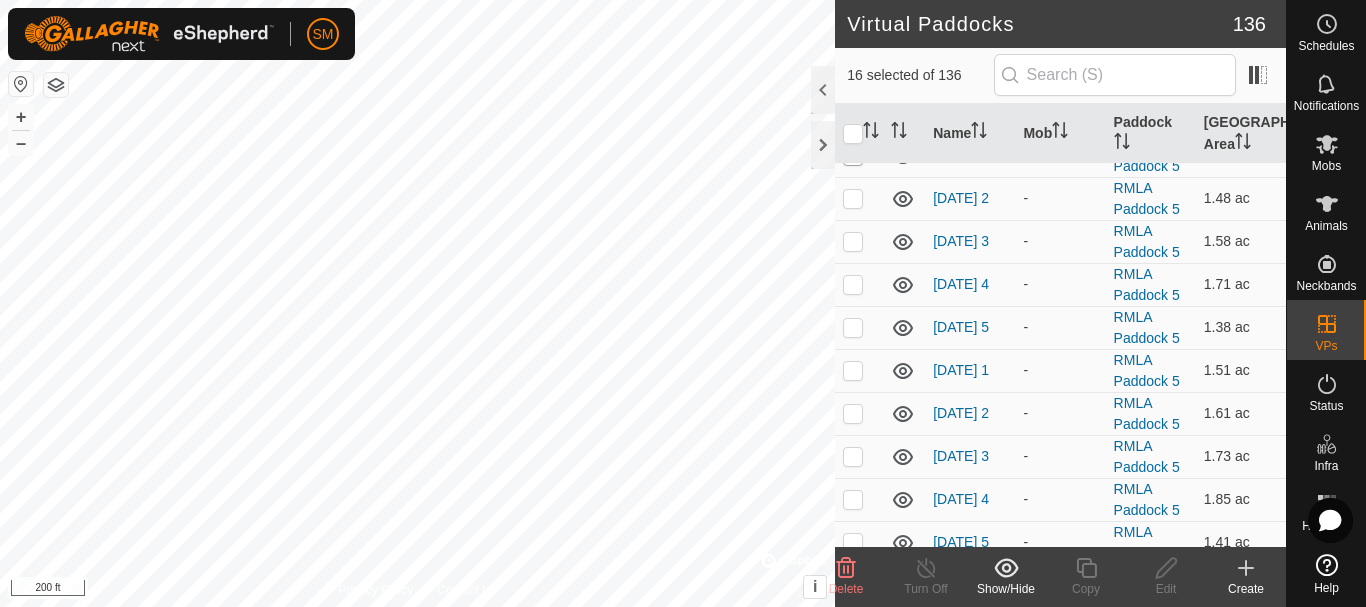 checkbox on "true" 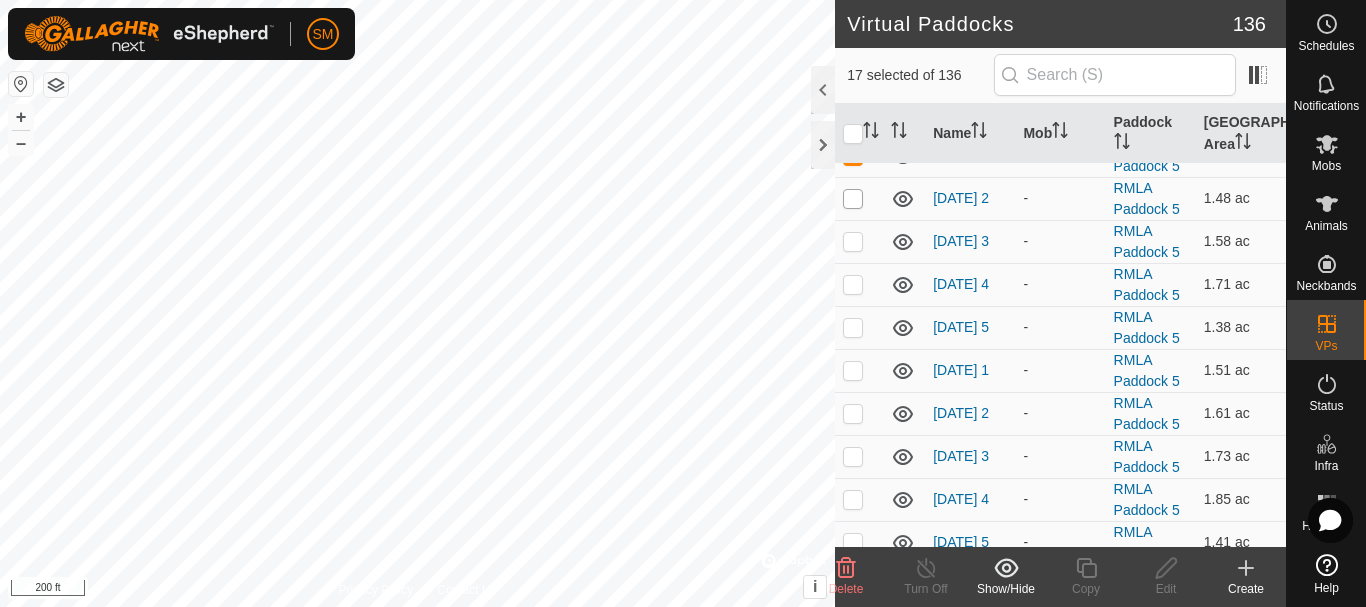 click at bounding box center [853, 199] 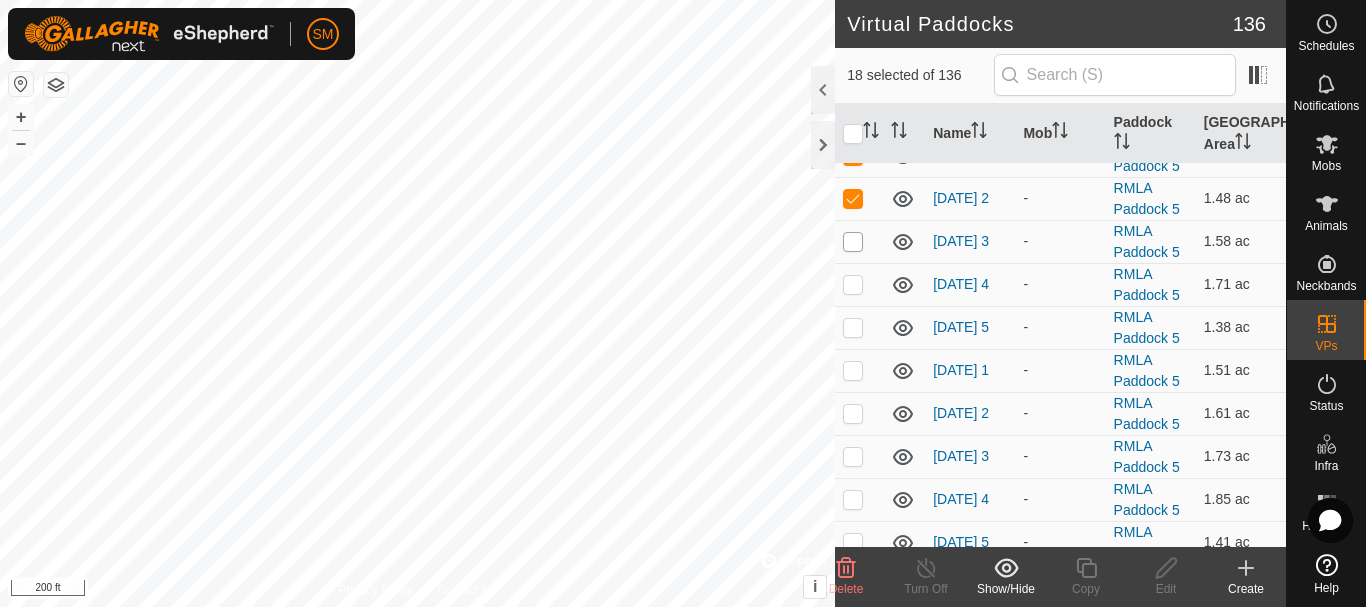 click at bounding box center [853, 242] 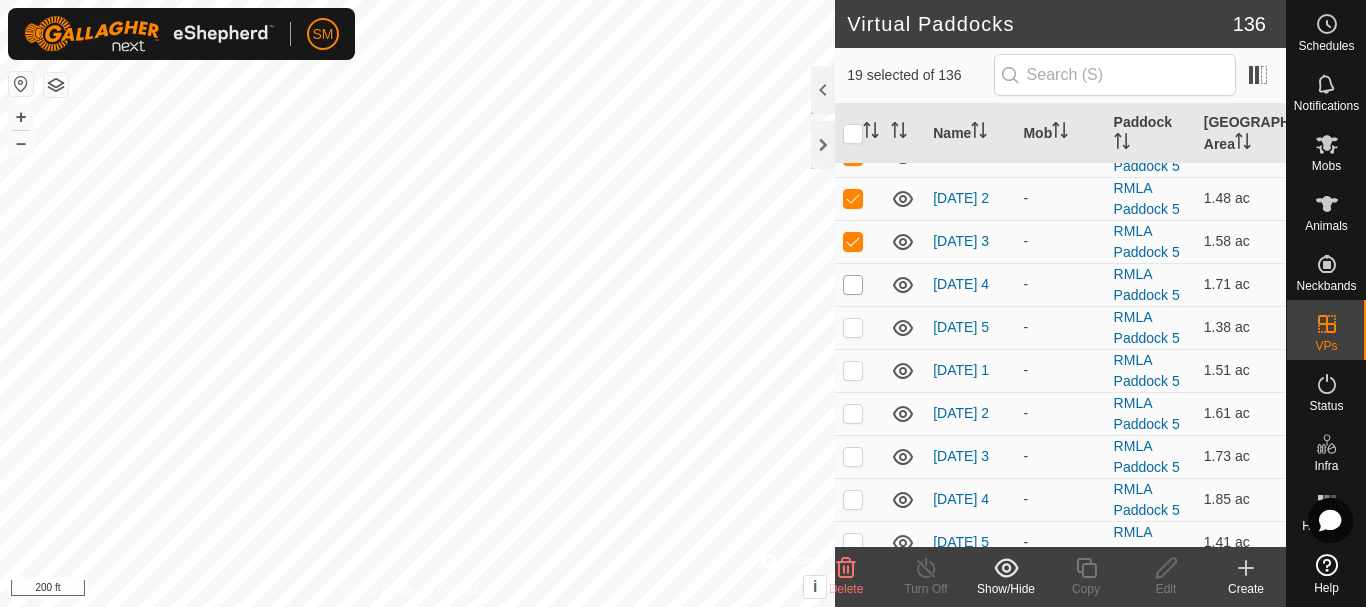 click at bounding box center [853, 285] 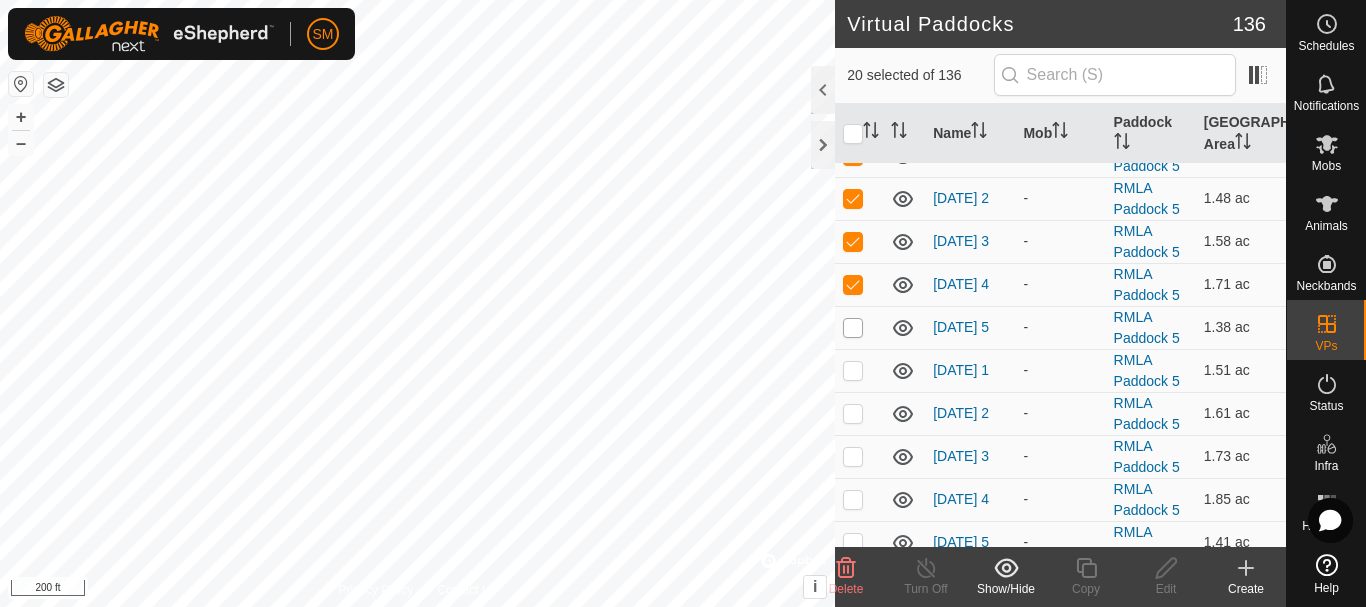 click at bounding box center (853, 328) 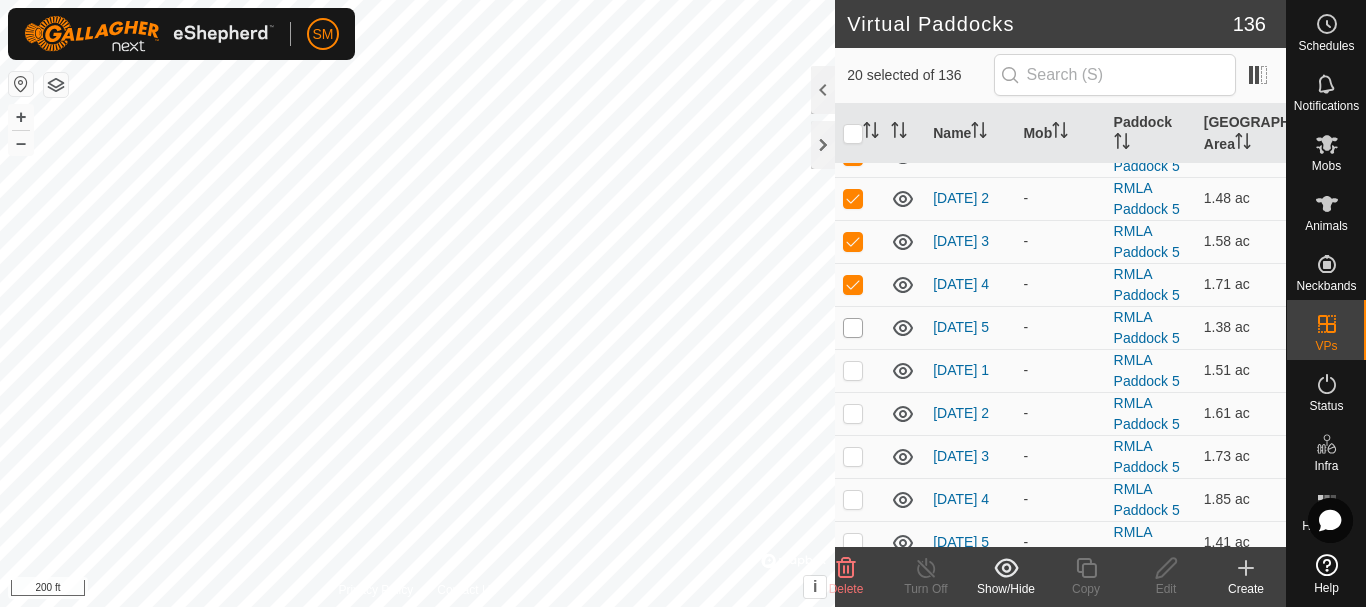 checkbox on "true" 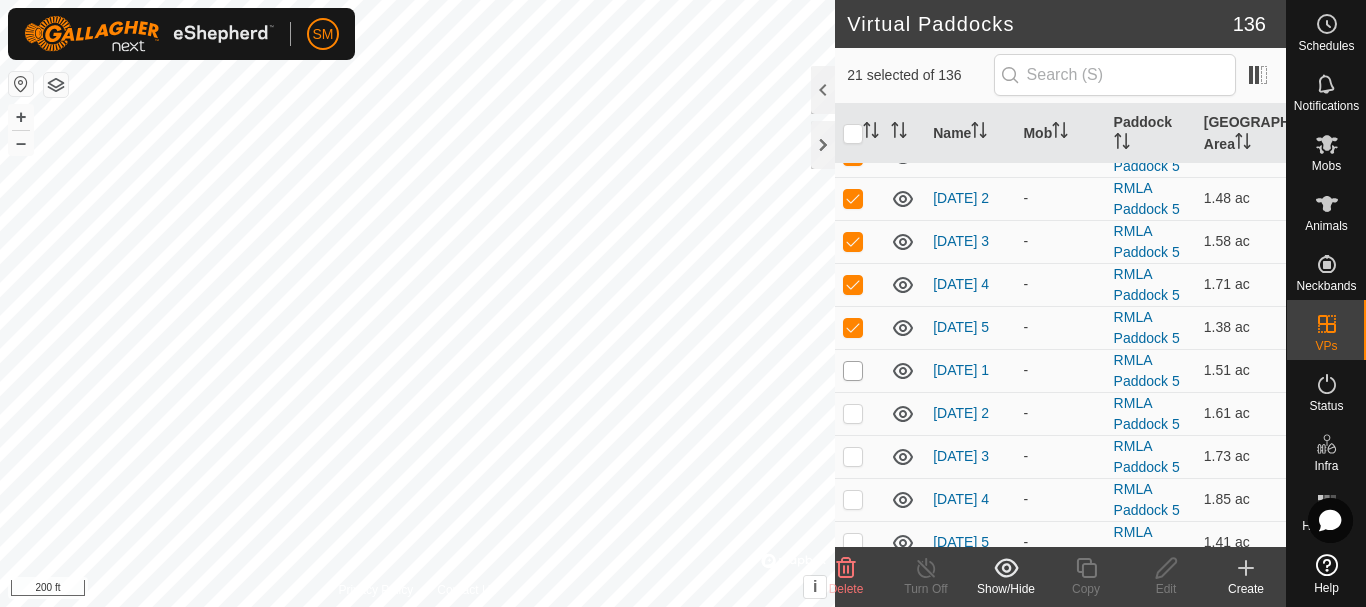 click at bounding box center [853, 371] 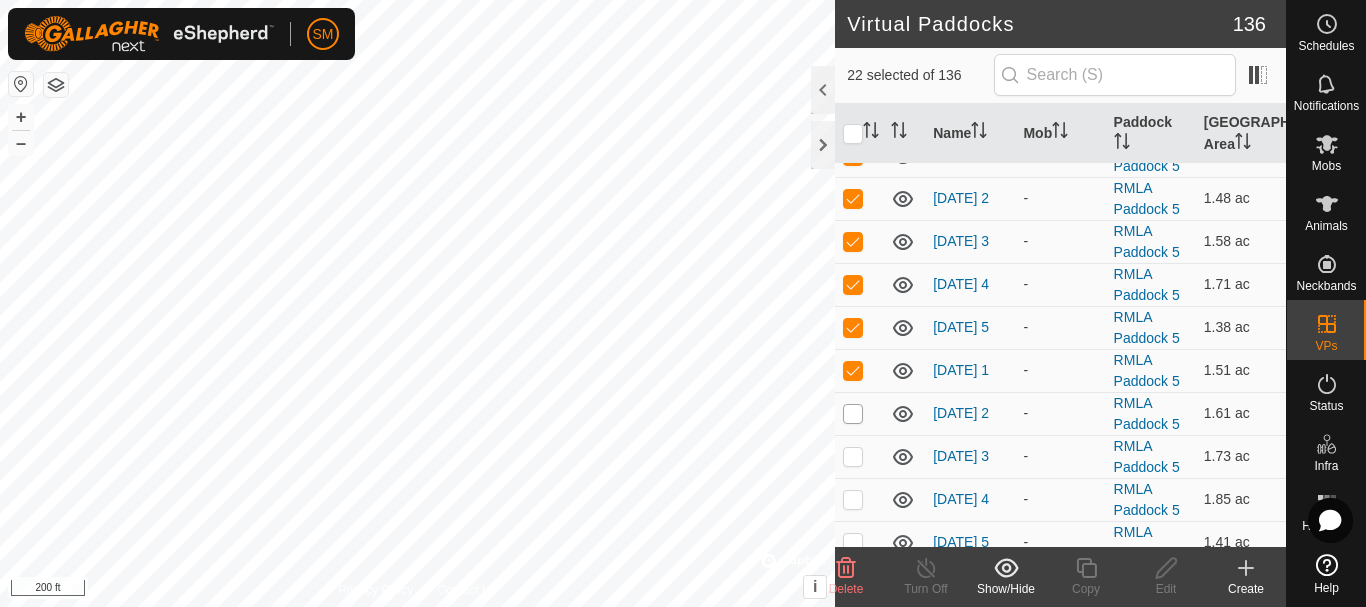 click at bounding box center [853, 414] 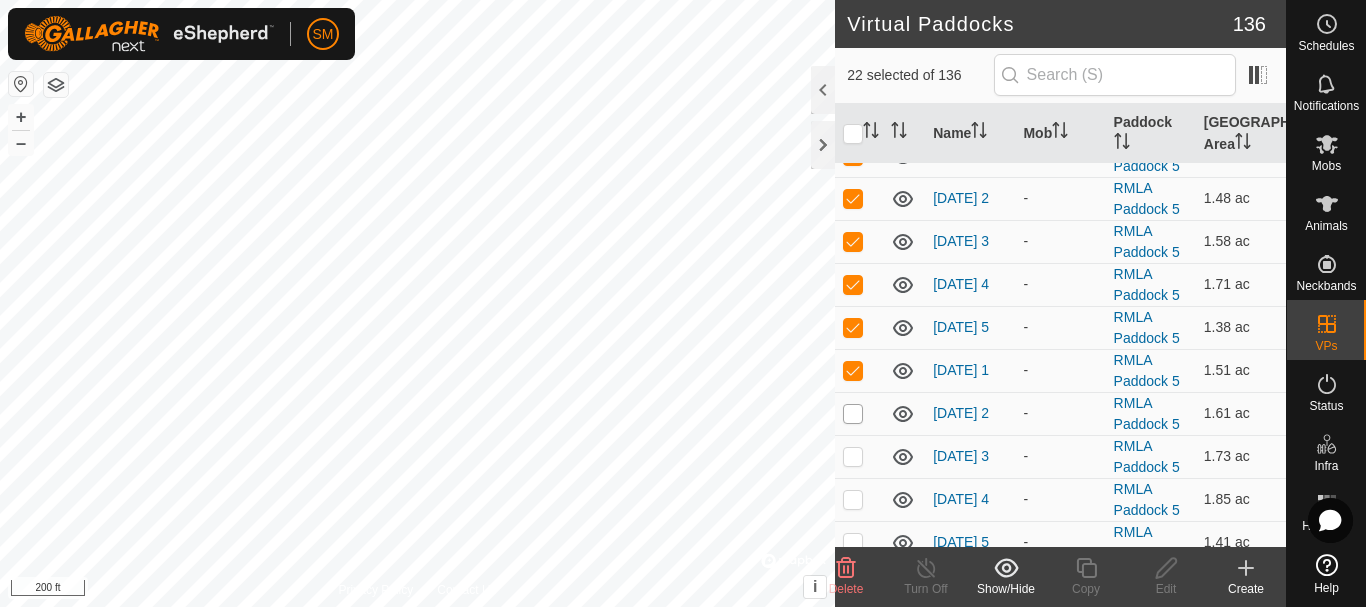 checkbox on "true" 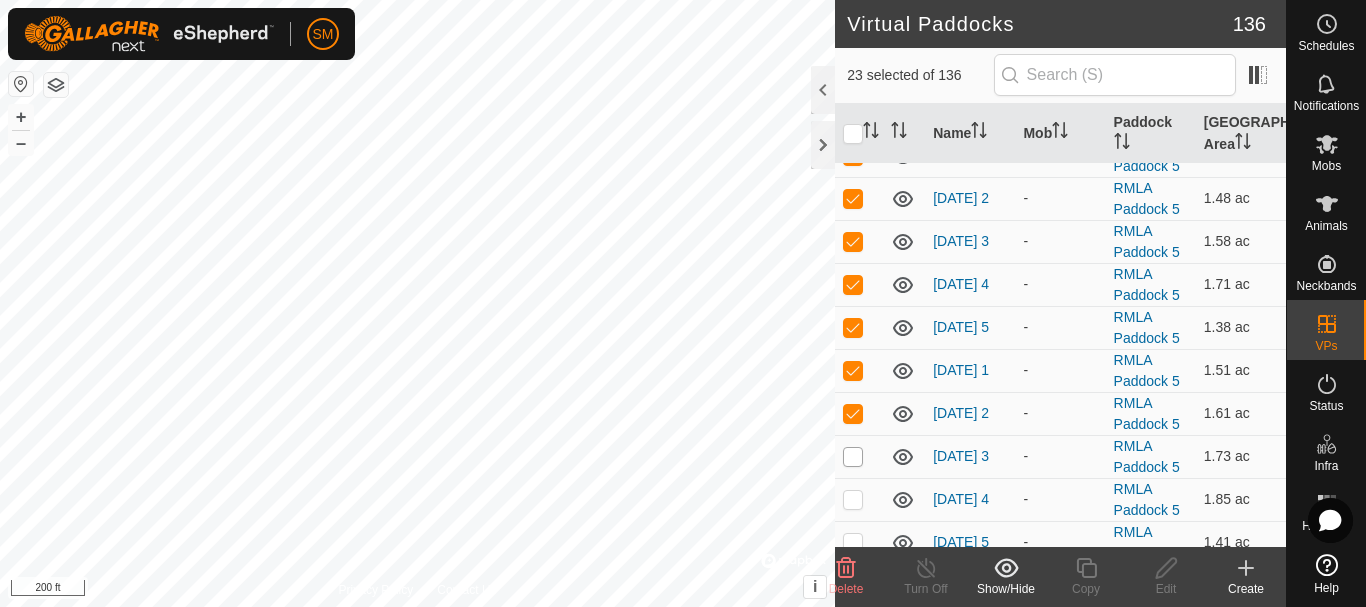 click at bounding box center (853, 457) 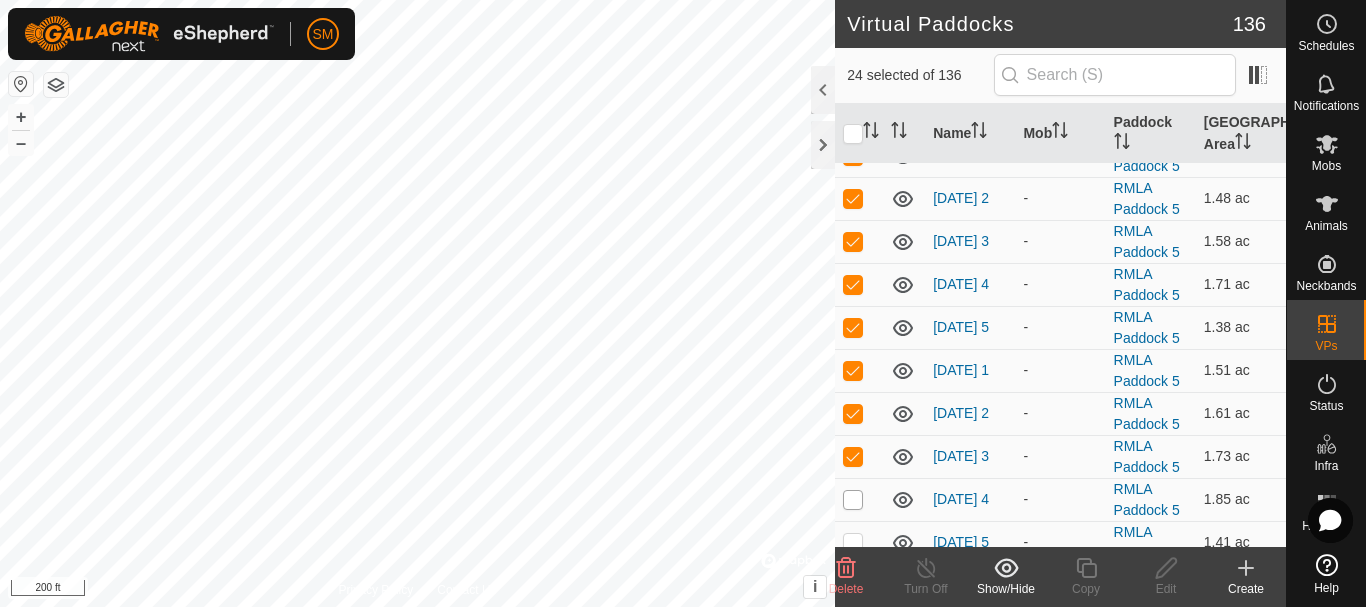 click at bounding box center [853, 500] 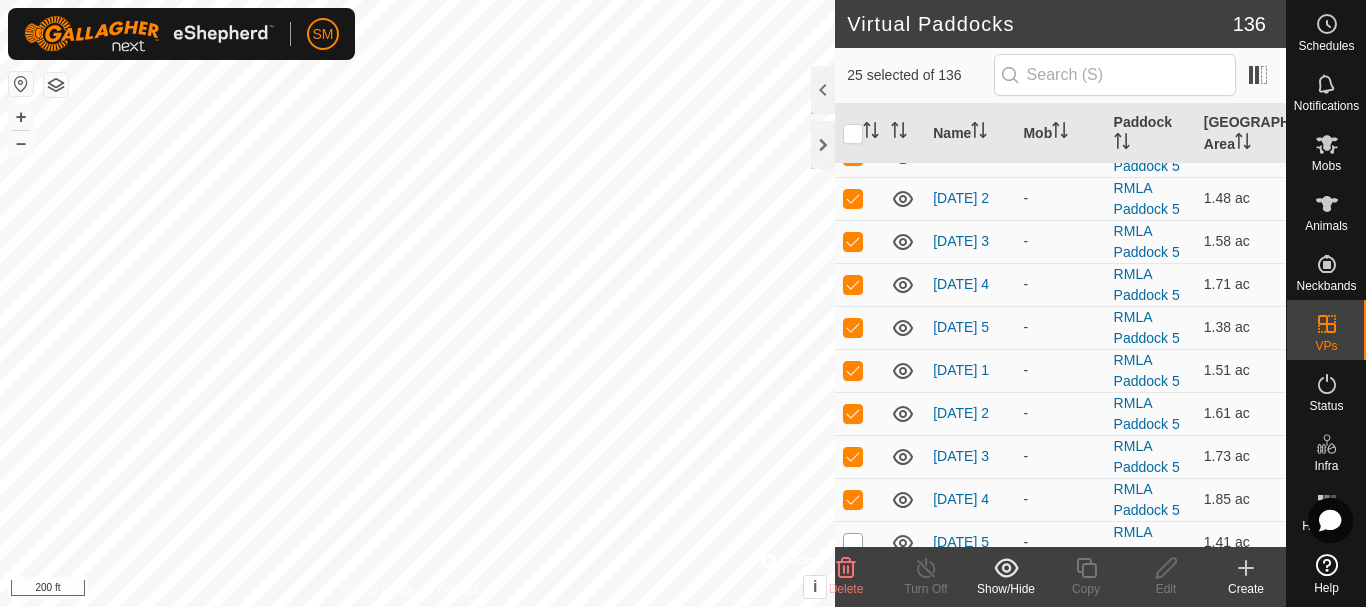 click at bounding box center (853, 543) 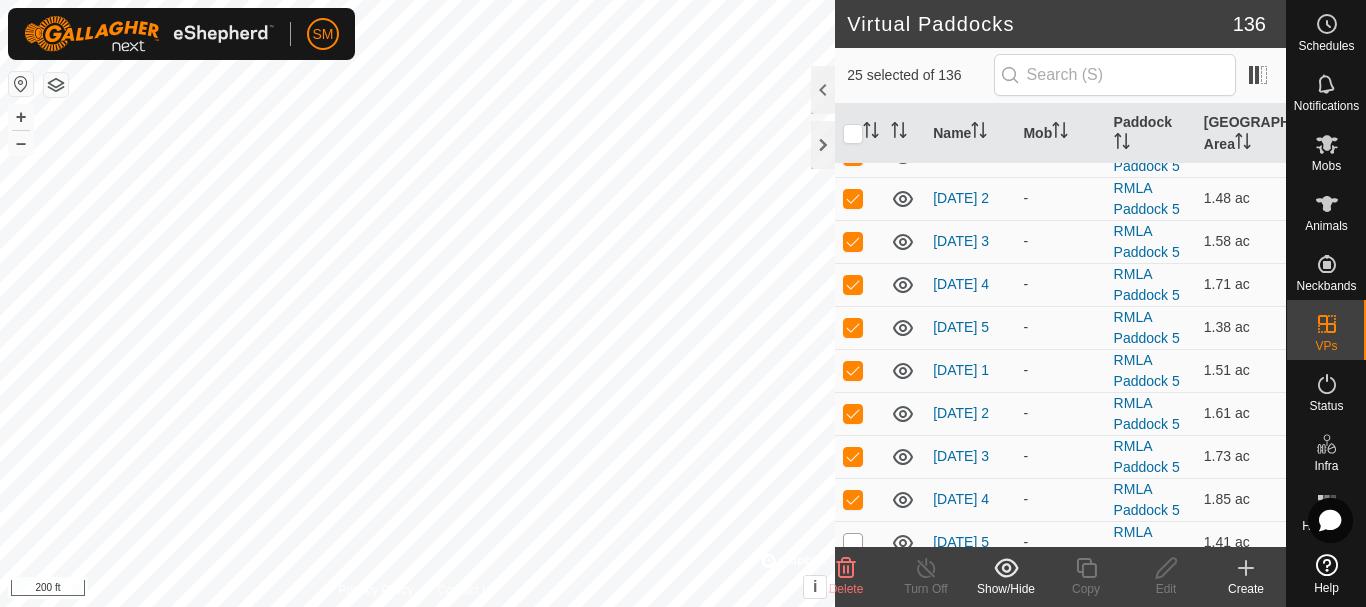 checkbox on "true" 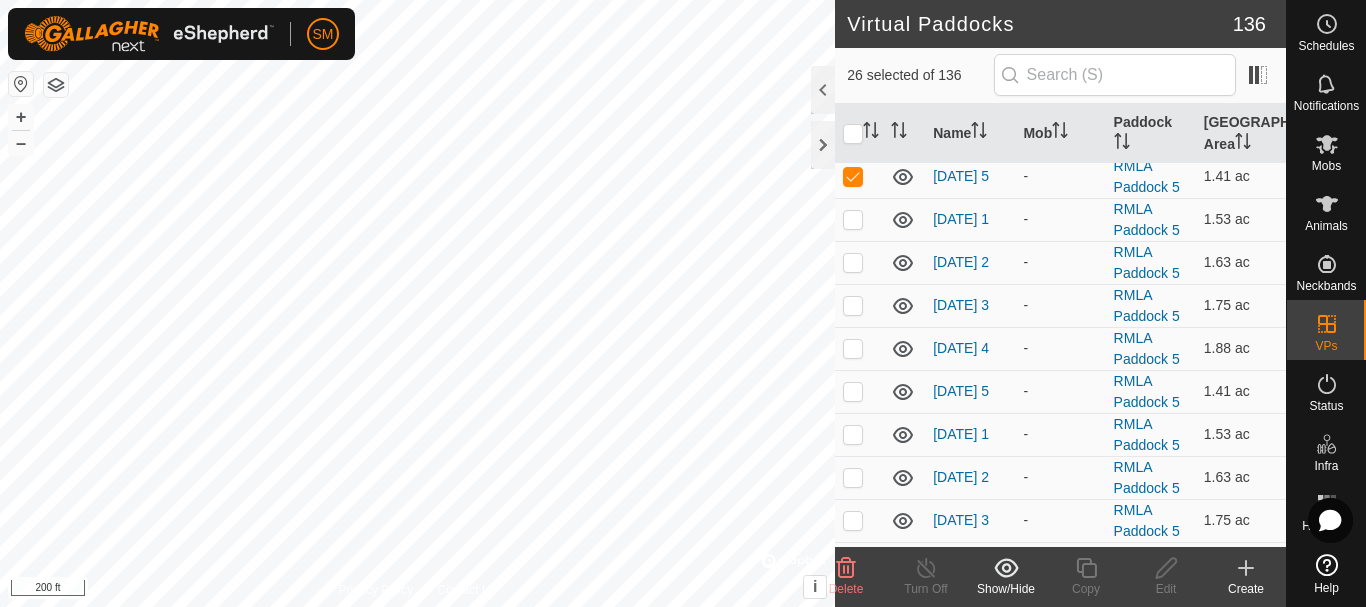 scroll, scrollTop: 1200, scrollLeft: 0, axis: vertical 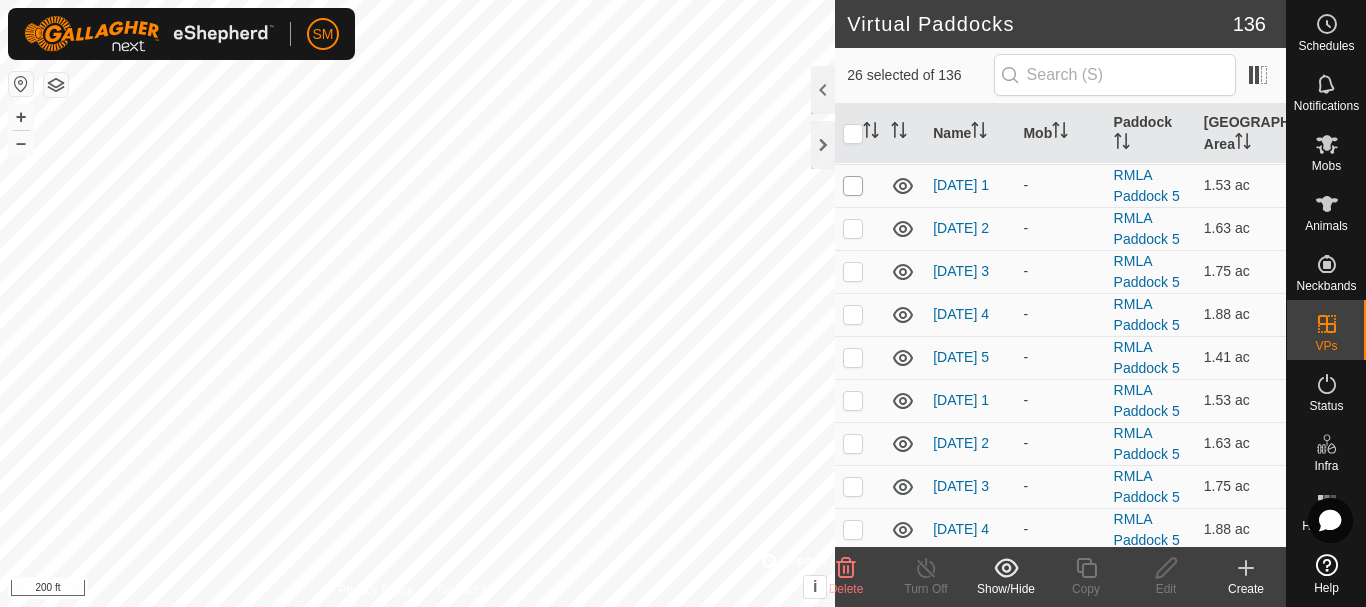 click at bounding box center (853, 186) 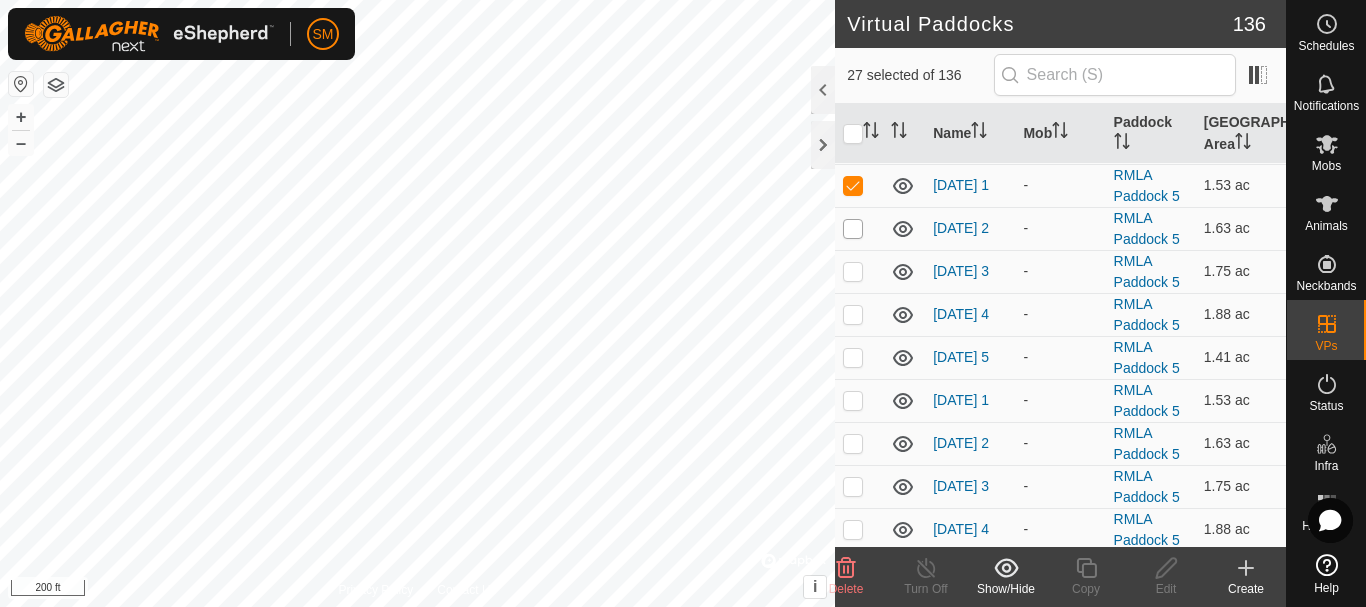 click at bounding box center (853, 229) 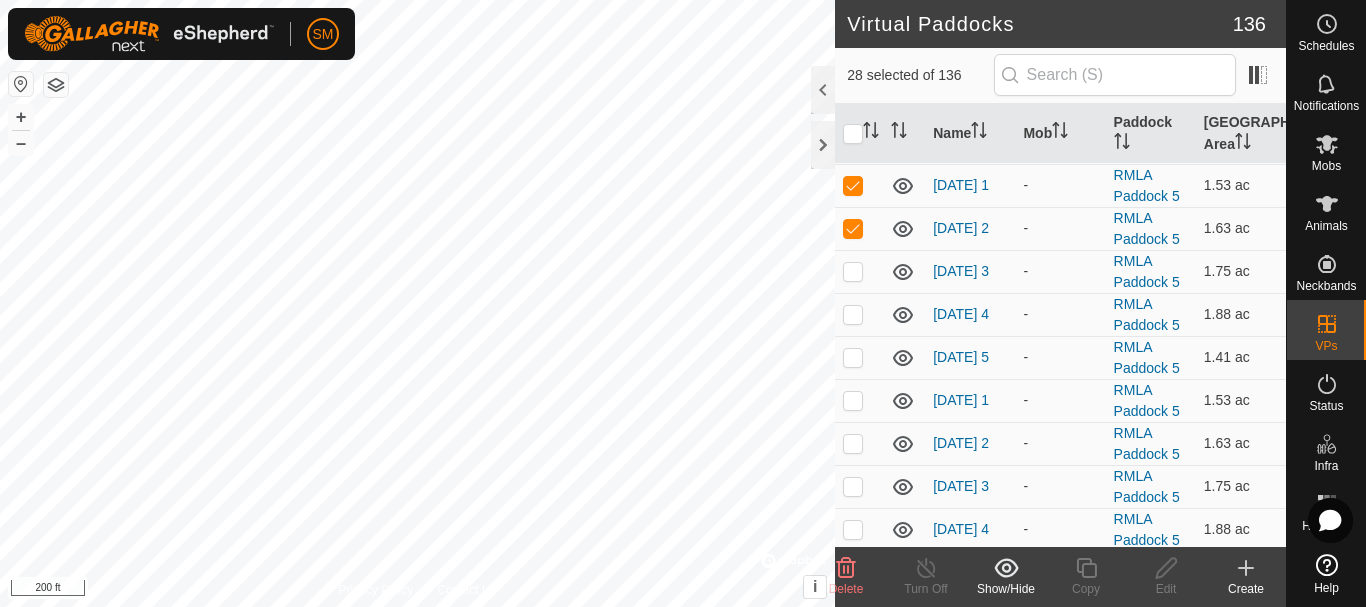 click 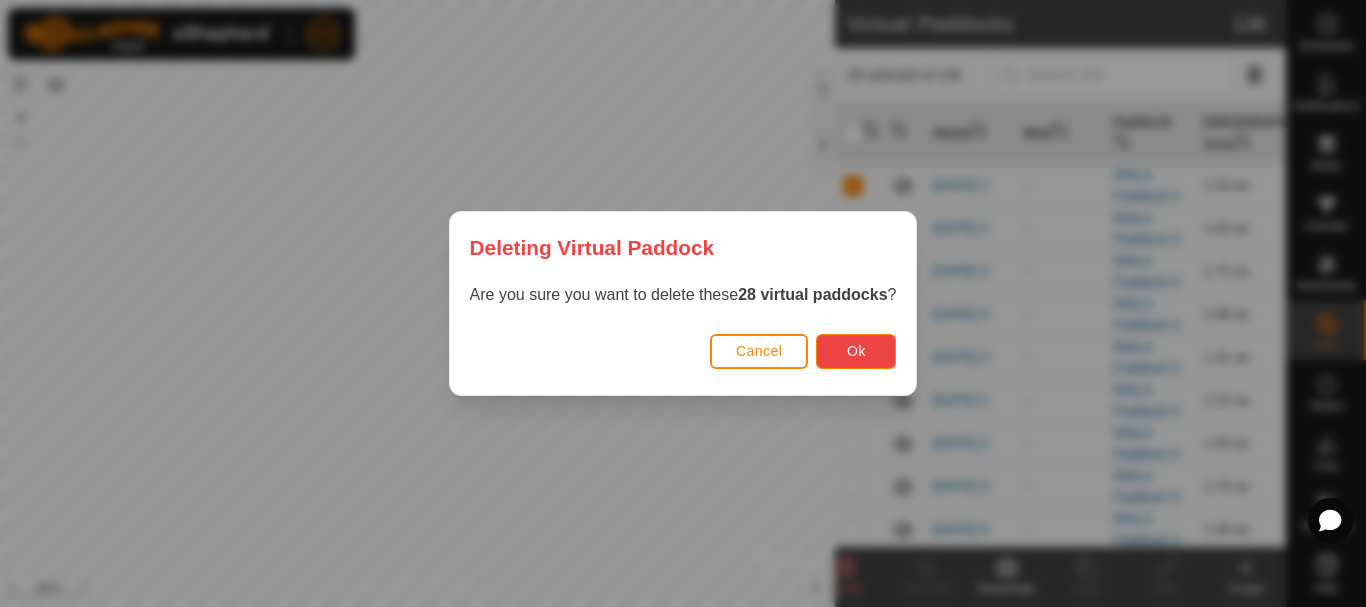 click on "Ok" at bounding box center (856, 351) 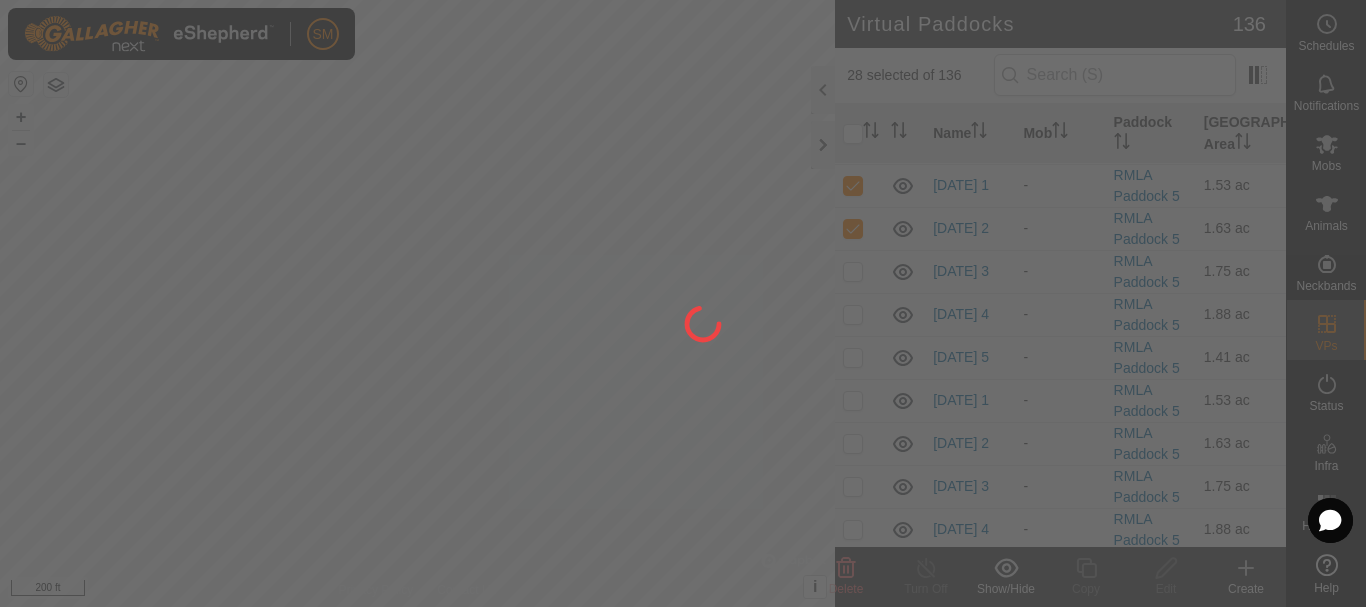 checkbox on "false" 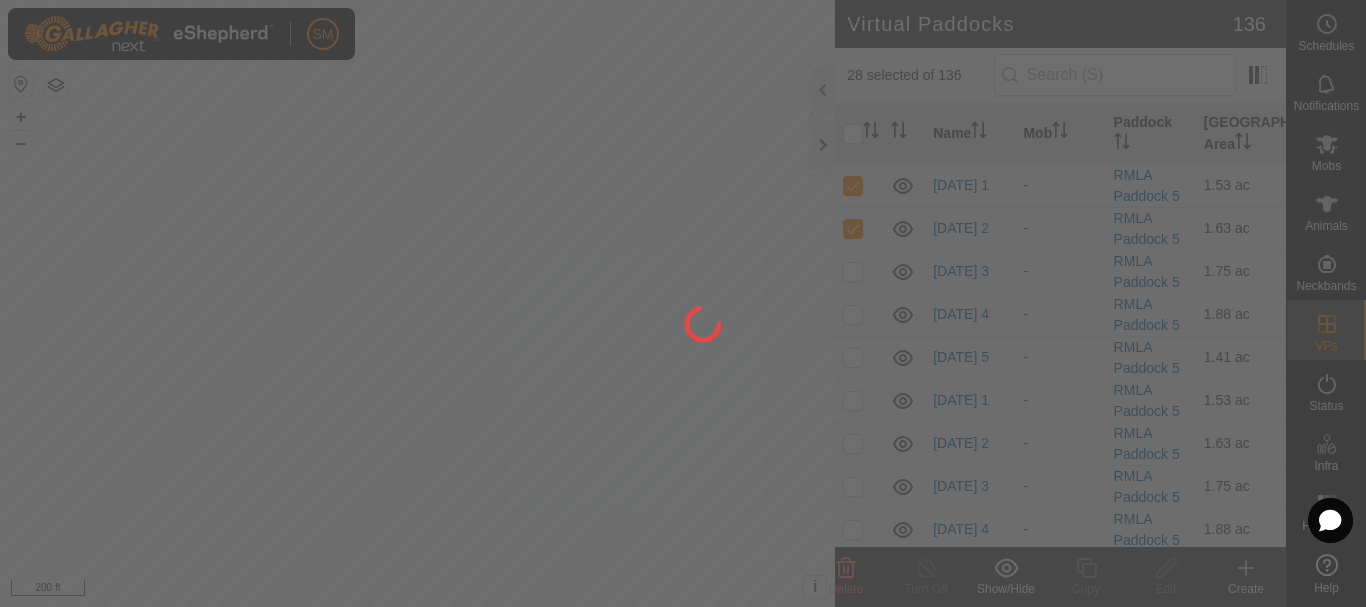 checkbox on "false" 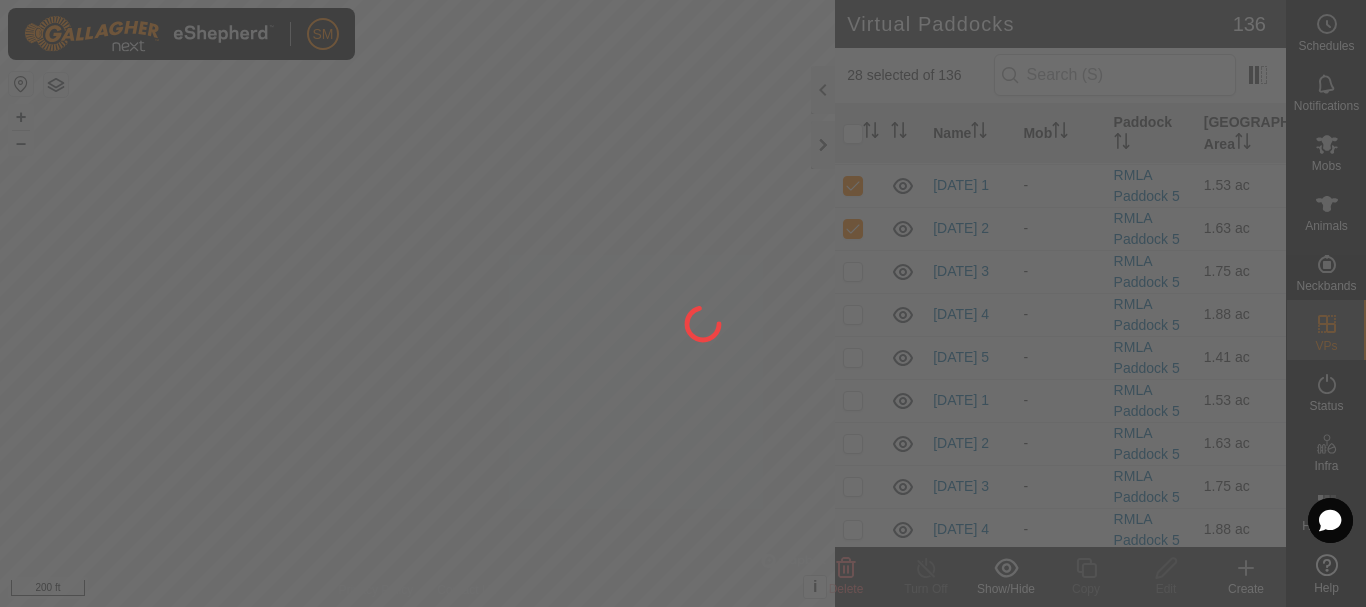 checkbox on "false" 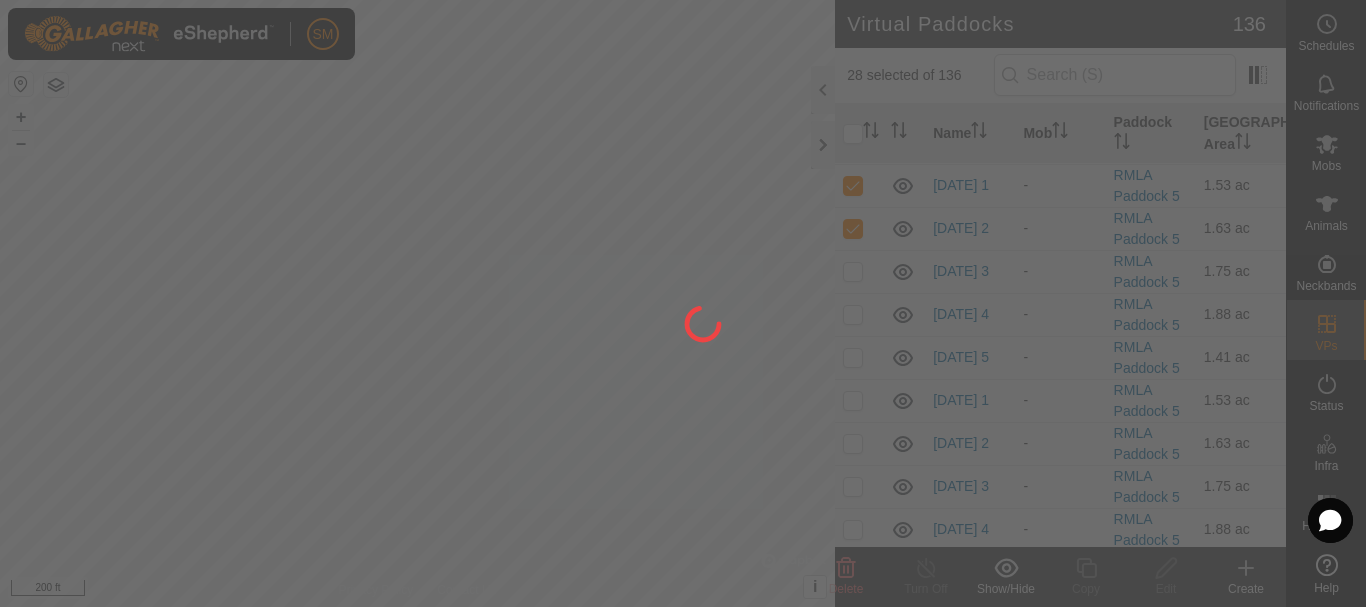 checkbox on "false" 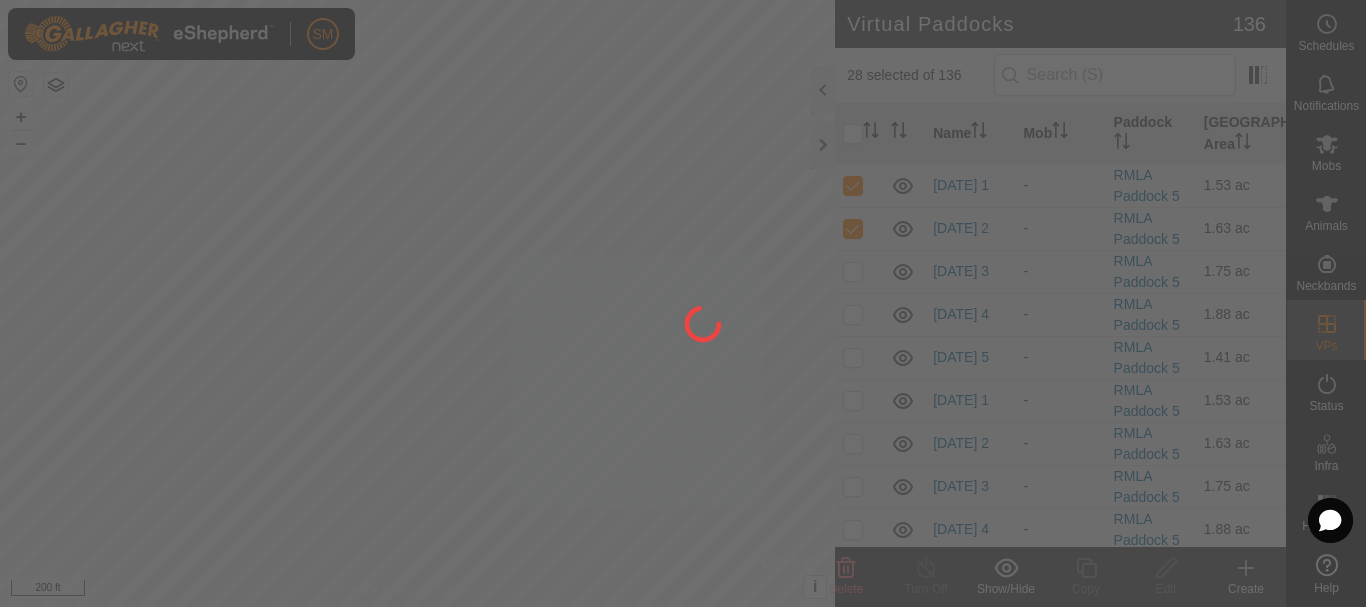 checkbox on "false" 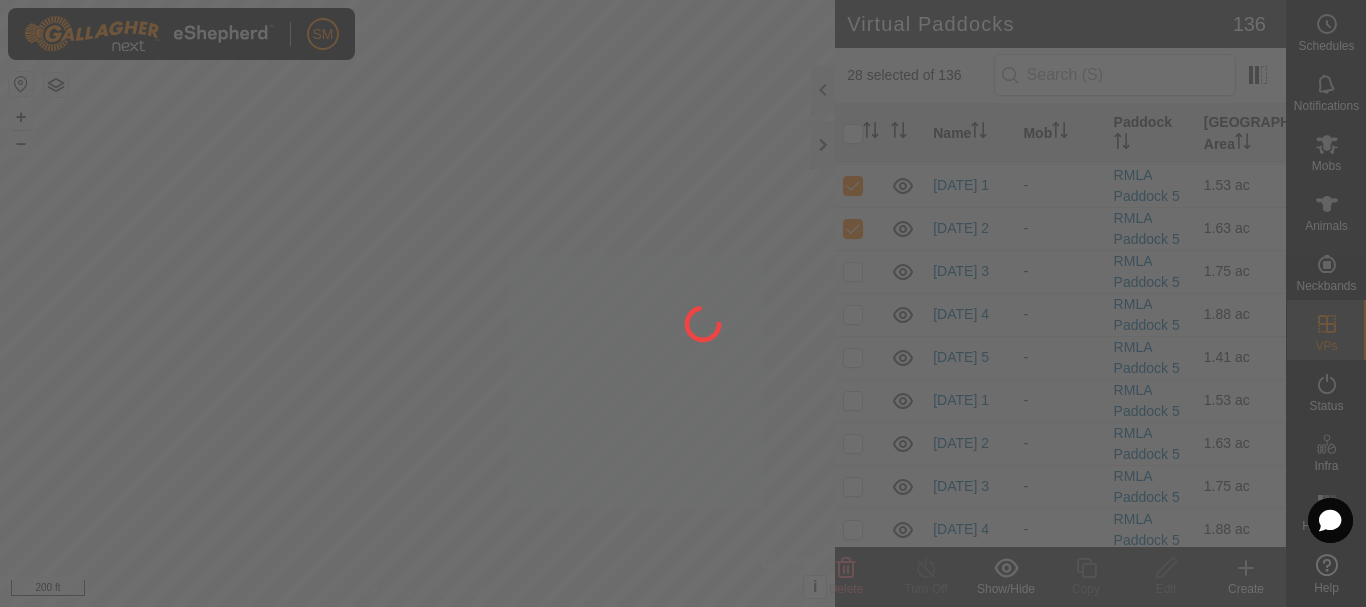 checkbox on "false" 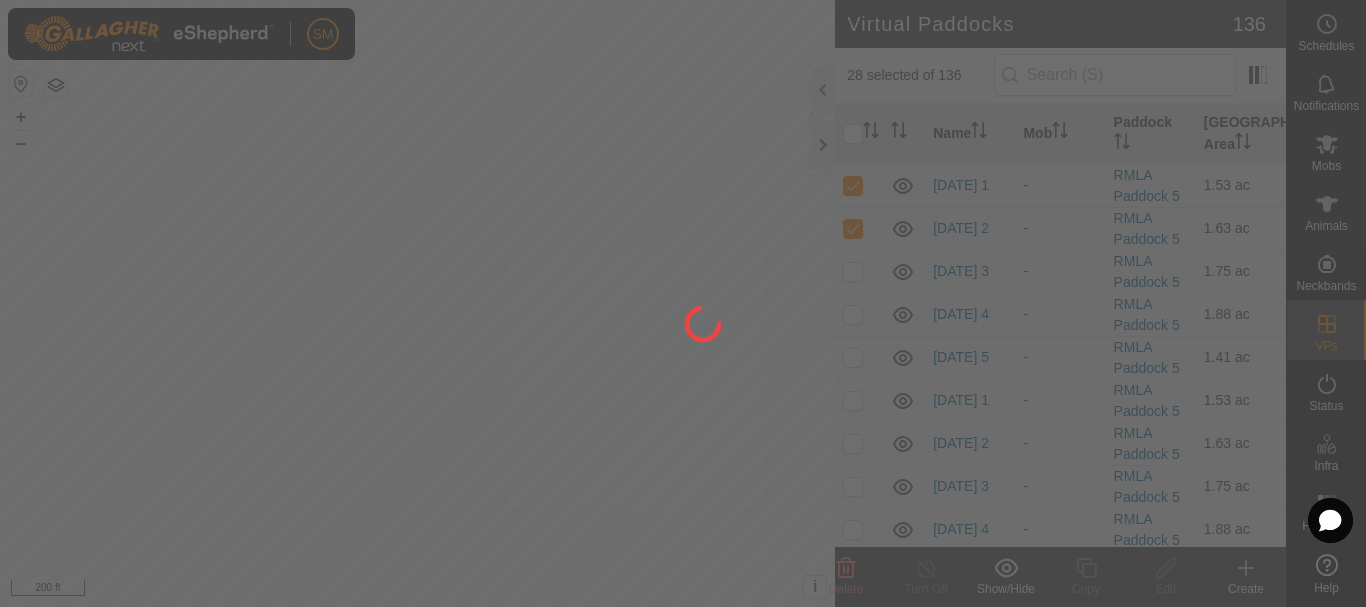 checkbox on "false" 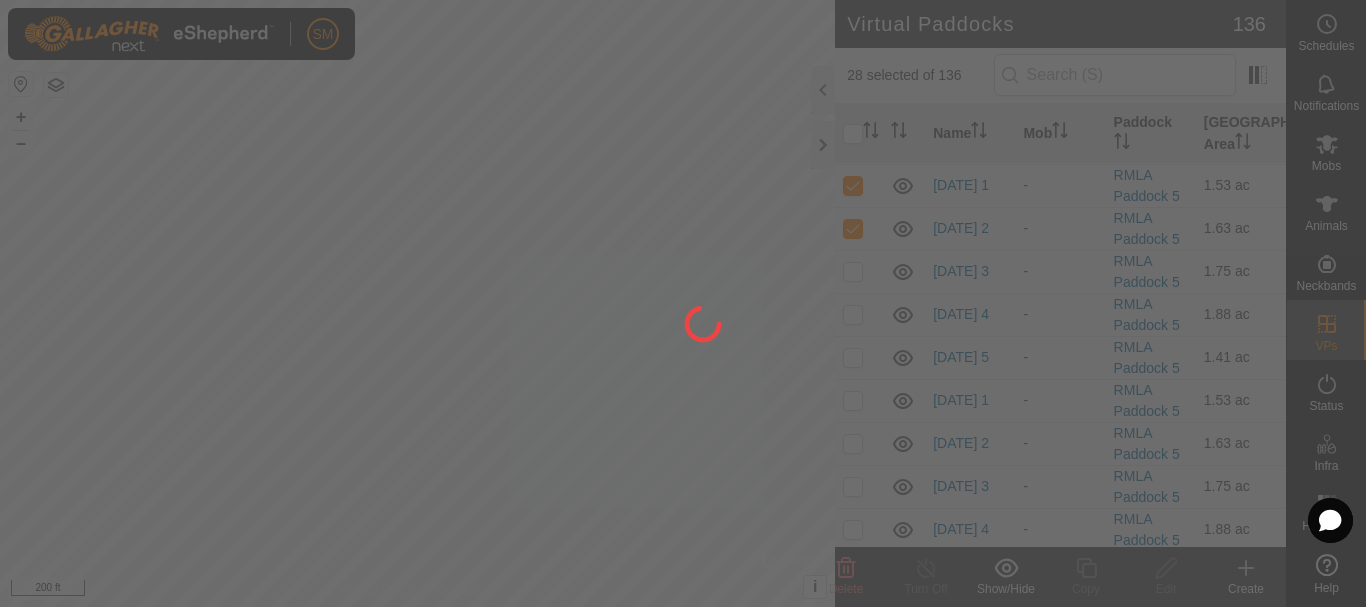 checkbox on "false" 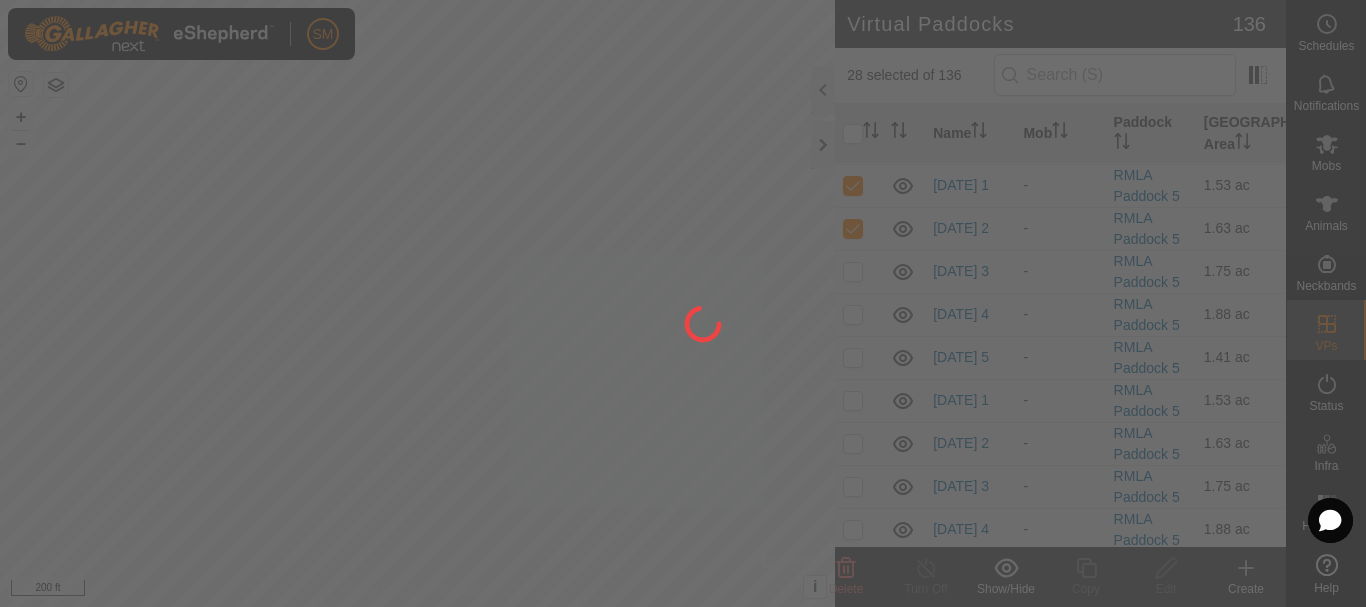 checkbox on "false" 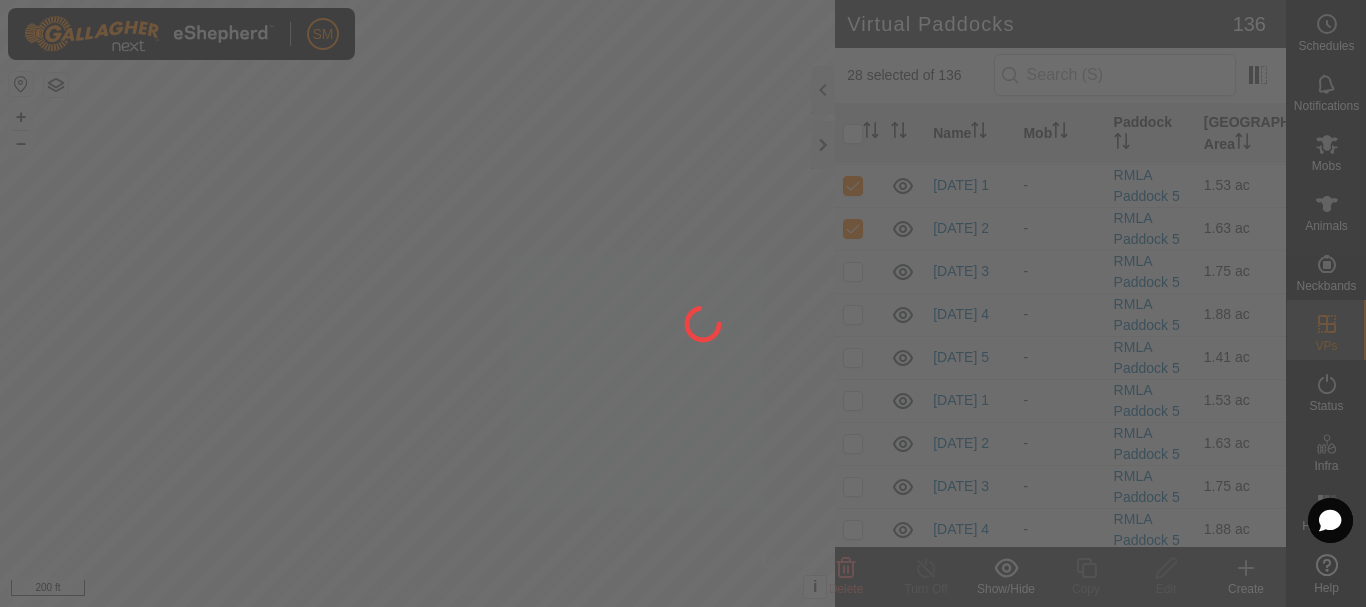 checkbox on "false" 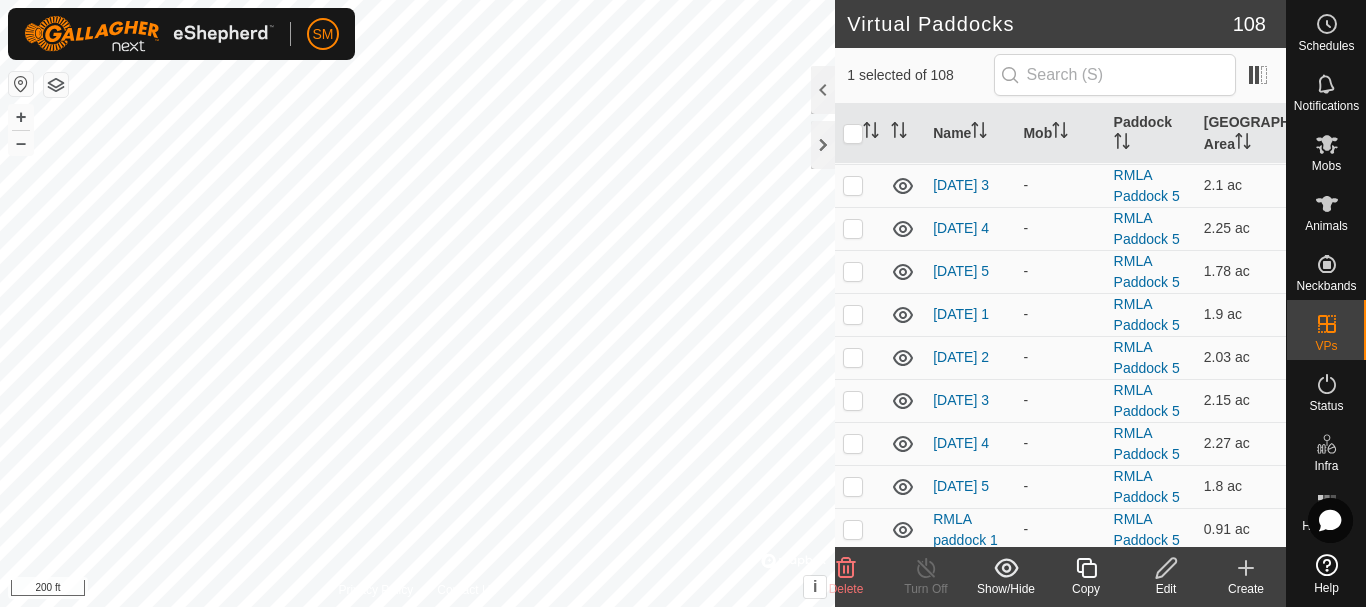 checkbox on "false" 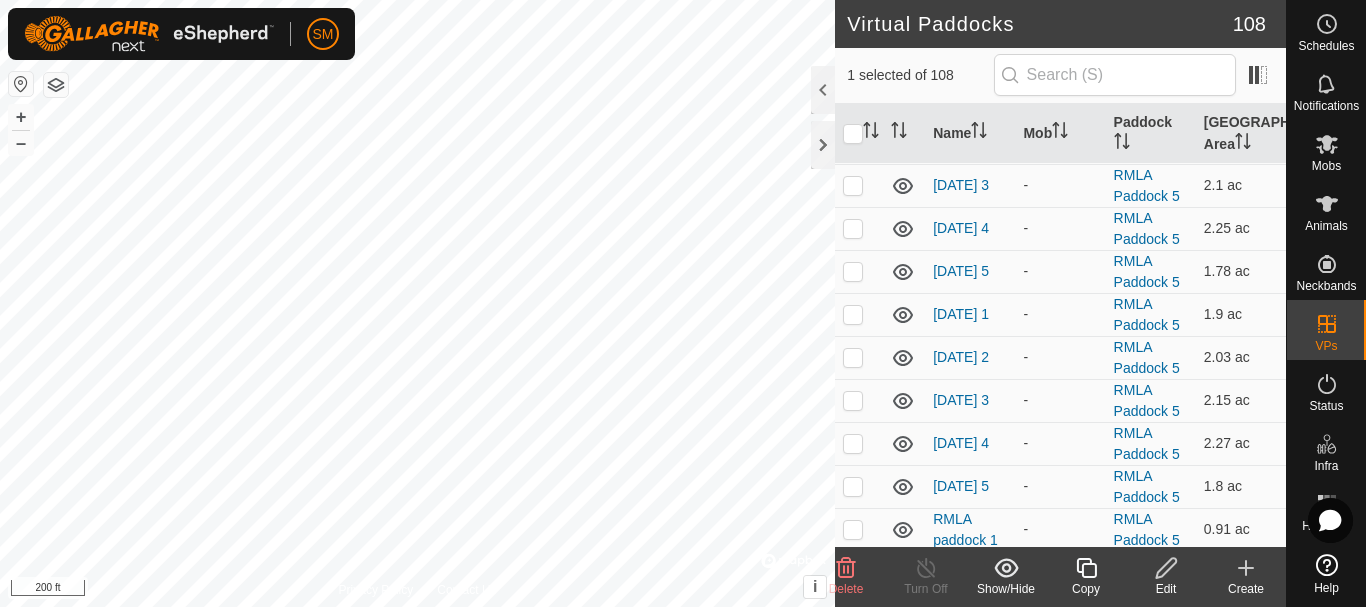 checkbox on "true" 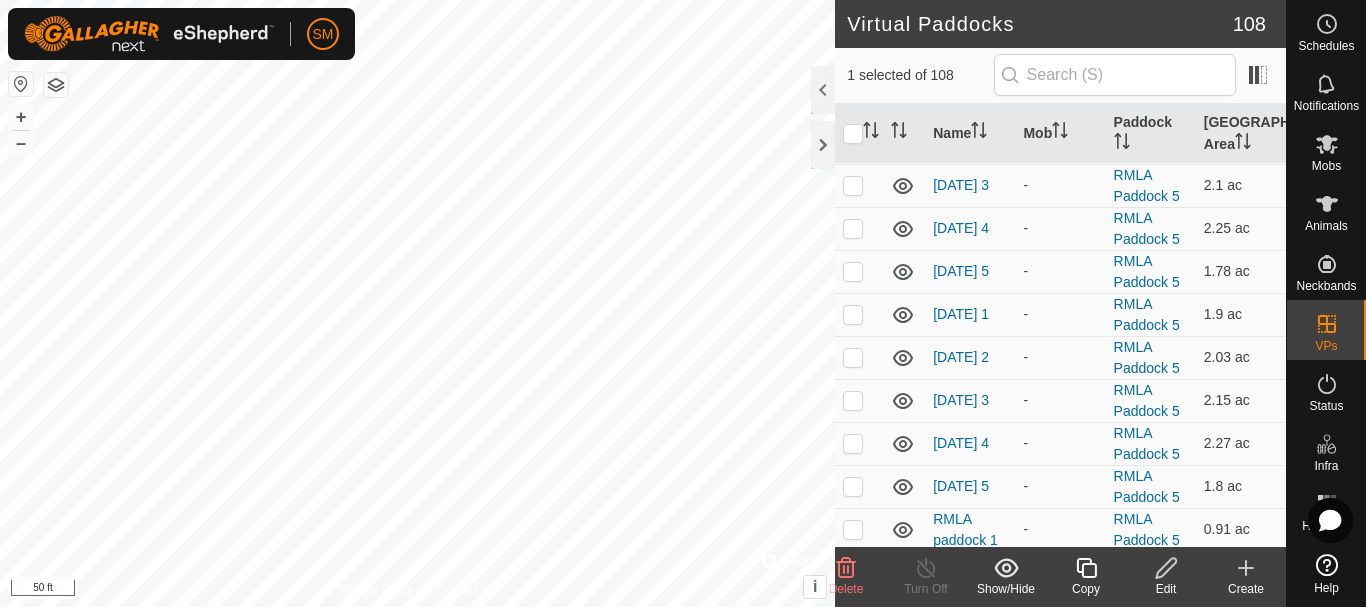 checkbox on "false" 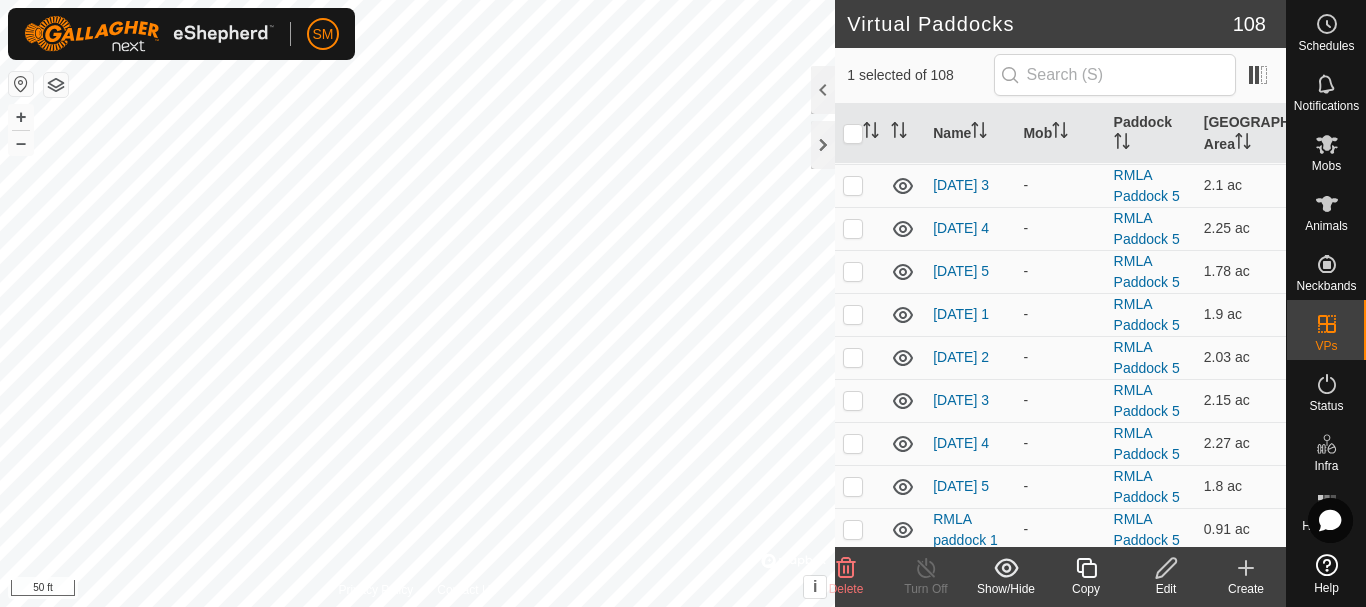 checkbox on "true" 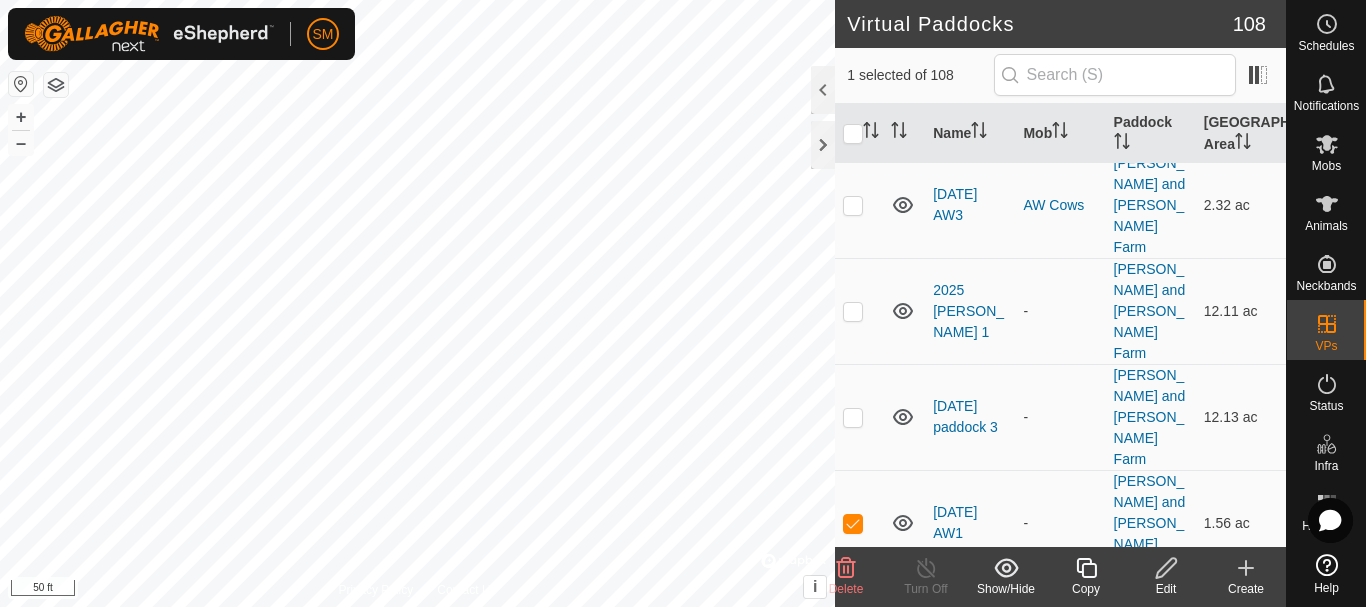 scroll, scrollTop: 2000, scrollLeft: 0, axis: vertical 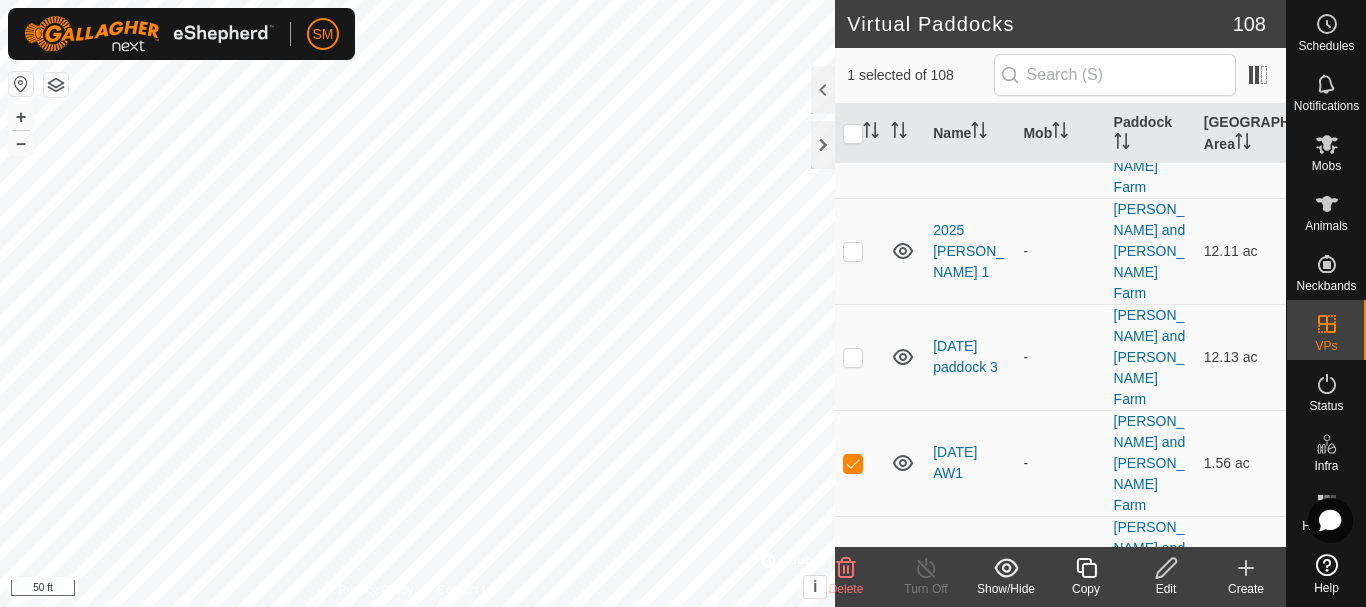 click at bounding box center [853, 570] 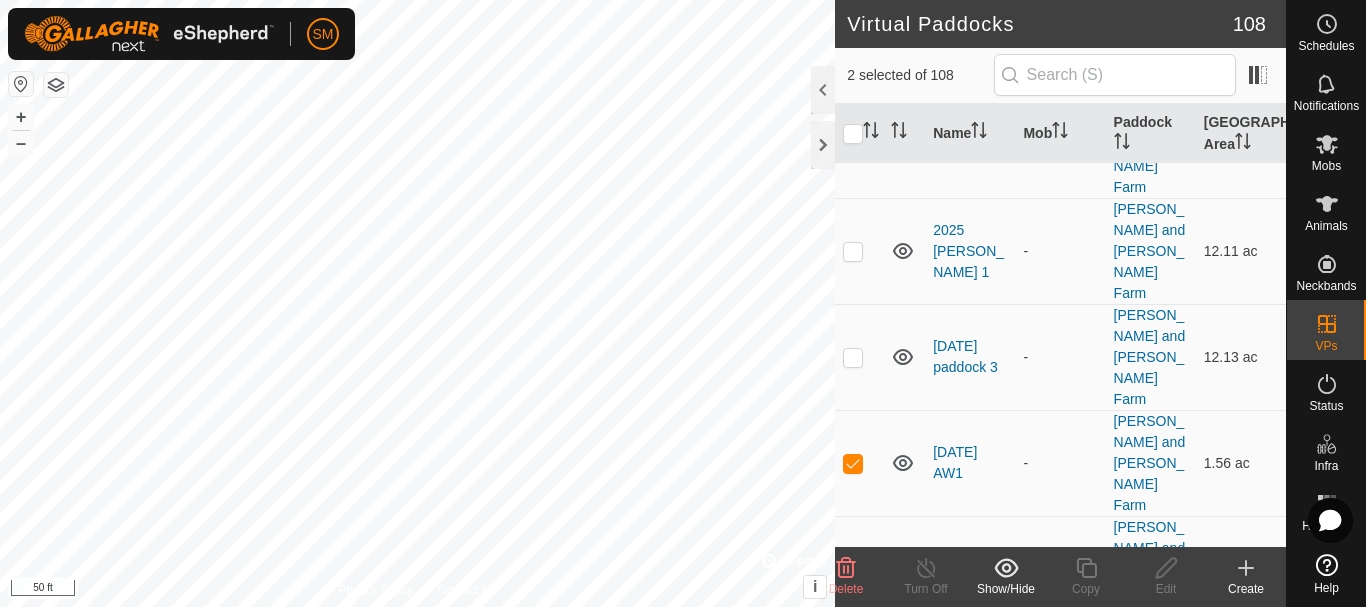 click at bounding box center [853, 676] 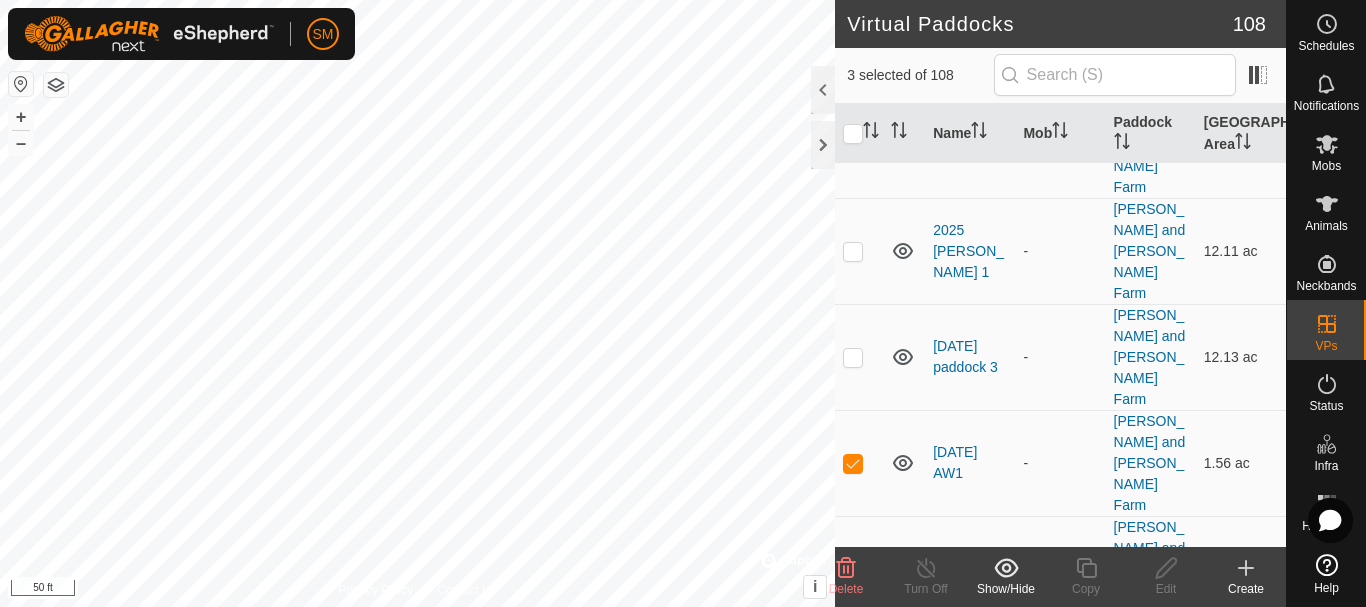 click at bounding box center (853, 782) 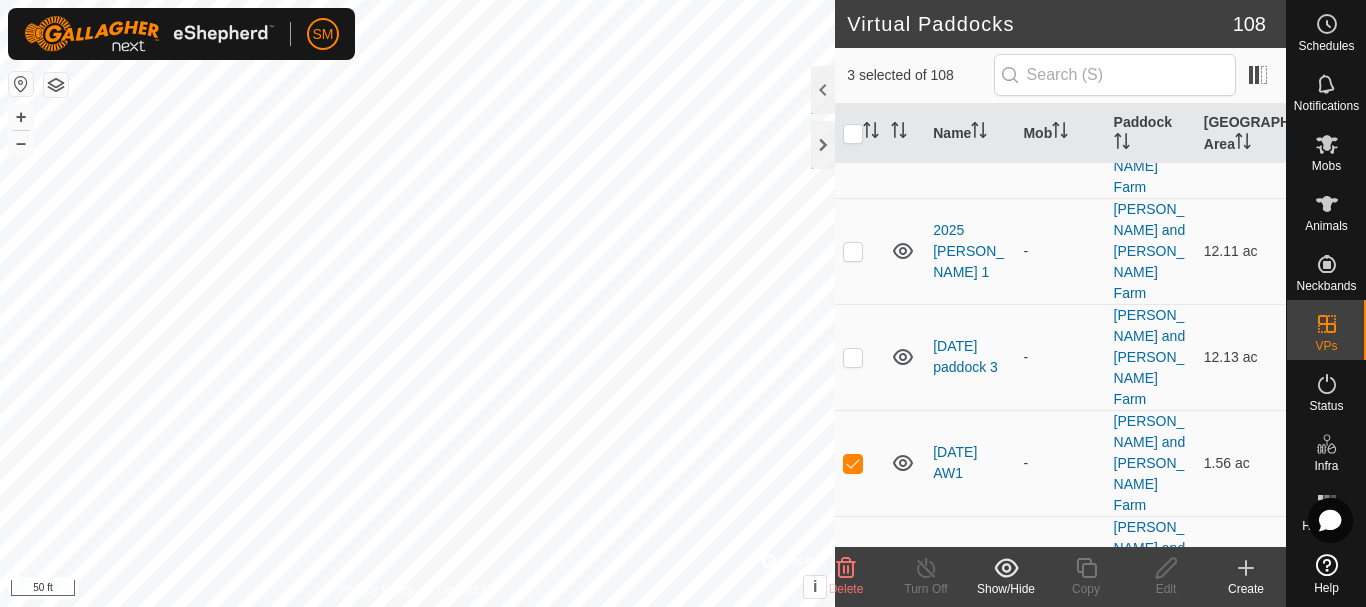 checkbox on "true" 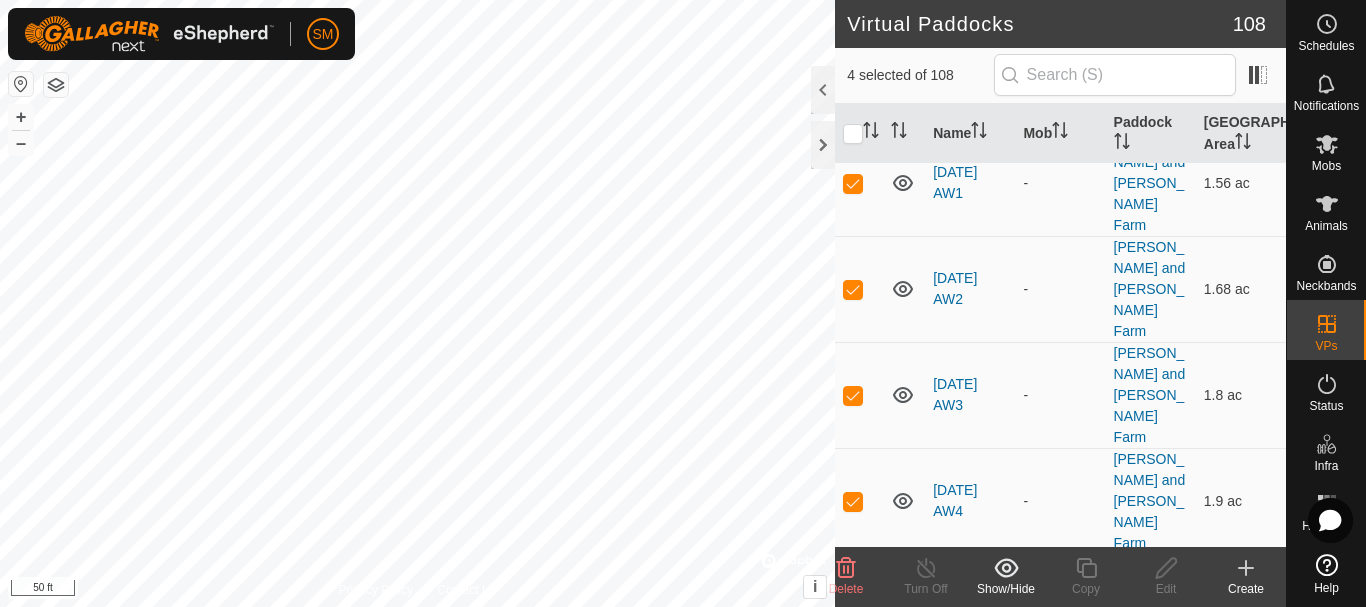 scroll, scrollTop: 2300, scrollLeft: 0, axis: vertical 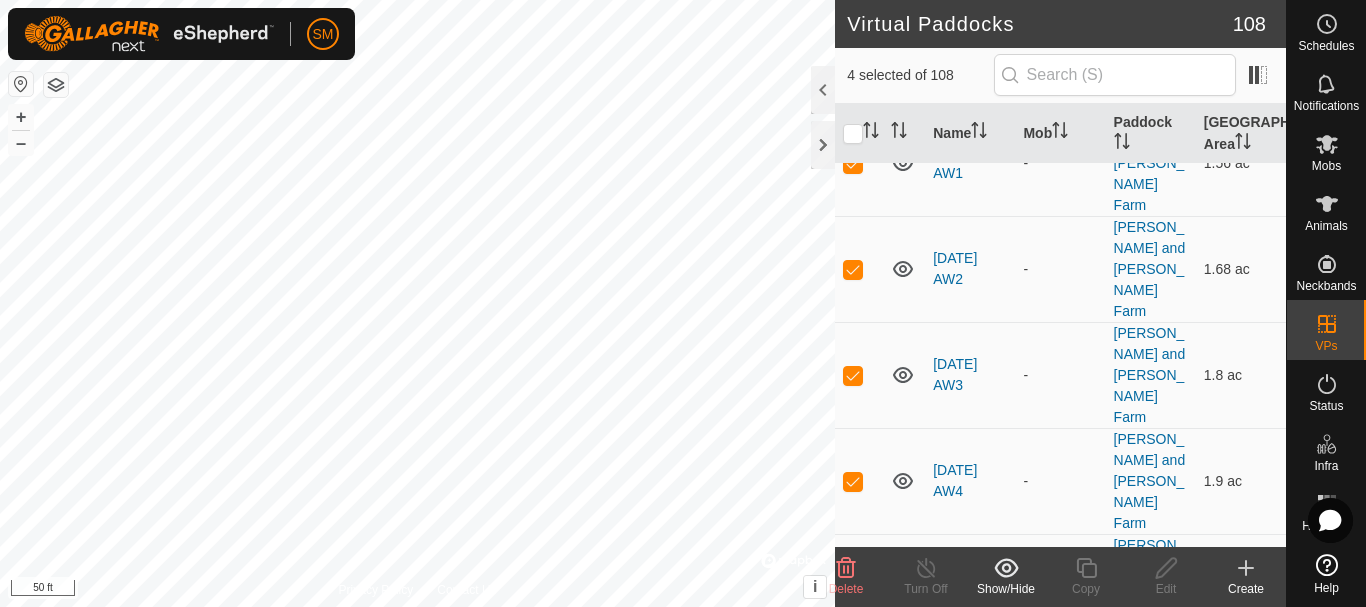 click at bounding box center (853, 588) 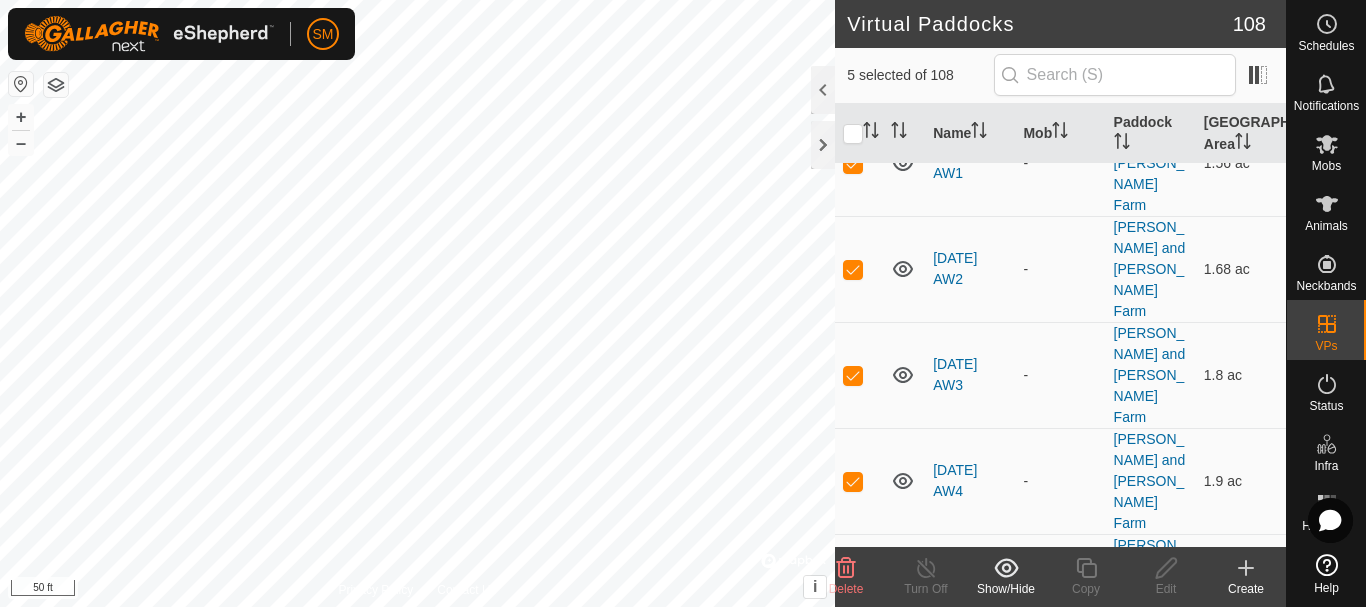 click at bounding box center (853, 694) 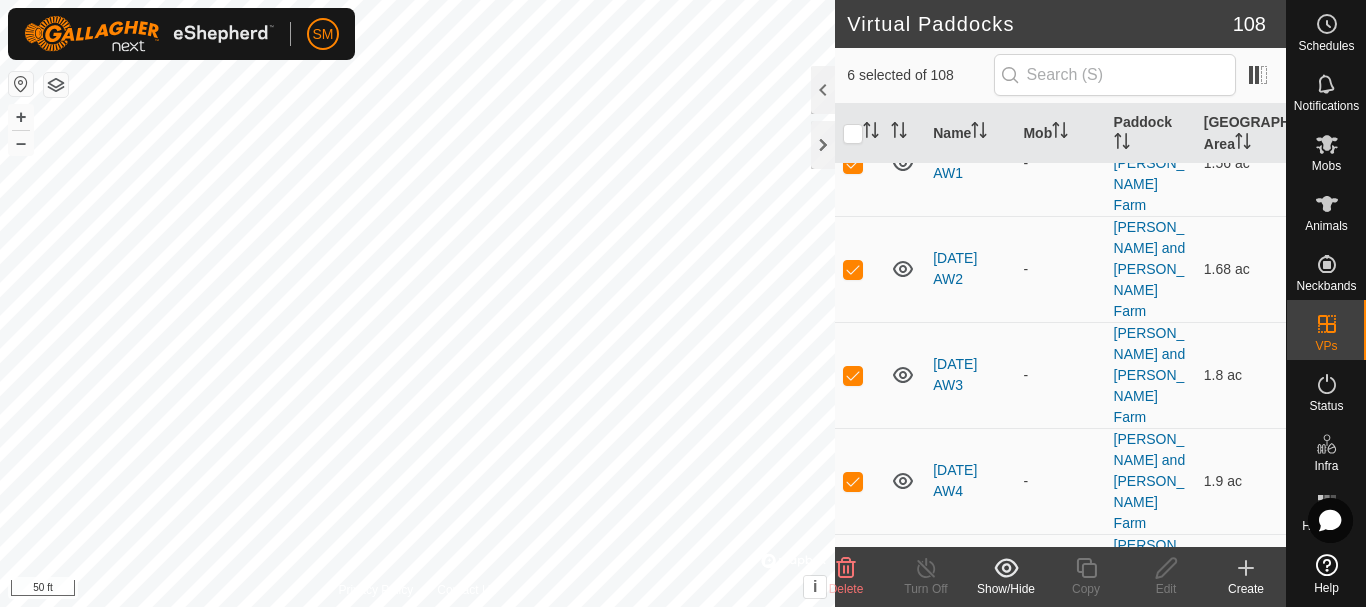 click at bounding box center (853, 800) 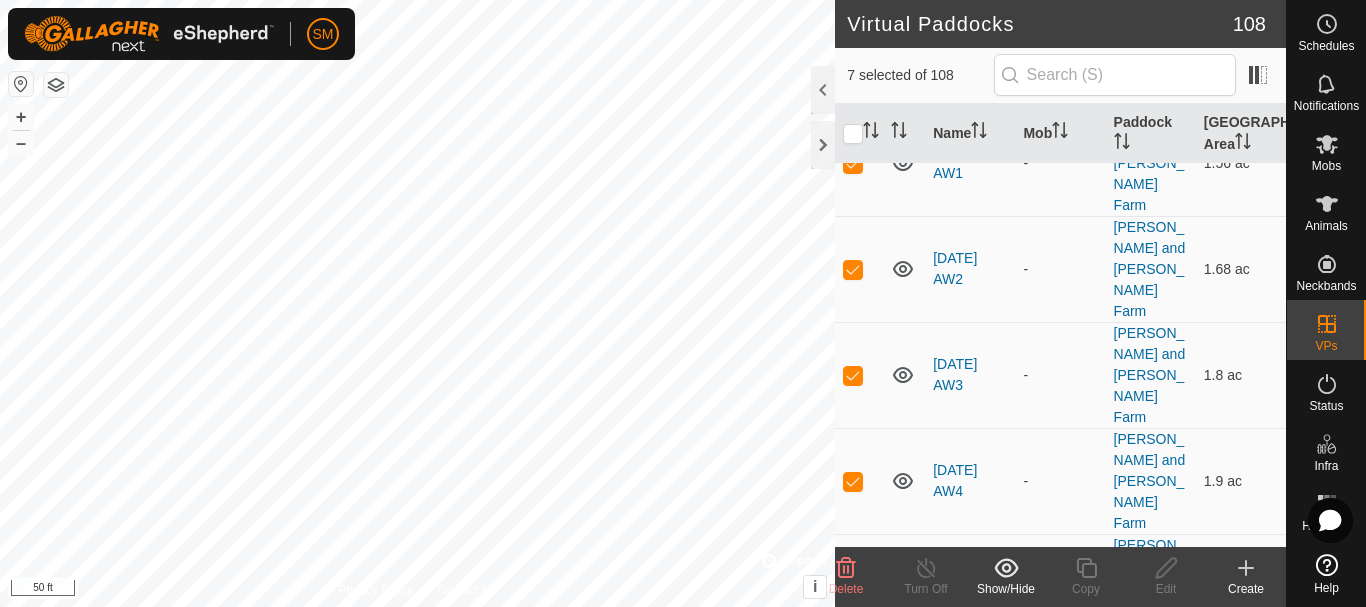 drag, startPoint x: 854, startPoint y: 459, endPoint x: 855, endPoint y: 473, distance: 14.035668 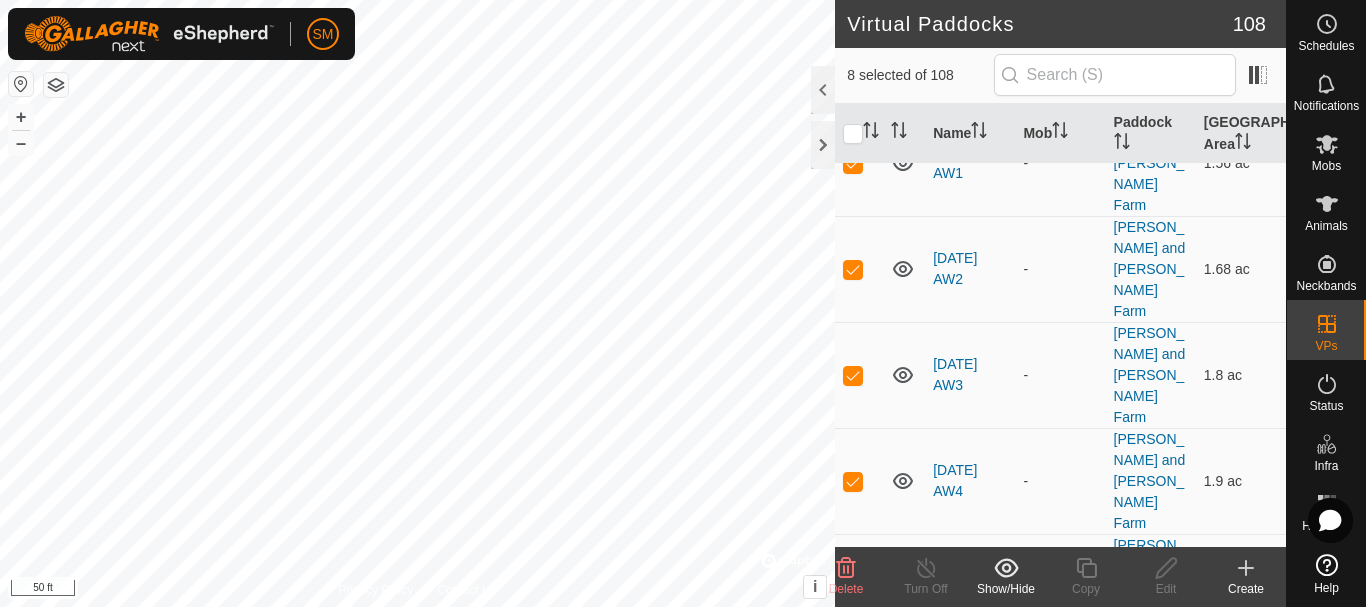 click at bounding box center [853, 1012] 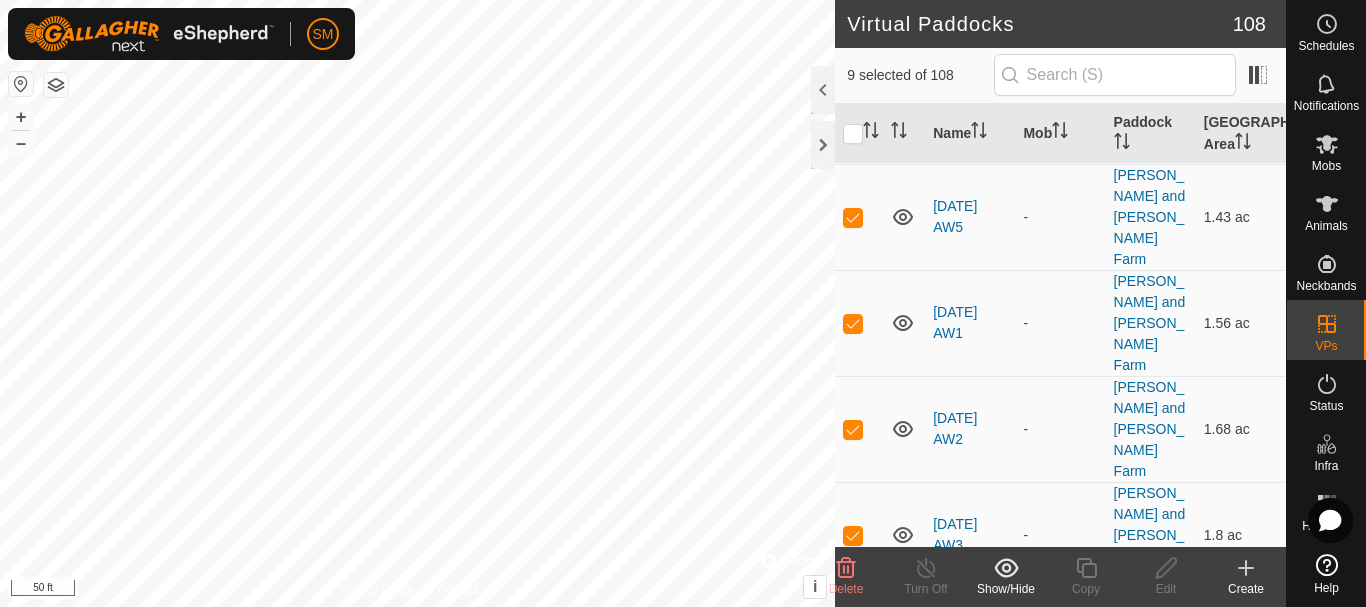 scroll, scrollTop: 2700, scrollLeft: 0, axis: vertical 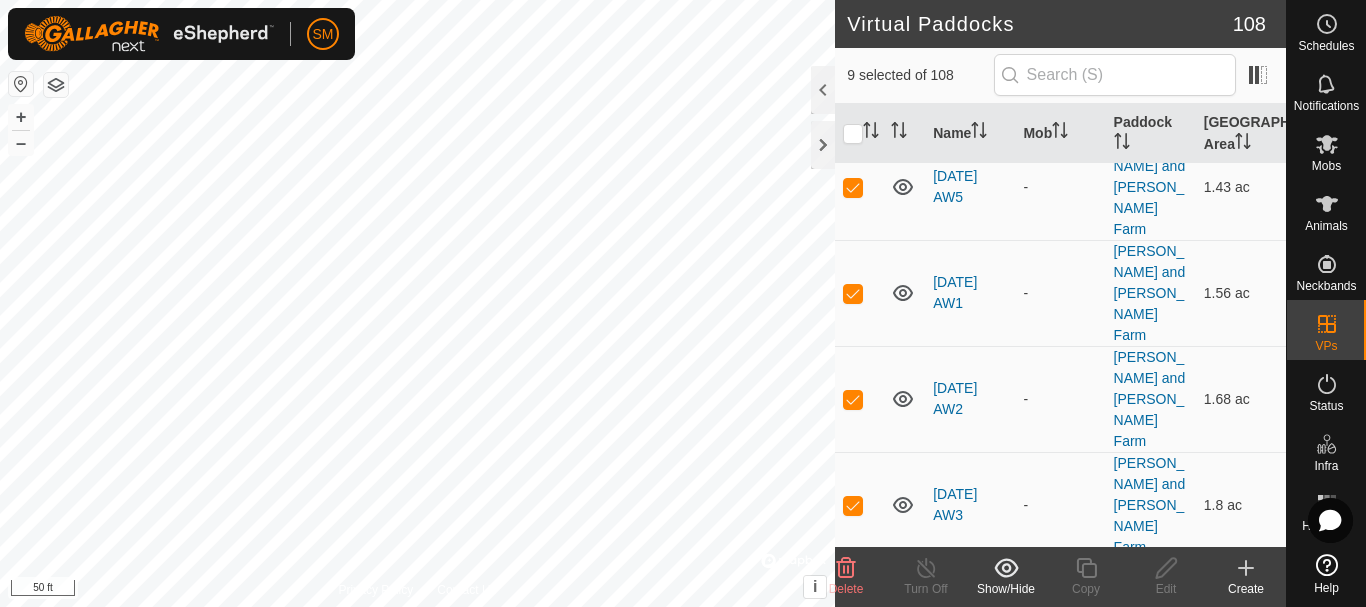 click at bounding box center (853, 718) 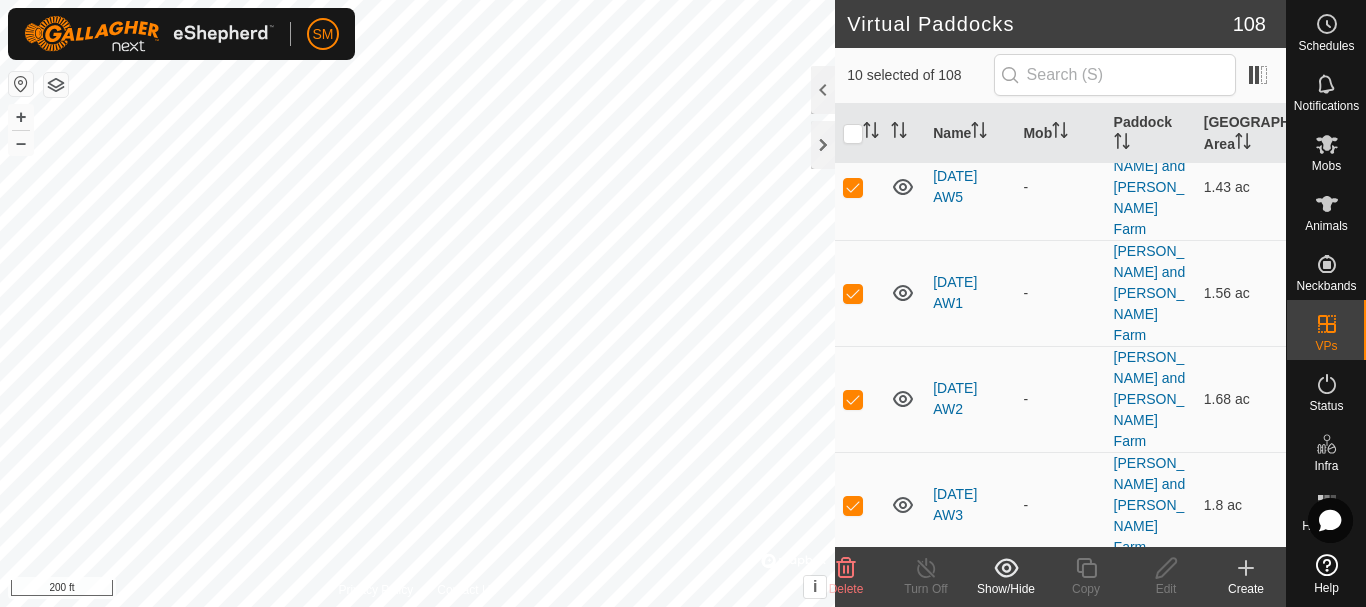 click at bounding box center [853, 824] 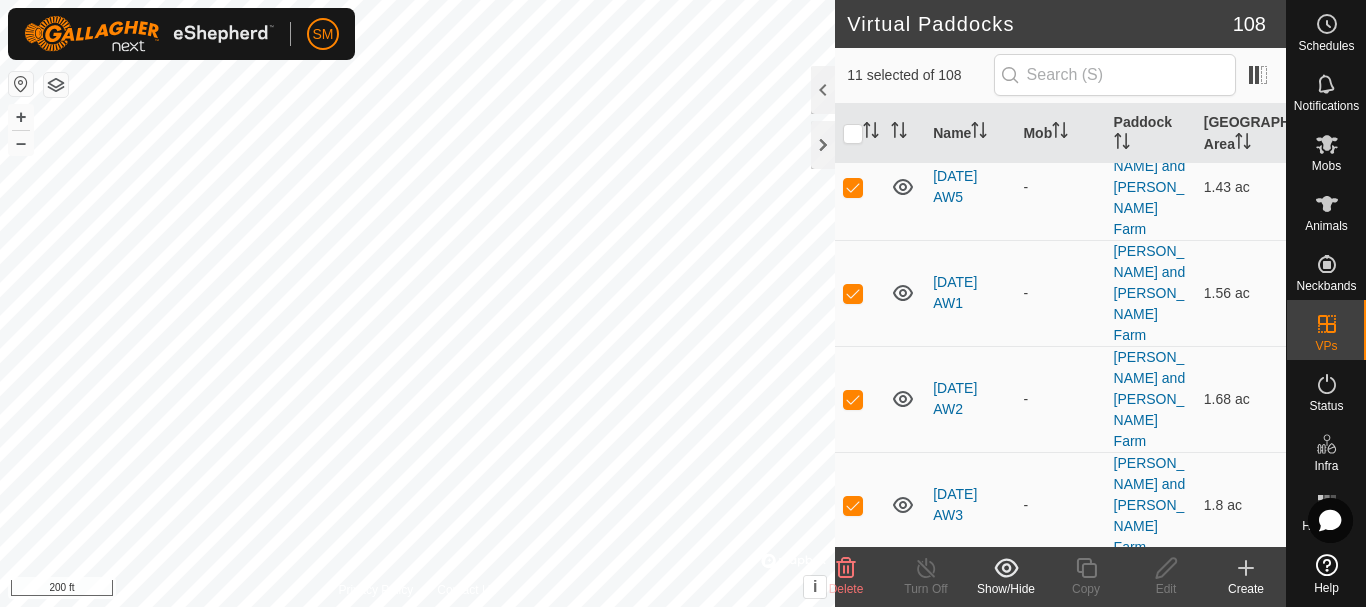 click at bounding box center [853, 930] 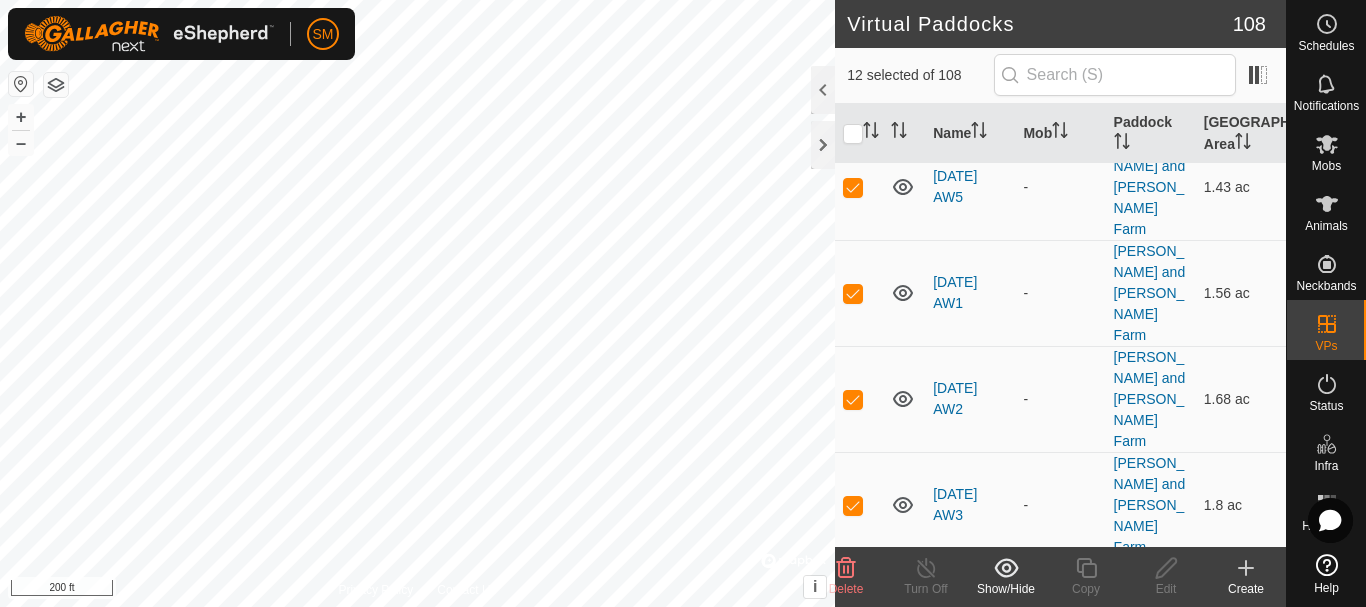 click at bounding box center (859, 1035) 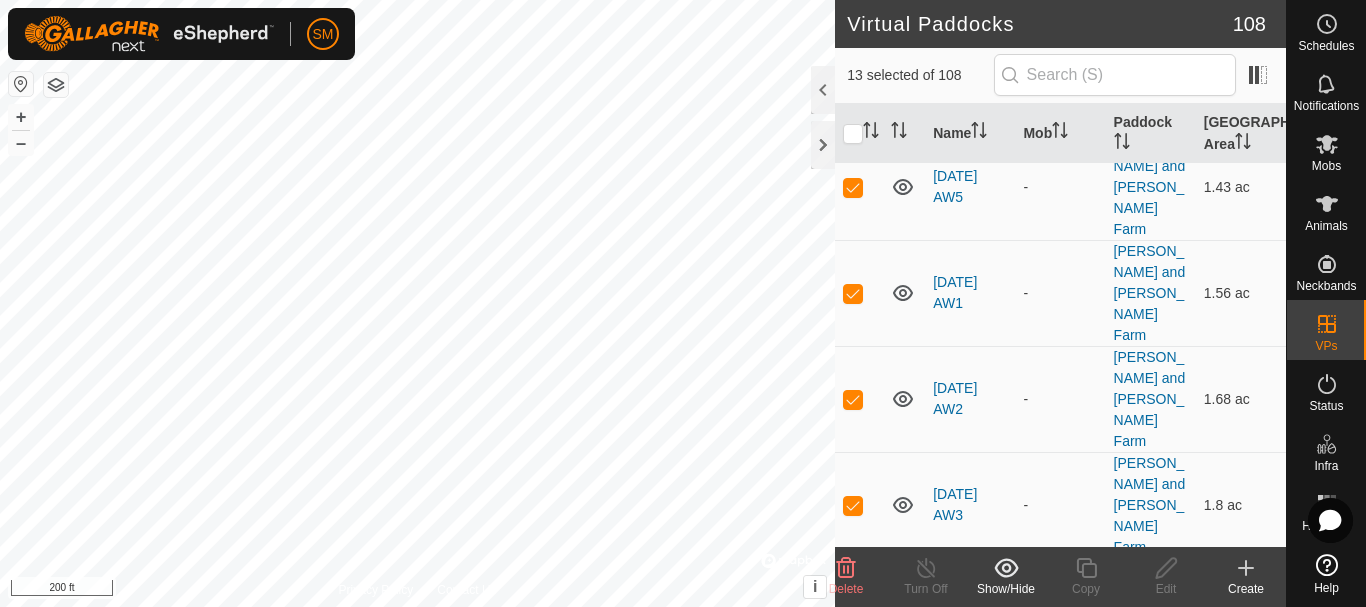 click at bounding box center [853, 1142] 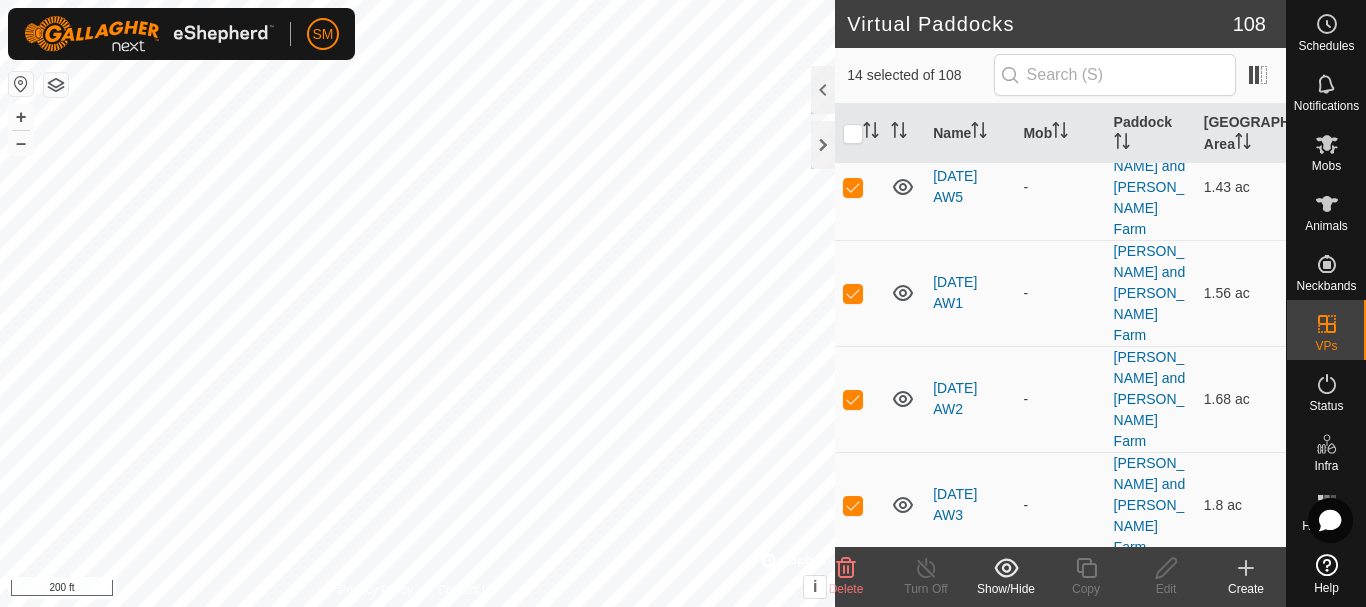 click at bounding box center (853, 1248) 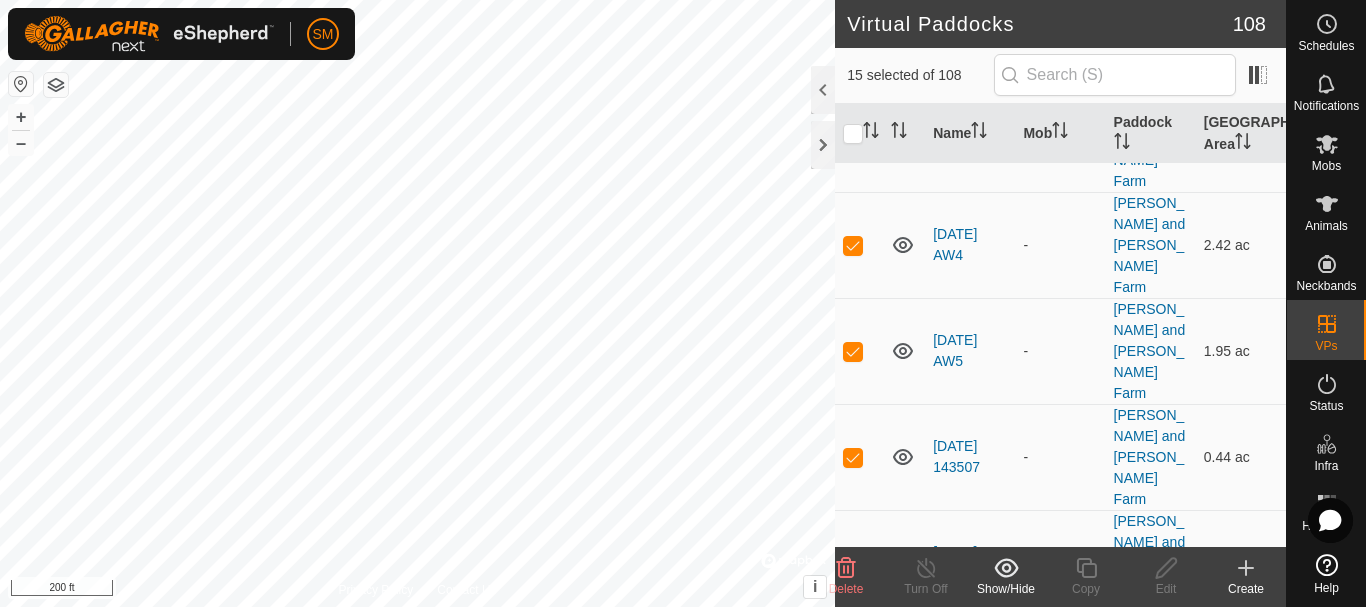scroll, scrollTop: 3100, scrollLeft: 0, axis: vertical 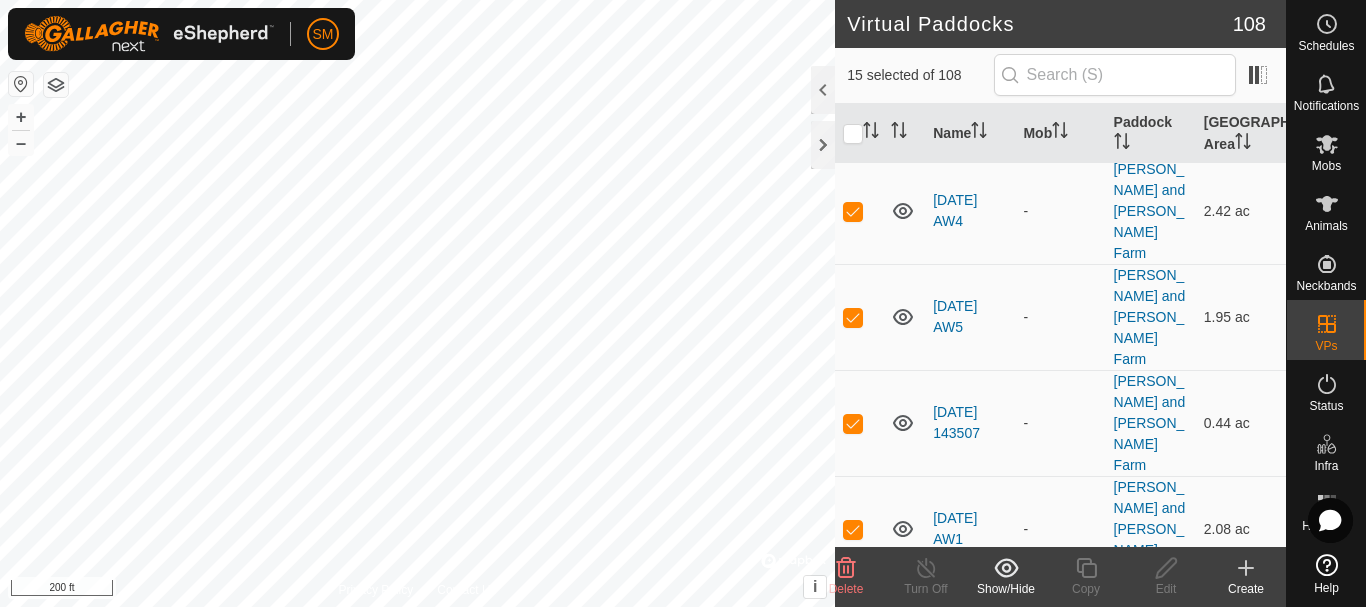 click at bounding box center (853, 954) 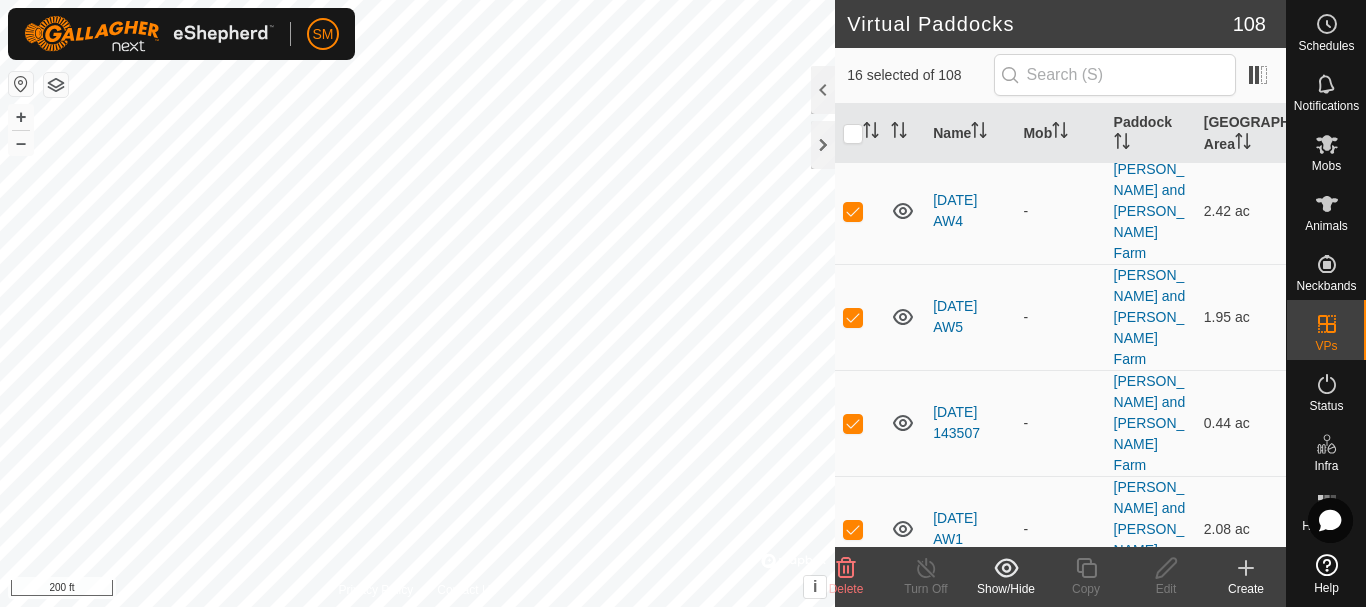 click at bounding box center [853, 1060] 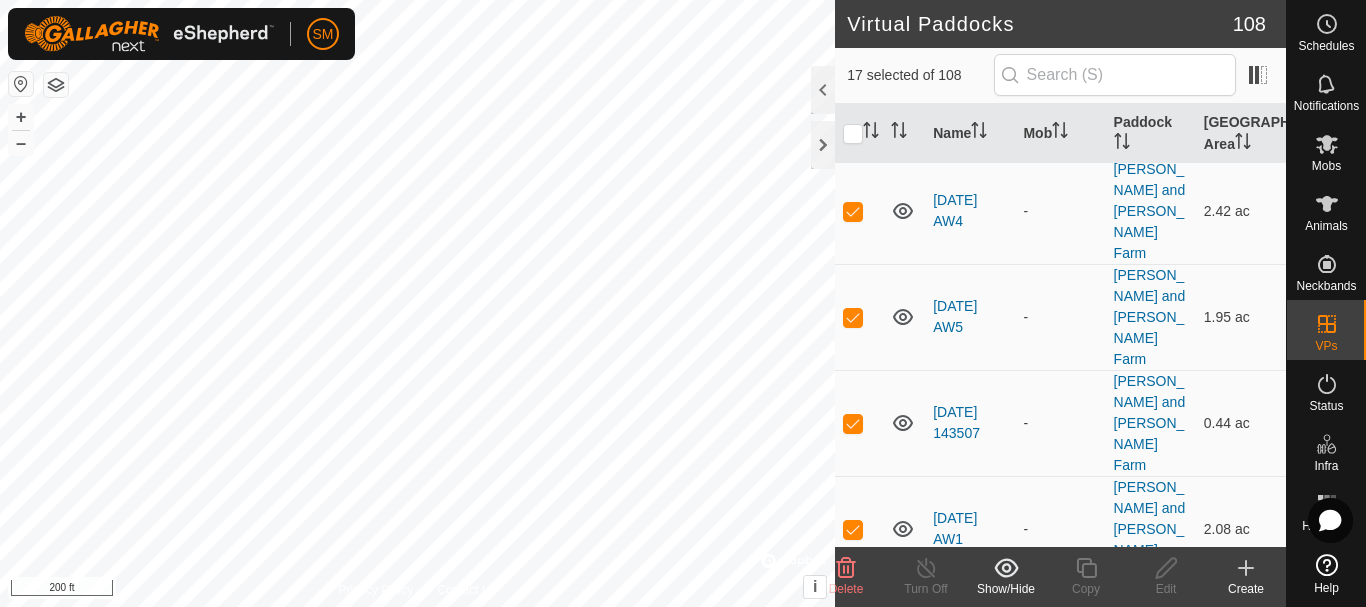 click at bounding box center [853, 1166] 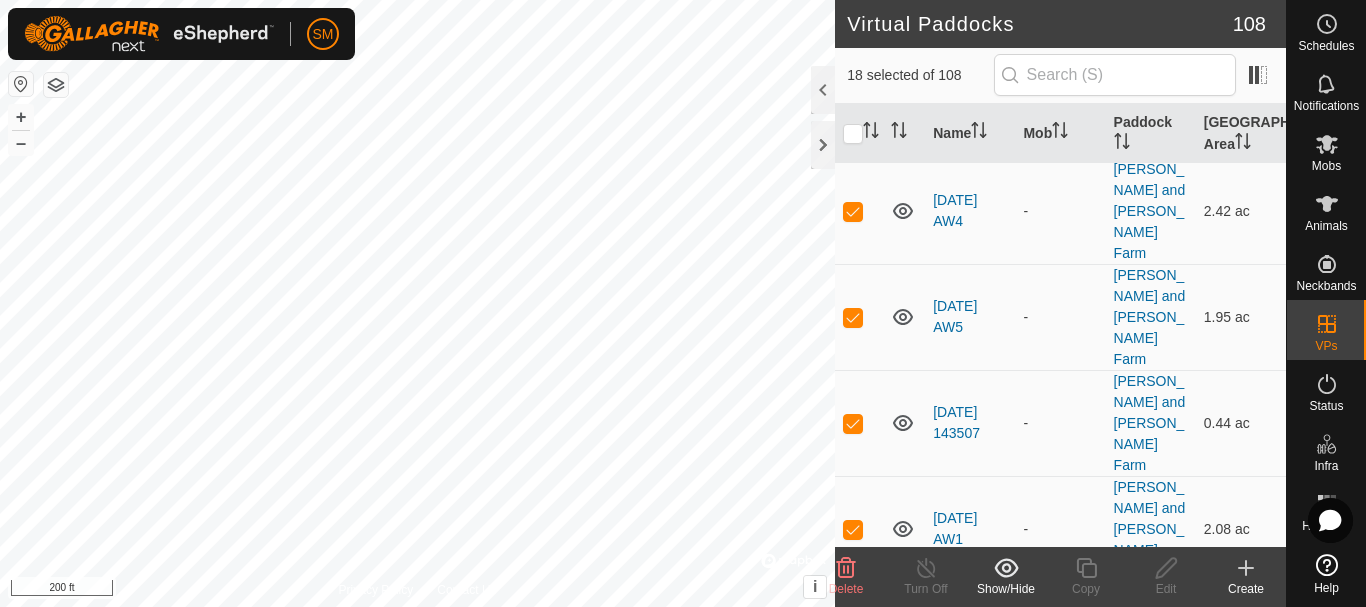 click at bounding box center [853, 1272] 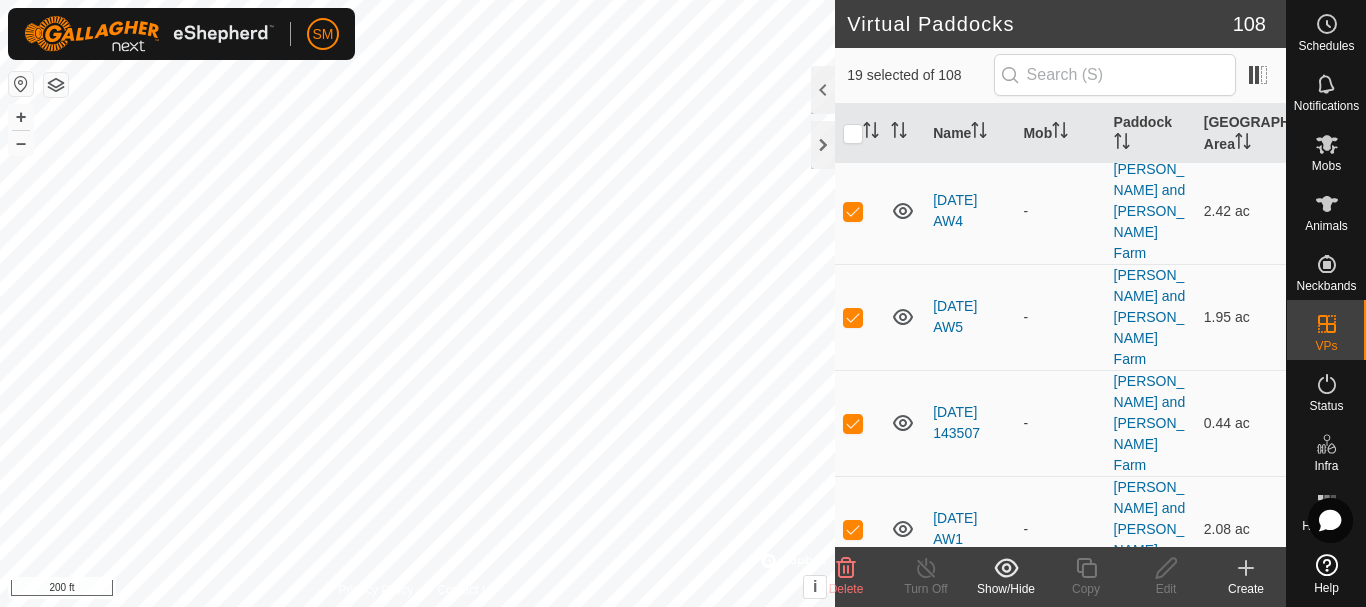 click at bounding box center [853, 1378] 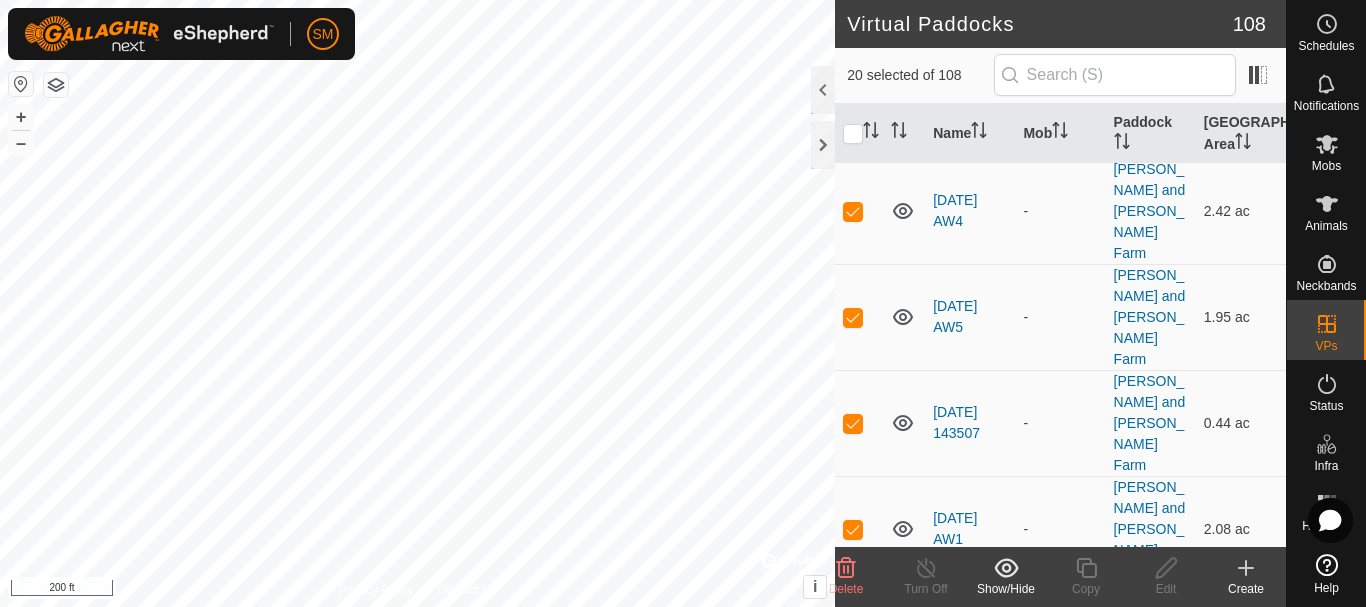 click at bounding box center [853, 1484] 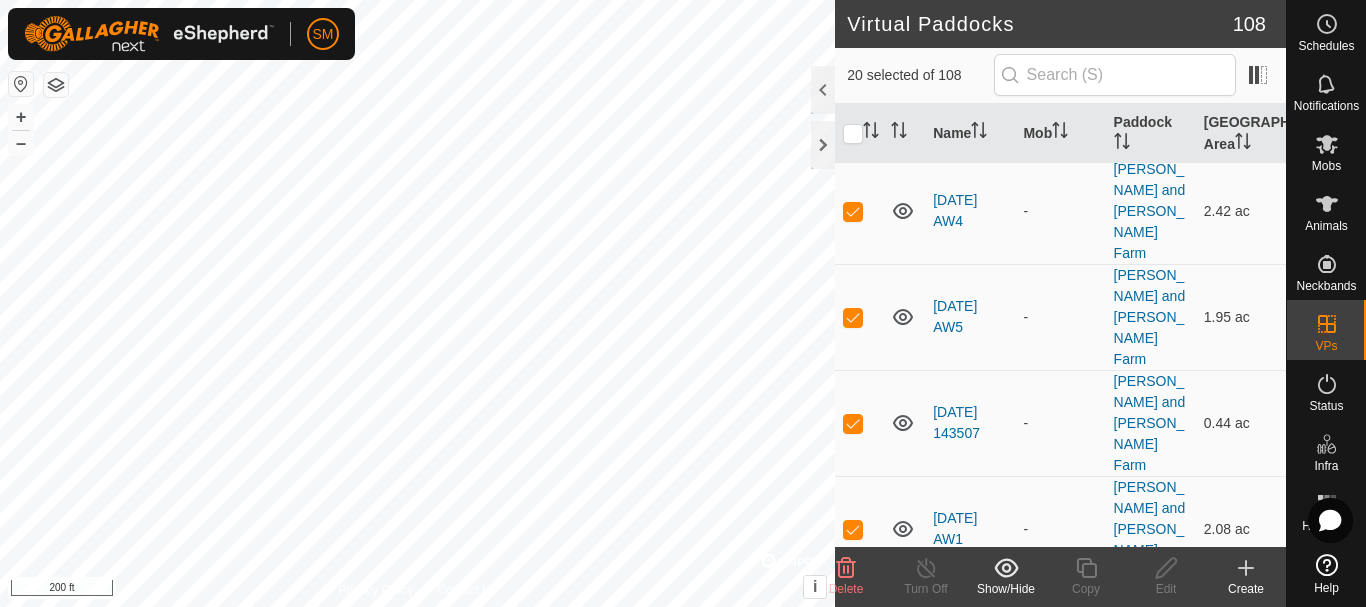 checkbox on "true" 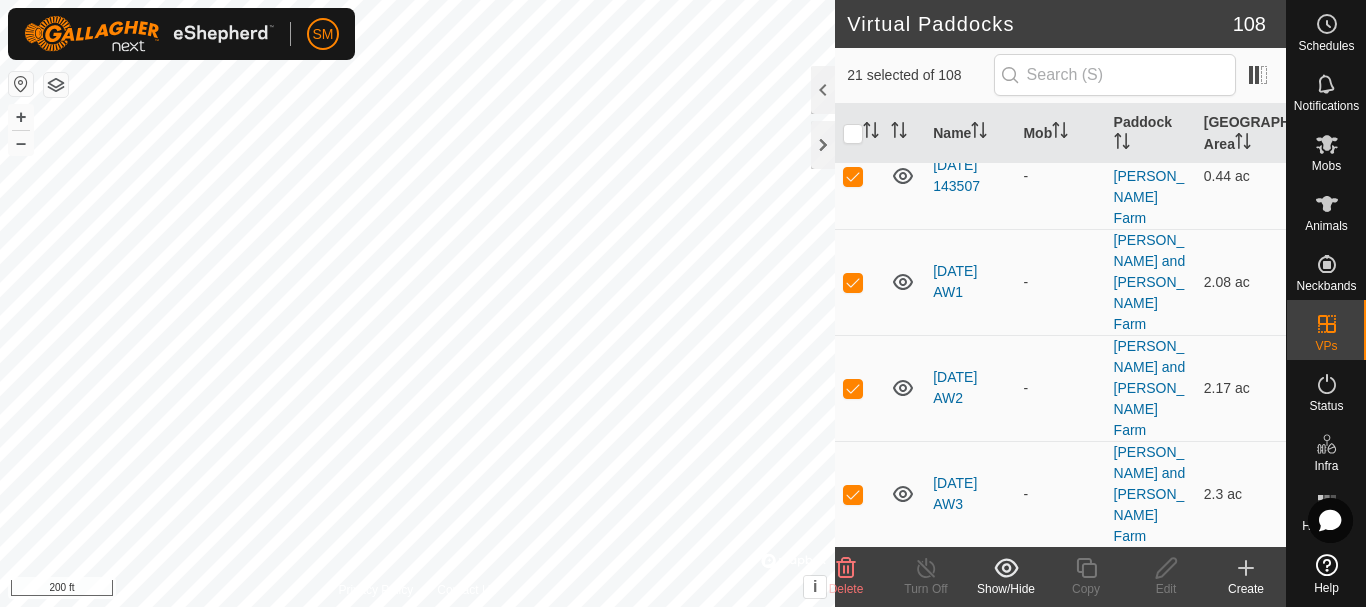 scroll, scrollTop: 3400, scrollLeft: 0, axis: vertical 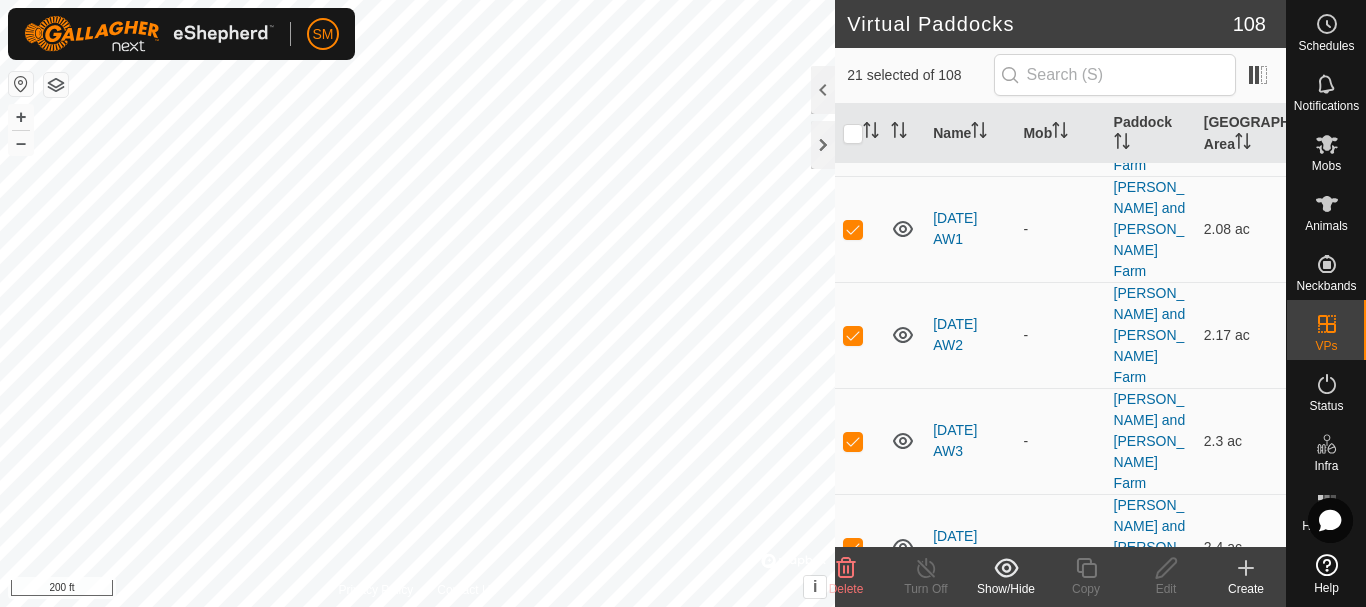 click at bounding box center (853, 1290) 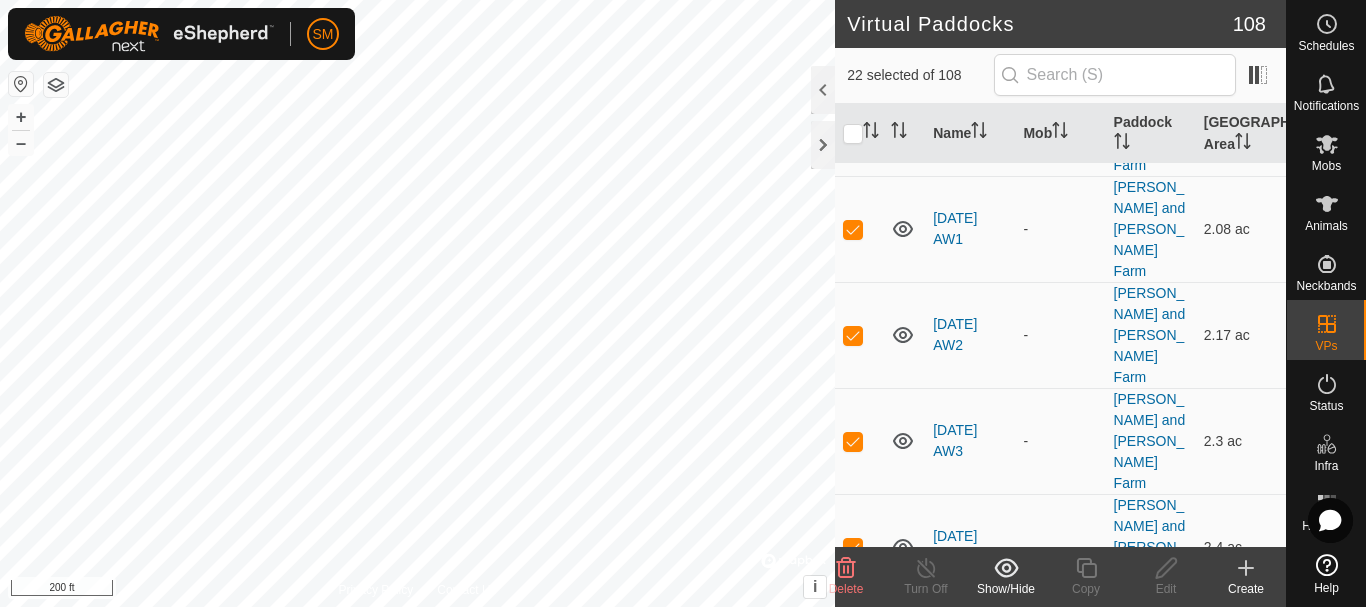 click at bounding box center [853, 1396] 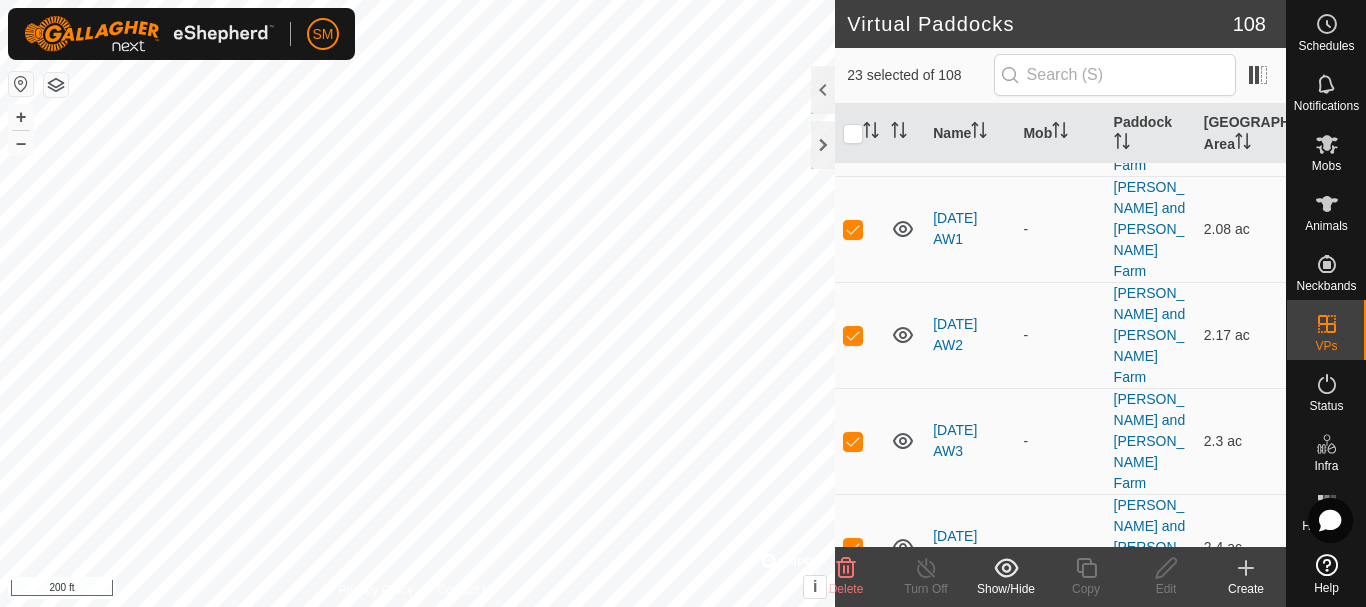 click at bounding box center (853, 1502) 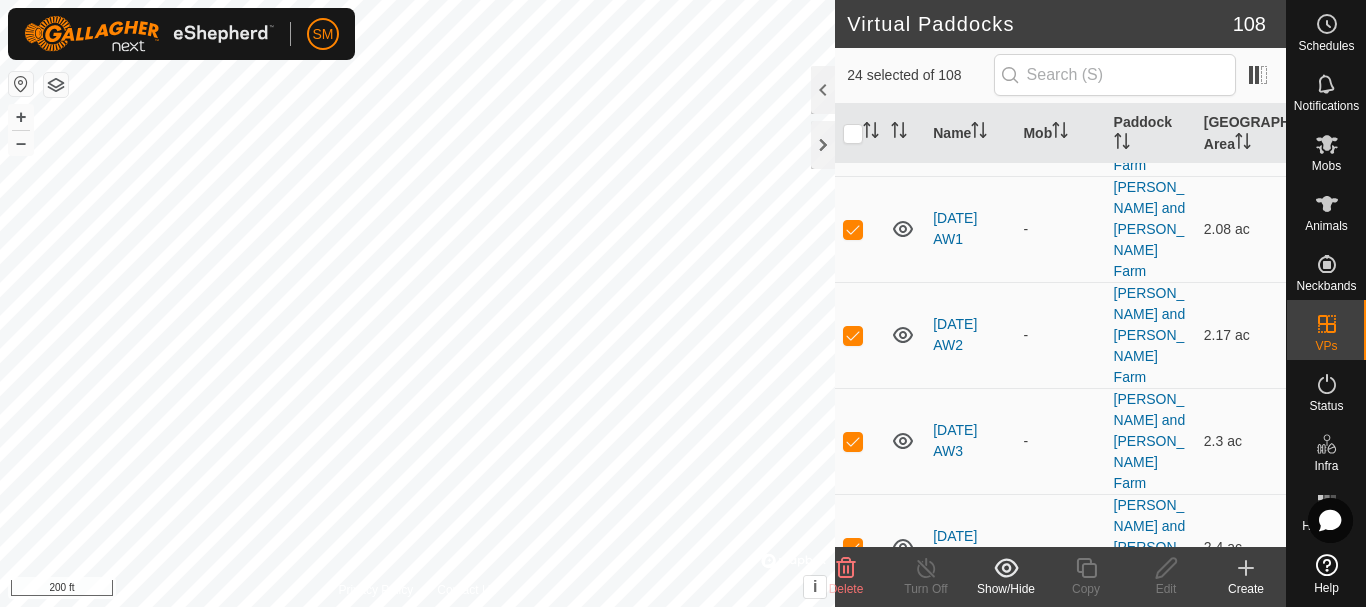 click at bounding box center (853, 1608) 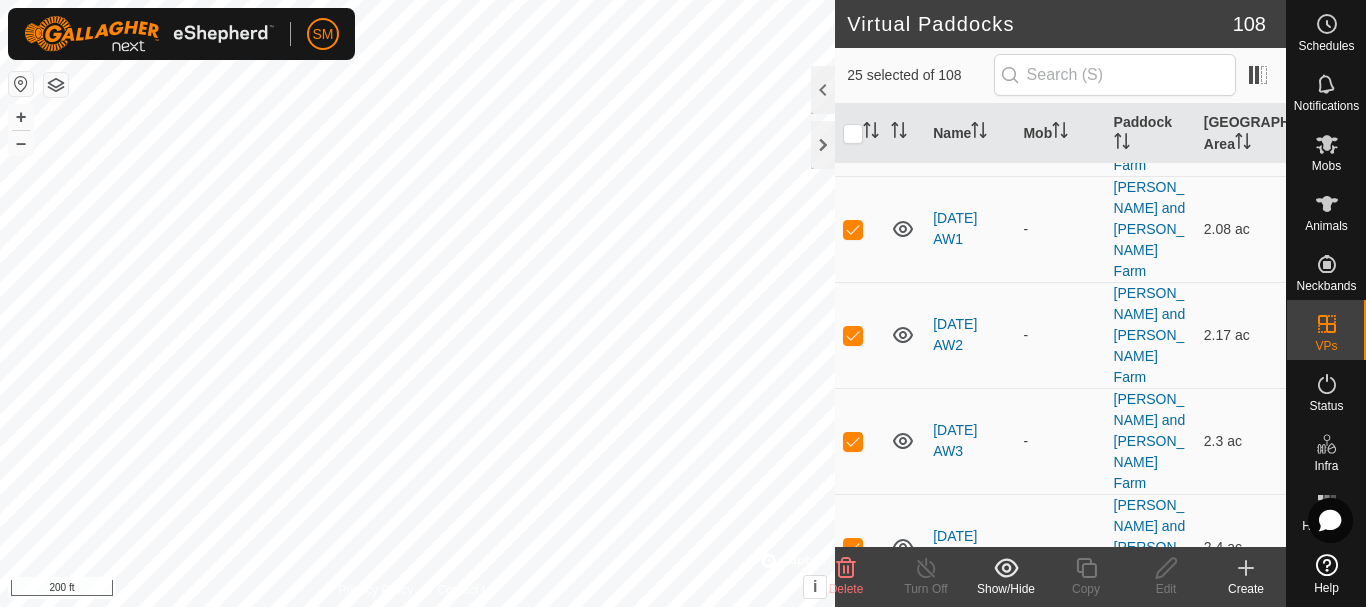 click at bounding box center [853, 1714] 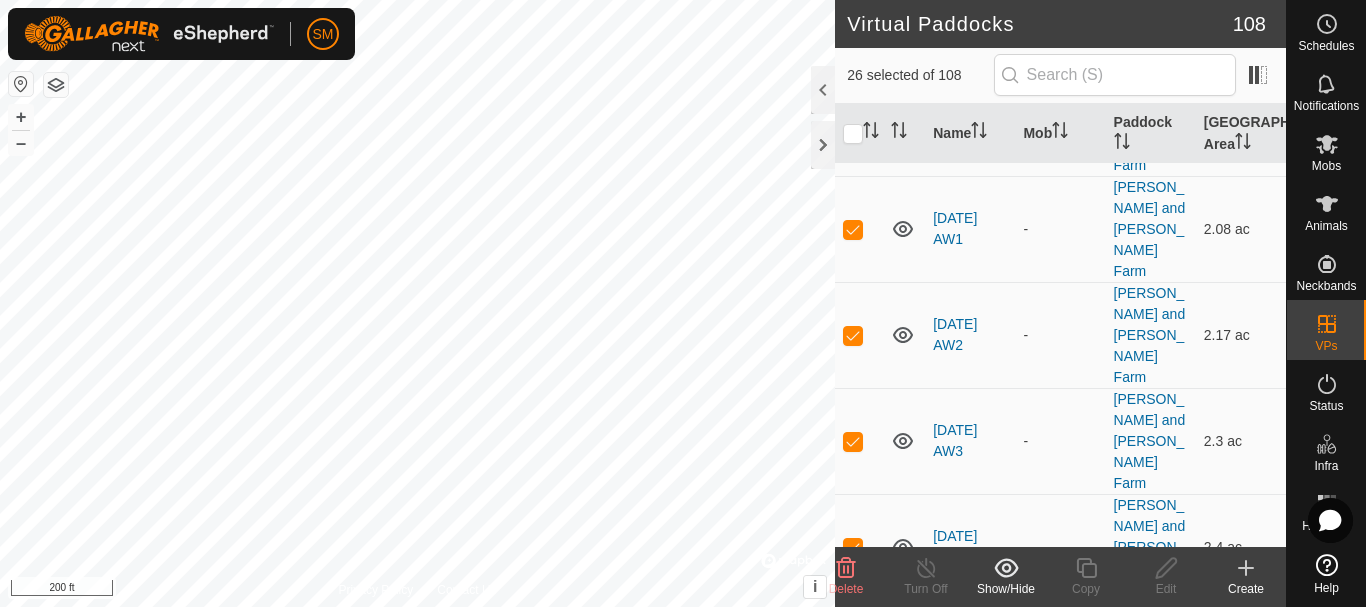 click 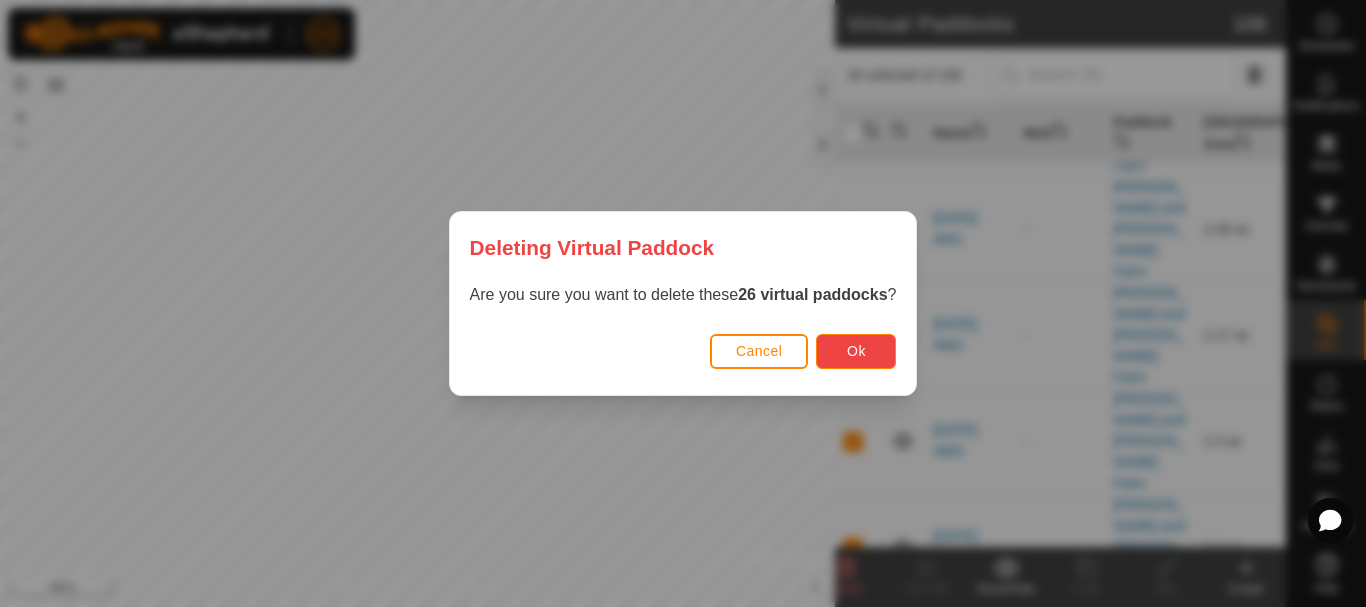 click on "Ok" at bounding box center (856, 351) 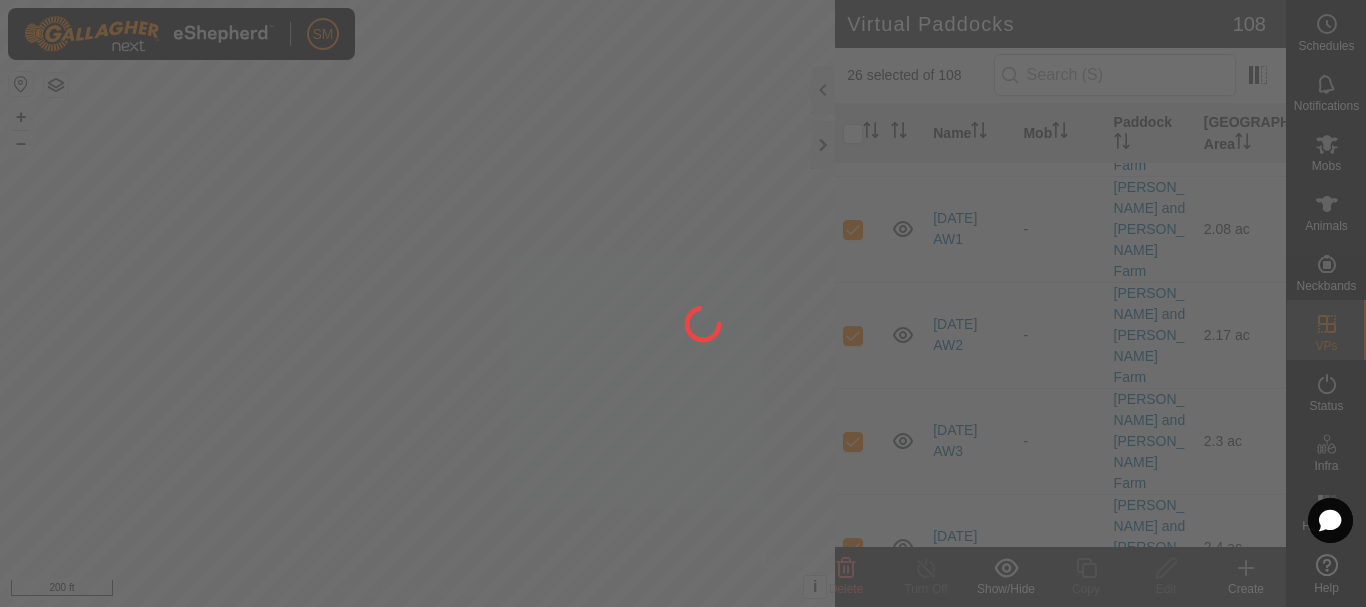 checkbox on "false" 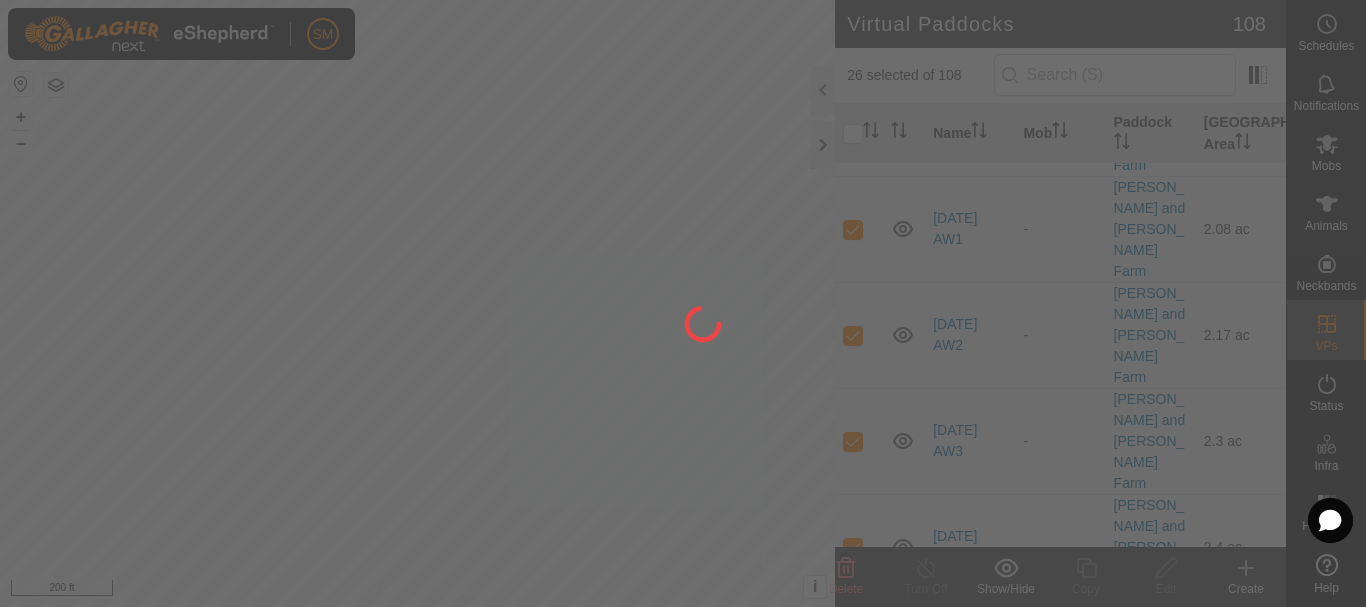 checkbox on "false" 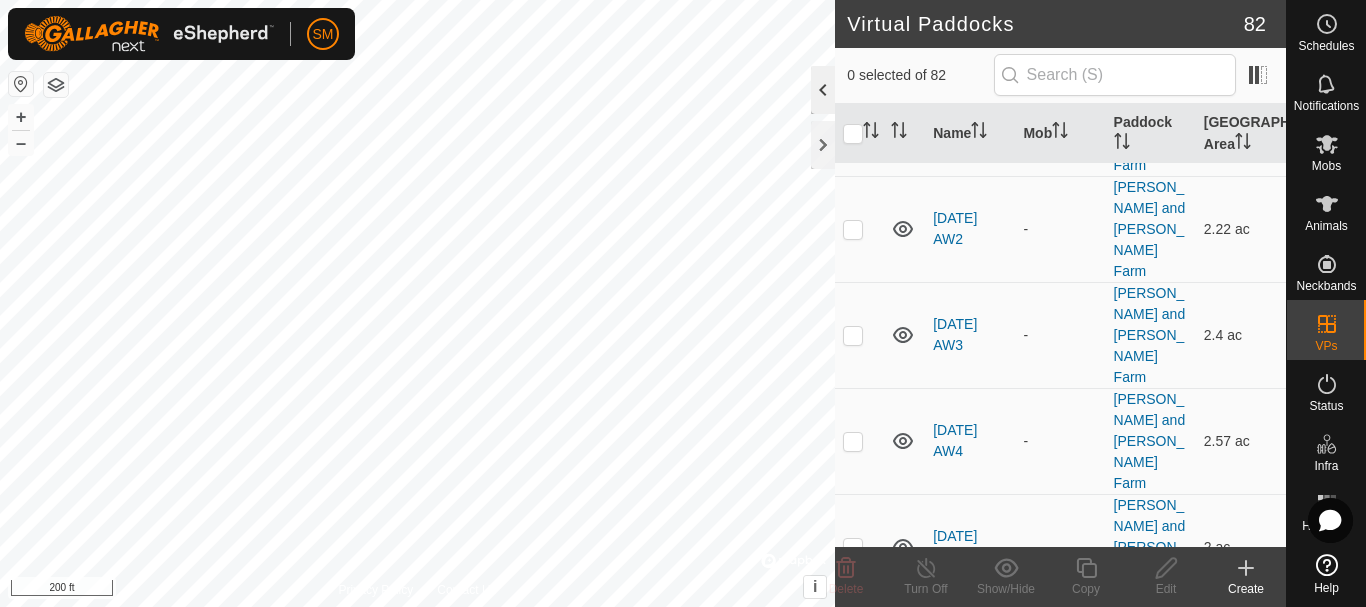 checkbox on "true" 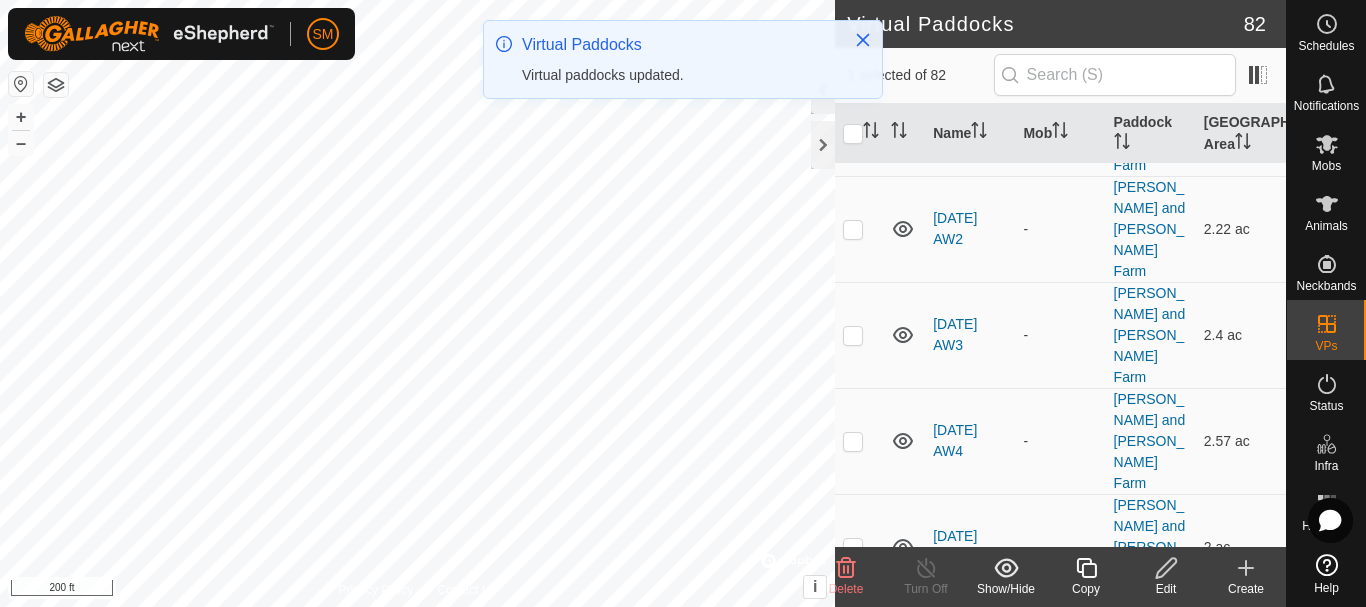 checkbox on "false" 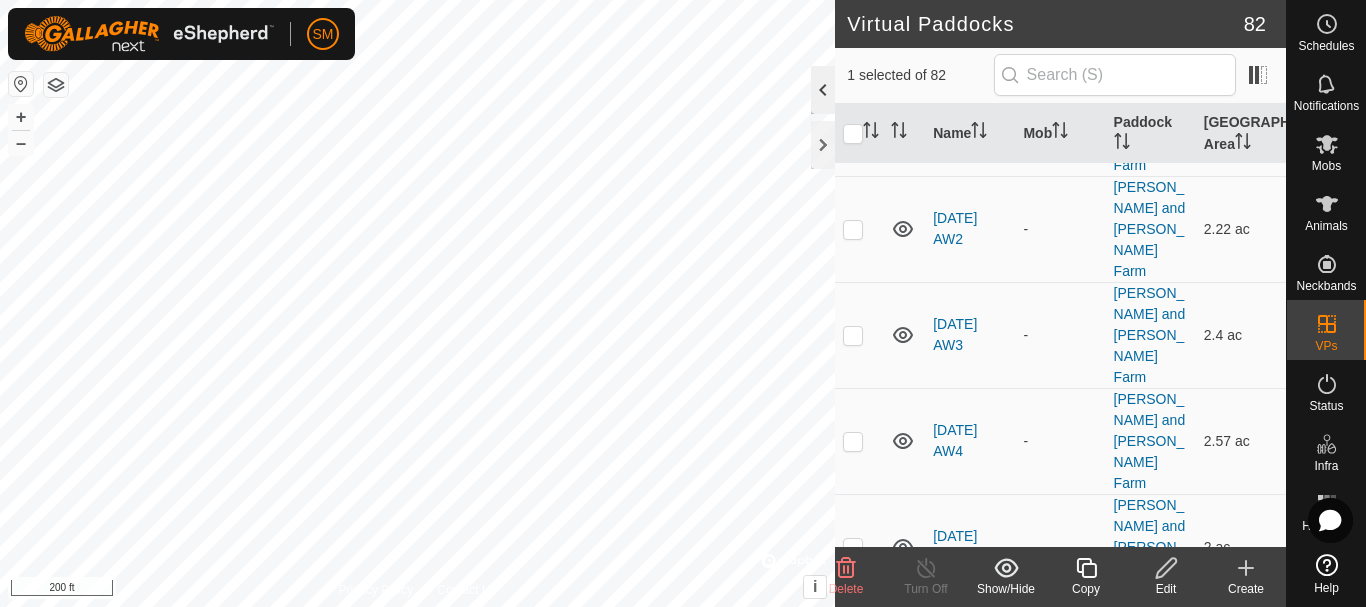 checkbox on "false" 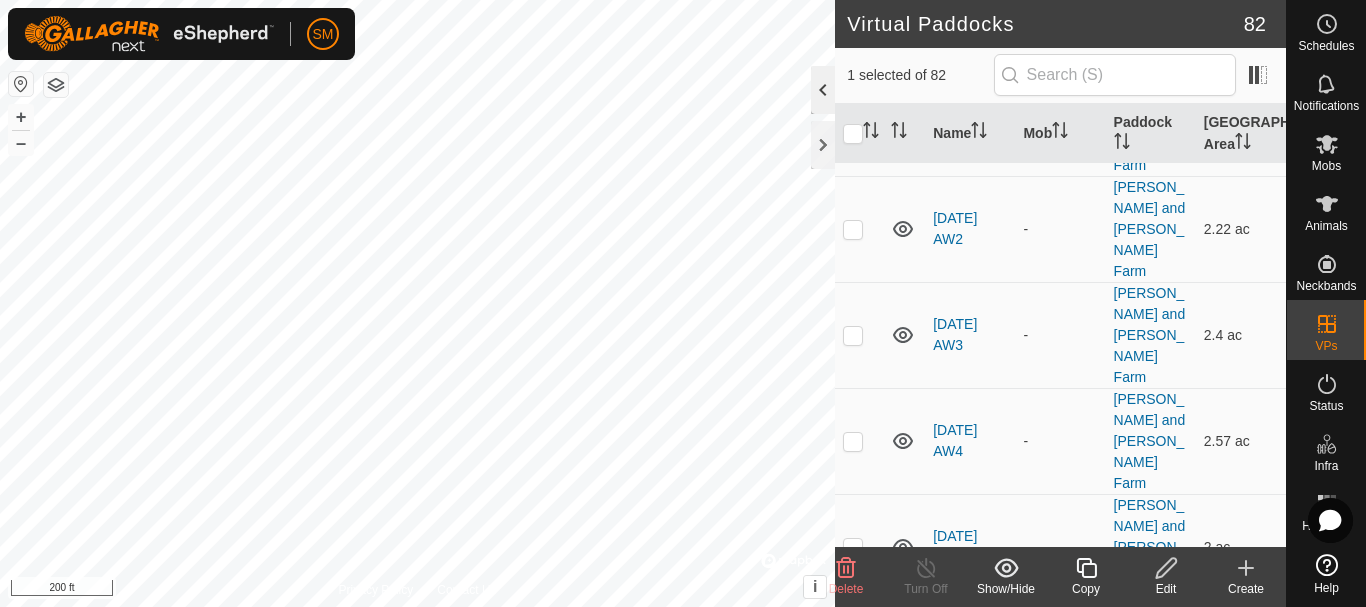 checkbox on "true" 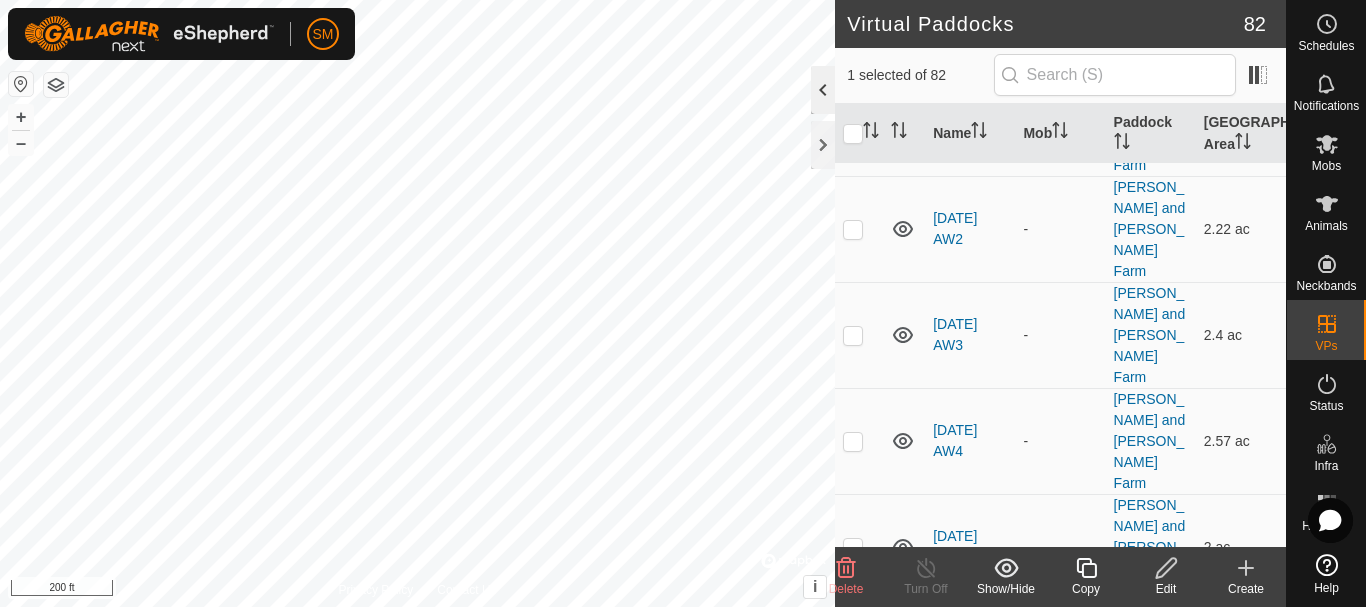 checkbox on "true" 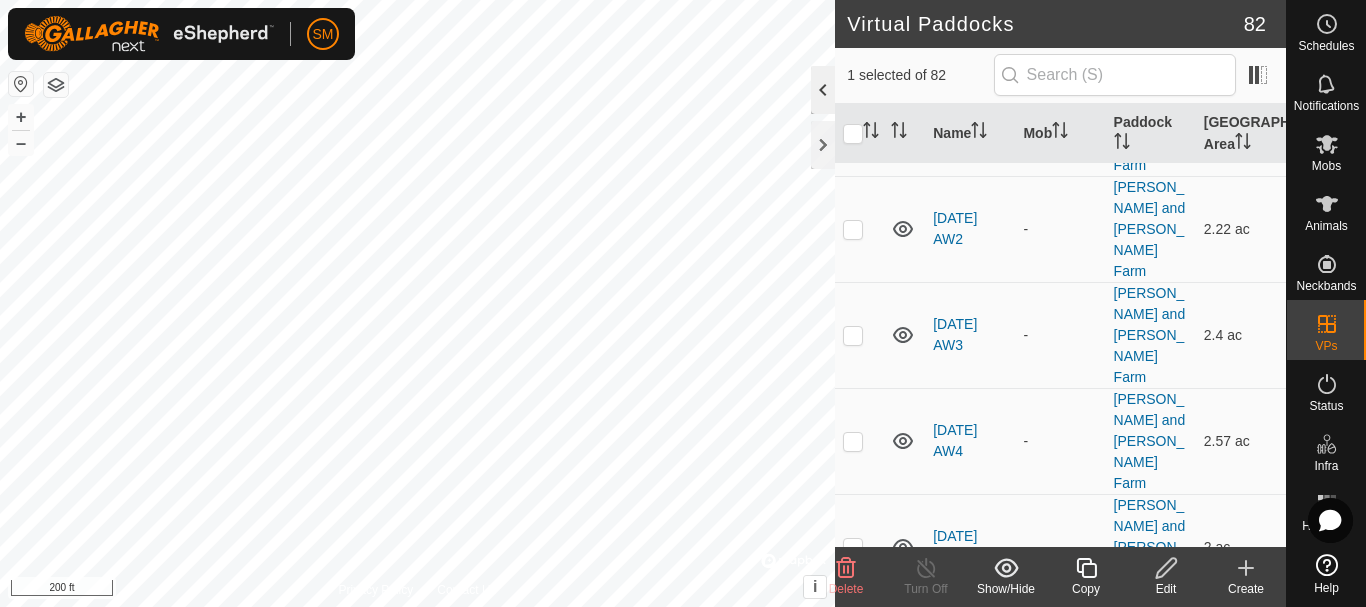 checkbox on "false" 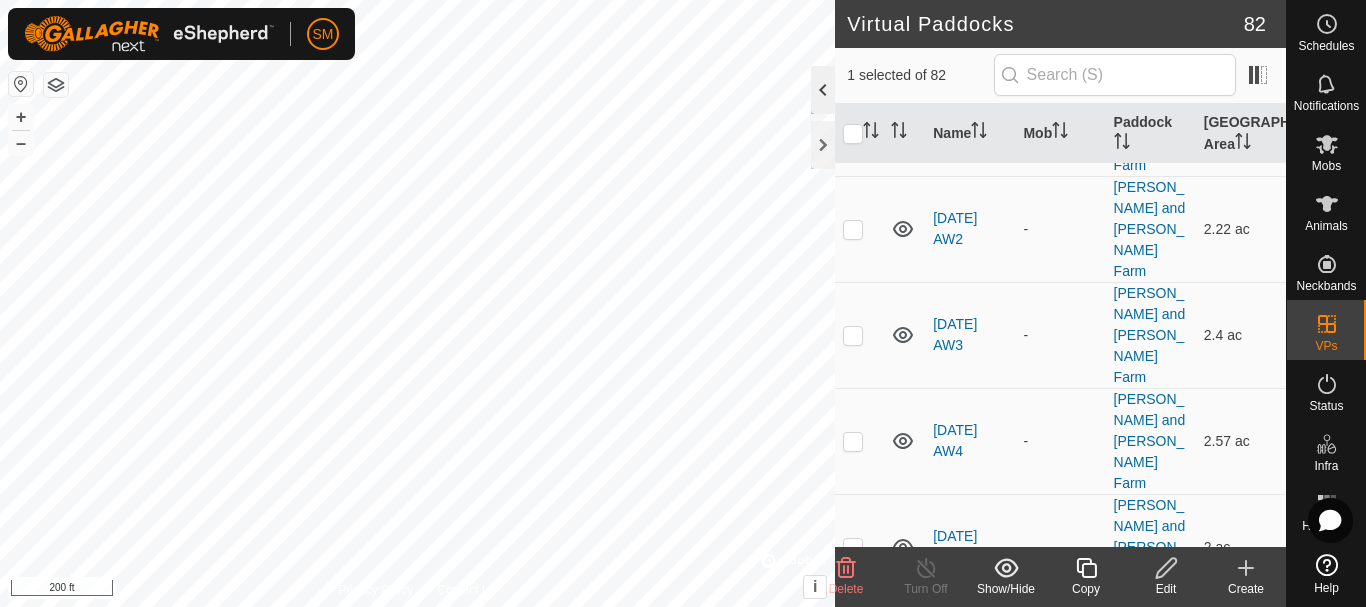 checkbox on "true" 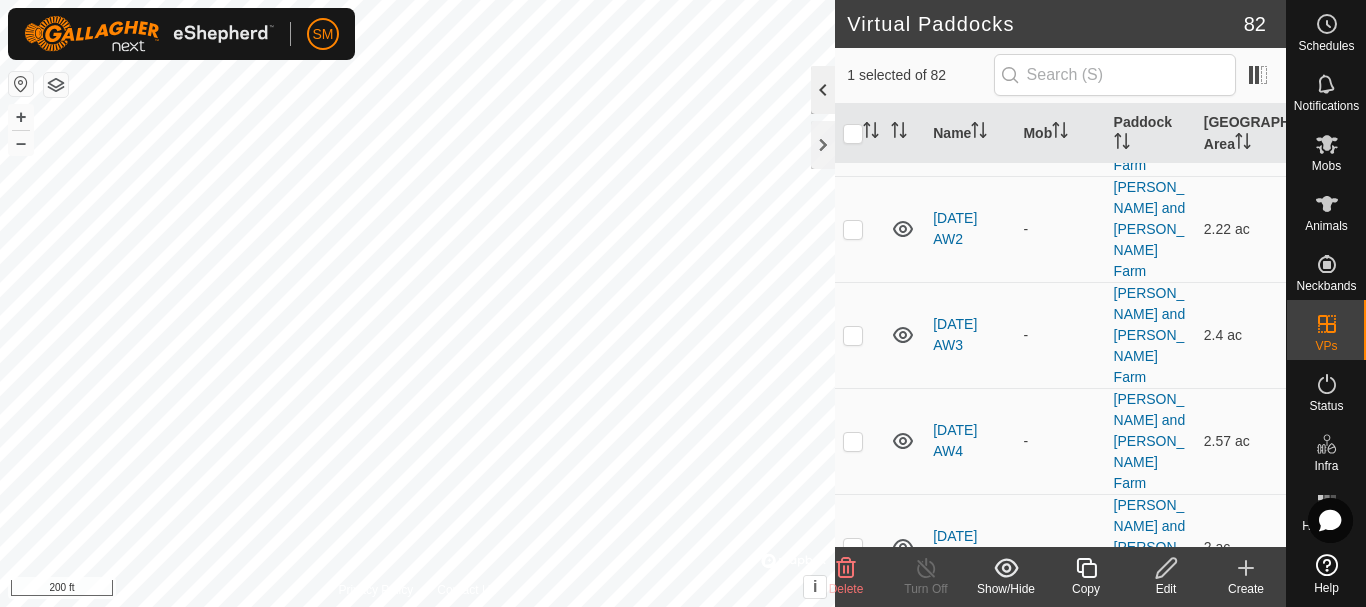 checkbox on "false" 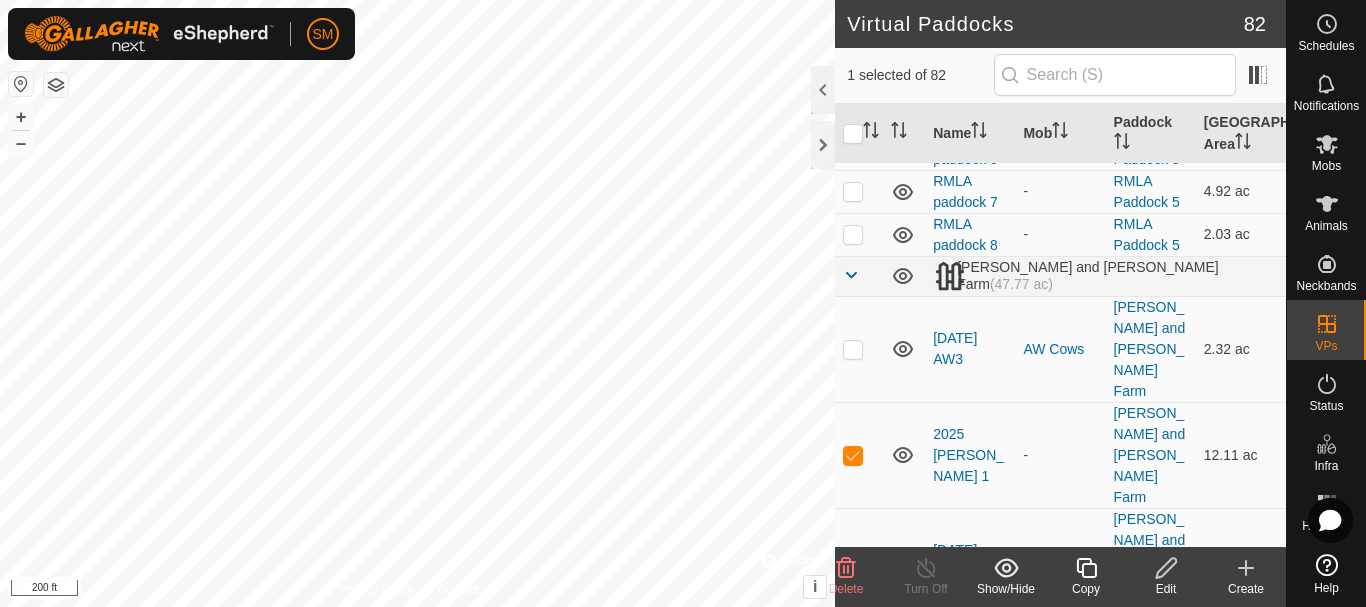 scroll, scrollTop: 1800, scrollLeft: 0, axis: vertical 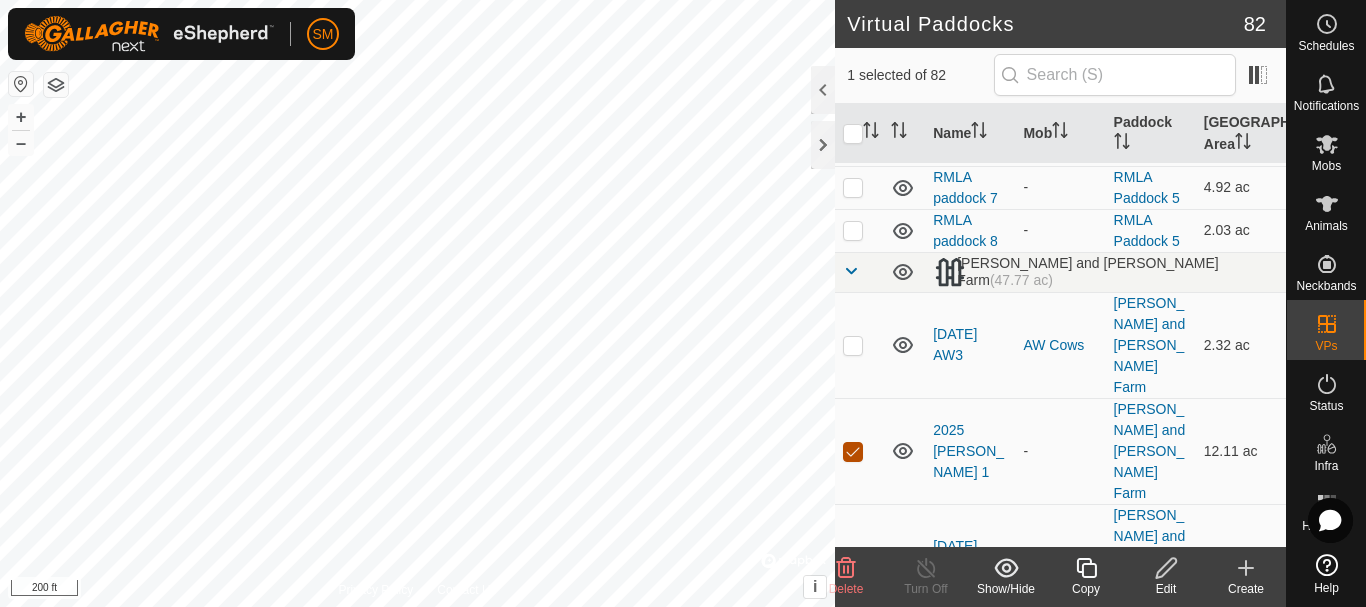 click at bounding box center [853, 452] 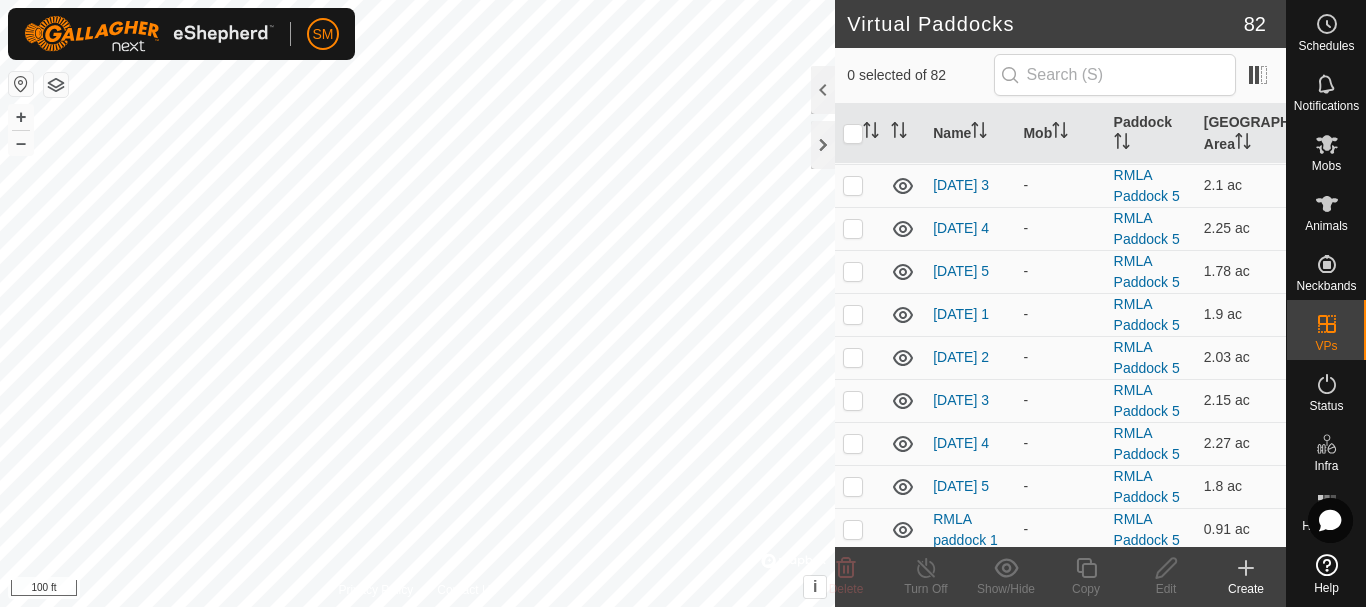 scroll, scrollTop: 1100, scrollLeft: 0, axis: vertical 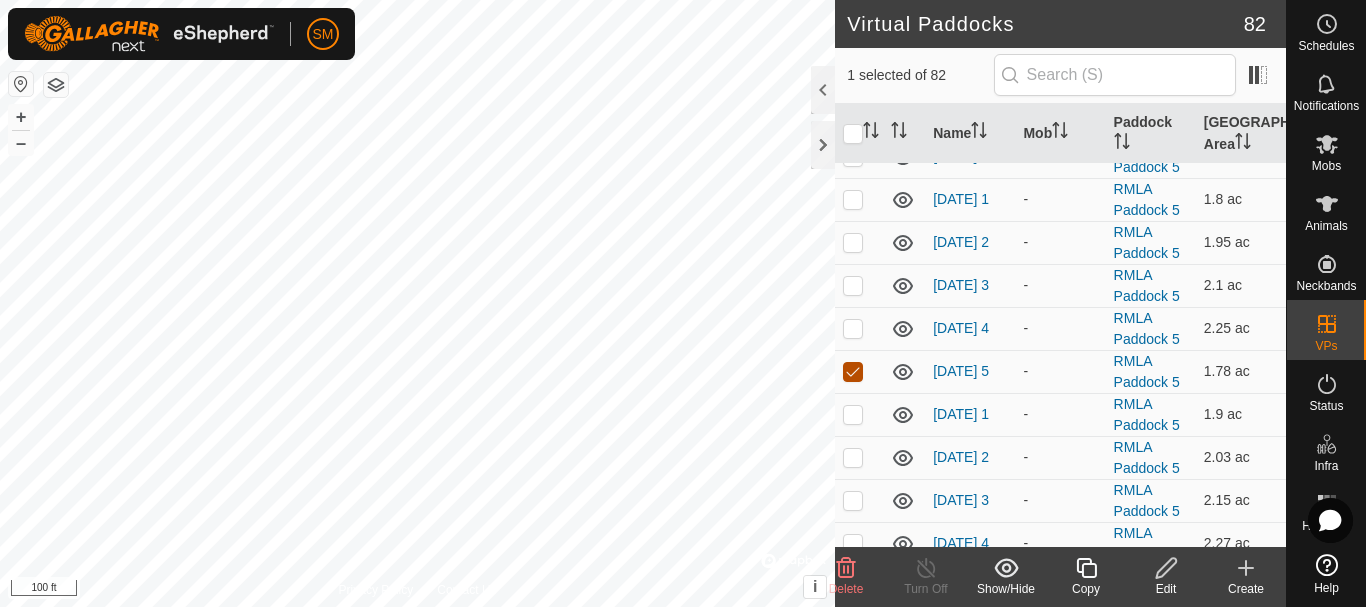 click at bounding box center (853, 372) 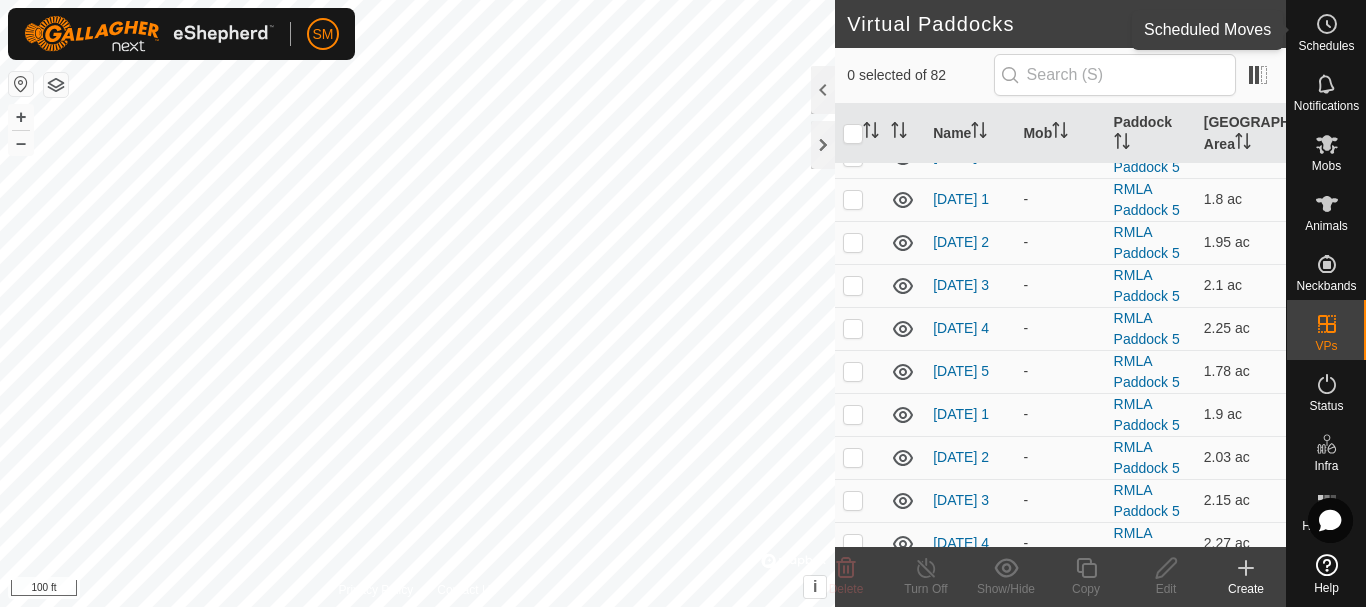 click 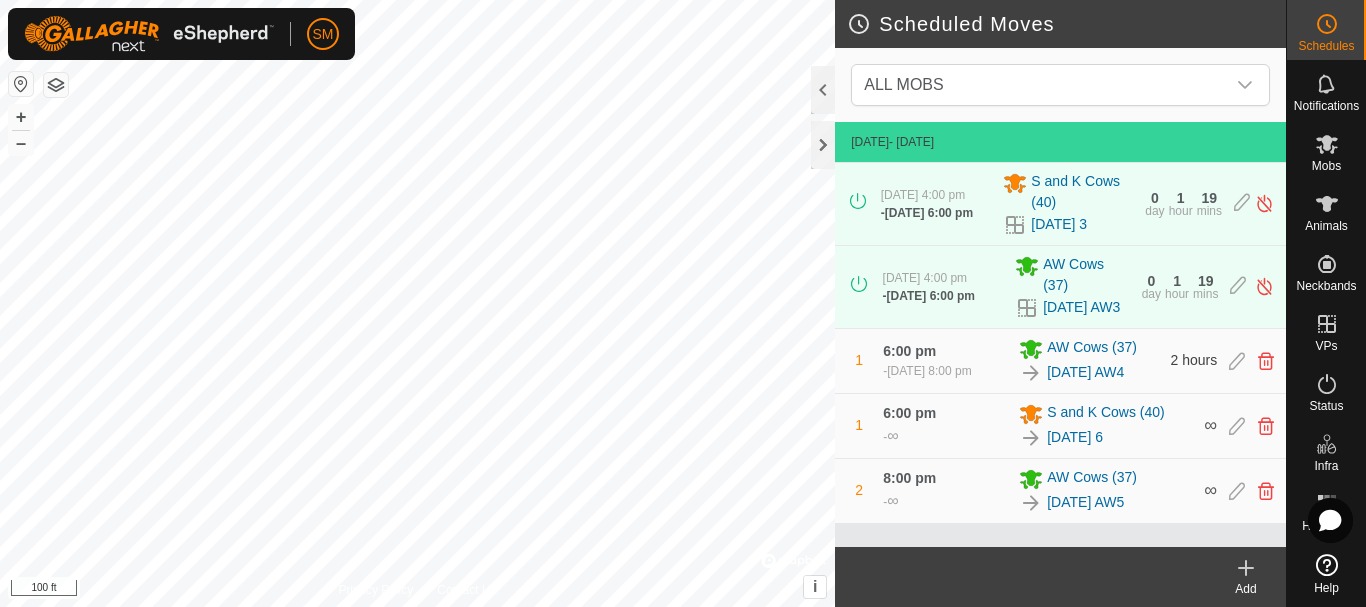 scroll, scrollTop: 19, scrollLeft: 0, axis: vertical 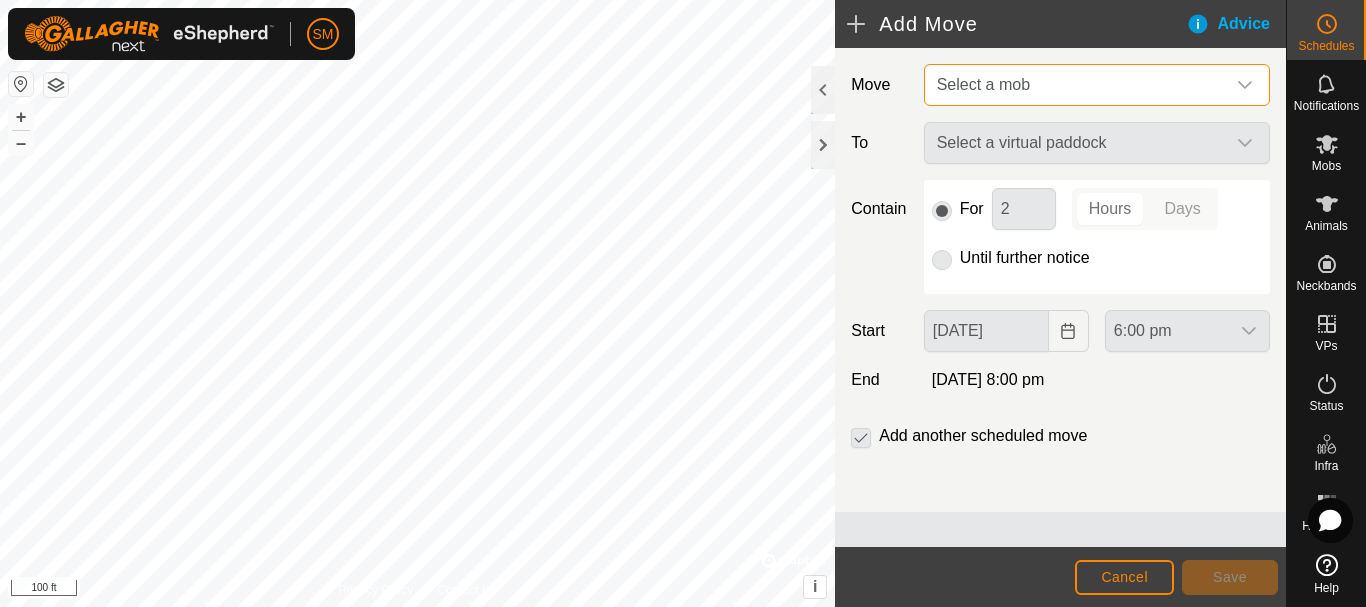 click on "Select a mob" at bounding box center [1077, 85] 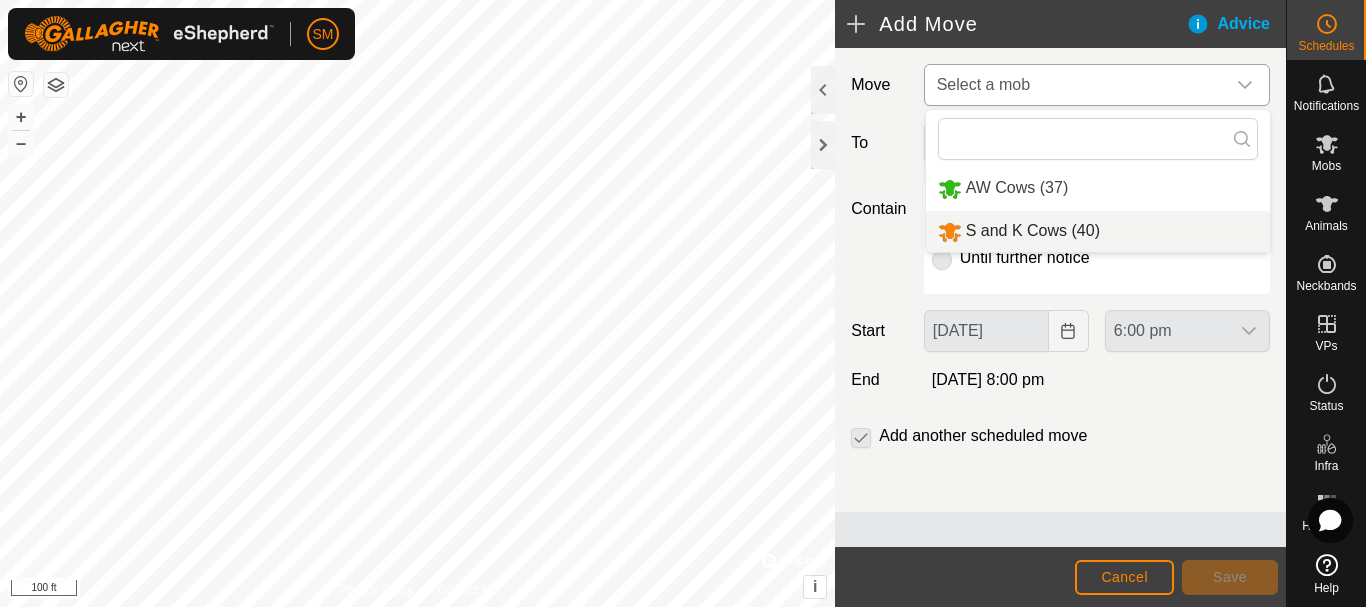 click on "S and K Cows (40)" at bounding box center (1098, 231) 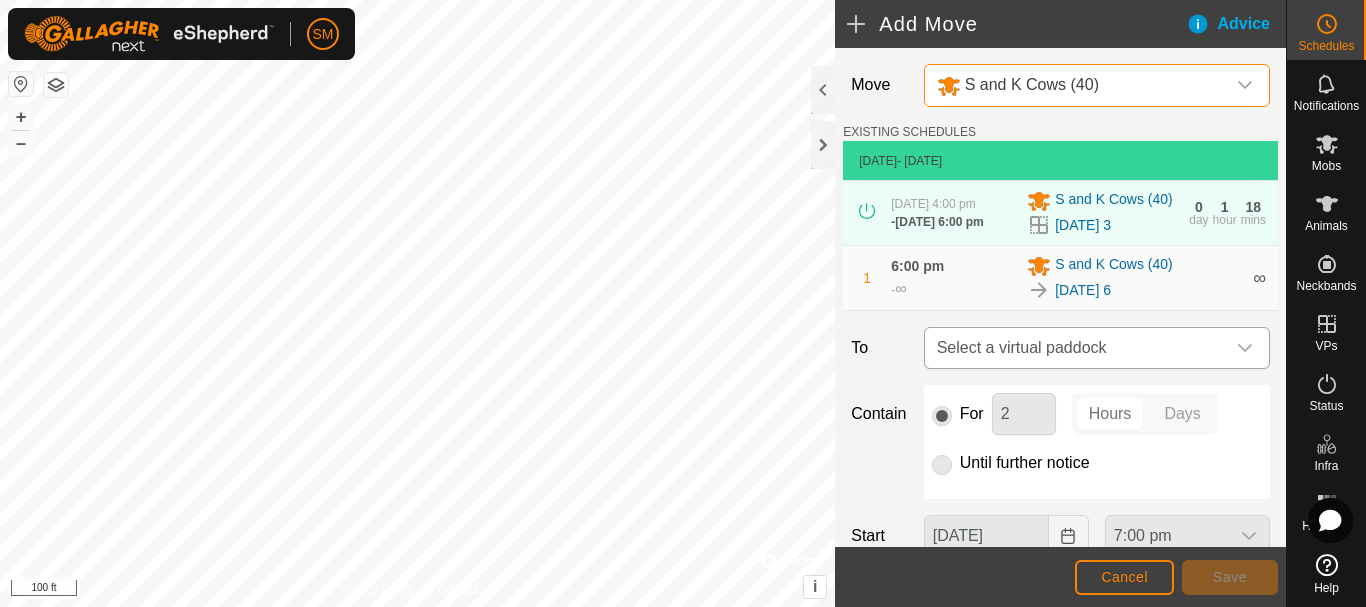 click on "Select a virtual paddock" at bounding box center (1077, 348) 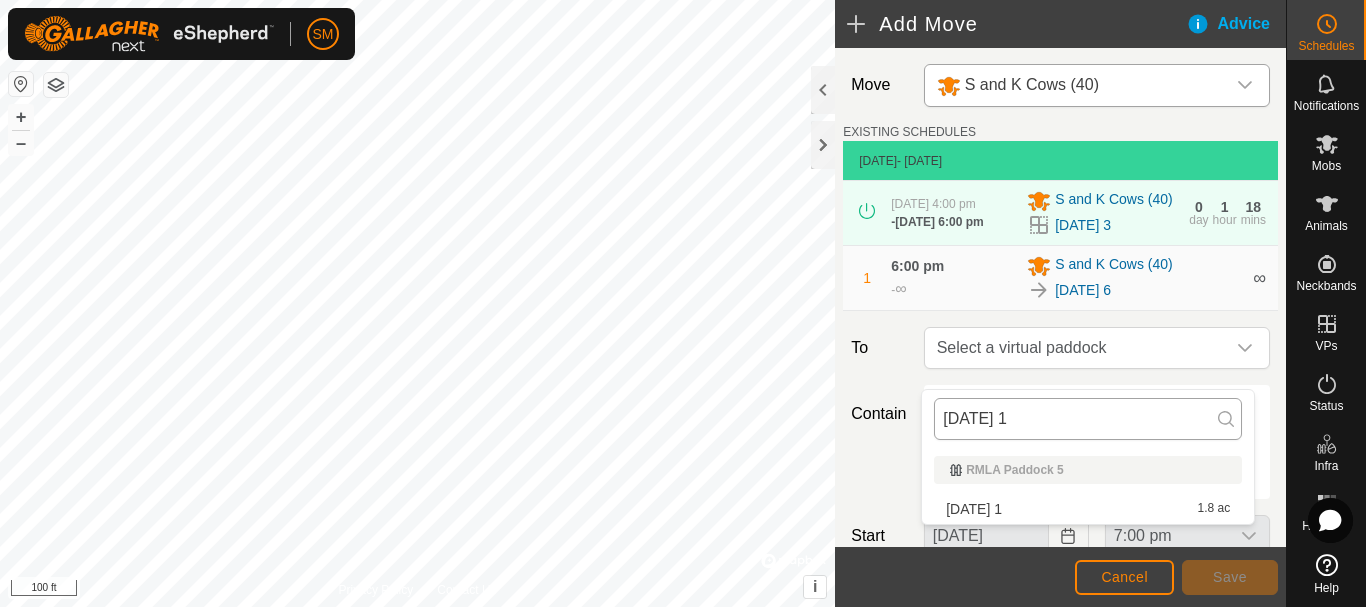 click on "[DATE] 1" at bounding box center (1088, 419) 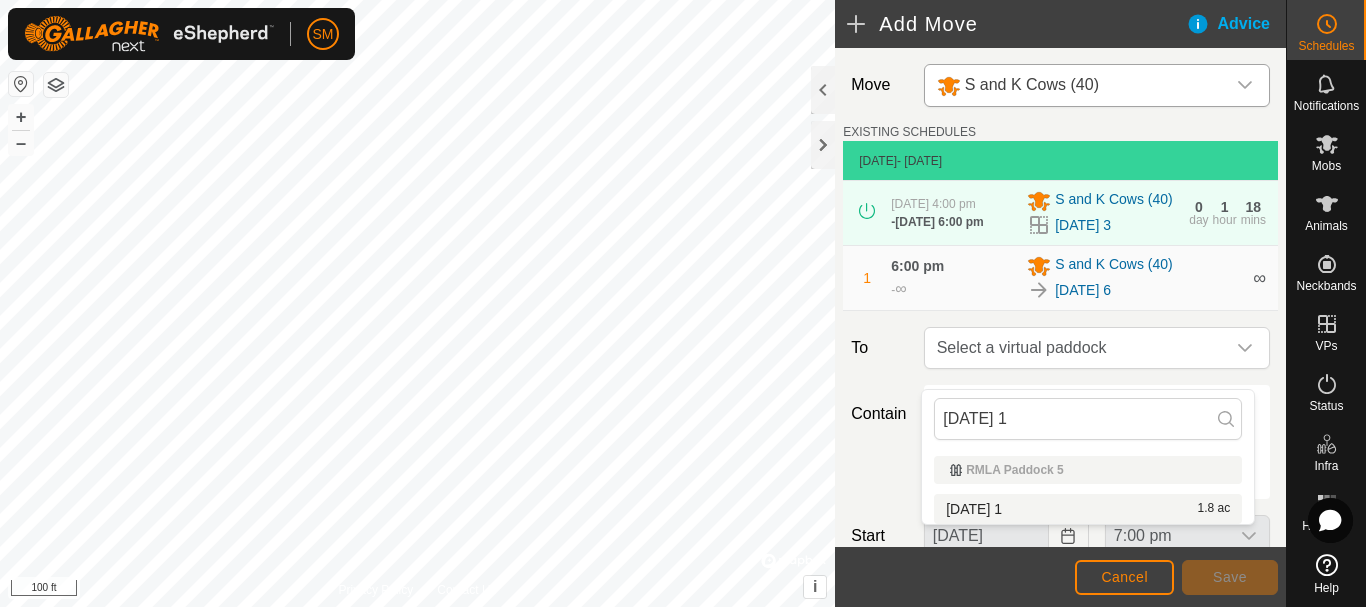 type on "[DATE] 1" 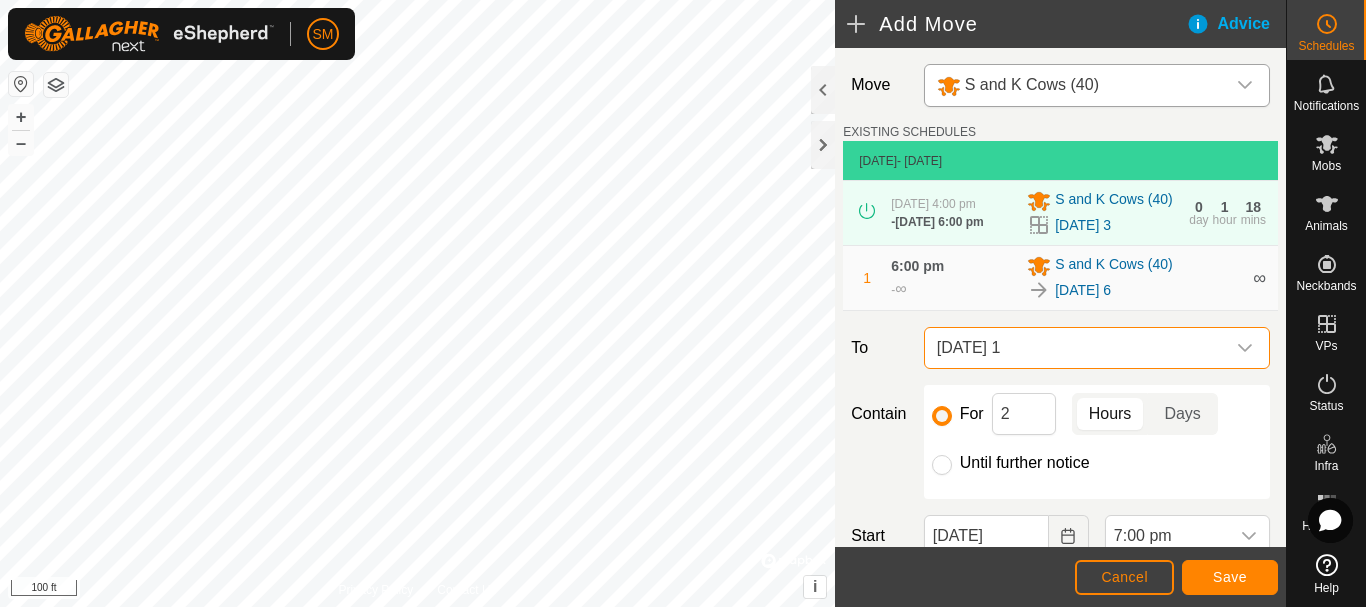 scroll, scrollTop: 100, scrollLeft: 0, axis: vertical 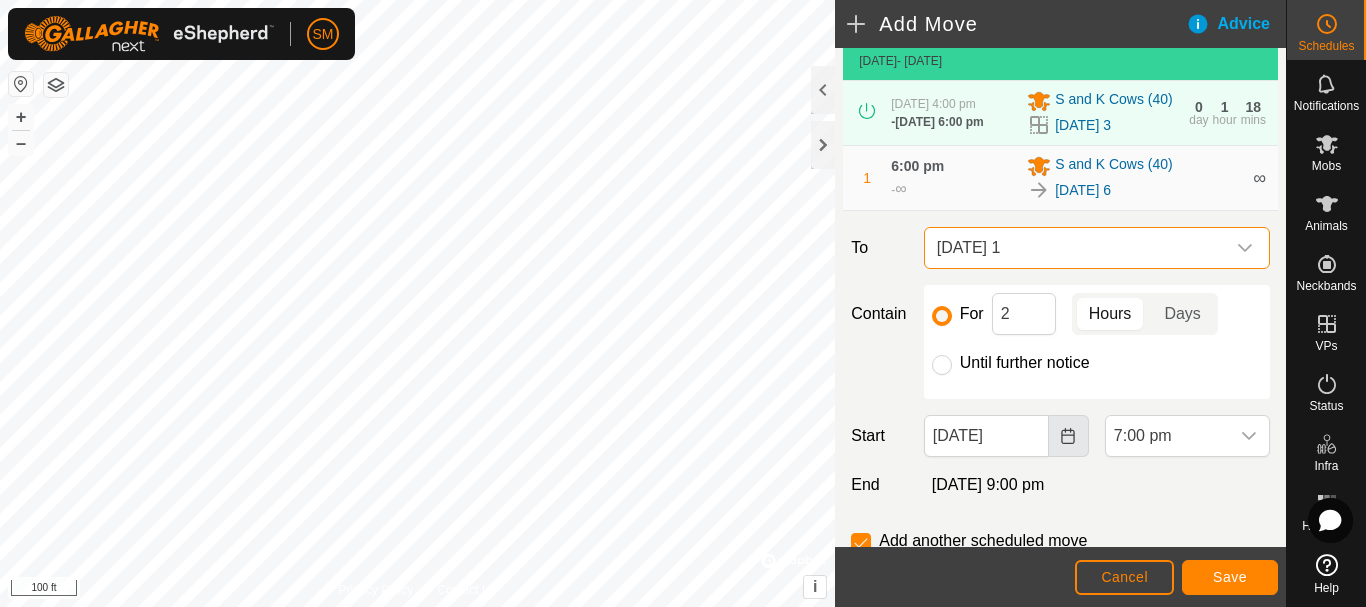 click 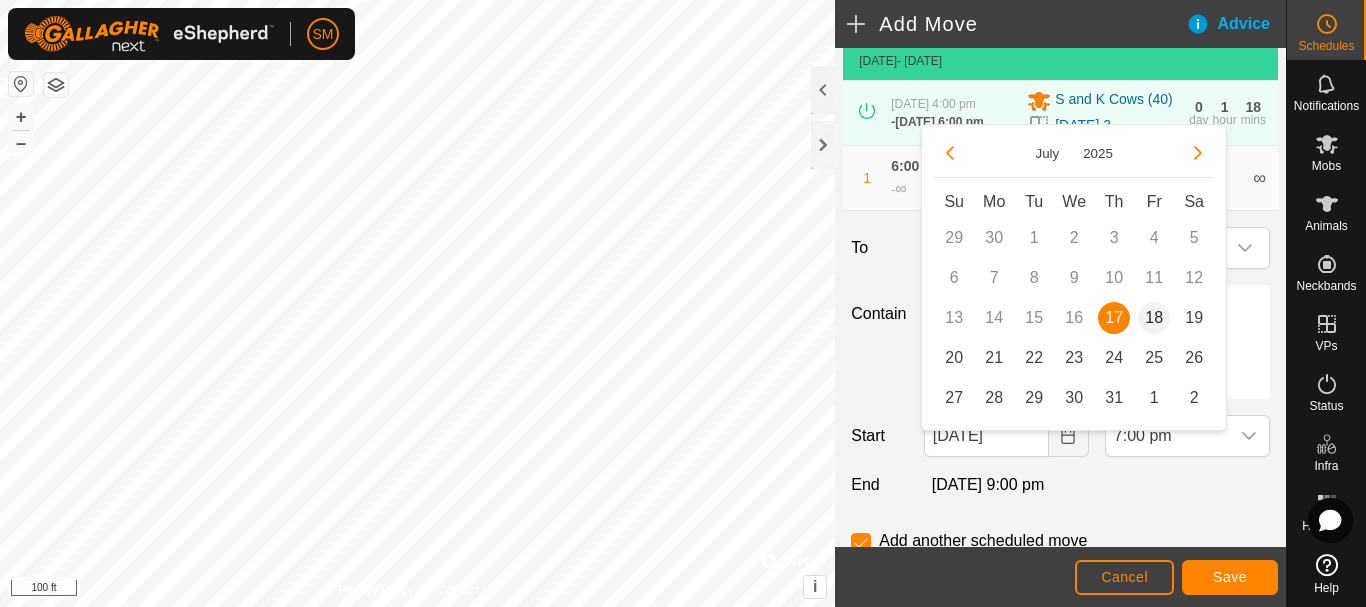 click on "18" at bounding box center [1154, 318] 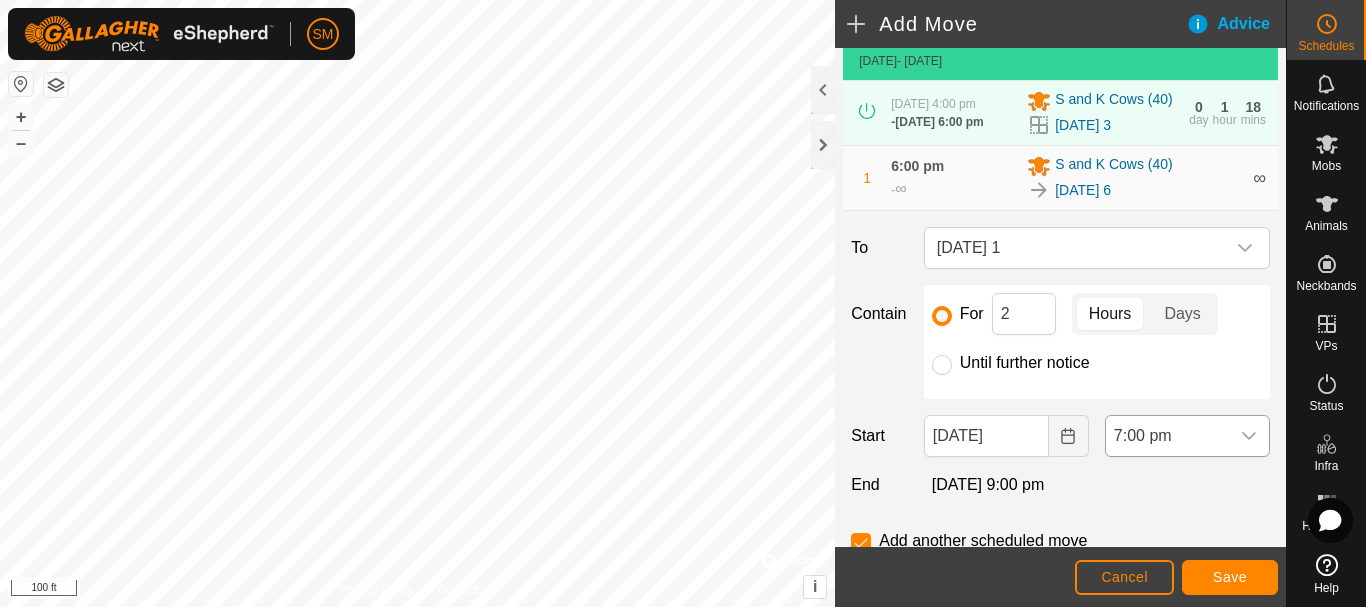 click 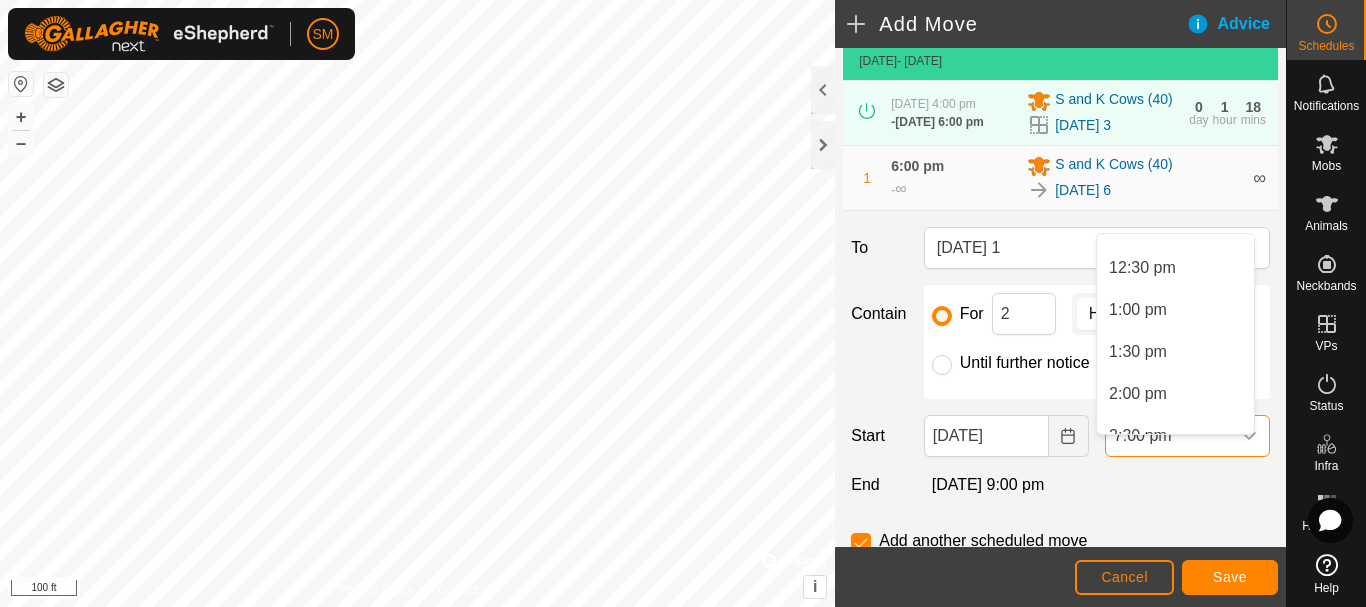 scroll, scrollTop: 936, scrollLeft: 0, axis: vertical 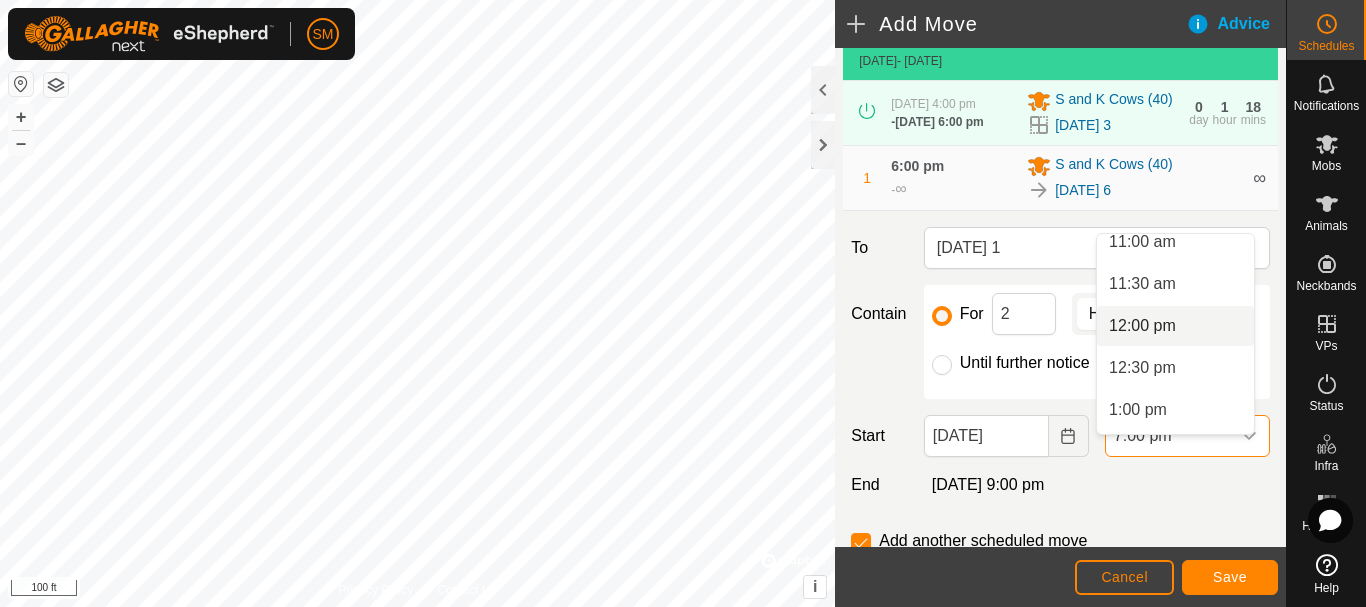 click on "12:00 pm" at bounding box center (1175, 326) 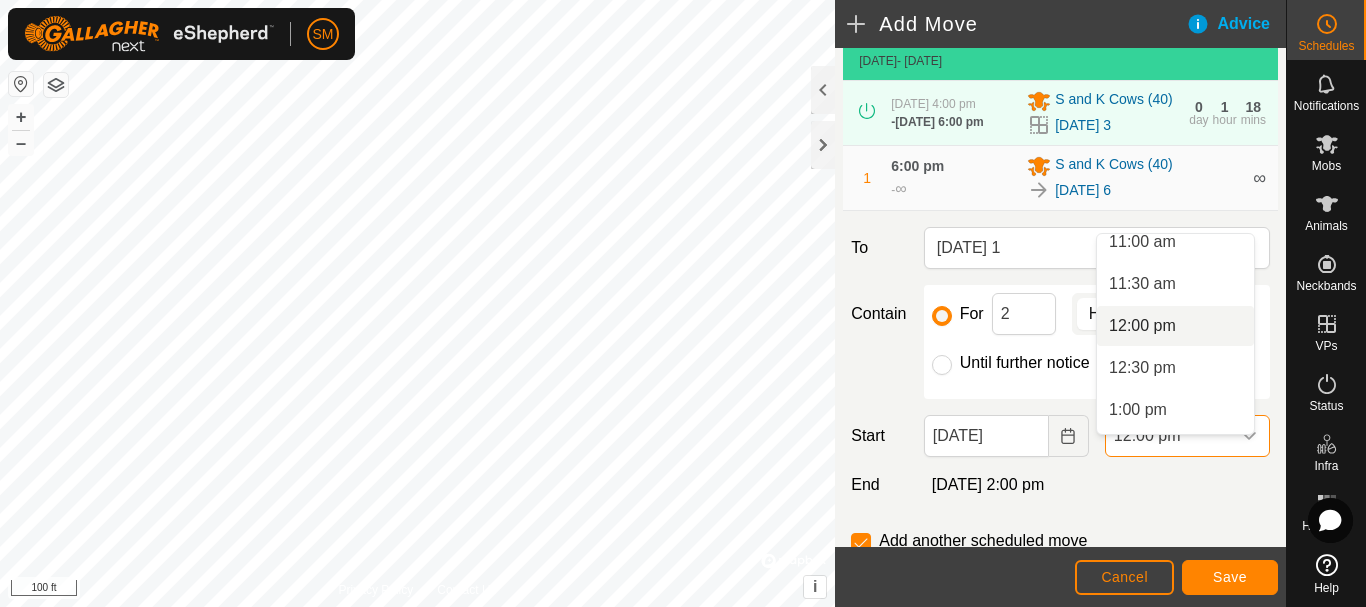 scroll, scrollTop: 0, scrollLeft: 0, axis: both 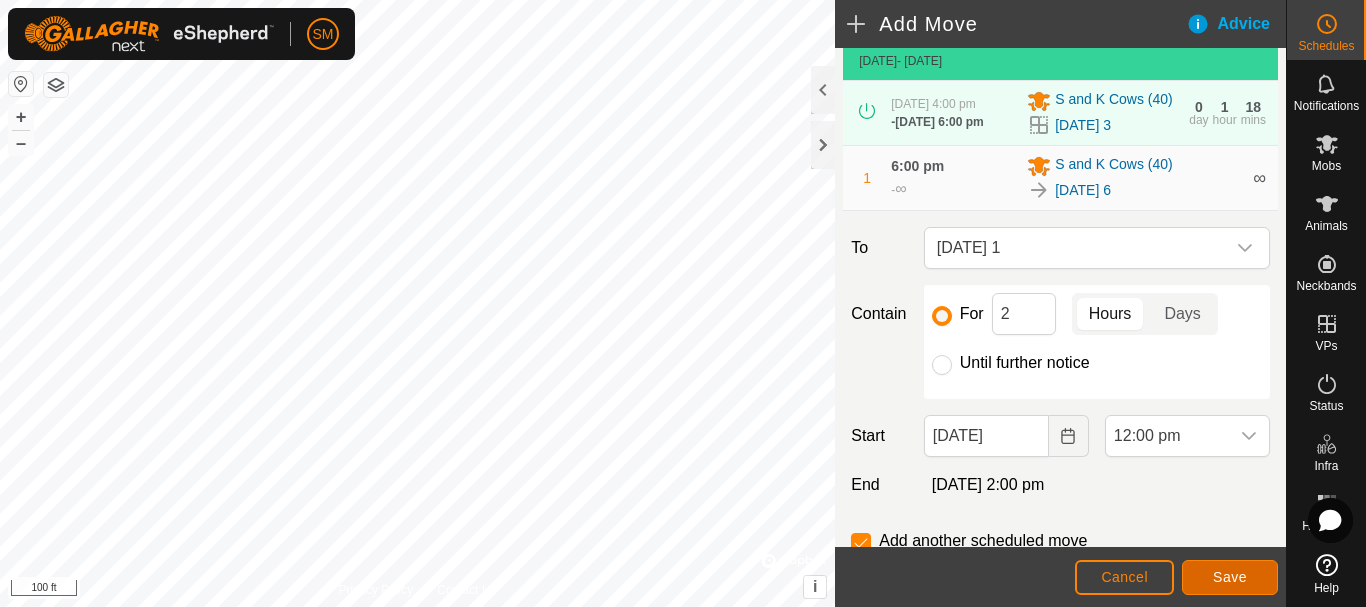 click on "Save" 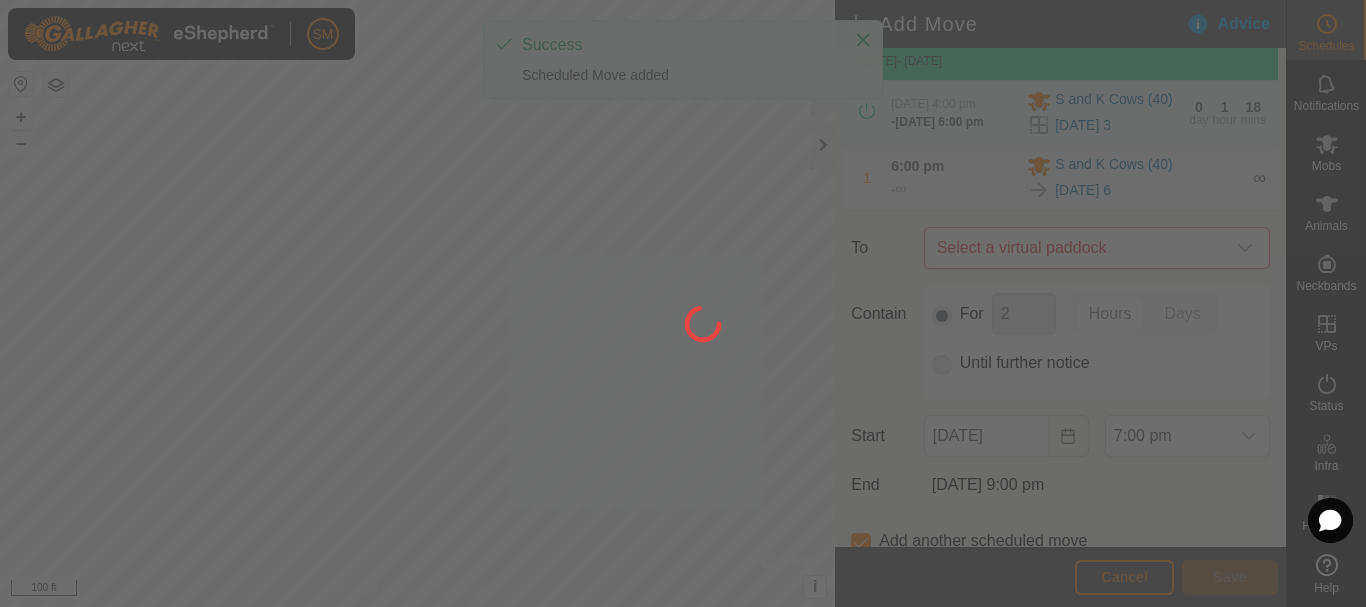 scroll, scrollTop: 0, scrollLeft: 0, axis: both 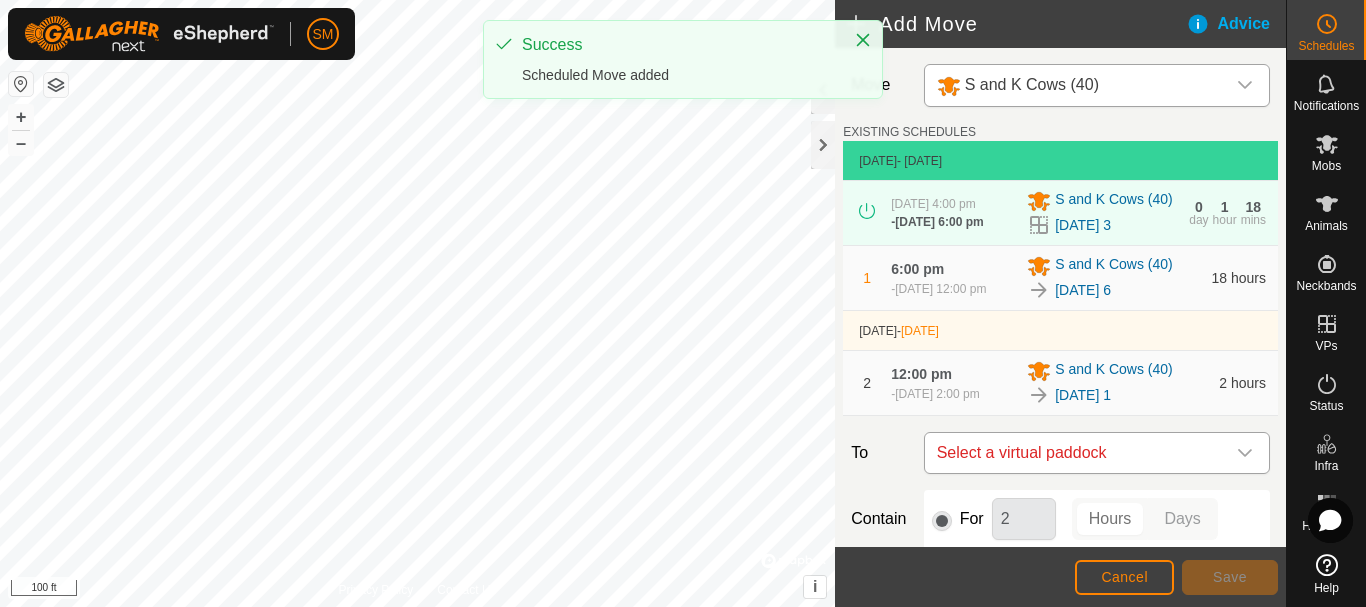 click at bounding box center (1245, 453) 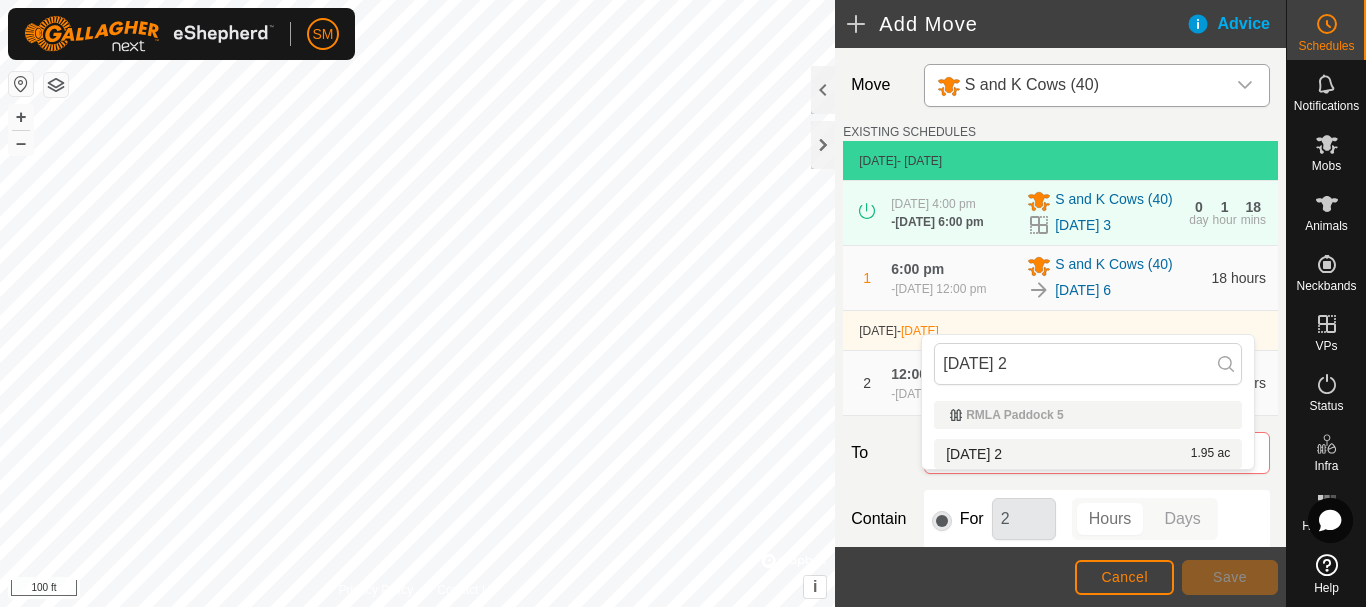 type on "[DATE] 2" 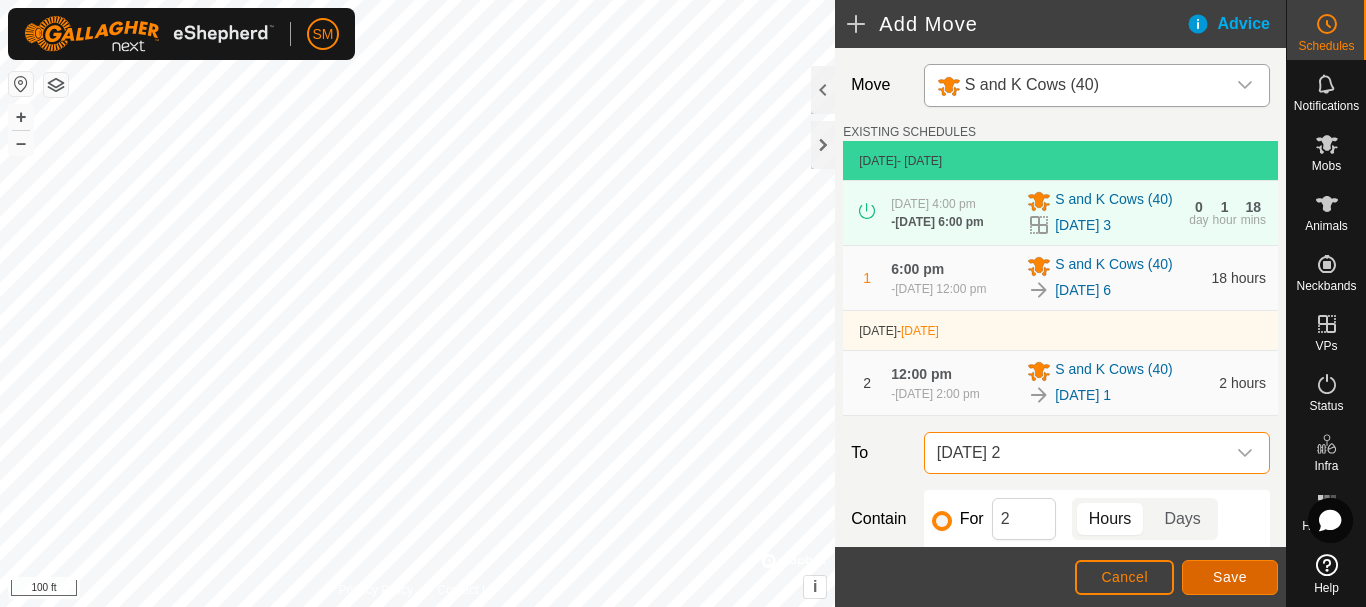 click on "Save" 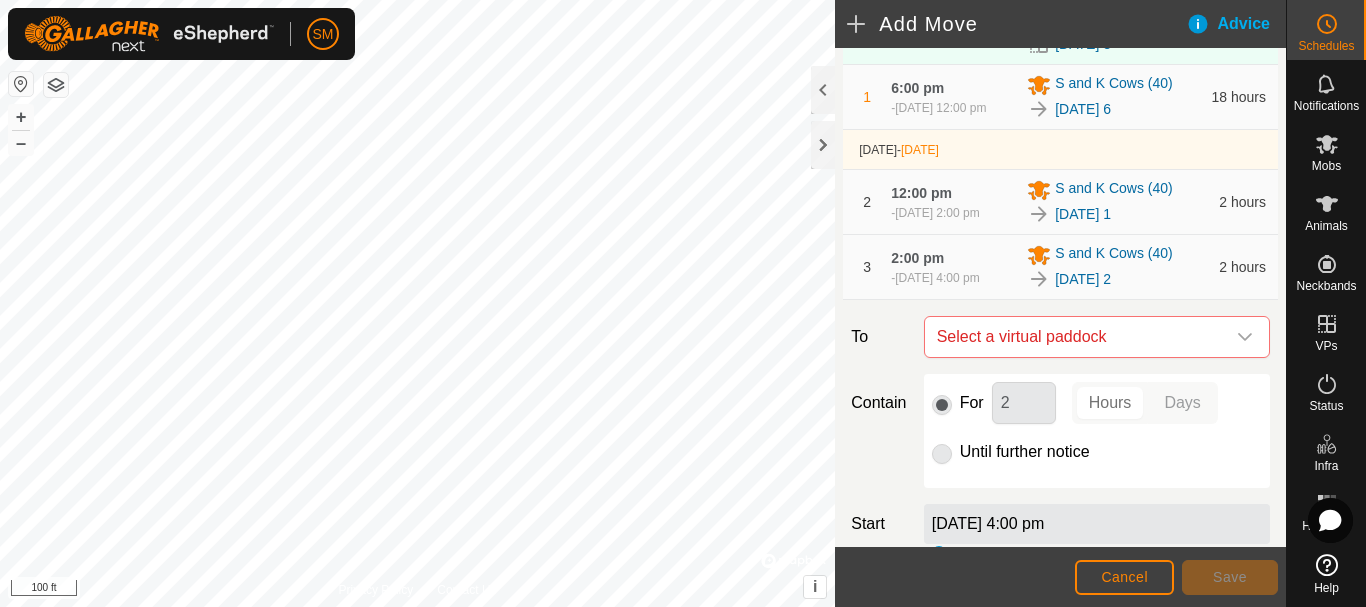 scroll, scrollTop: 200, scrollLeft: 0, axis: vertical 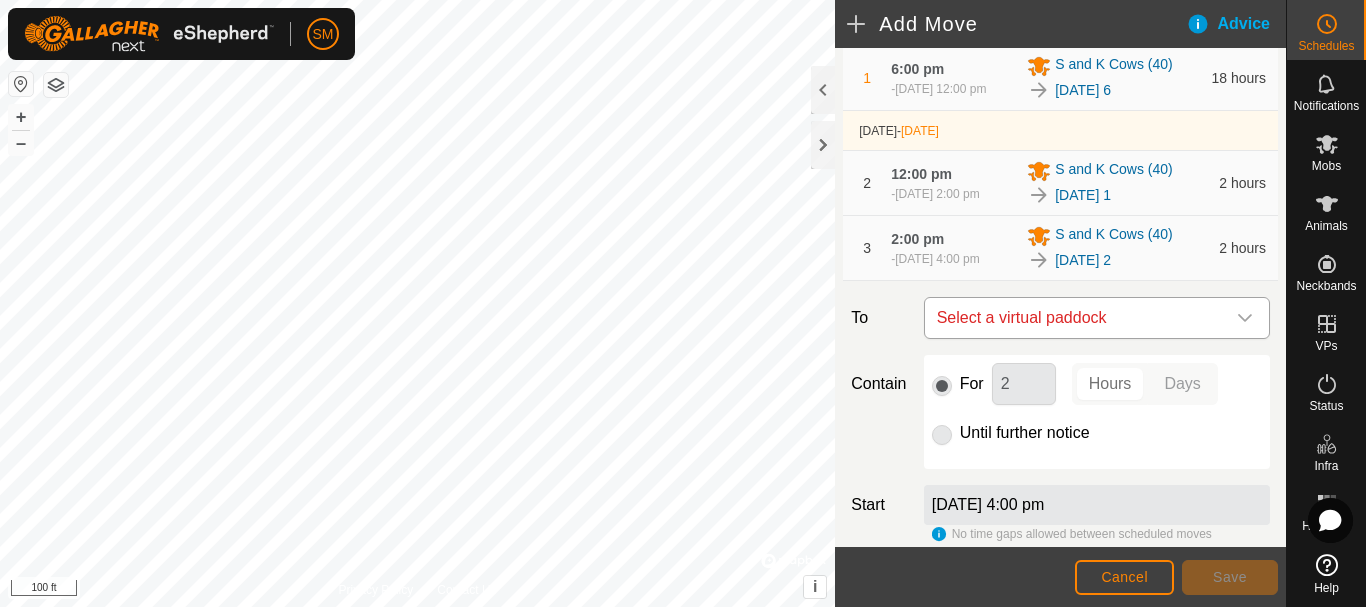 click 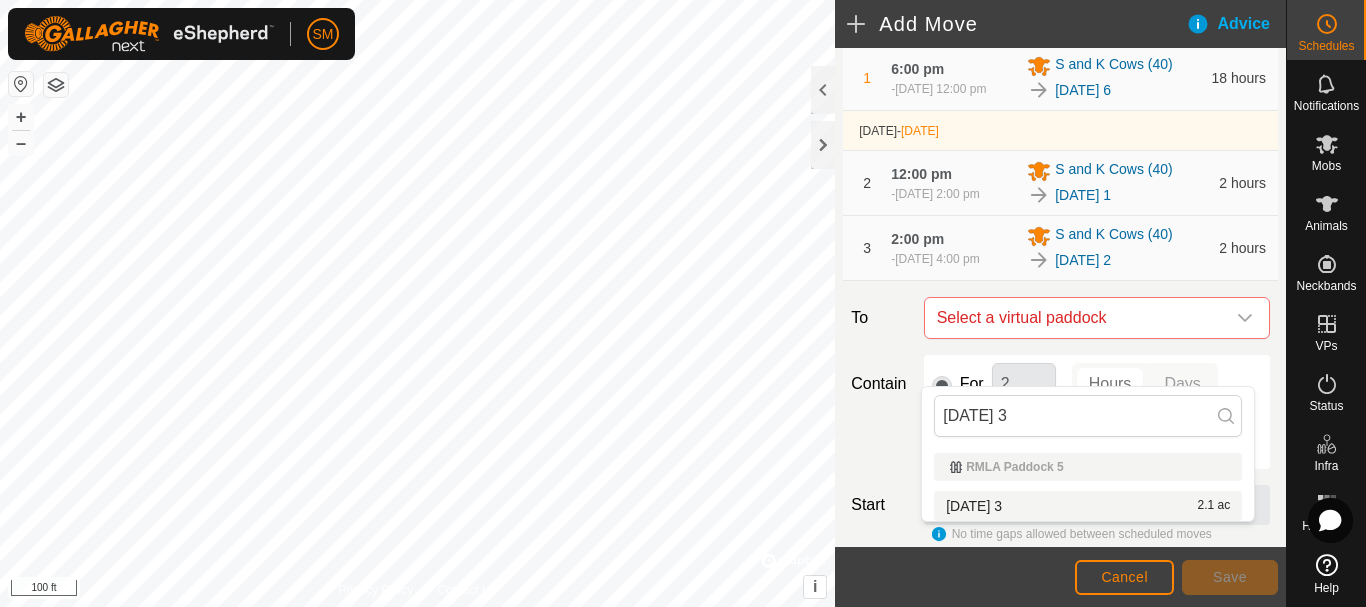 type on "[DATE] 3" 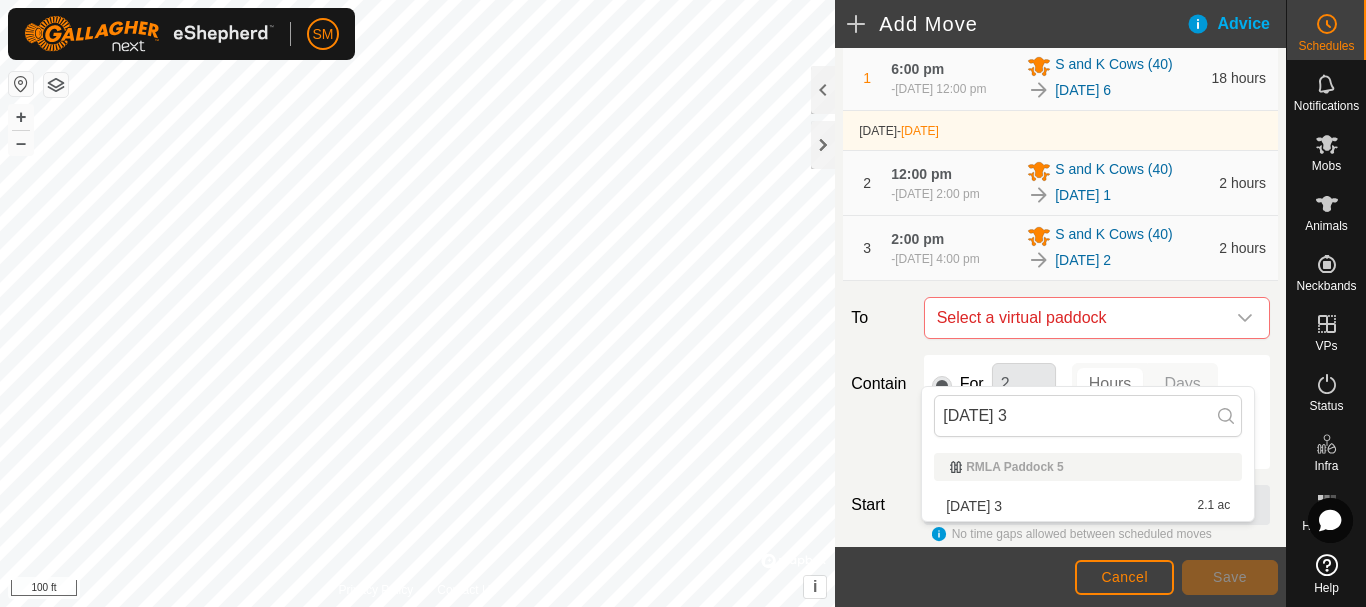 click on "[DATE] 3  2.1 ac" at bounding box center (1088, 506) 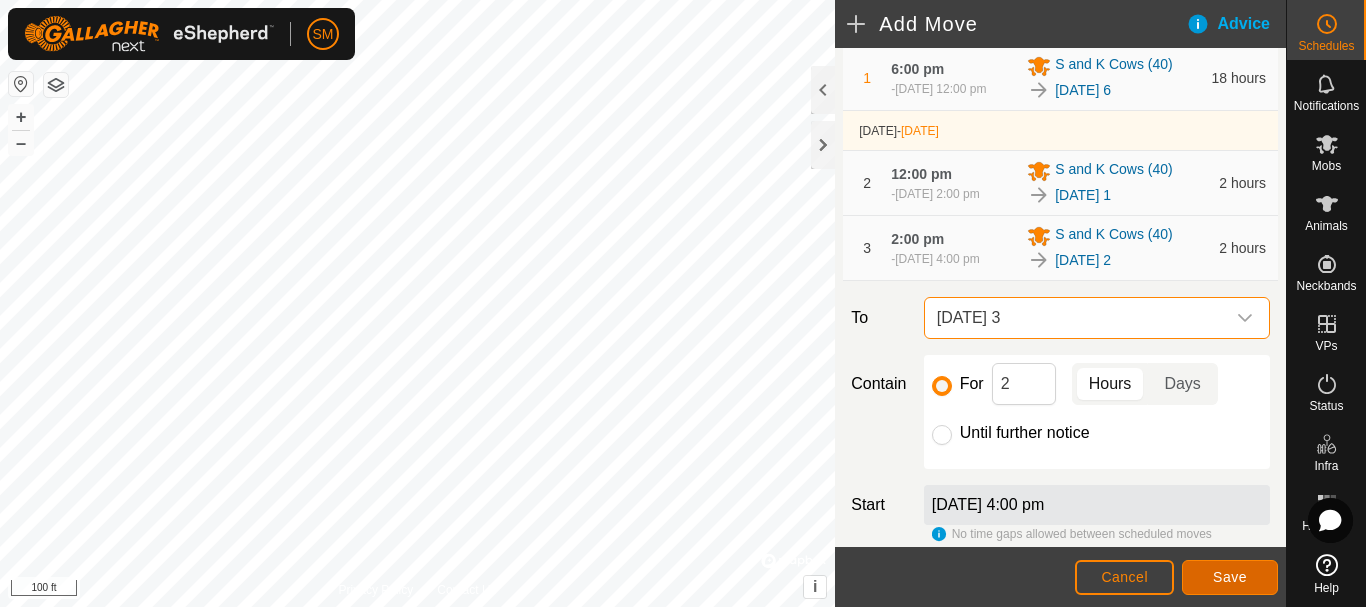 click on "Save" 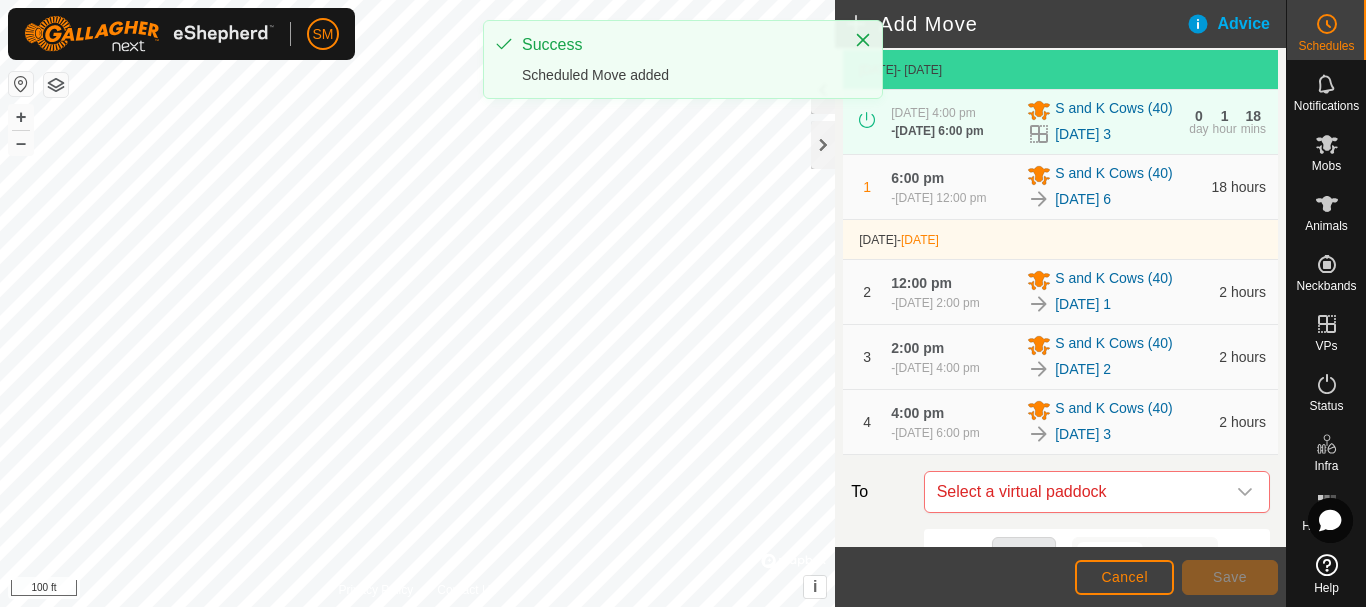 scroll, scrollTop: 200, scrollLeft: 0, axis: vertical 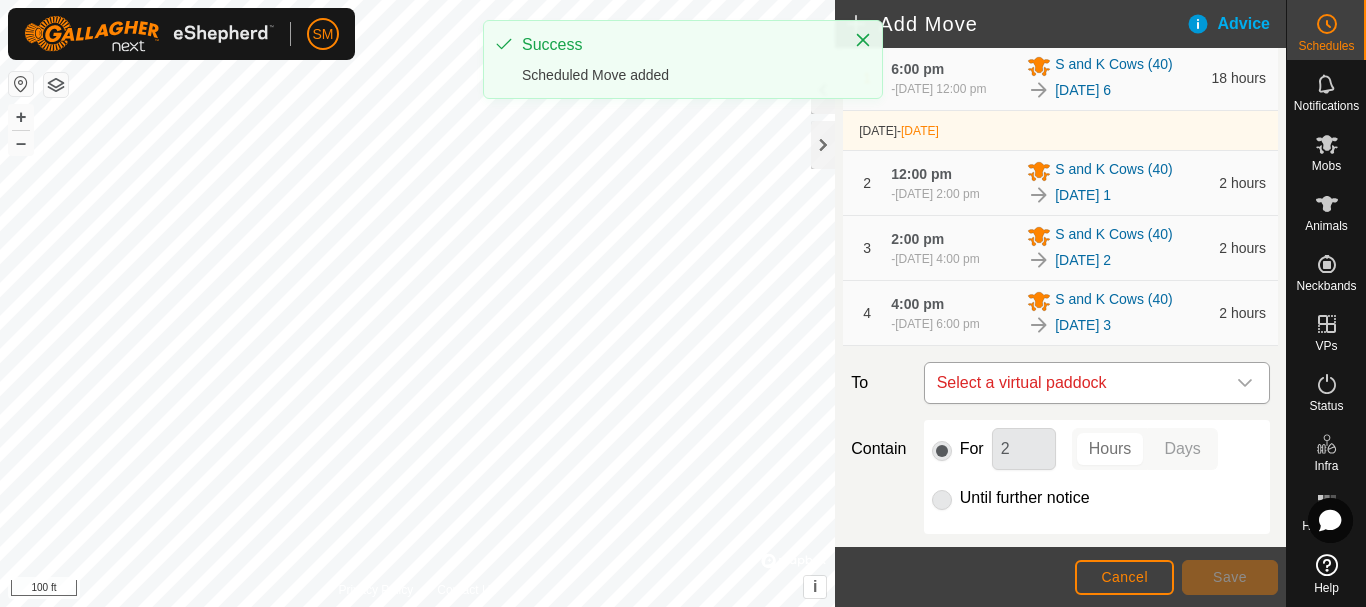 click 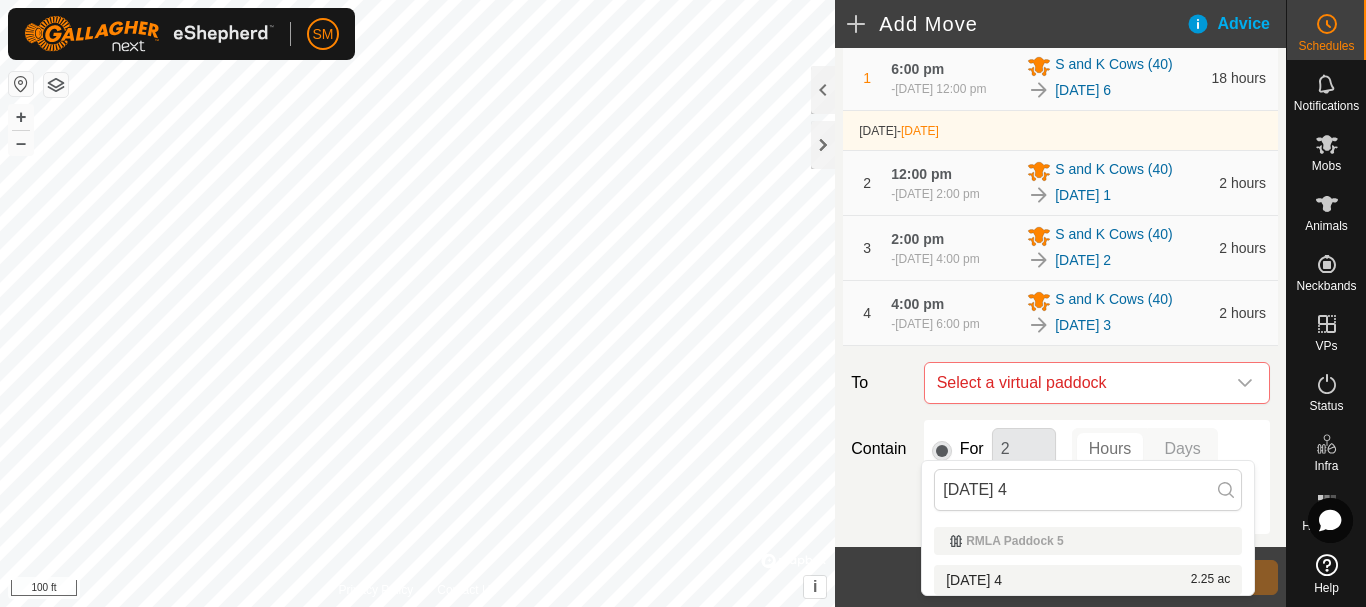 type on "[DATE] 4" 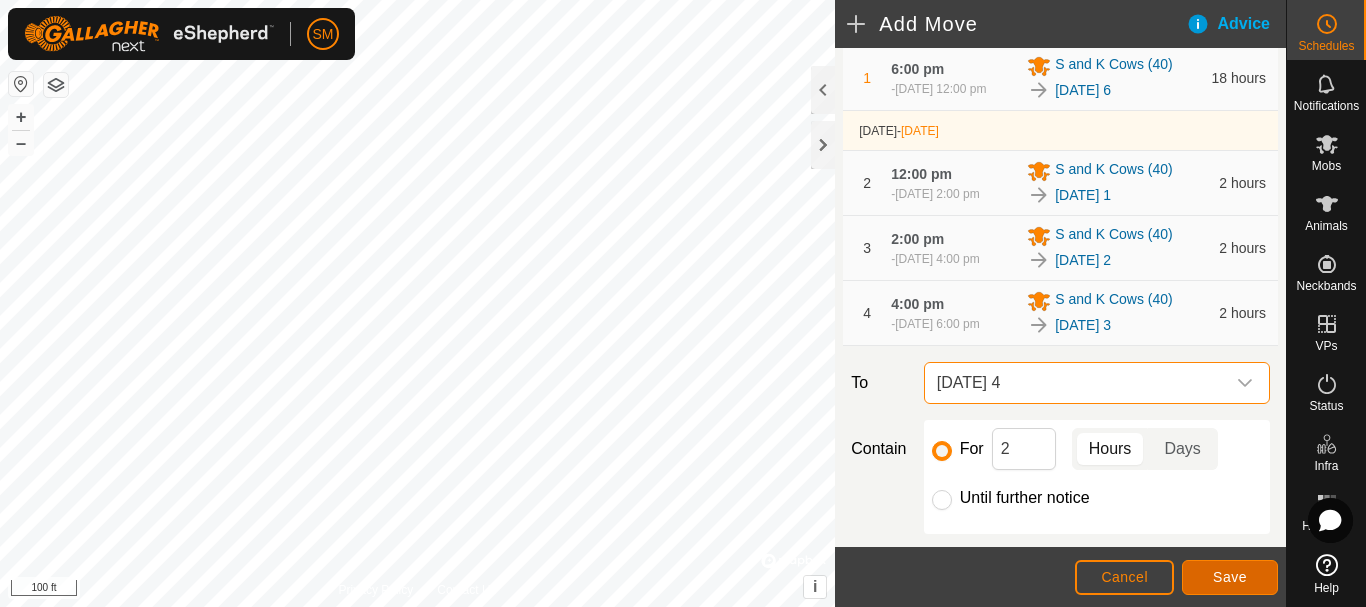 click on "Save" 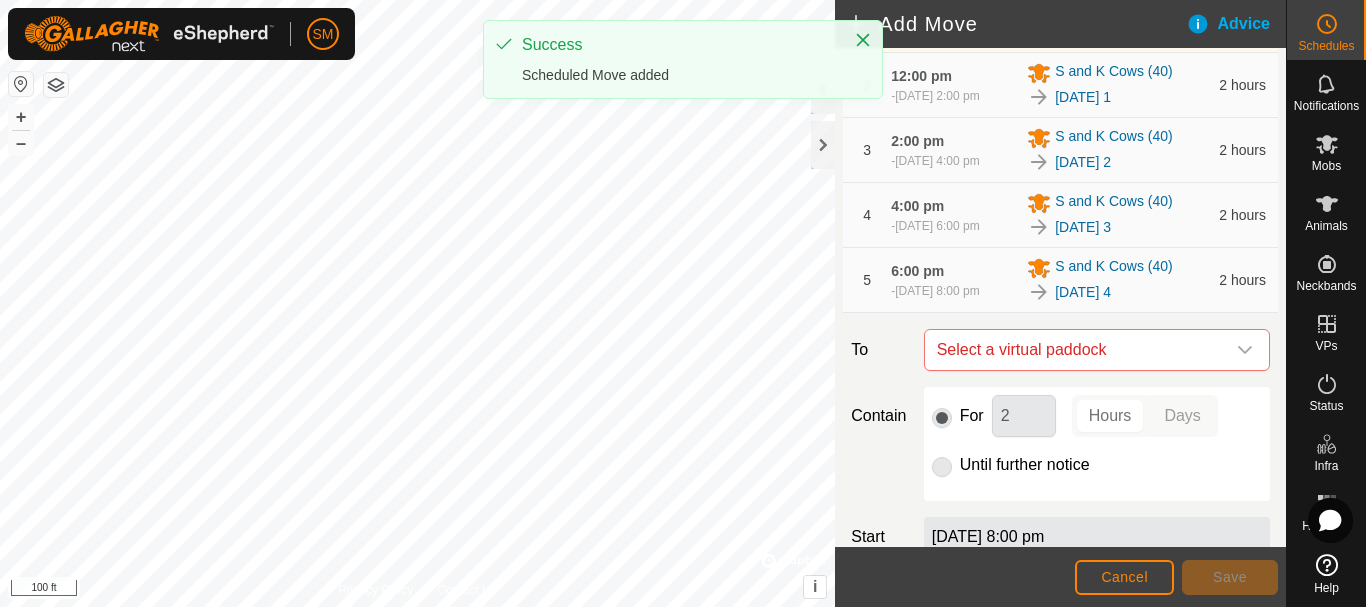 scroll, scrollTop: 300, scrollLeft: 0, axis: vertical 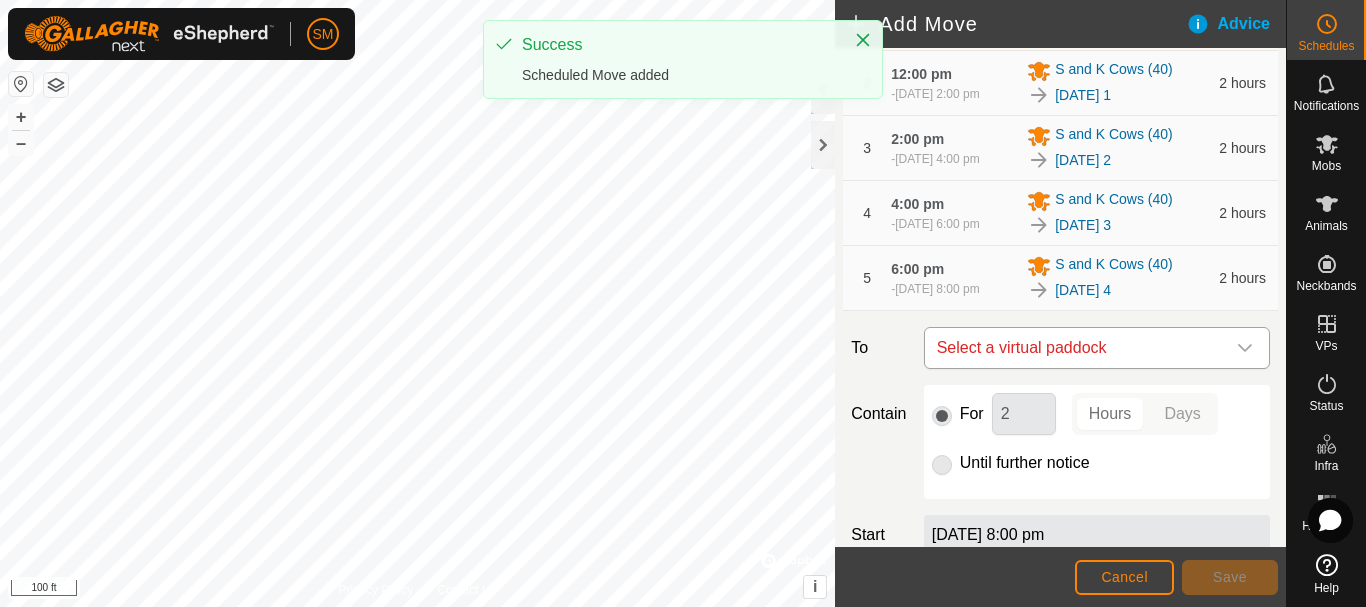 click at bounding box center [1245, 348] 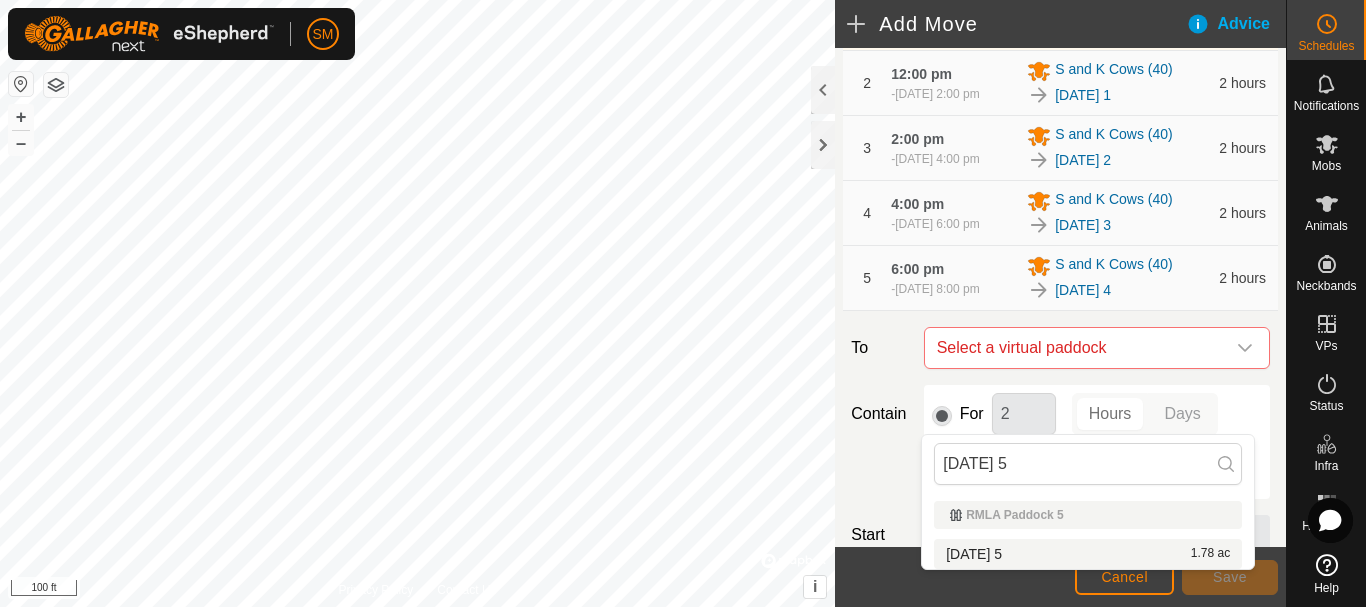 type on "[DATE] 5" 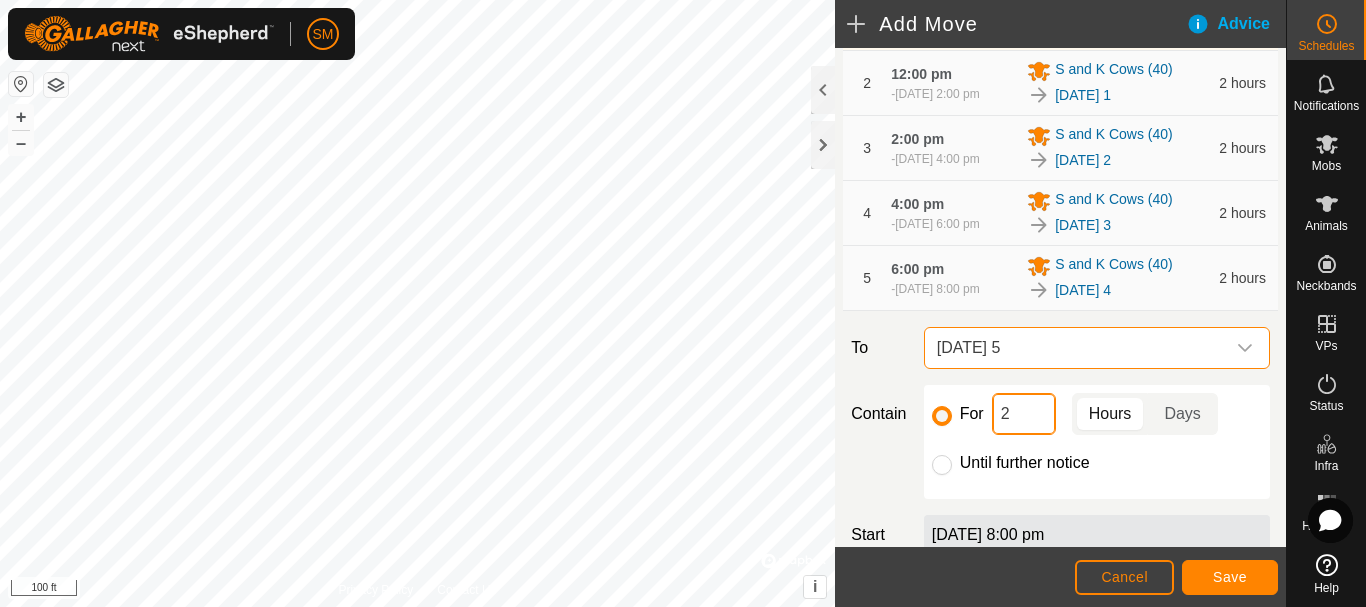 click on "2" 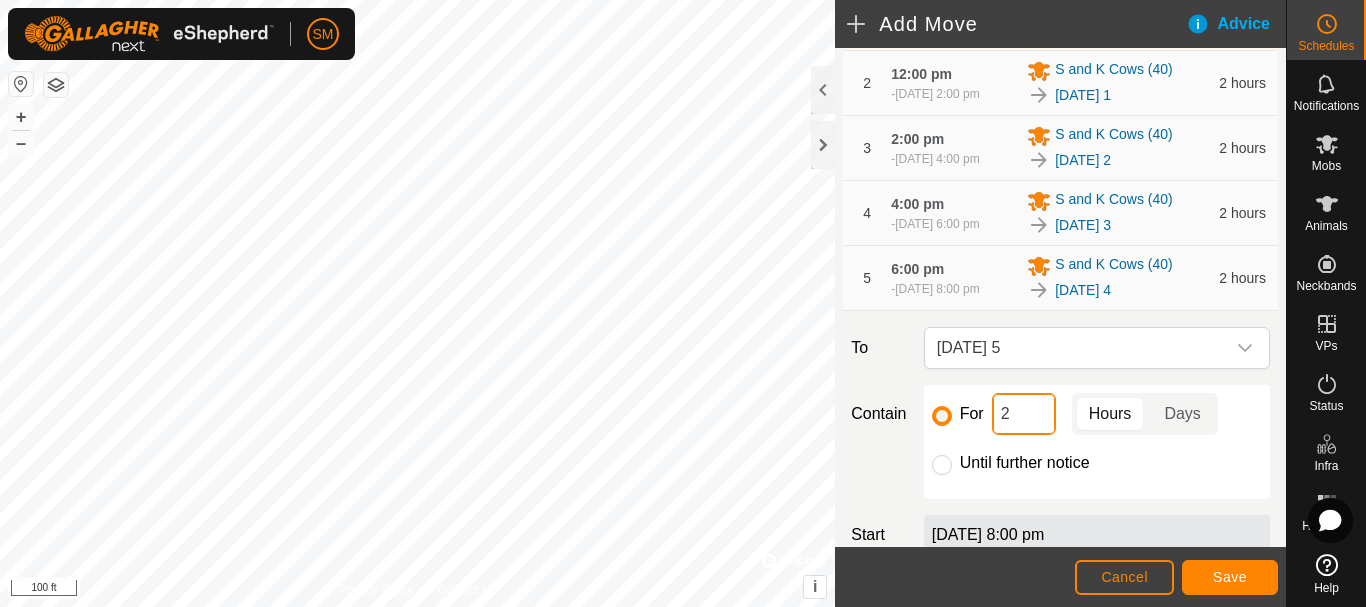 click on "2" 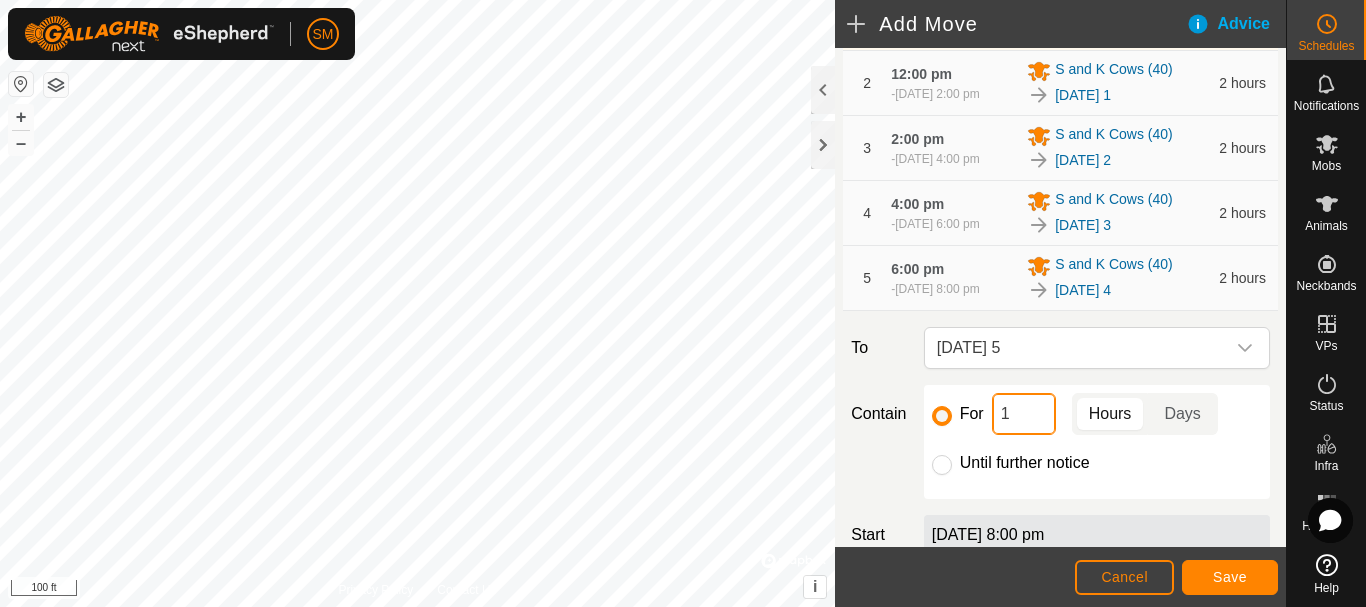 type on "16" 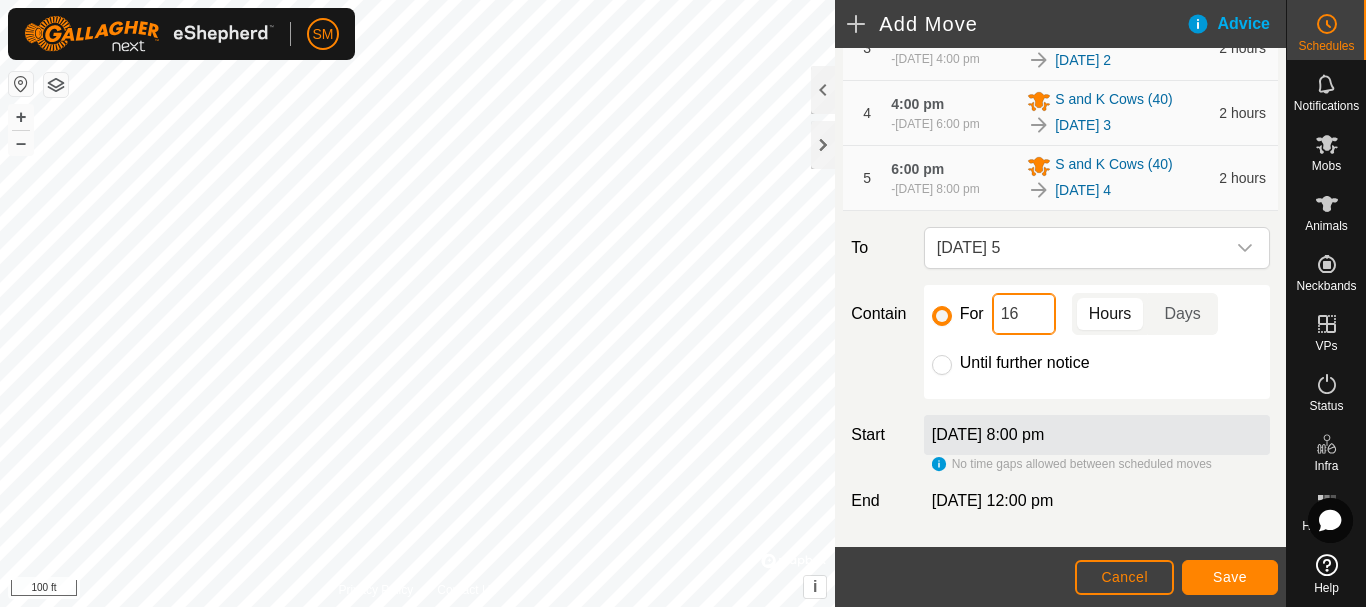 scroll, scrollTop: 500, scrollLeft: 0, axis: vertical 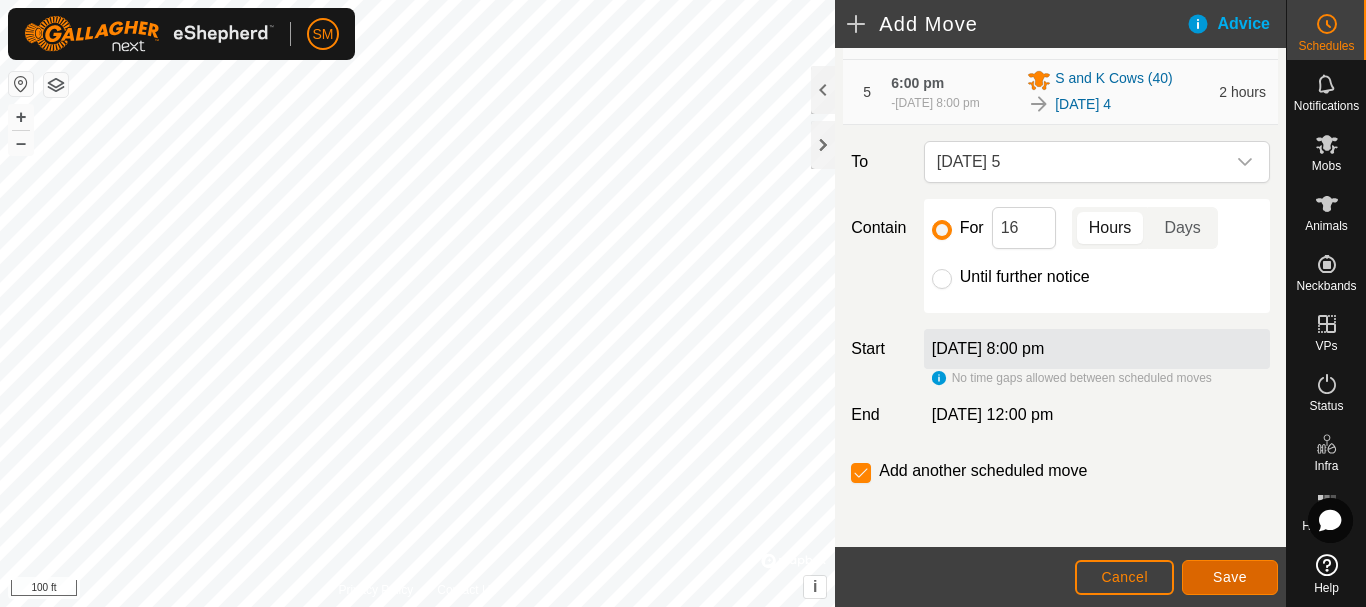 click on "Save" 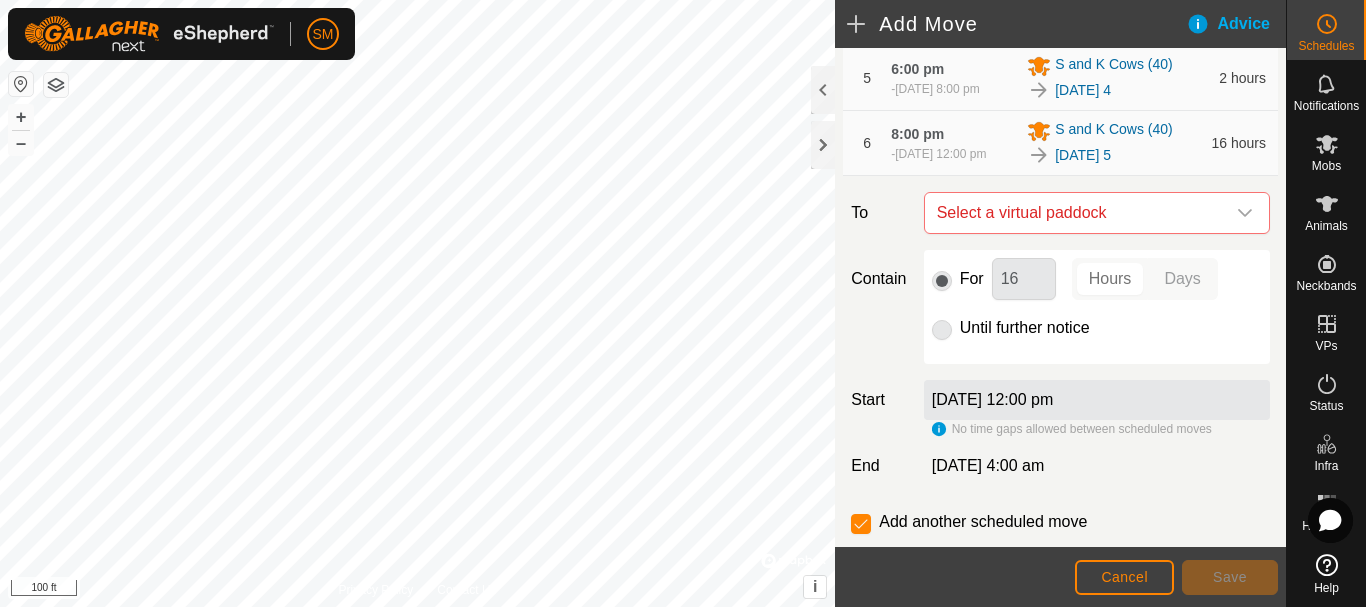 scroll, scrollTop: 600, scrollLeft: 0, axis: vertical 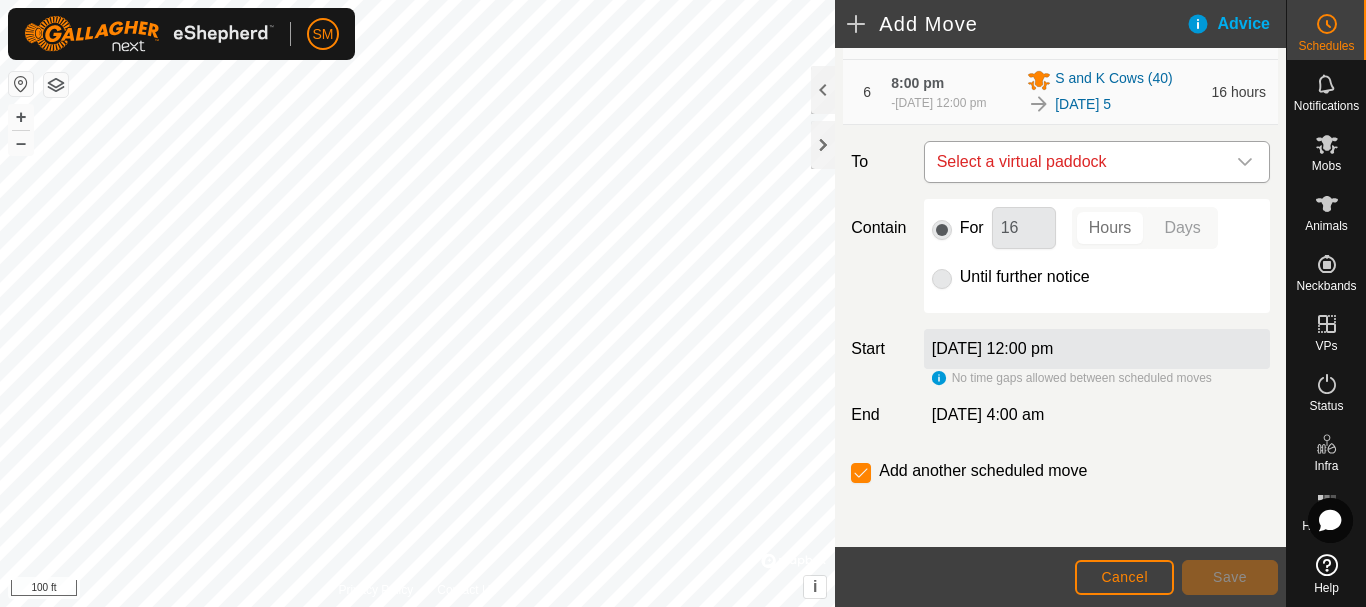 click 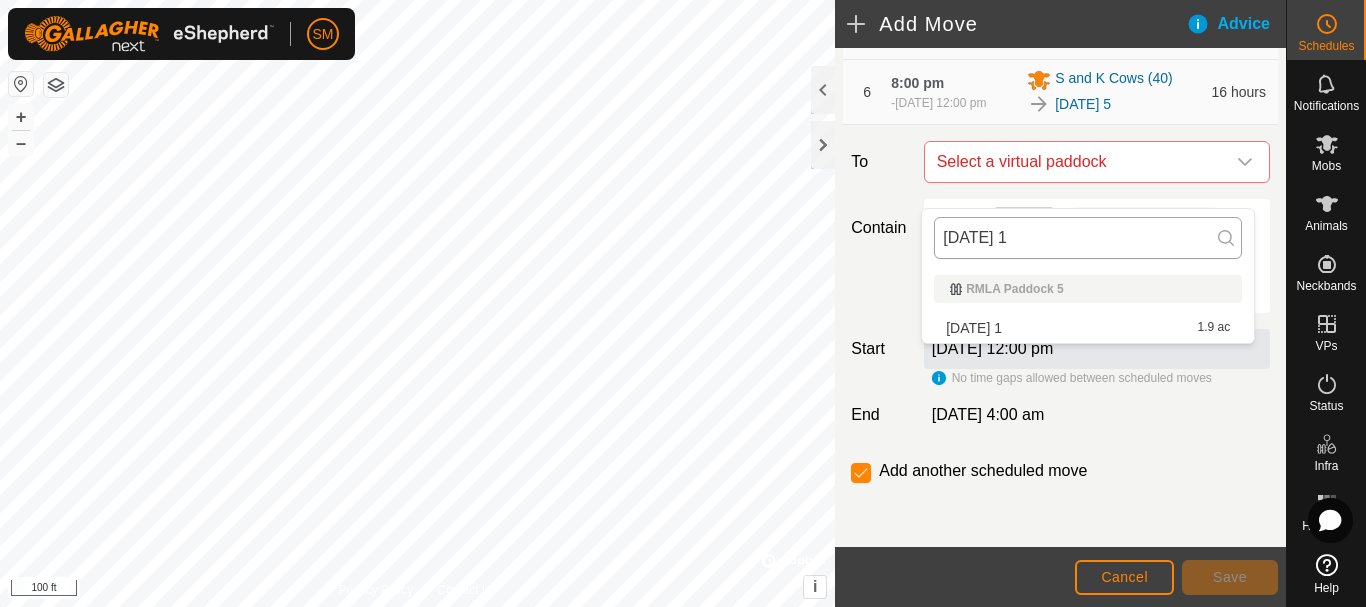 drag, startPoint x: 943, startPoint y: 239, endPoint x: 1031, endPoint y: 238, distance: 88.005684 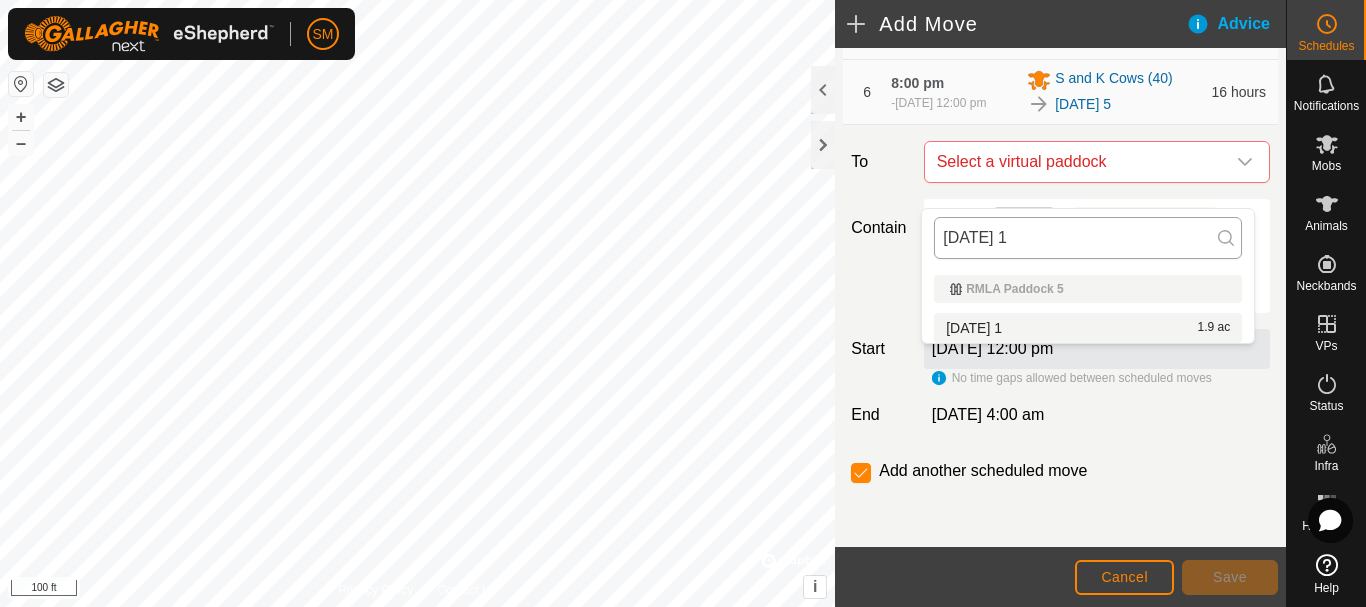 click on "[DATE] 1" at bounding box center [1088, 238] 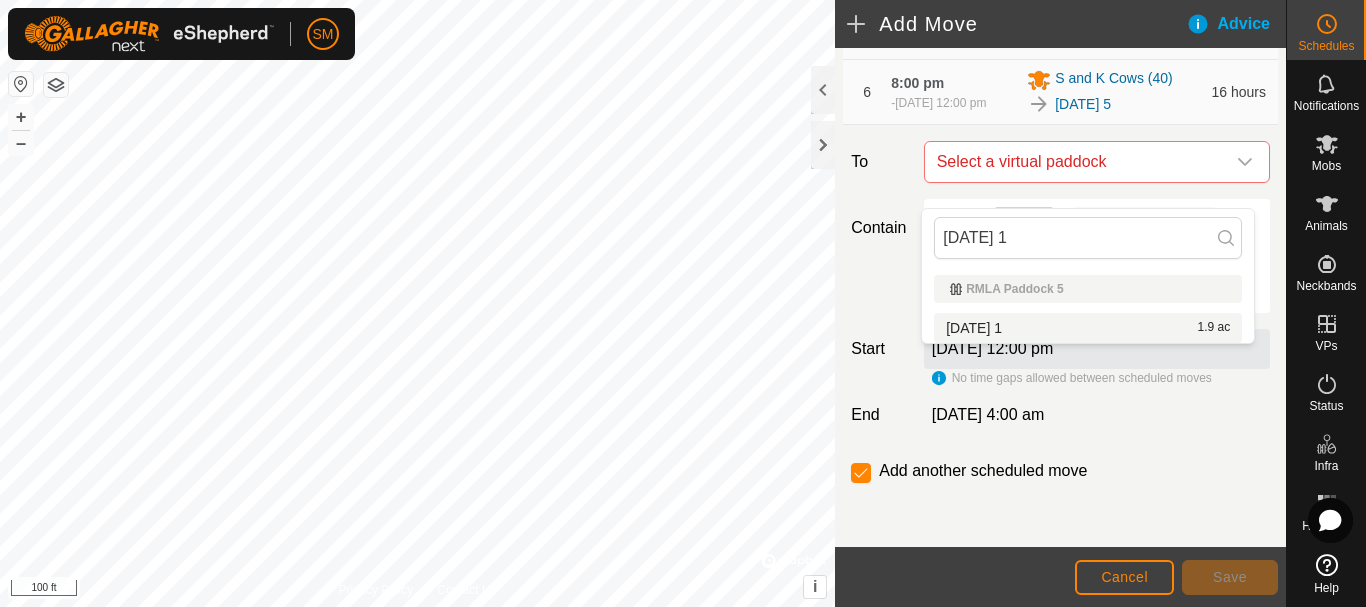 type on "[DATE] 1" 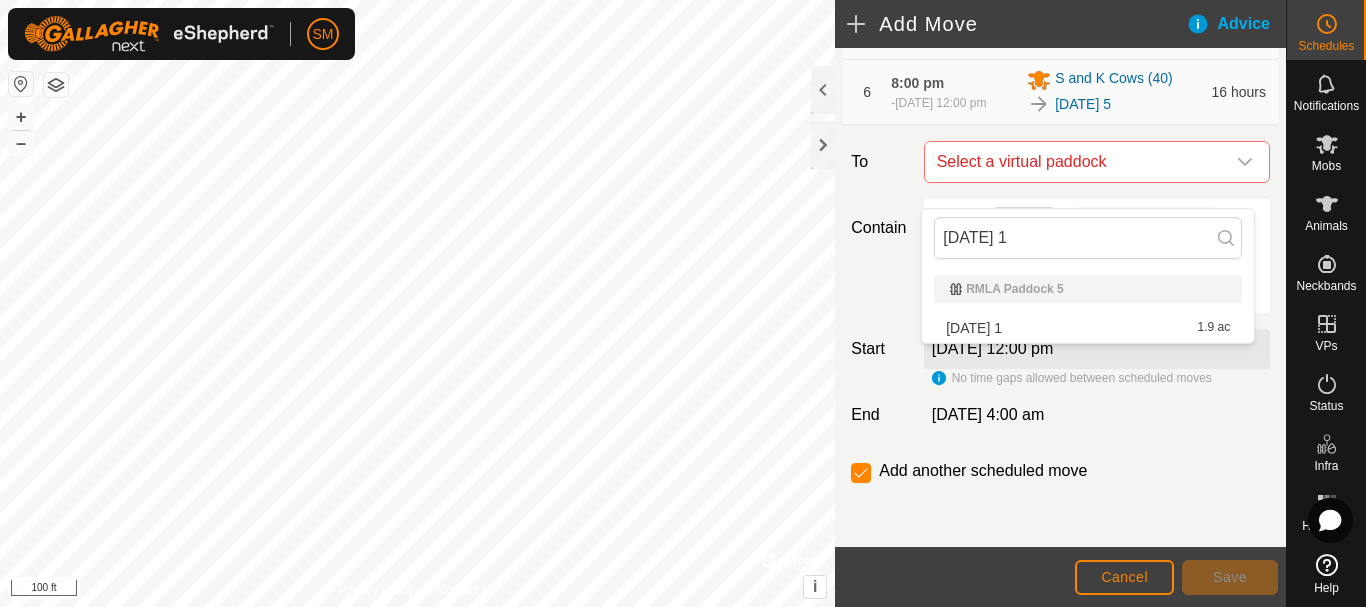 click on "[DATE] 1  1.9 ac" at bounding box center [1088, 328] 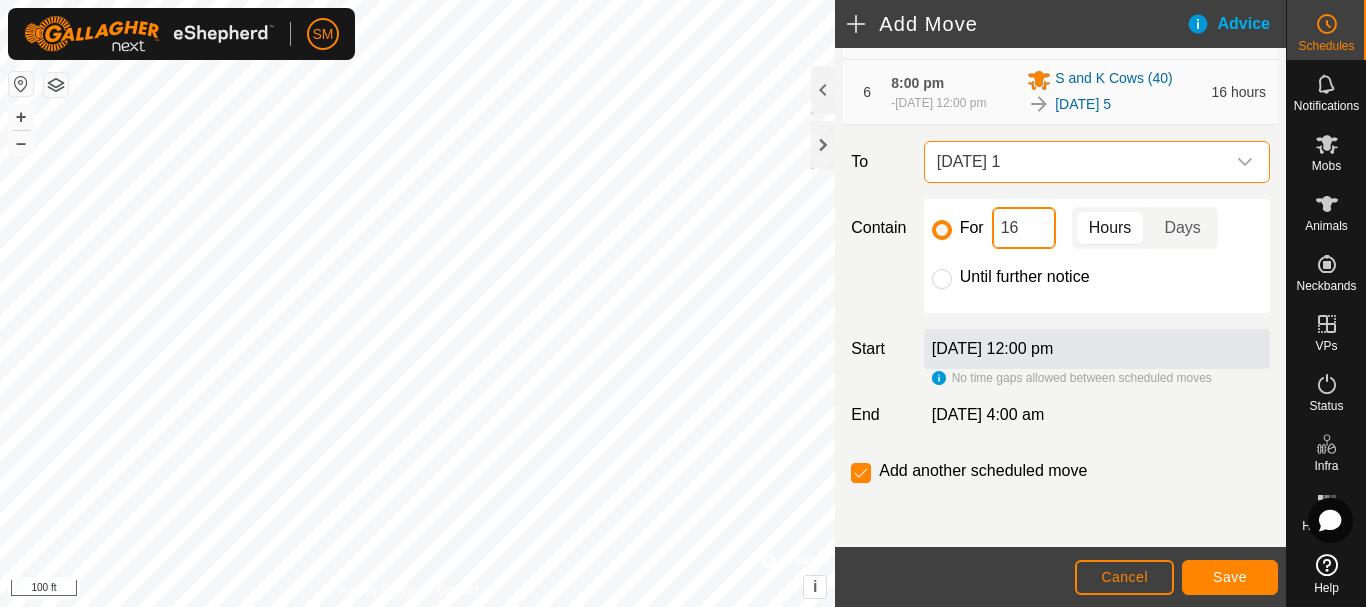 click on "16" 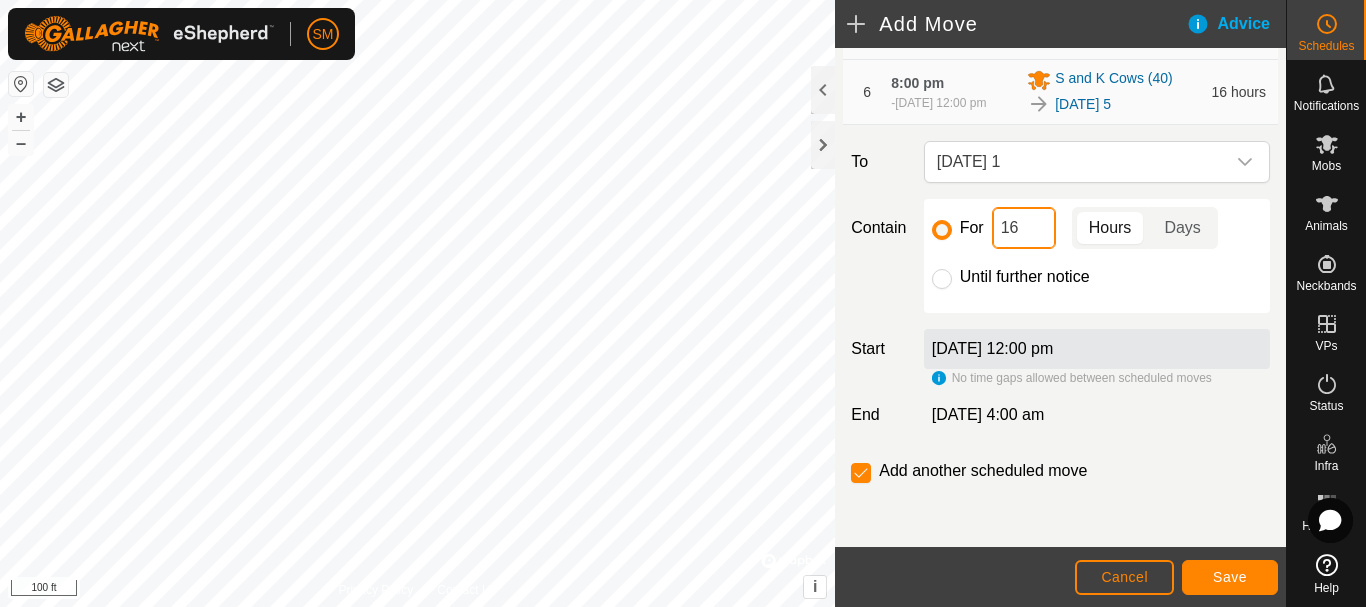 click on "16" 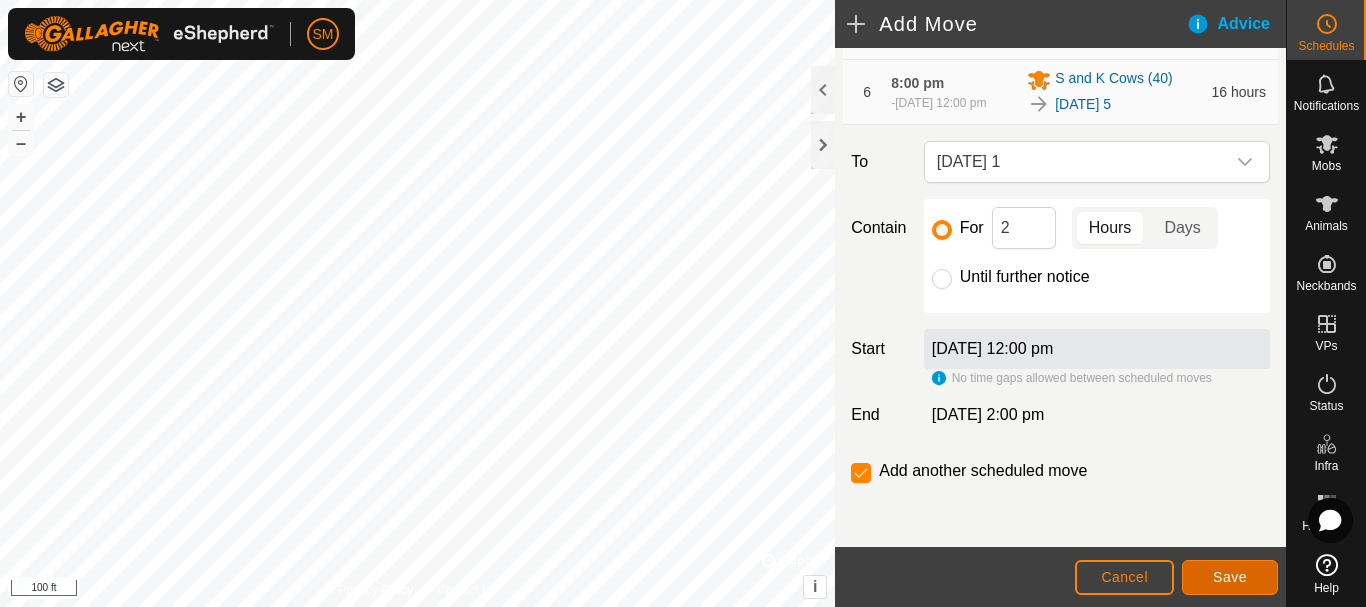 click on "Save" 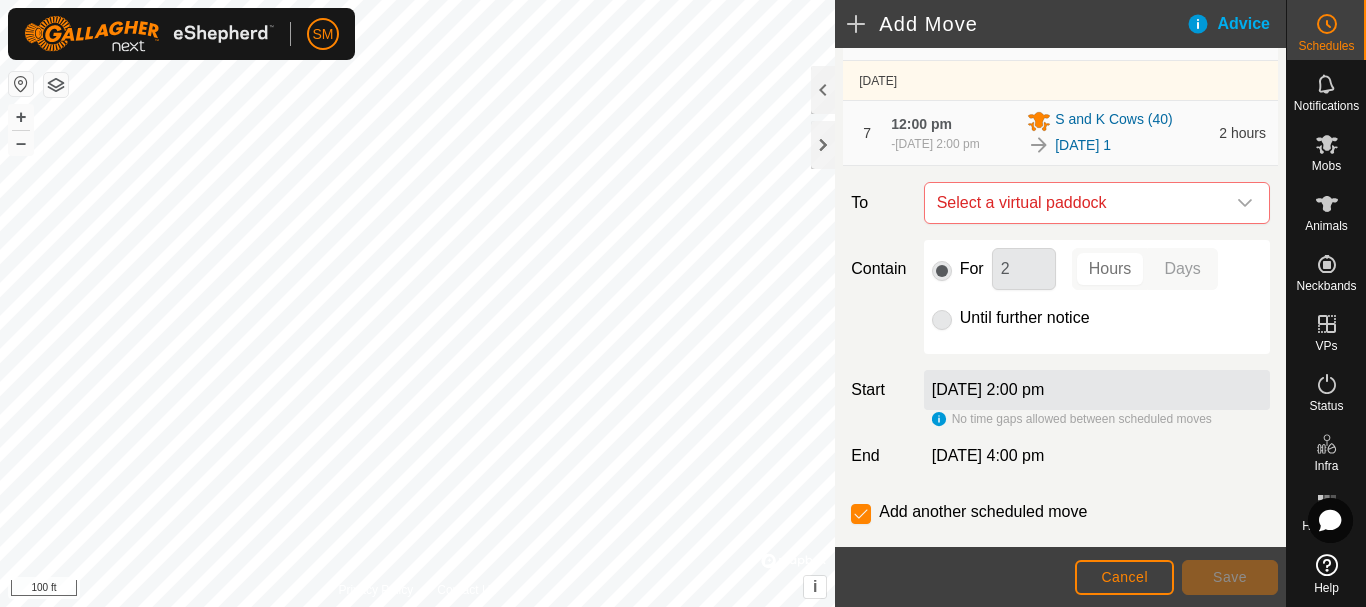 scroll, scrollTop: 700, scrollLeft: 0, axis: vertical 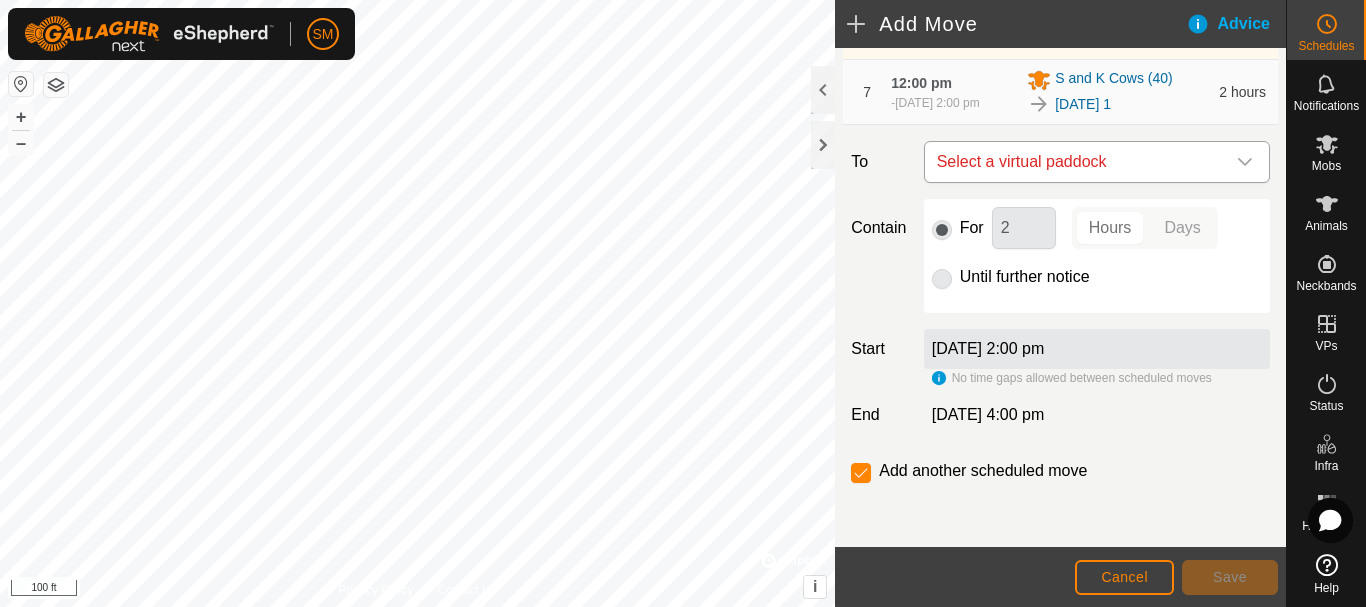 click 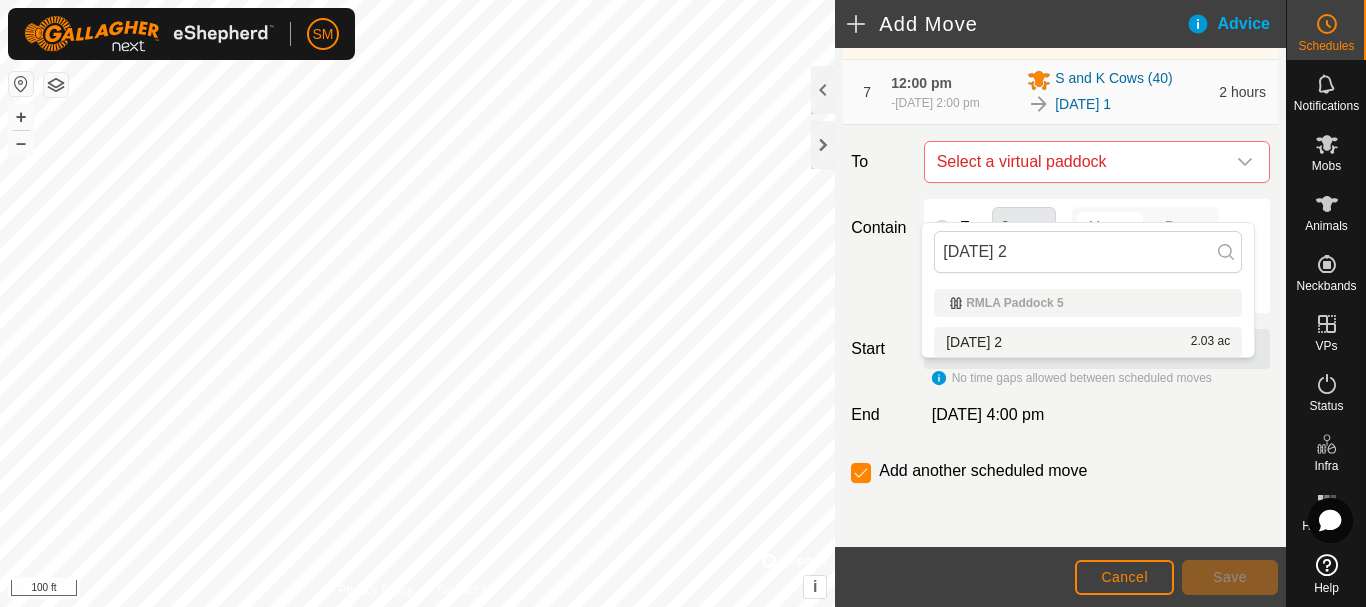 type on "[DATE] 2" 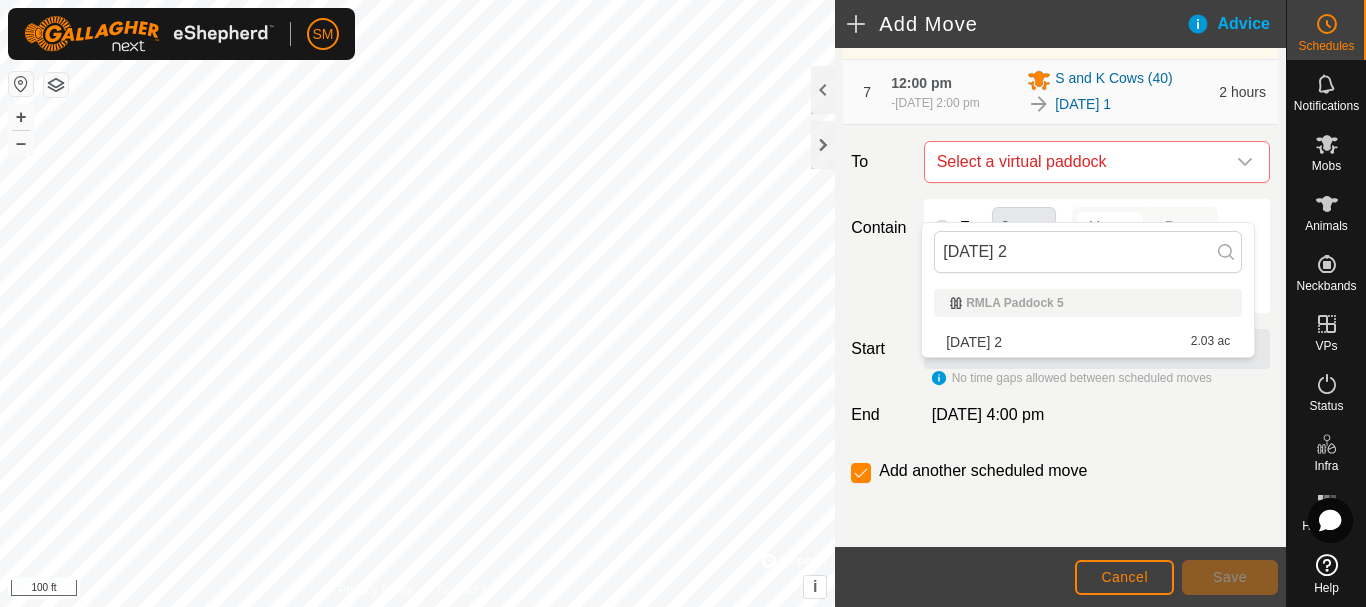 click on "[DATE] 2  2.03 ac" at bounding box center (1088, 342) 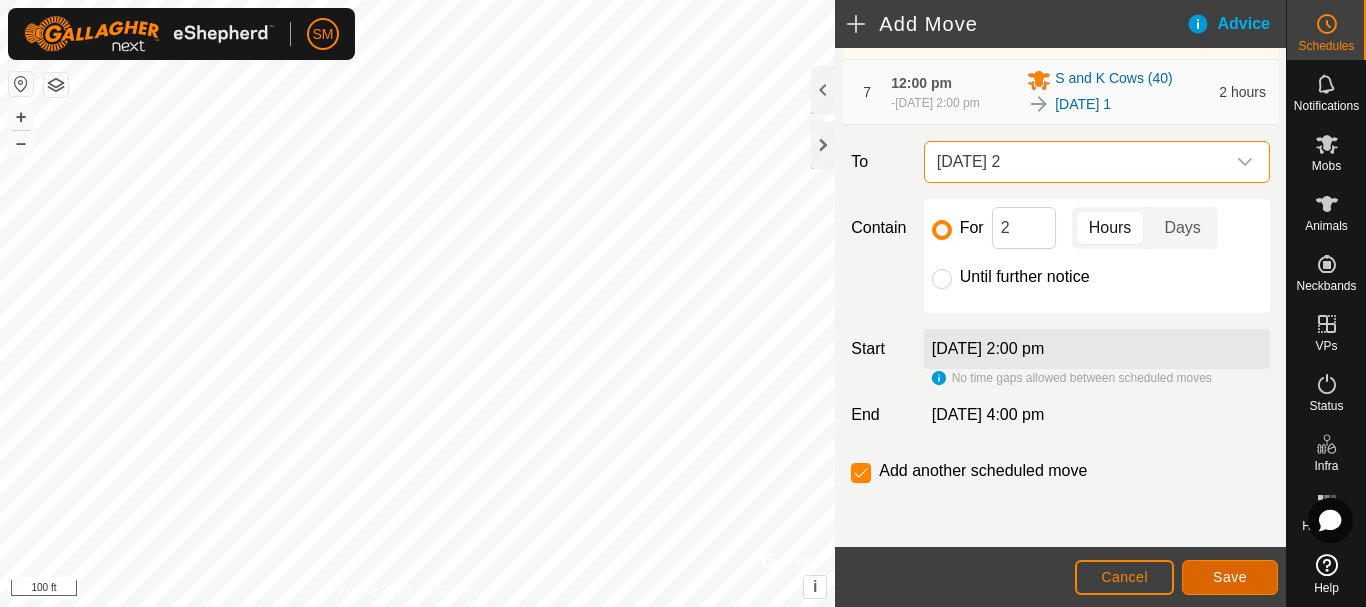 click on "Save" 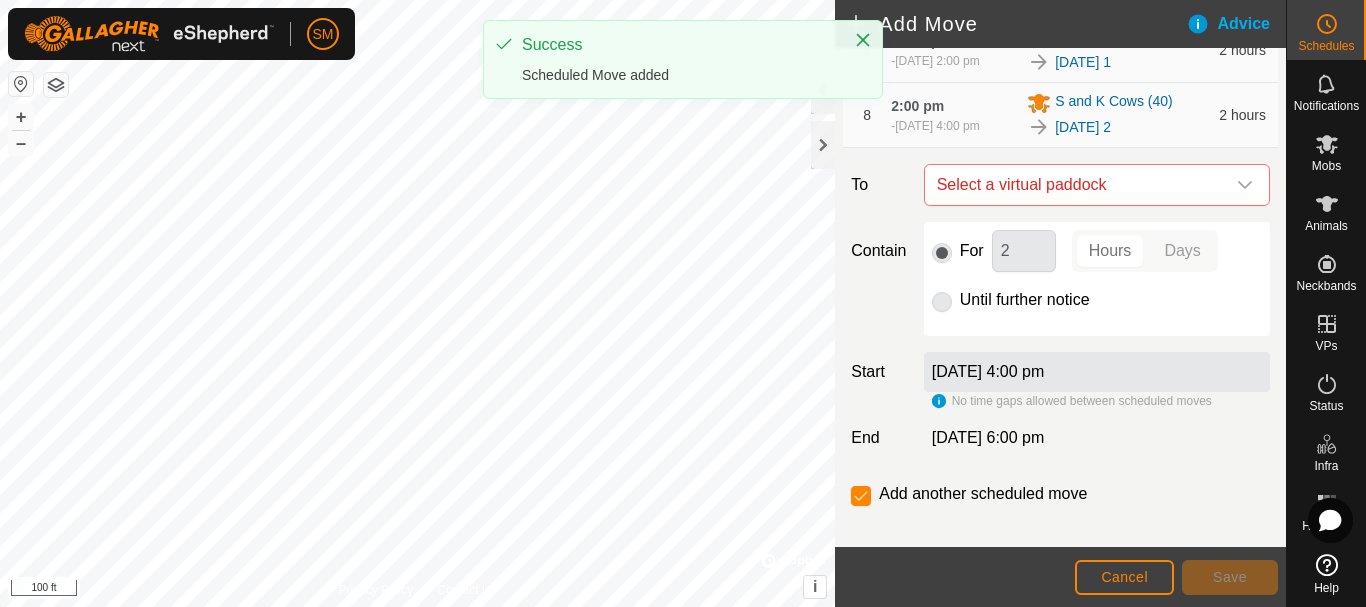 scroll, scrollTop: 700, scrollLeft: 0, axis: vertical 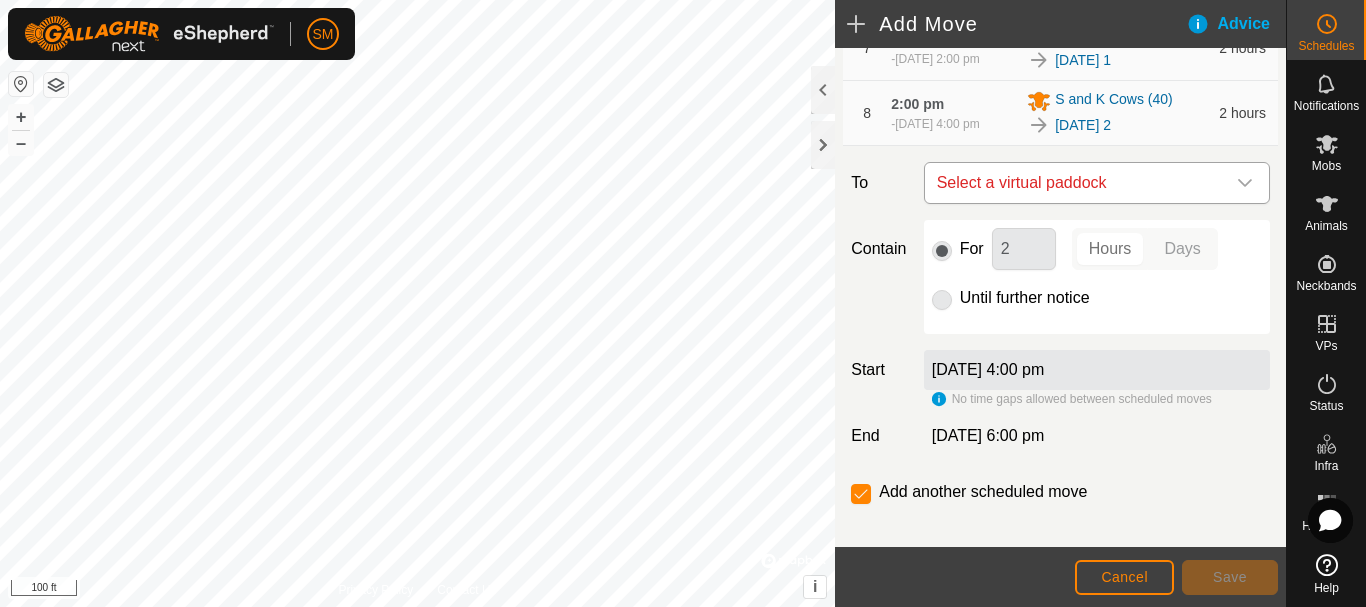 click 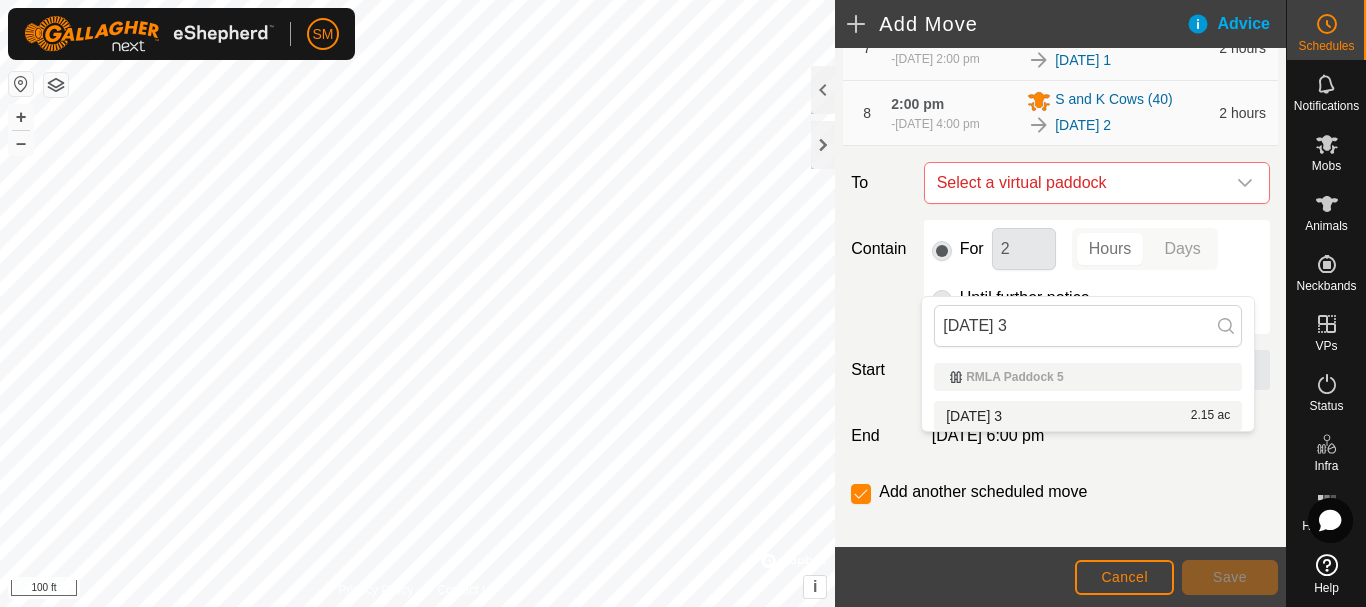 type on "[DATE] 3" 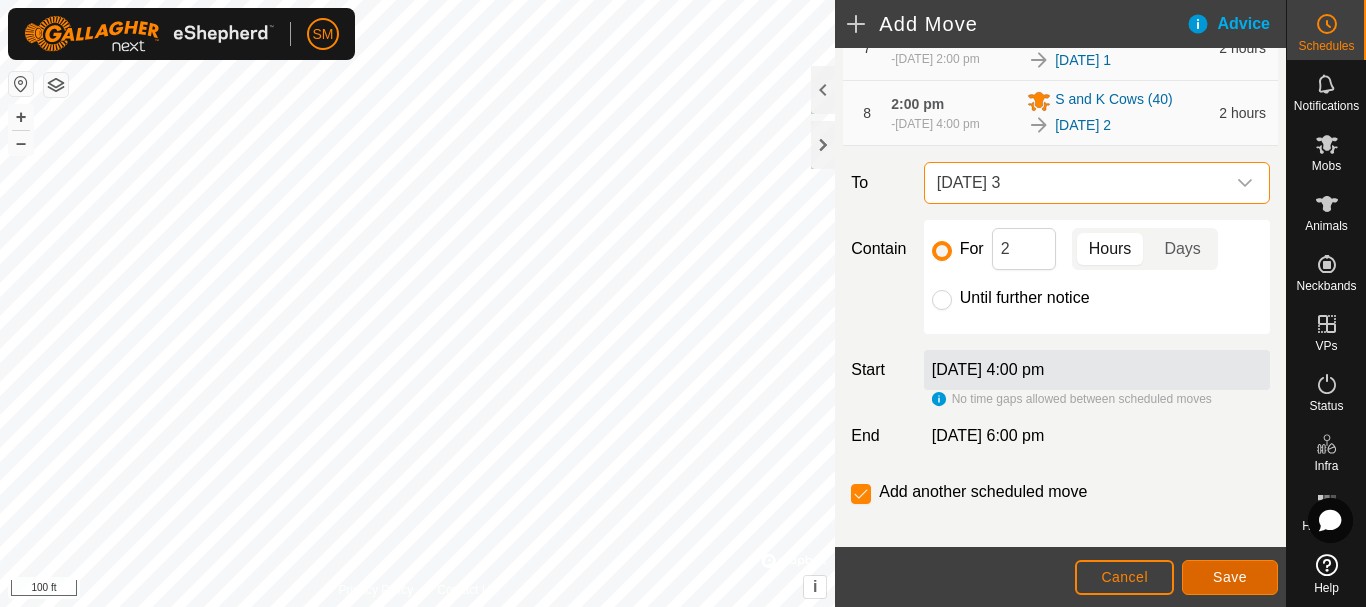 click on "Save" 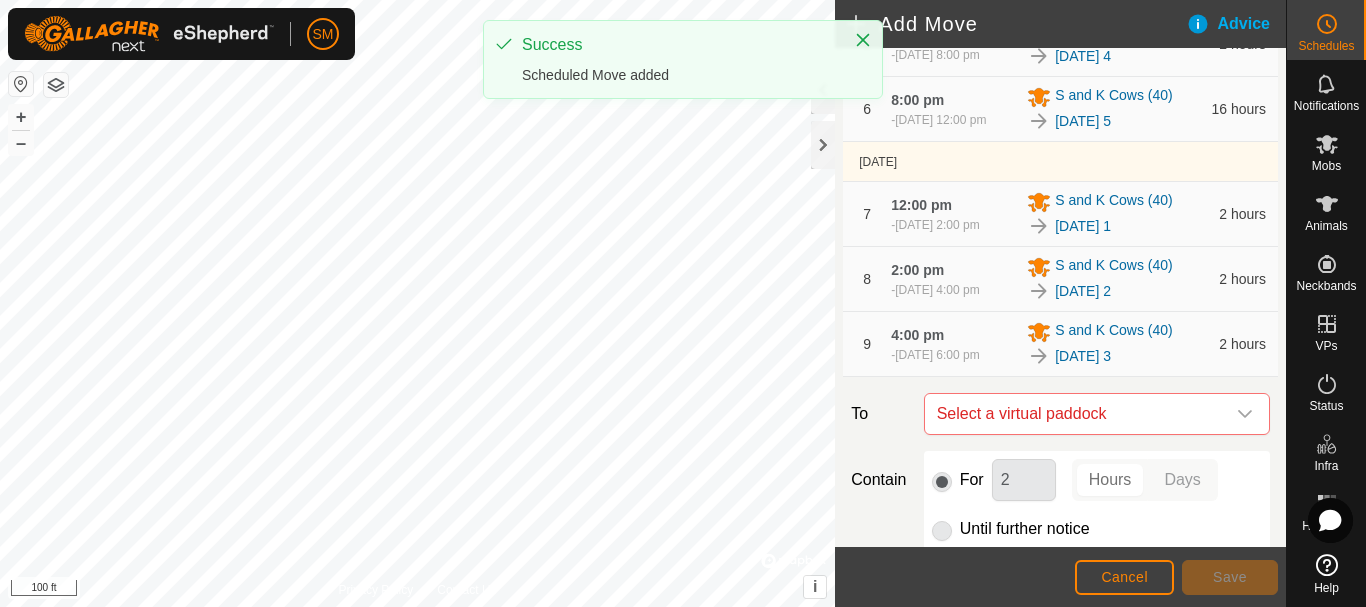 scroll, scrollTop: 600, scrollLeft: 0, axis: vertical 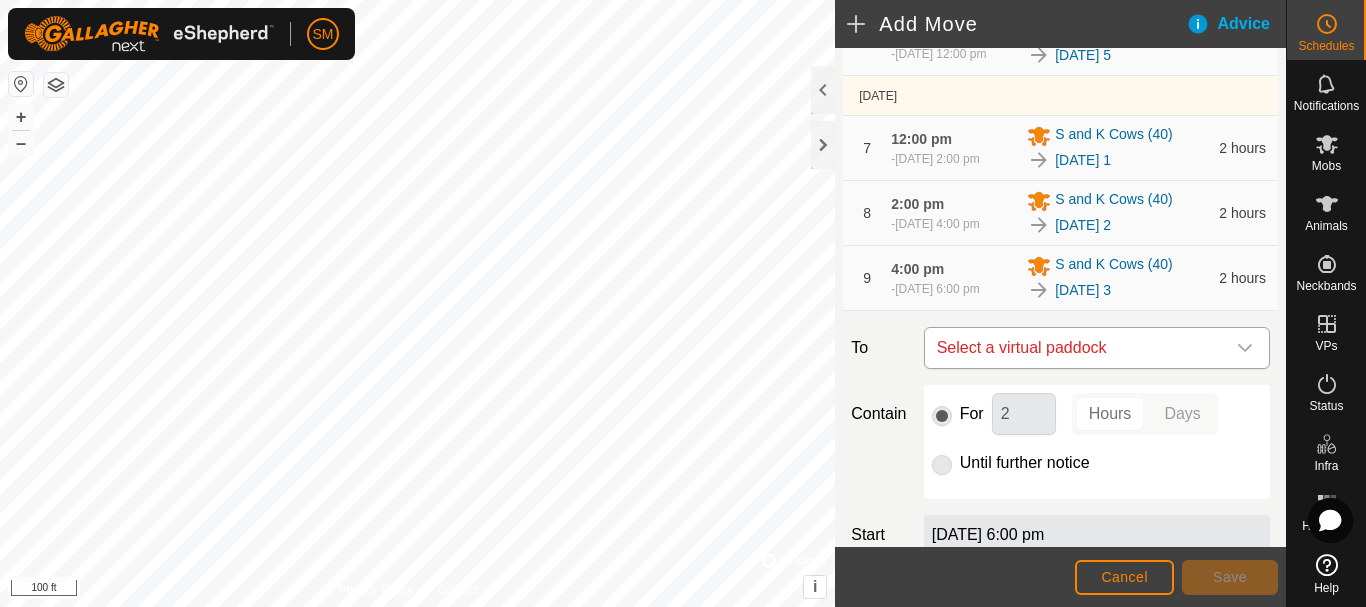 click 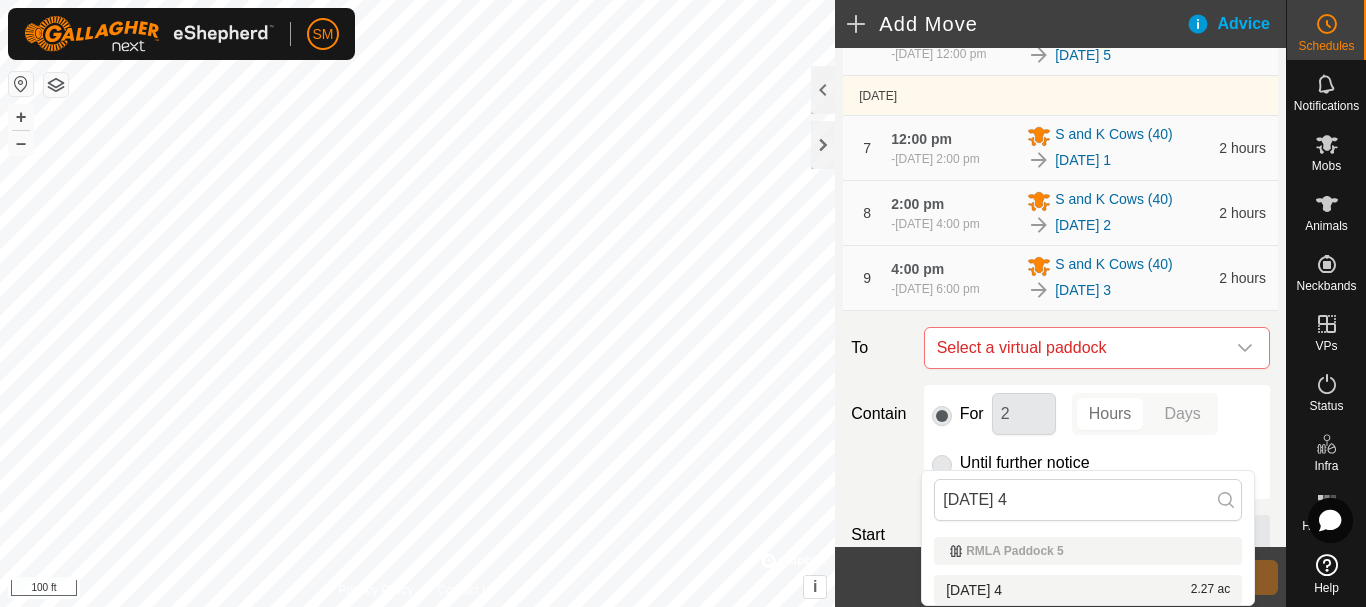 type on "[DATE] 4" 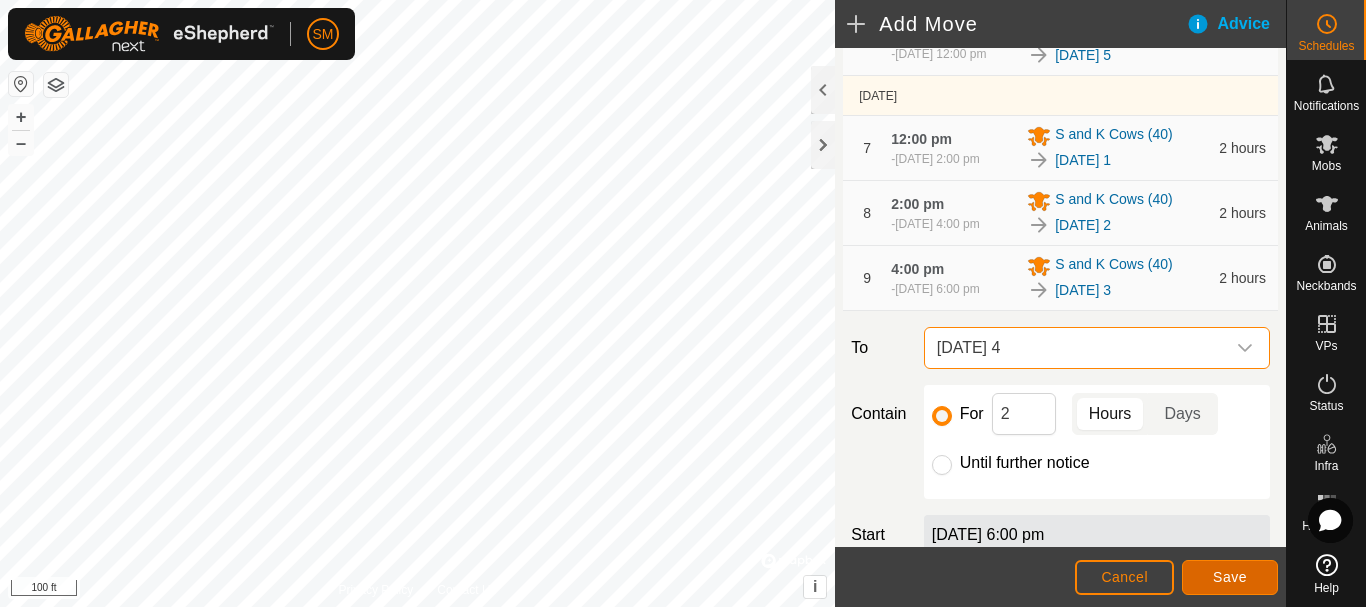 click on "Save" 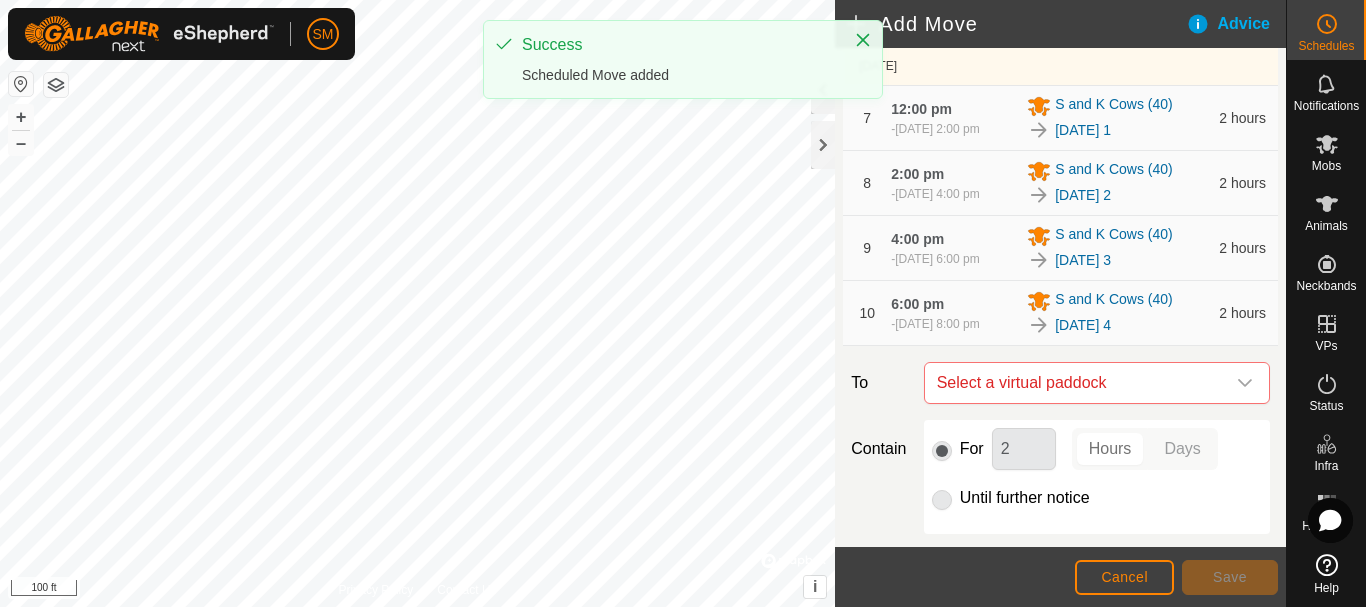 scroll, scrollTop: 900, scrollLeft: 0, axis: vertical 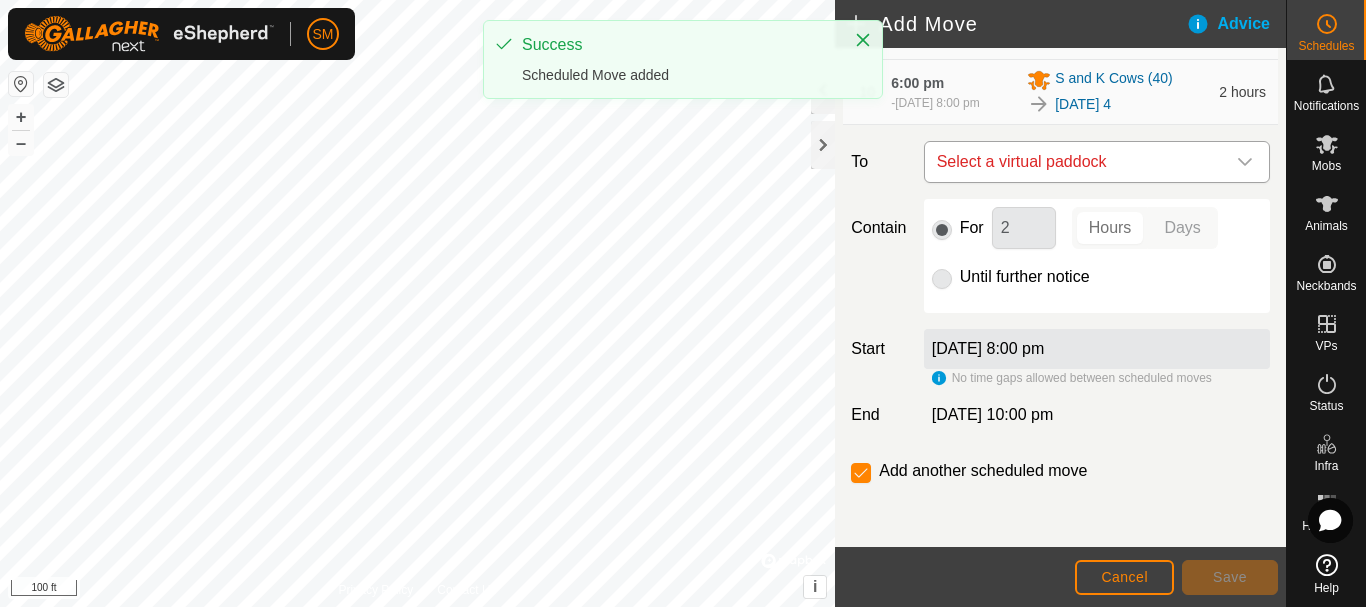 click 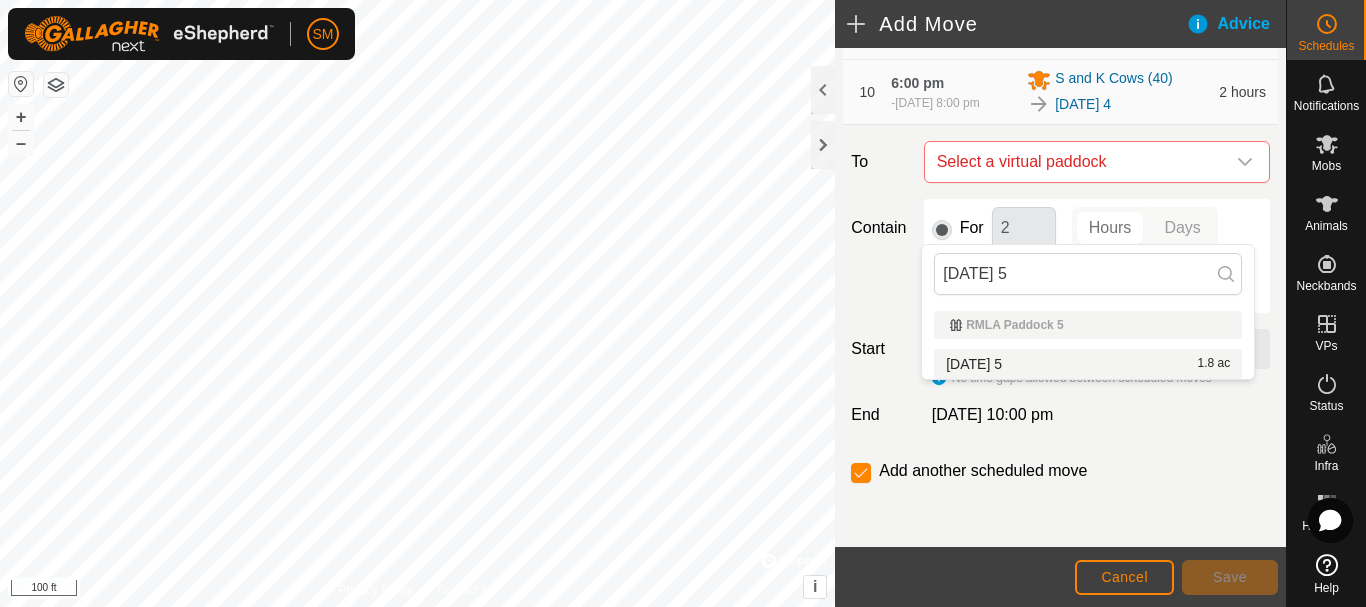 type on "[DATE] 5" 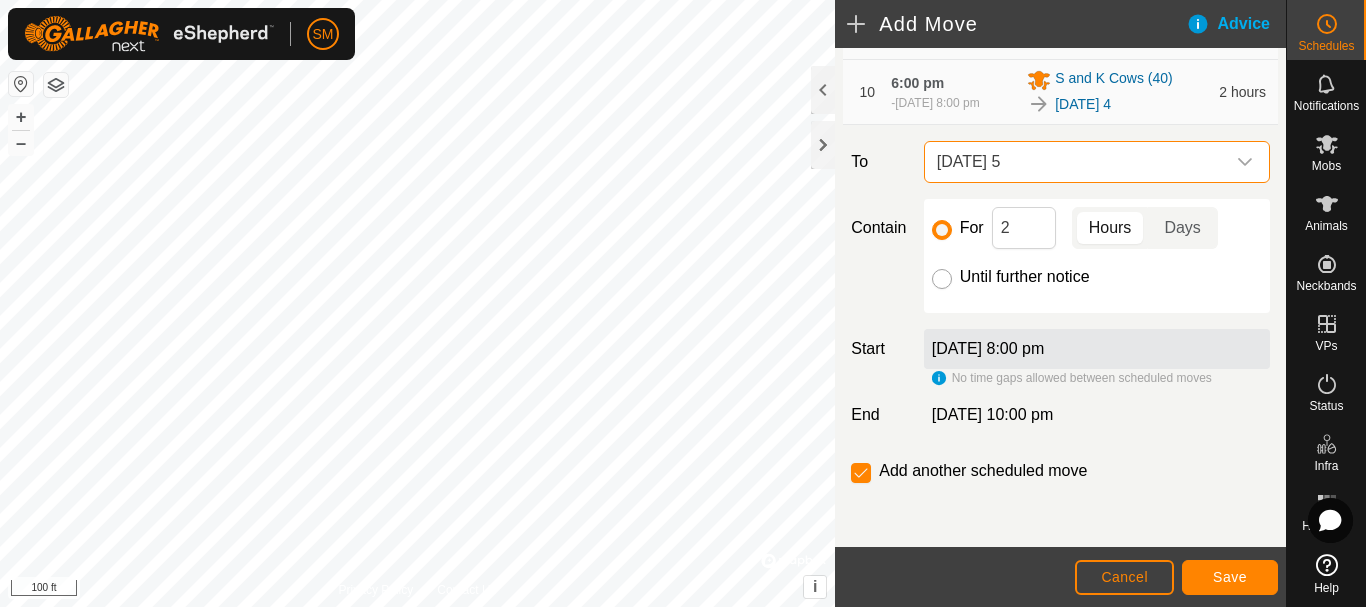 click on "Until further notice" at bounding box center (942, 279) 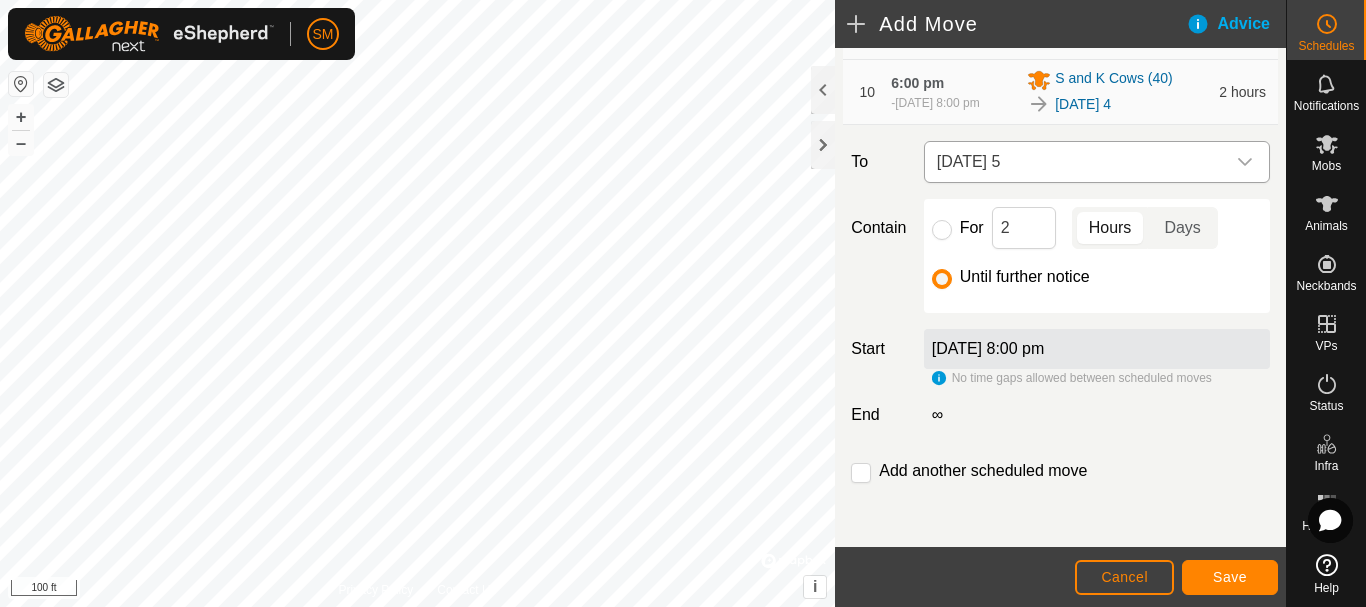click 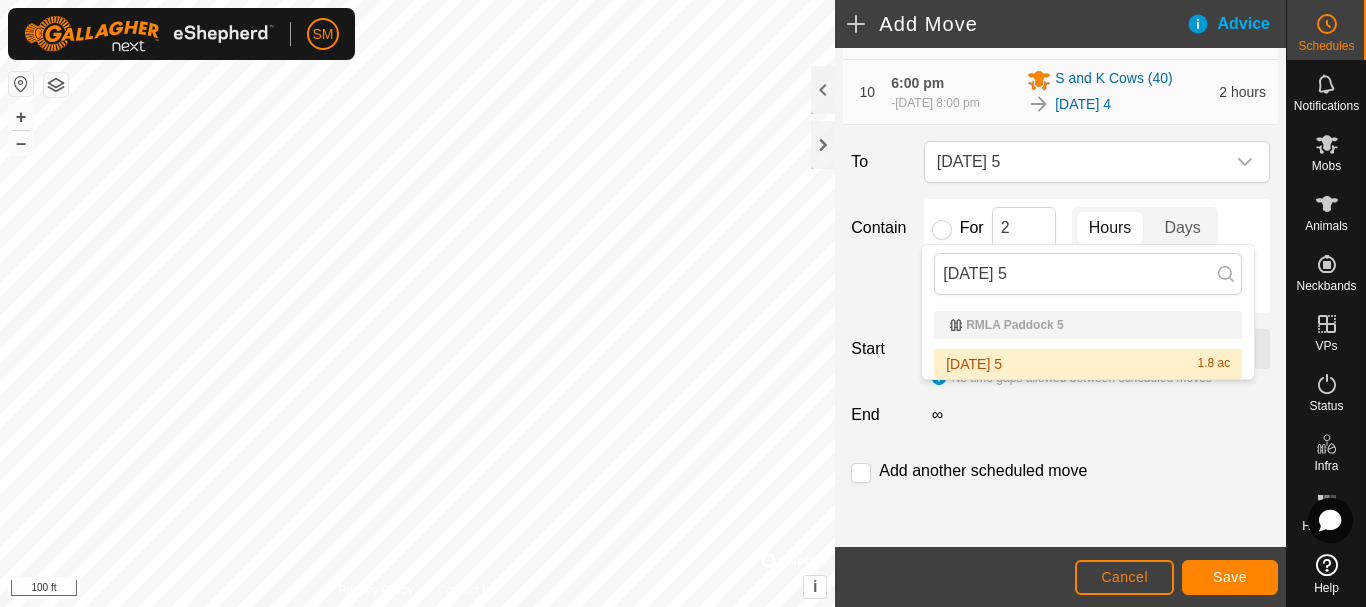 click on "[DATE] 5  1.8 ac" at bounding box center [1088, 364] 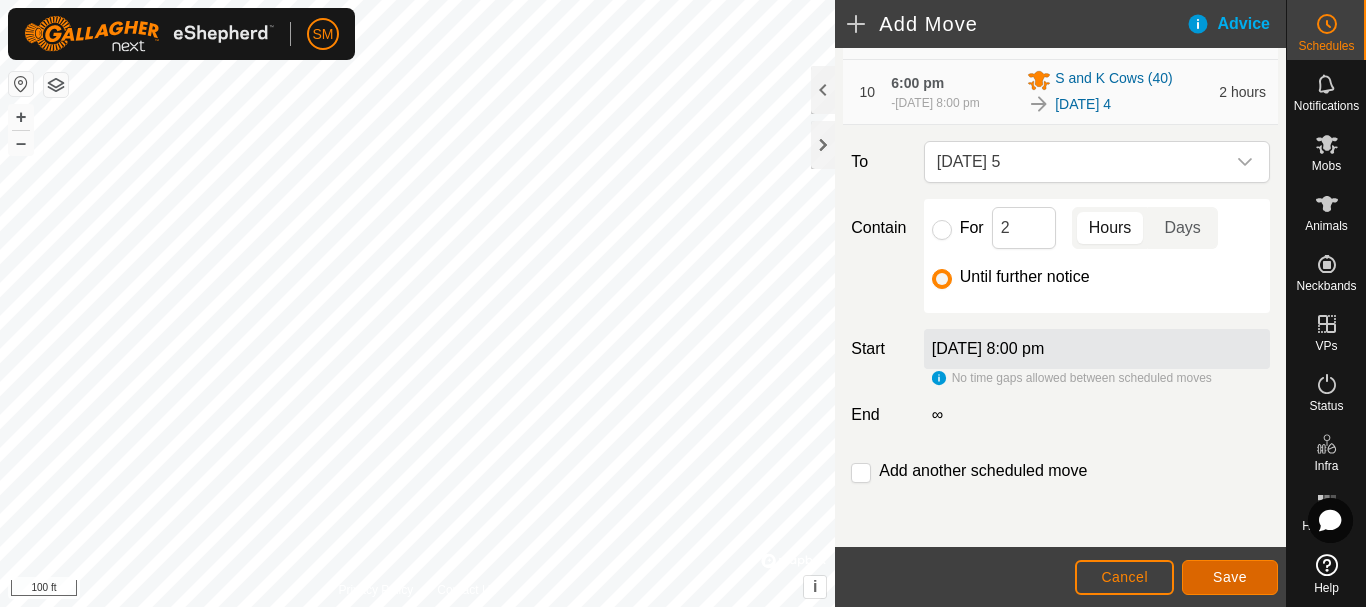 click on "Save" 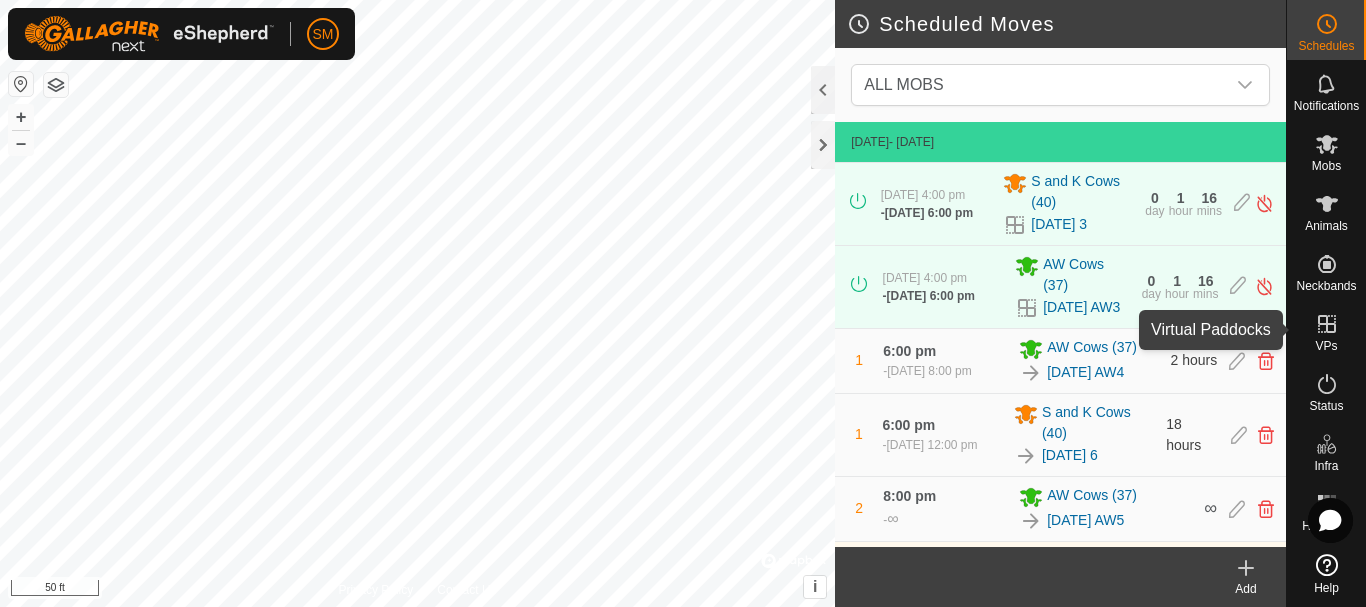 click 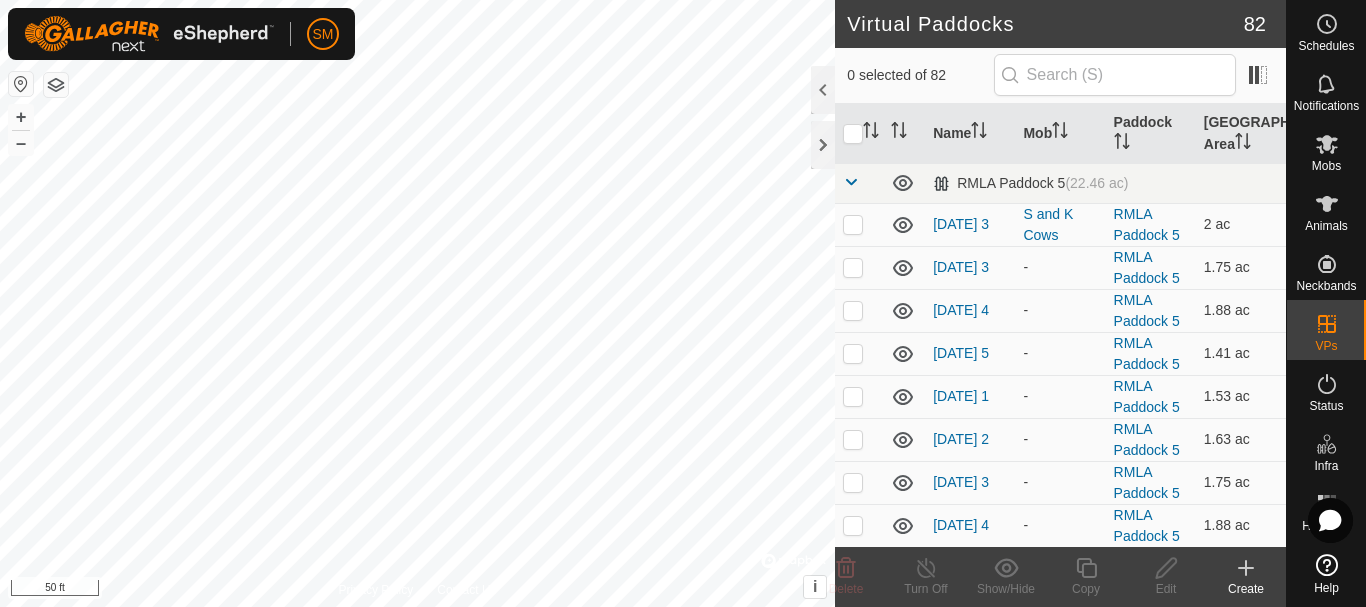 click on "Create" 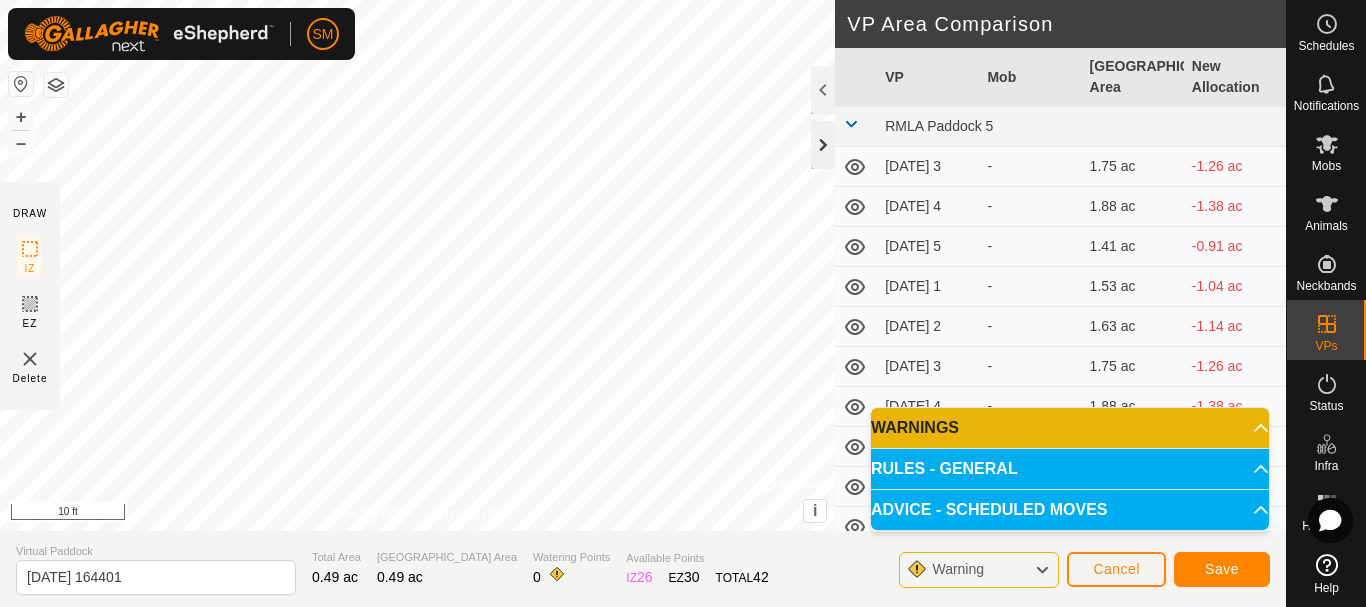 click 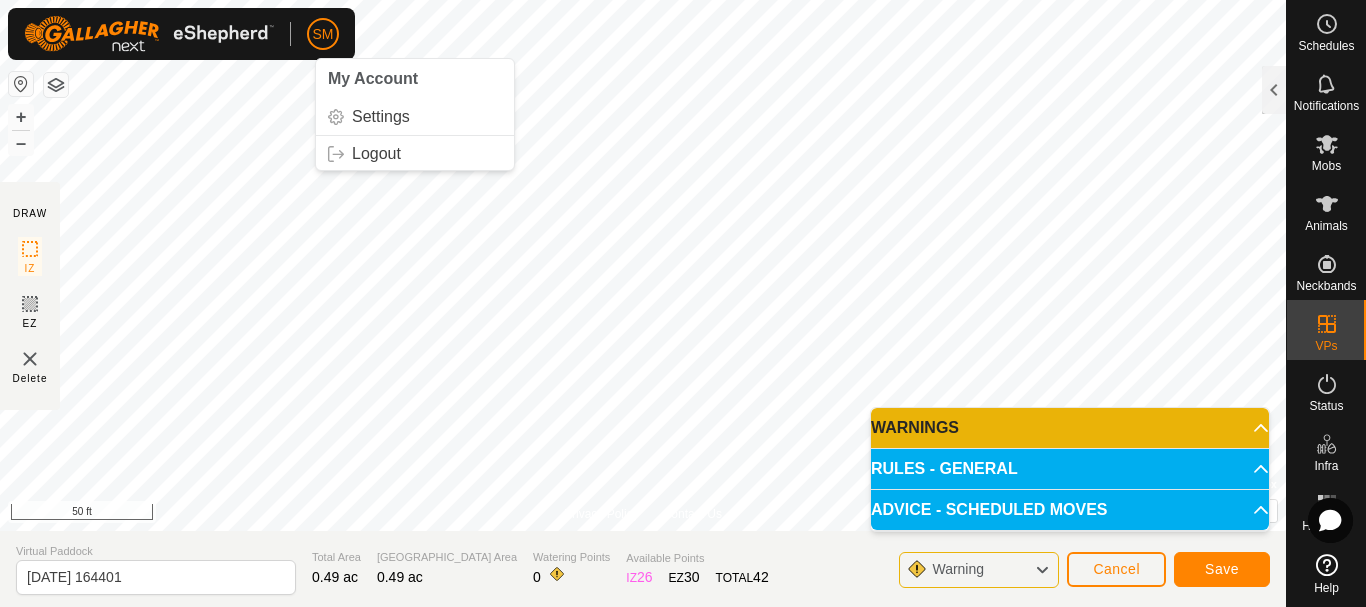 click on "SM My Account Settings Logout Schedules Notifications Mobs Animals Neckbands VPs Status Infra Heatmap Help DRAW IZ EZ Delete Privacy Policy Contact Us + – ⇧ i ©  Mapbox , ©  OpenStreetMap ,  Improve this map 50 ft VP Area Comparison     VP   Mob   Grazing Area   New Allocation  RMLA Paddock 5  [DATE] 3  -  1.75 ac  -1.26 ac  [DATE] 4  -  1.88 ac  -1.38 ac  [DATE] 5  -  1.41 ac  -0.91 ac  [DATE] 1  -  1.53 ac  -1.04 ac  [DATE] 2  -  1.63 ac  -1.14 ac  [DATE] 3  -  1.75 ac  -1.26 ac  [DATE] 4  -  1.88 ac  -1.38 ac  [DATE] 5  -  1.41 ac  -0.91 ac  [DATE] 1  -  1.53 ac  -1.04 ac  [DATE] 2  -  1.63 ac  -1.14 ac  [DATE] 3  -  1.75 ac  -1.26 ac  [DATE] 4  -  1.88 ac  -1.38 ac  [DATE] 5  -  1.41 ac  -0.91 ac  [DATE] 1  -  1.53 ac  -1.04 ac  [DATE] 2  -  1.66 ac  -1.16 ac  [DATE] 3  -  1.75 ac  -1.26 ac  [DATE] 4  -  1.88 ac  -1.38 ac  [DATE] 5  -  1.41 ac  -0.91 ac  [DATE] 6  -  1.66 ac  -1.16 ac  [DATE] 1  -  1.75 ac  -1.26 ac - -" 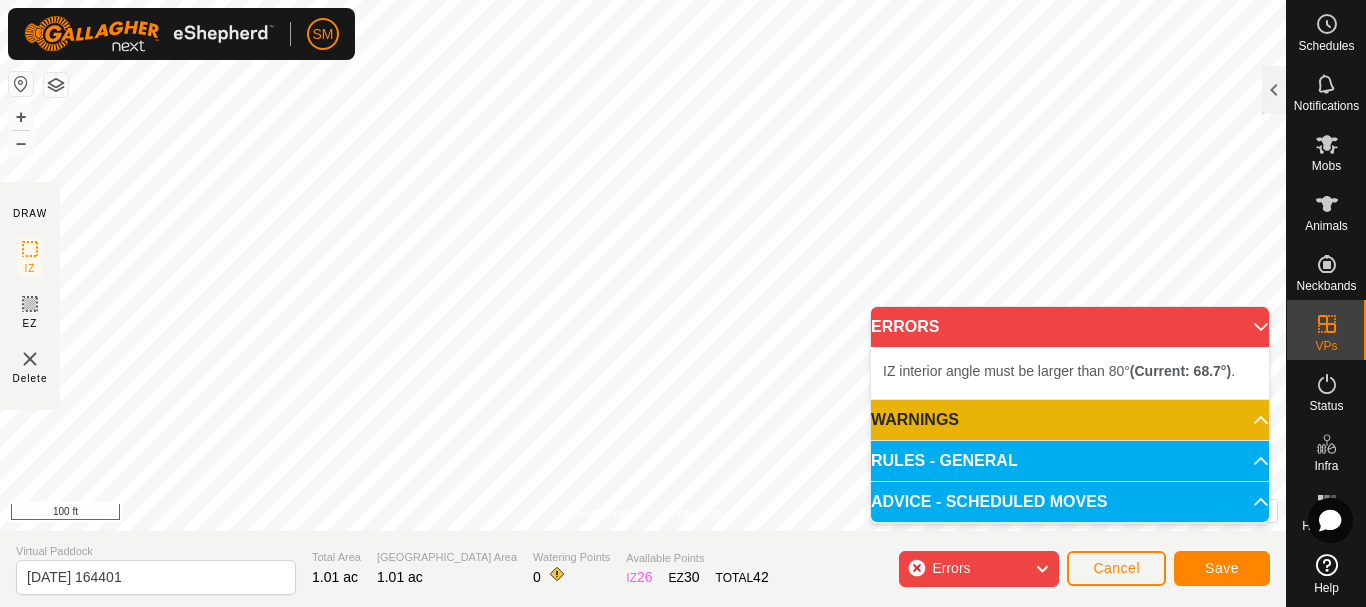click on "SM Schedules Notifications Mobs Animals Neckbands VPs Status Infra Heatmap Help DRAW IZ EZ Delete Privacy Policy Contact Us IZ interior angle must be larger than 80°  (Current: 68.7°) . + – ⇧ i ©  Mapbox , ©  OpenStreetMap ,  Improve this map 100 ft VP Area Comparison     VP   Mob   [GEOGRAPHIC_DATA] Area   New Allocation  RMLA Paddock 5  [DATE] 3  -  1.75 ac  -0.74 ac  [DATE] 4  -  1.88 ac  -0.86 ac  [DATE] 5  -  1.41 ac  -0.4 ac  [DATE] 1  -  1.53 ac  -0.52 ac  [DATE] 2  -  1.63 ac  -0.62 ac  [DATE] 3  -  1.75 ac  -0.74 ac  [DATE] 4  -  1.88 ac  -0.86 ac  [DATE] 5  -  1.41 ac  -0.4 ac  [DATE] 1  -  1.53 ac  -0.52 ac  [DATE] 2  -  1.63 ac  -0.62 ac  [DATE] 3  -  1.75 ac  -0.74 ac  [DATE] 4  -  1.88 ac  -0.86 ac  [DATE] 5  -  1.41 ac  -0.4 ac  [DATE] 1  -  1.53 ac  -0.52 ac  [DATE] 2  -  1.66 ac  -0.64 ac  [DATE] 3  -  1.75 ac  -0.74 ac  [DATE] 4  -  1.88 ac  -0.86 ac  [DATE] 5  -  1.41 ac  -0.4 ac  [DATE] 6  -  1.66 ac  - -" at bounding box center (683, 303) 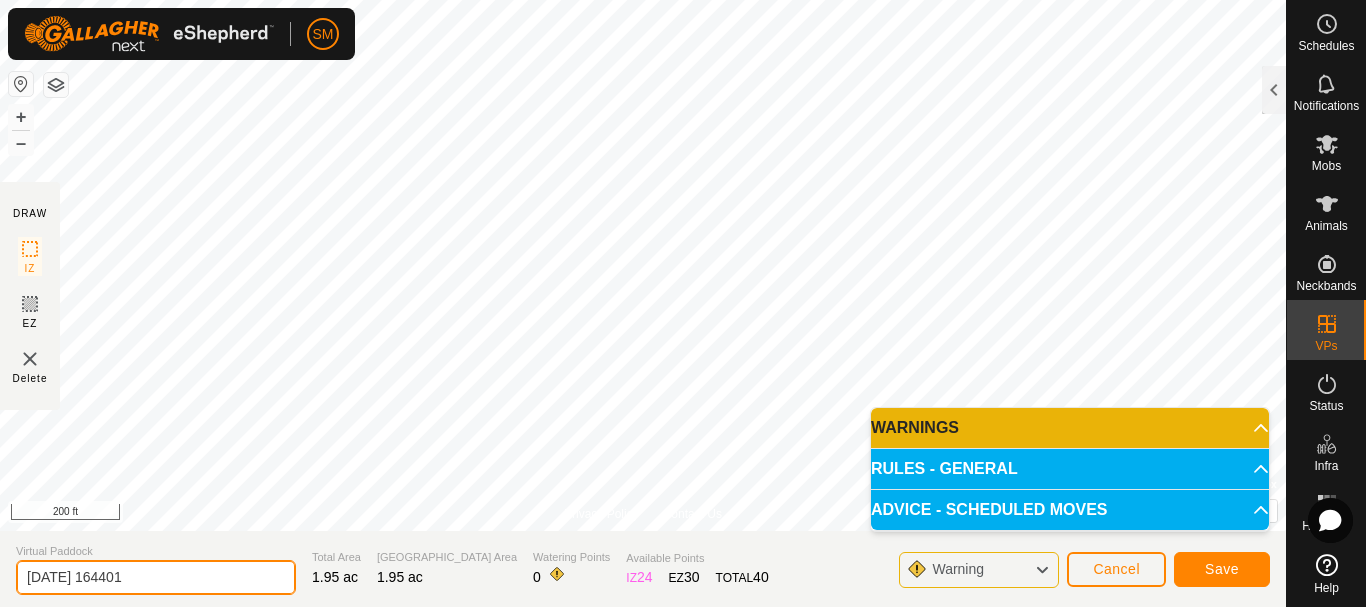 drag, startPoint x: 89, startPoint y: 576, endPoint x: 170, endPoint y: 572, distance: 81.09871 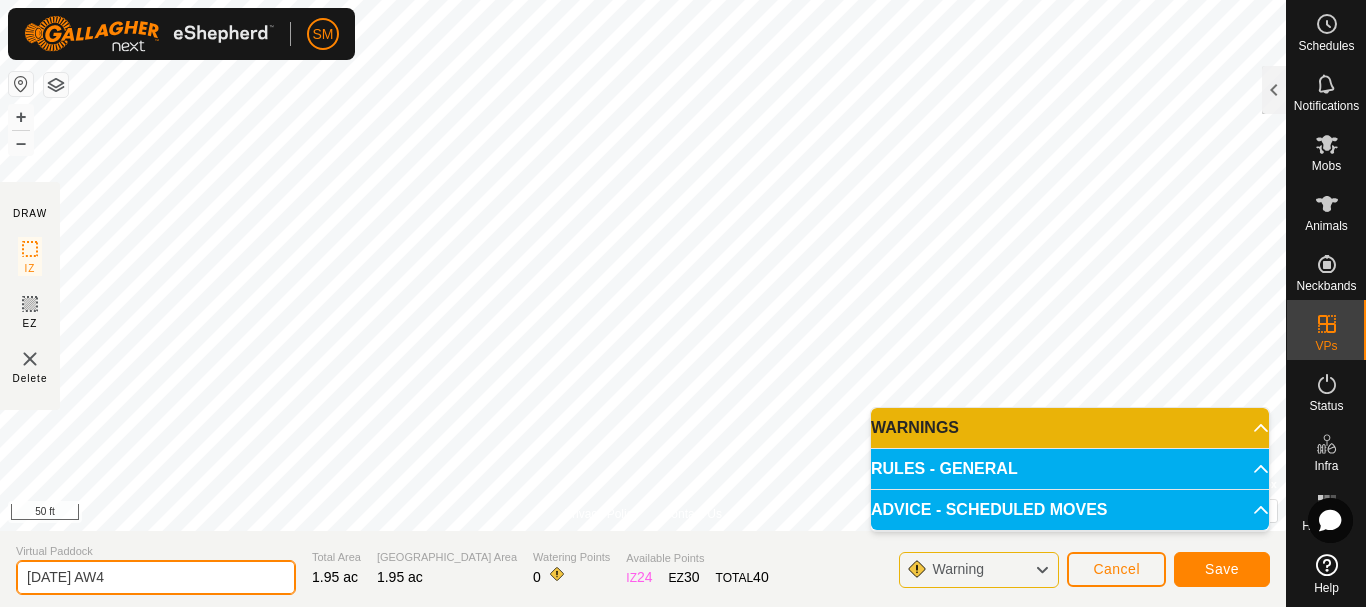 type on "[DATE] AW4" 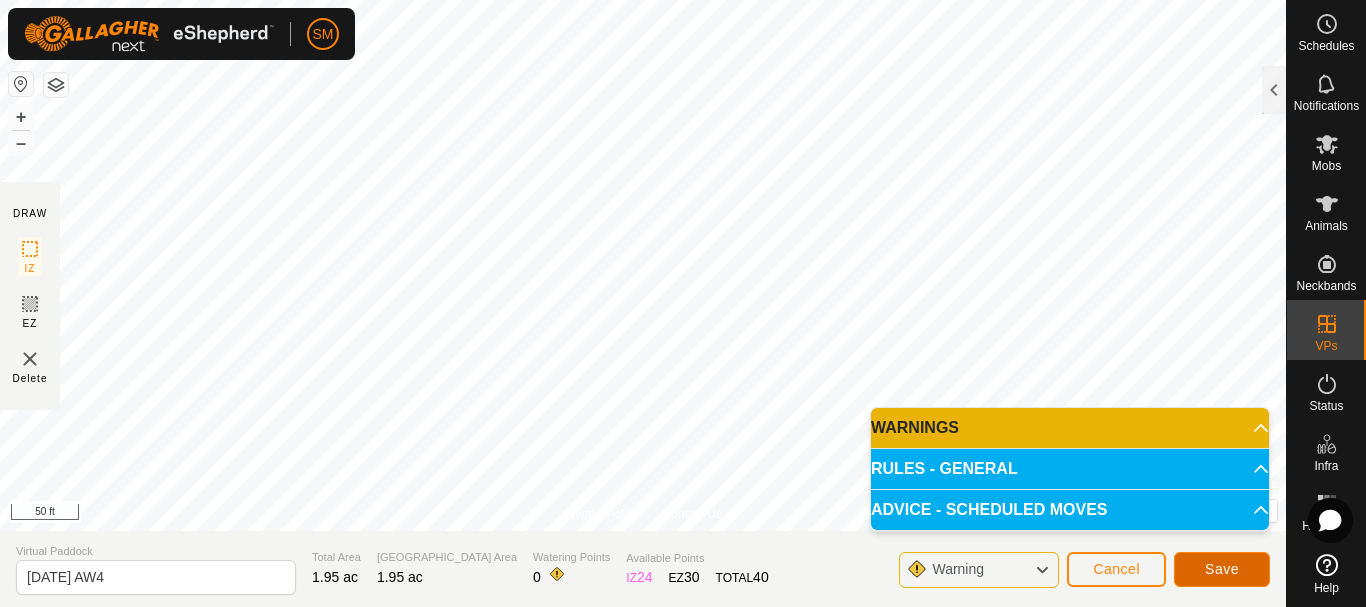 click on "Save" 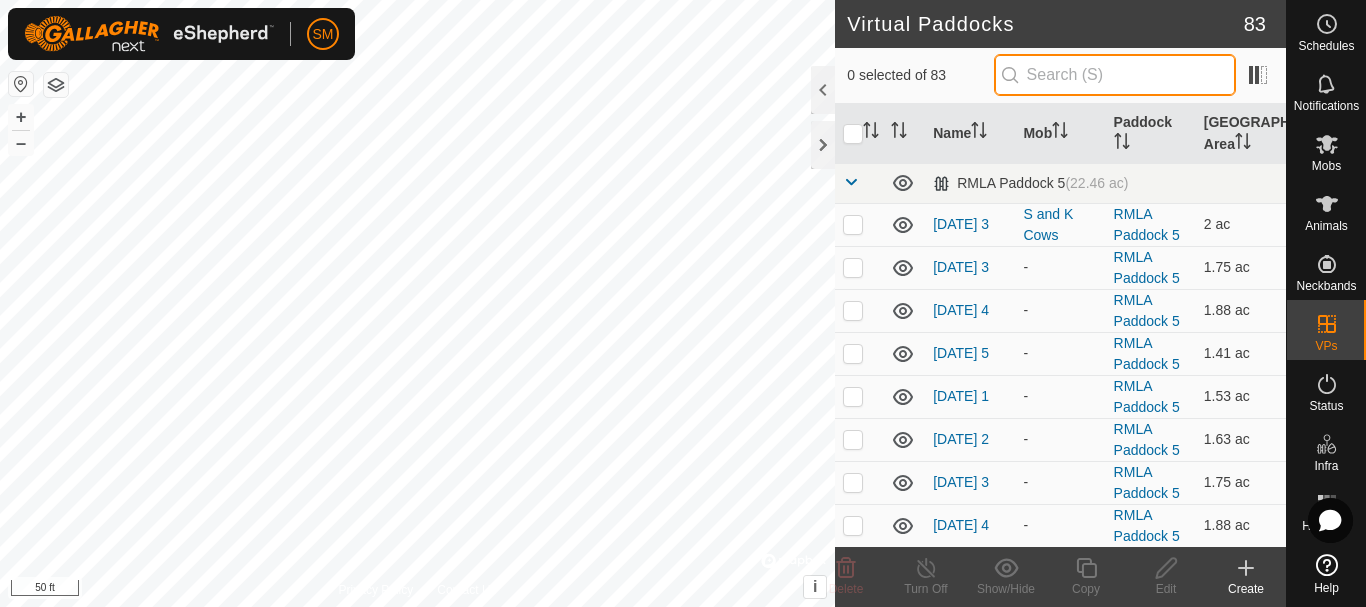 click at bounding box center (1115, 75) 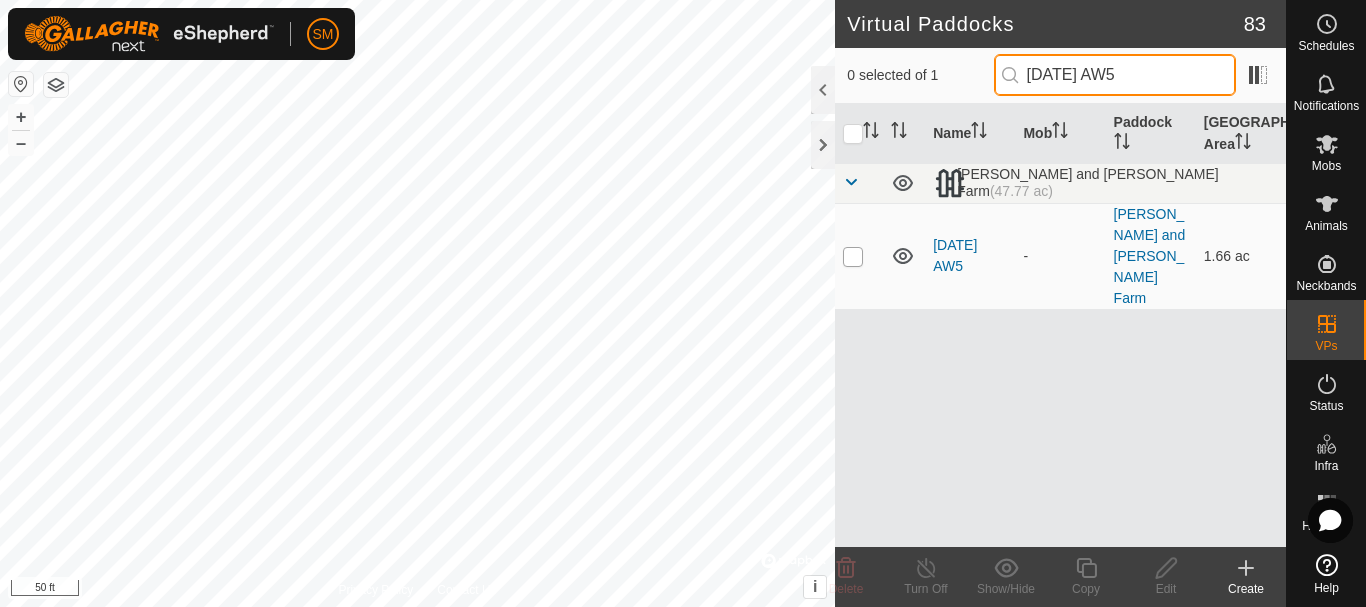 type on "[DATE] AW5" 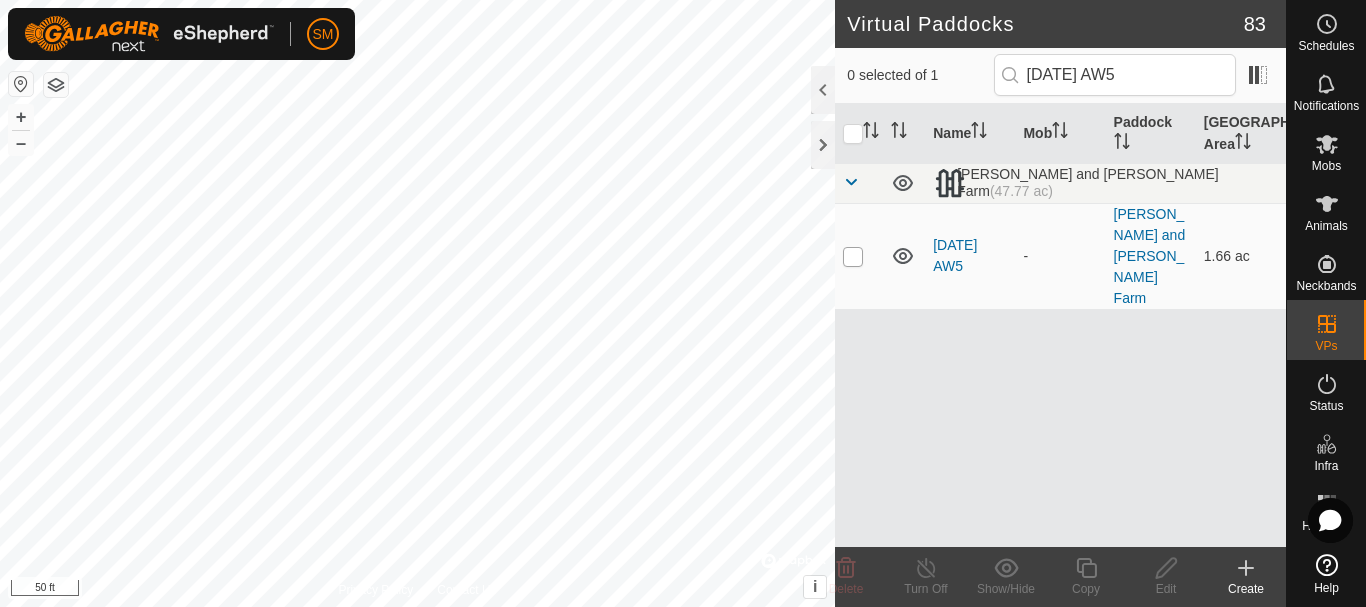click at bounding box center [853, 257] 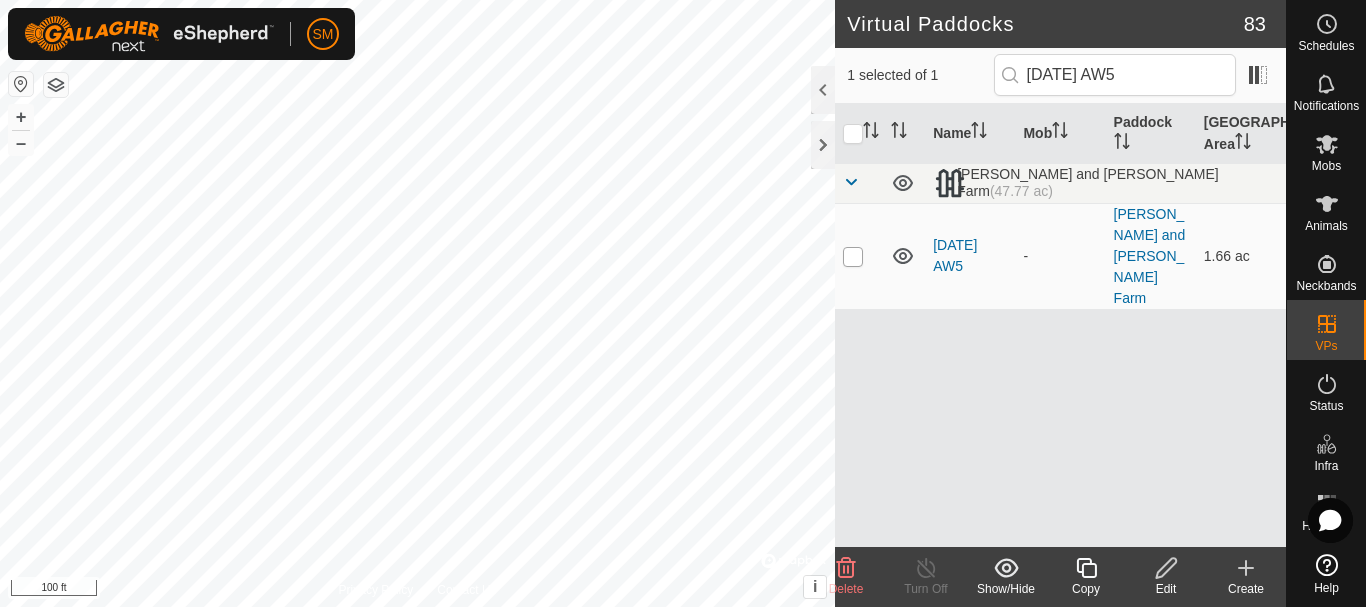 click at bounding box center [853, 257] 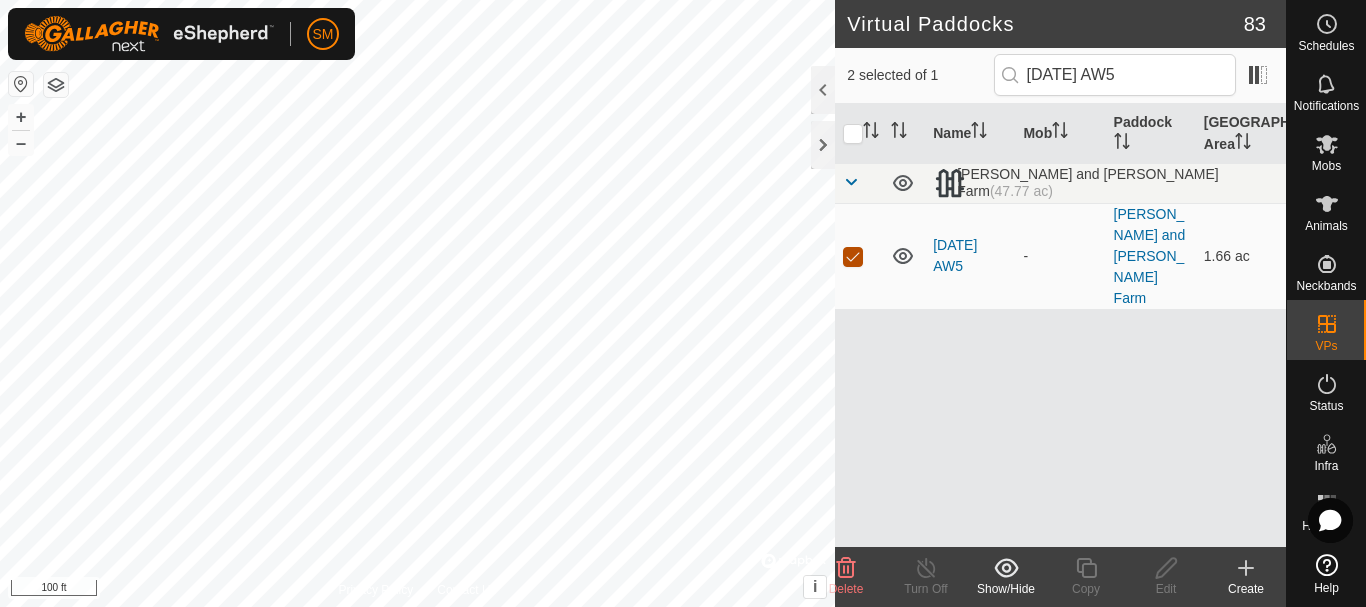 click at bounding box center [853, 257] 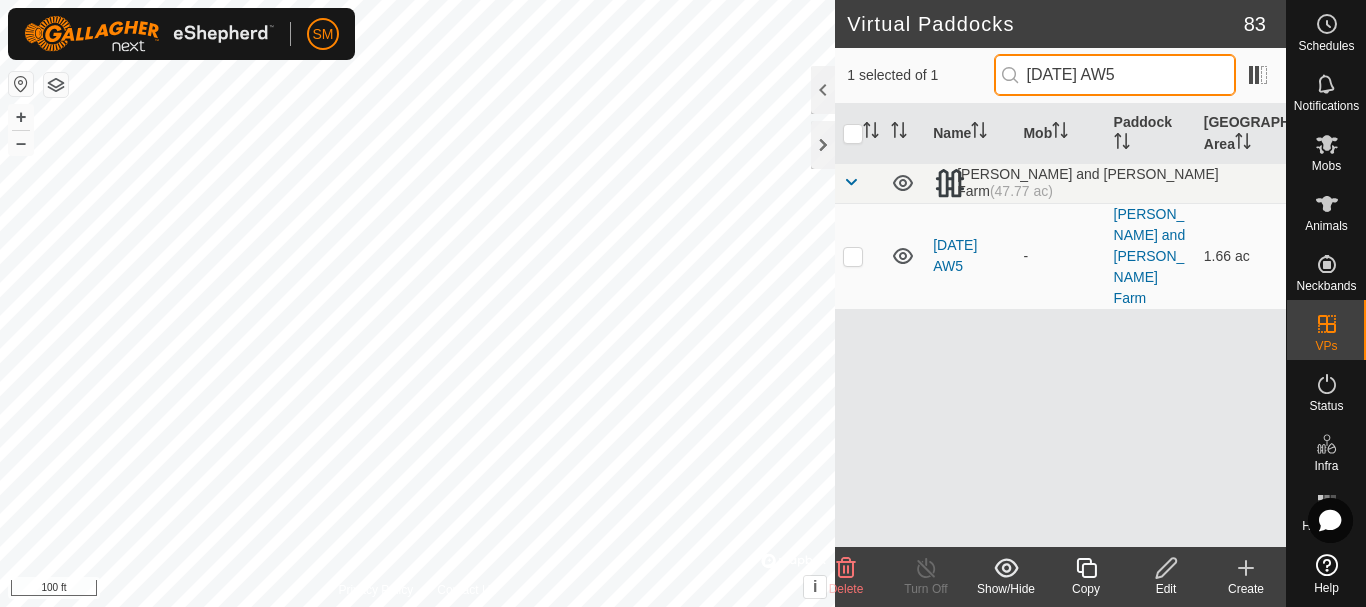 click on "[DATE] AW5" at bounding box center [1115, 75] 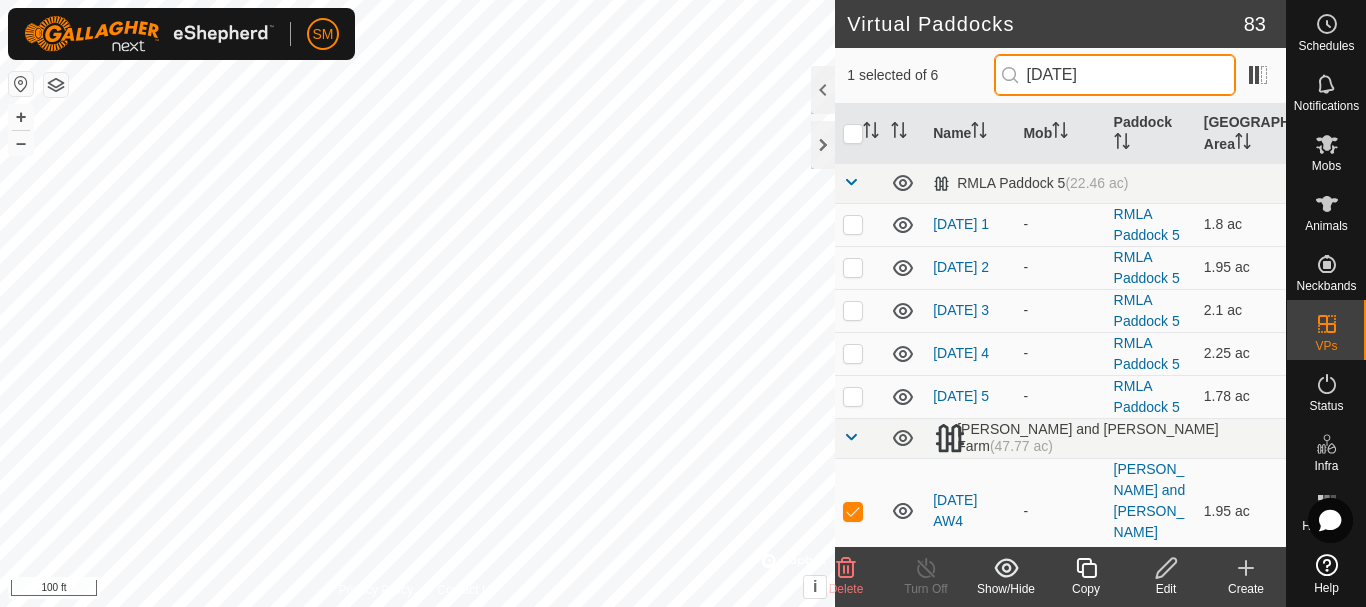 type on "[DATE]" 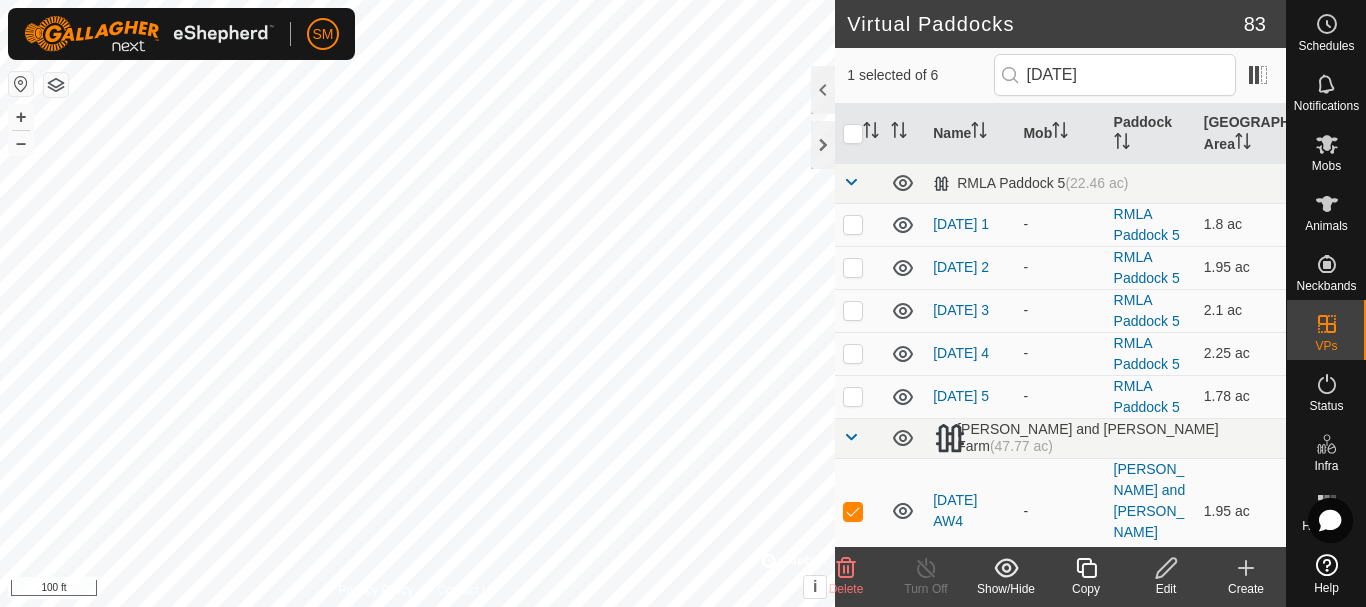 click 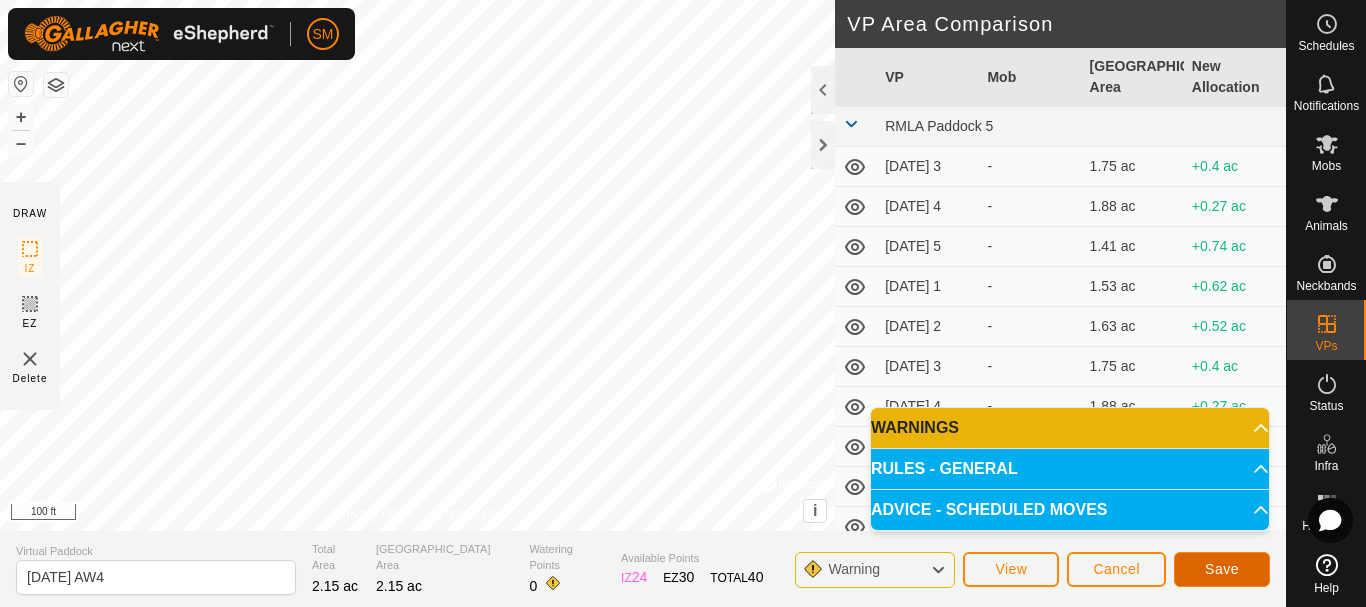 click on "Save" 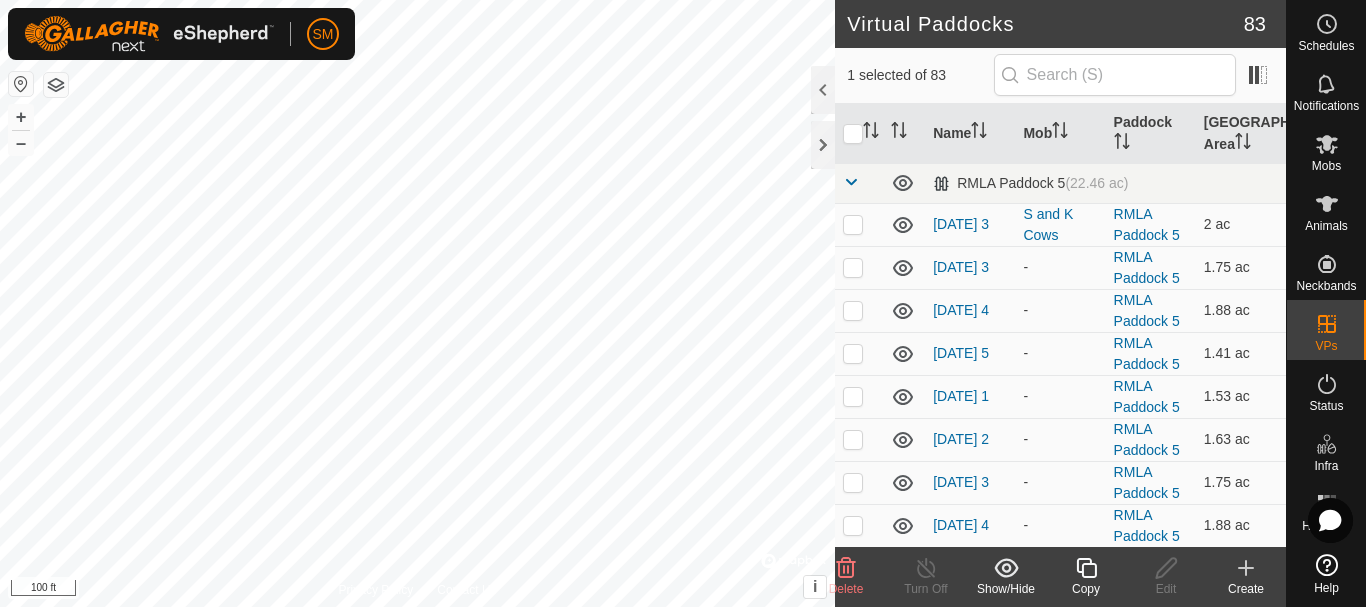 click 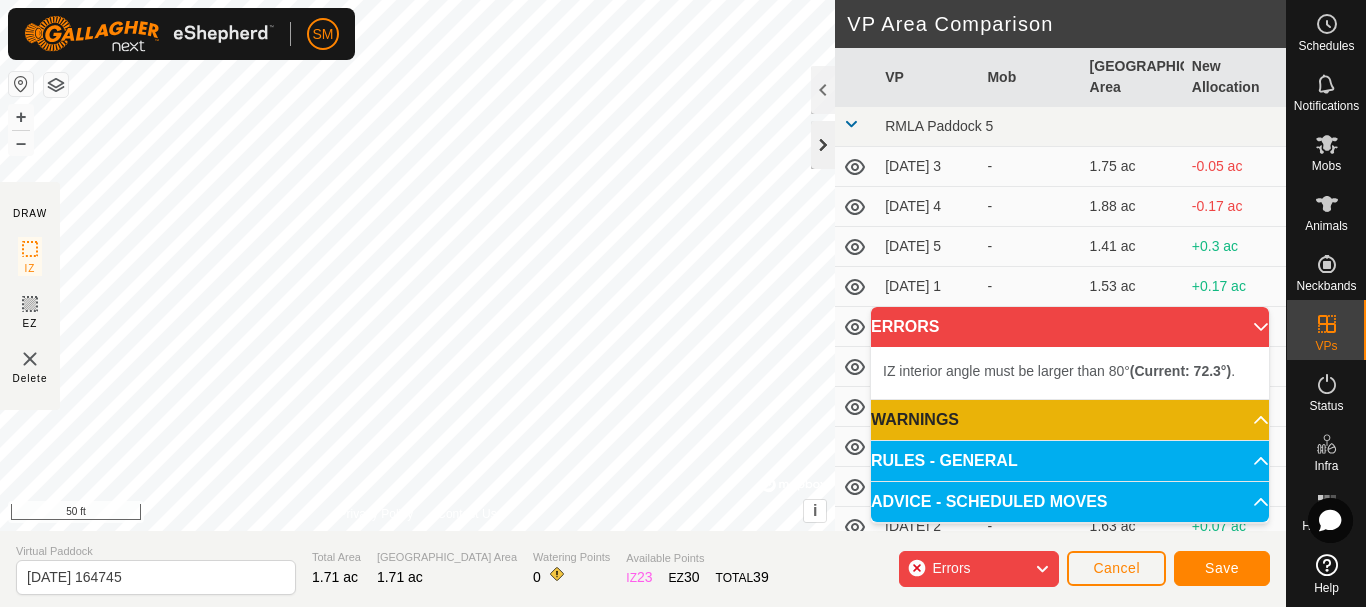 click 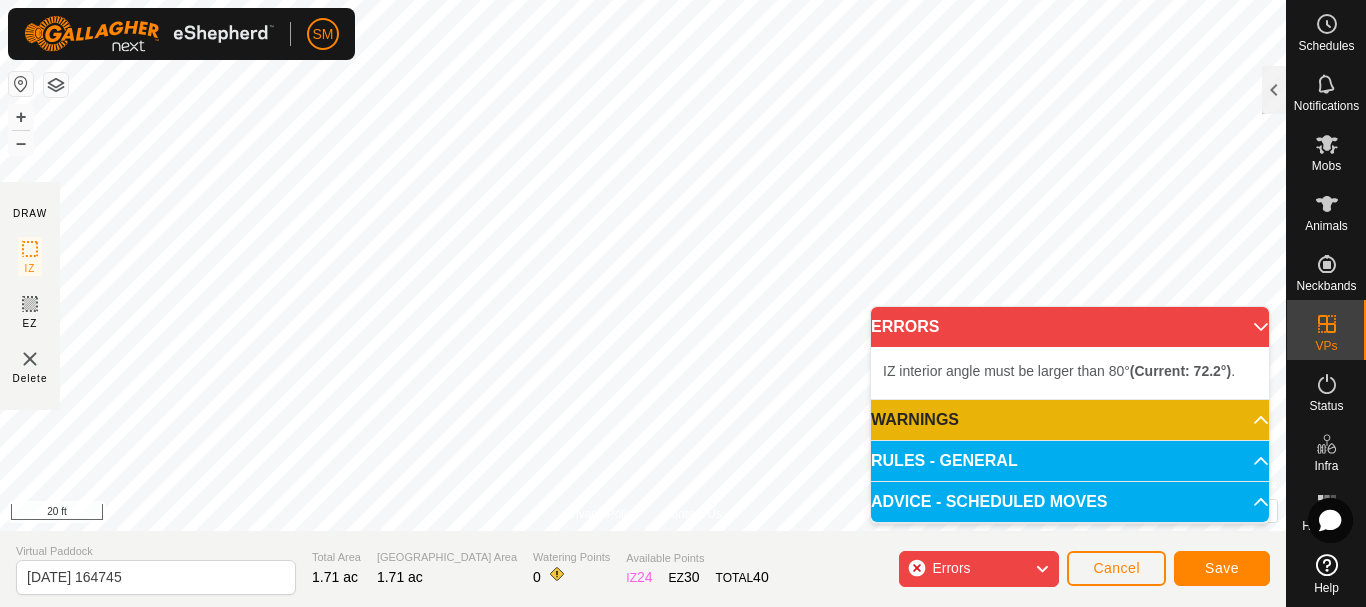 click on "SM Schedules Notifications Mobs Animals Neckbands VPs Status Infra Heatmap Help DRAW IZ EZ Delete Privacy Policy Contact Us IZ interior angle must be larger than 80°  (Current: 72.3°) . + – ⇧ i ©  Mapbox , ©  OpenStreetMap ,  Improve this map 20 ft VP Area Comparison     VP   Mob   [GEOGRAPHIC_DATA] Area   New Allocation  RMLA Paddock 5  [DATE] 3  -  1.75 ac  -0.05 ac  [DATE] 4  -  1.88 ac  -0.17 ac  [DATE] 5  -  1.41 ac  +0.3 ac  [DATE] 1  -  1.53 ac  +0.17 ac  [DATE] 2  -  1.63 ac  +0.07 ac  [DATE] 3  -  1.75 ac  -0.05 ac  [DATE] 4  -  1.88 ac  -0.17 ac  [DATE] 5  -  1.41 ac  +0.3 ac  [DATE] 1  -  1.53 ac  +0.17 ac  [DATE] 2  -  1.63 ac  +0.07 ac  [DATE] 3  -  1.75 ac  -0.05 ac  [DATE] 4  -  1.88 ac  -0.17 ac  [DATE] 5  -  1.41 ac  +0.3 ac  [DATE] 1  -  1.53 ac  +0.17 ac  [DATE] 2  -  1.66 ac  +0.05 ac  [DATE] 3  -  1.75 ac  -0.05 ac  [DATE] 4  -  1.88 ac  -0.17 ac  [DATE] 5  -  1.41 ac  +0.3 ac  [DATE] 6  -  1.66 ac  - - -" at bounding box center [683, 303] 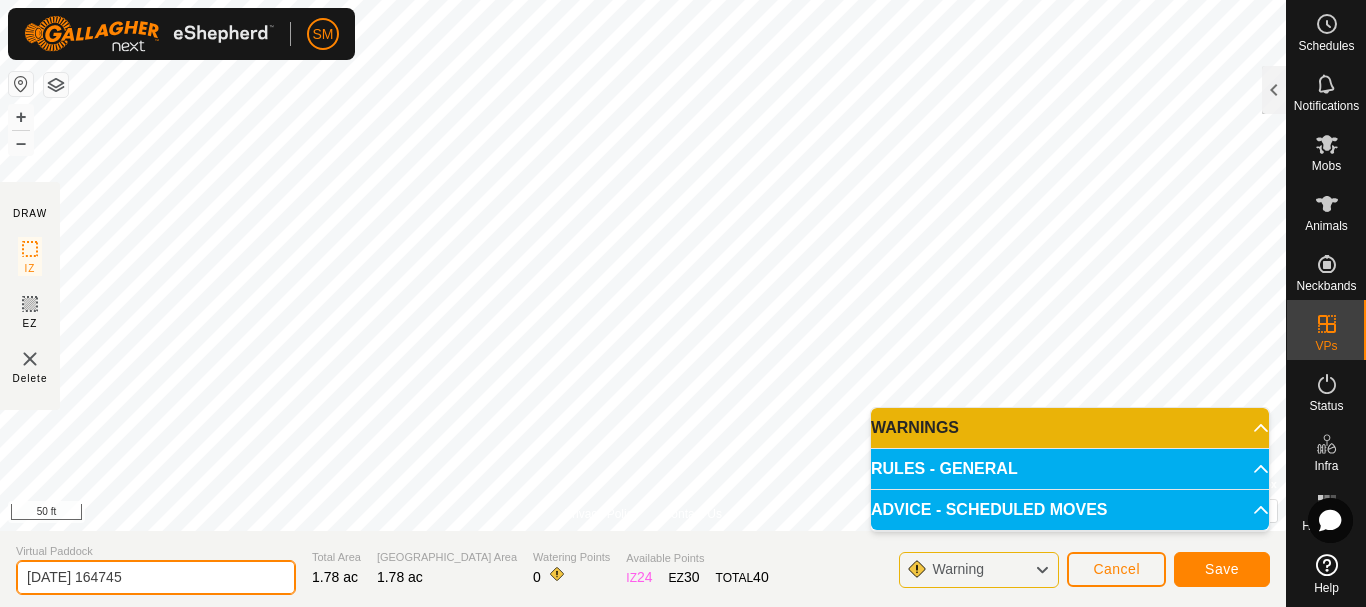 drag, startPoint x: 91, startPoint y: 579, endPoint x: 227, endPoint y: 577, distance: 136.01471 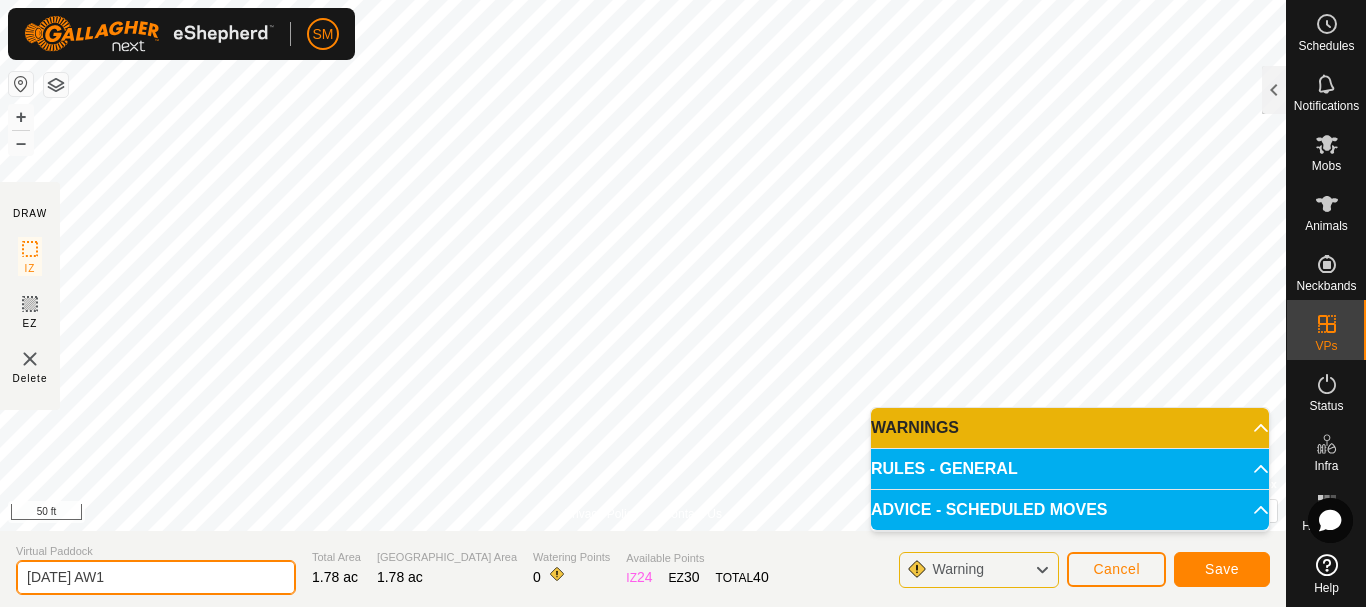 drag, startPoint x: 123, startPoint y: 574, endPoint x: 0, endPoint y: 577, distance: 123.03658 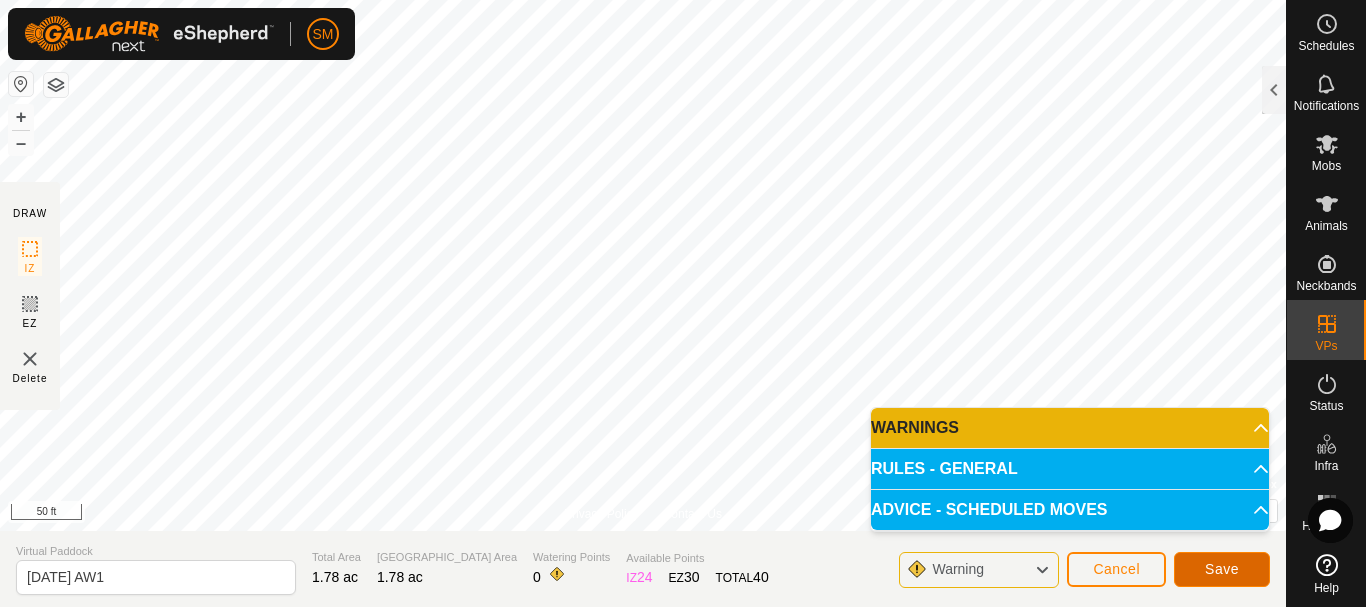 click on "Save" 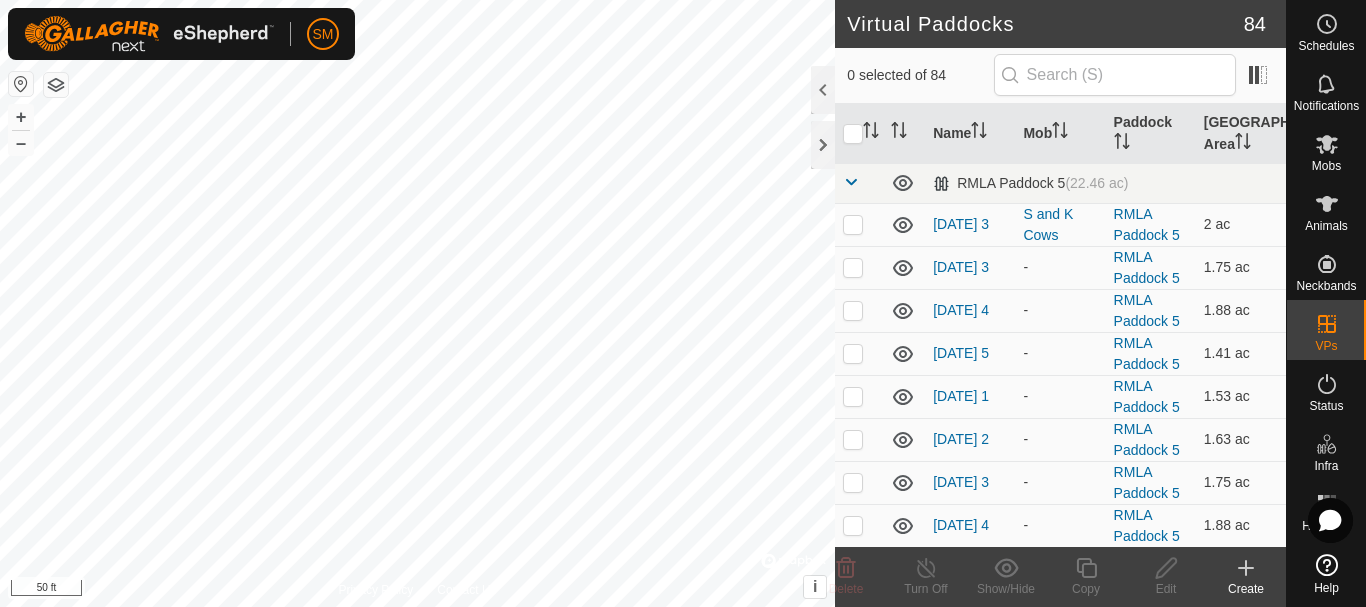 checkbox on "true" 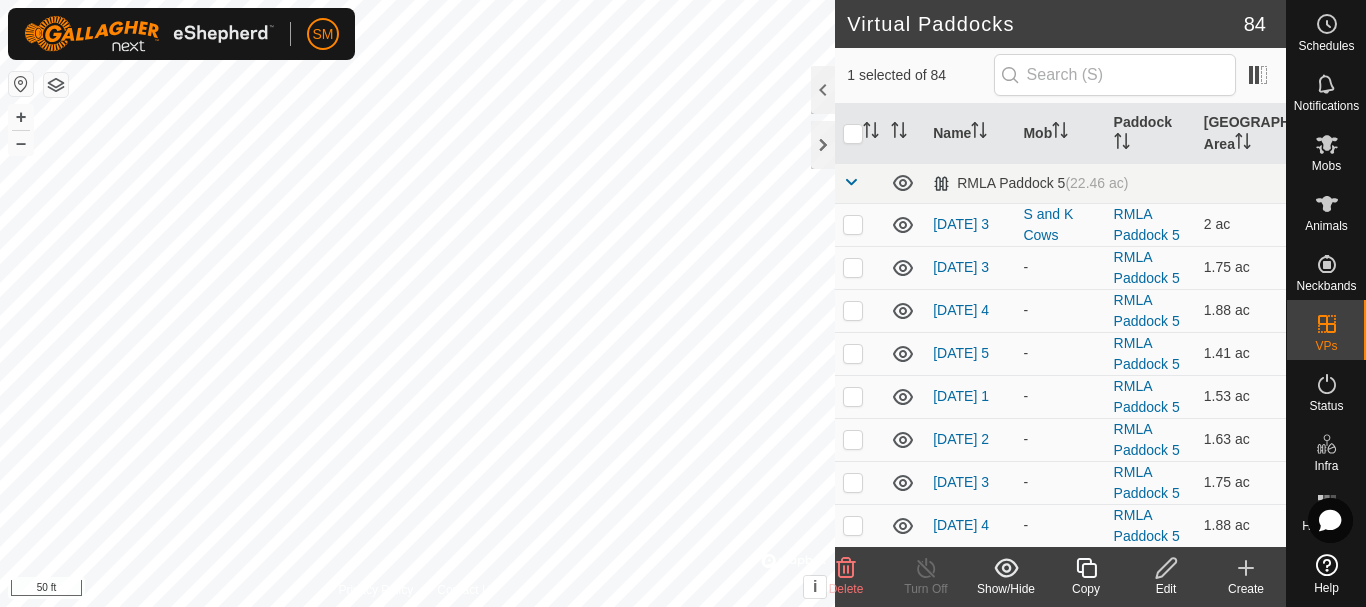 click 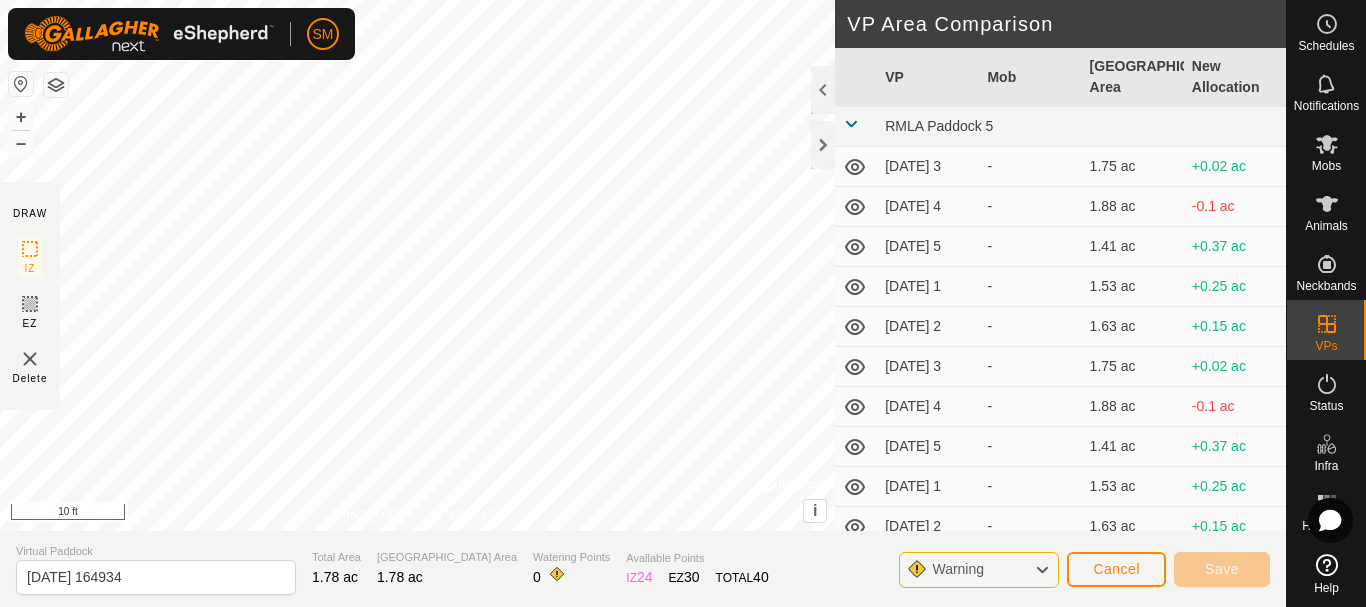 click on "SM Schedules Notifications Mobs Animals Neckbands VPs Status Infra Heatmap Help DRAW IZ EZ Delete Privacy Policy Contact Us + – ⇧ i ©  Mapbox , ©  OpenStreetMap ,  Improve this map 10 ft VP Area Comparison     VP   Mob   Grazing Area   New Allocation  RMLA Paddock 5  [DATE] 3  -  1.75 ac  +0.02 ac  [DATE] 4  -  1.88 ac  -0.1 ac  [DATE] 5  -  1.41 ac  +0.37 ac  [DATE] 1  -  1.53 ac  +0.25 ac  [DATE] 2  -  1.63 ac  +0.15 ac  [DATE] 3  -  1.75 ac  +0.02 ac  [DATE] 4  -  1.88 ac  -0.1 ac  [DATE] 5  -  1.41 ac  +0.37 ac  [DATE] 1  -  1.53 ac  +0.25 ac  [DATE] 2  -  1.63 ac  +0.15 ac  [DATE] 3  -  1.75 ac  +0.02 ac  [DATE] 4  -  1.88 ac  -0.1 ac  [DATE] 5  -  1.41 ac  +0.37 ac  [DATE] 1  -  1.53 ac  +0.25 ac  [DATE] 2  -  1.66 ac  +0.12 ac  [DATE] 3  -  1.75 ac  +0.02 ac  [DATE] 4  -  1.88 ac  -0.1 ac  [DATE] 5  -  1.41 ac  +0.37 ac  [DATE] 6  -  1.66 ac  +0.12 ac  [DATE] 1  -  1.75 ac  +0.02 ac  [DATE] 2  -  1.88 ac  -0.1 ac" 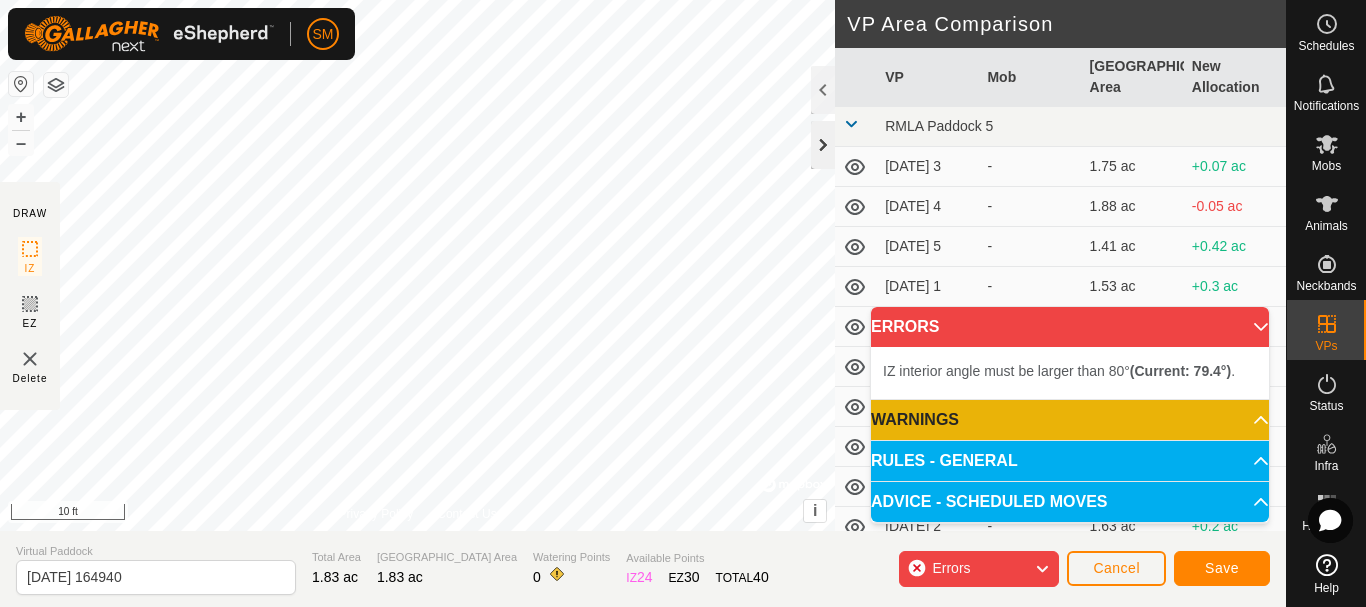 click 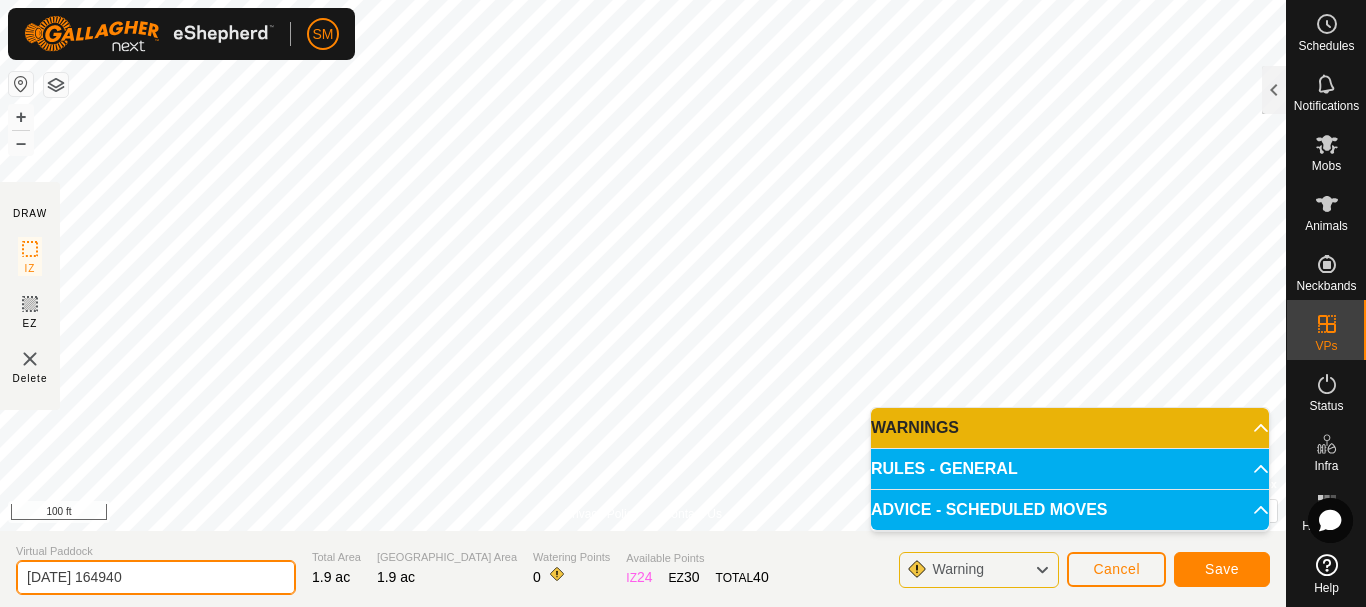drag, startPoint x: 185, startPoint y: 580, endPoint x: 0, endPoint y: 555, distance: 186.68155 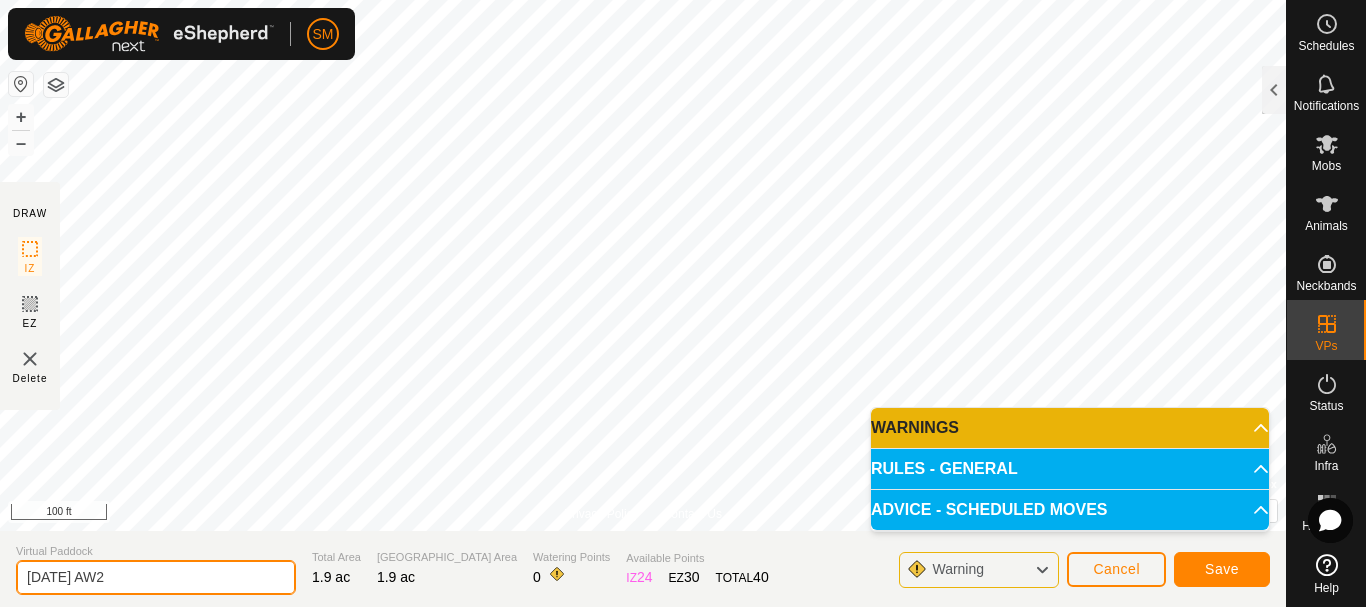 type on "[DATE] AW2" 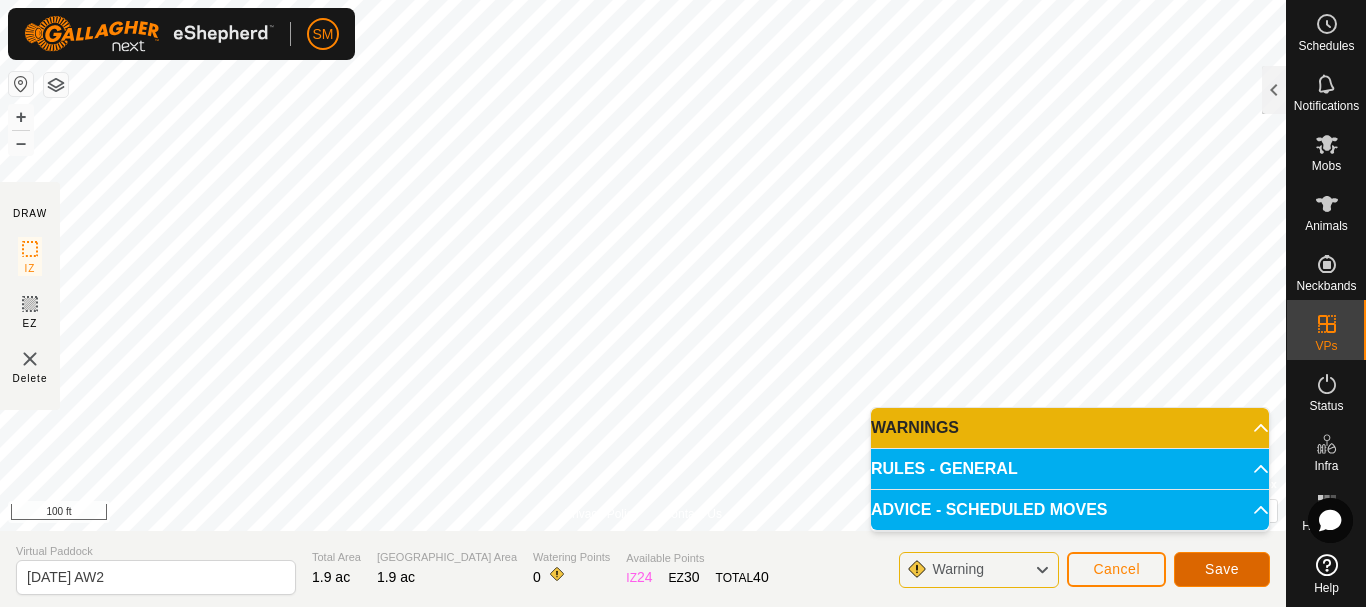 click on "Save" 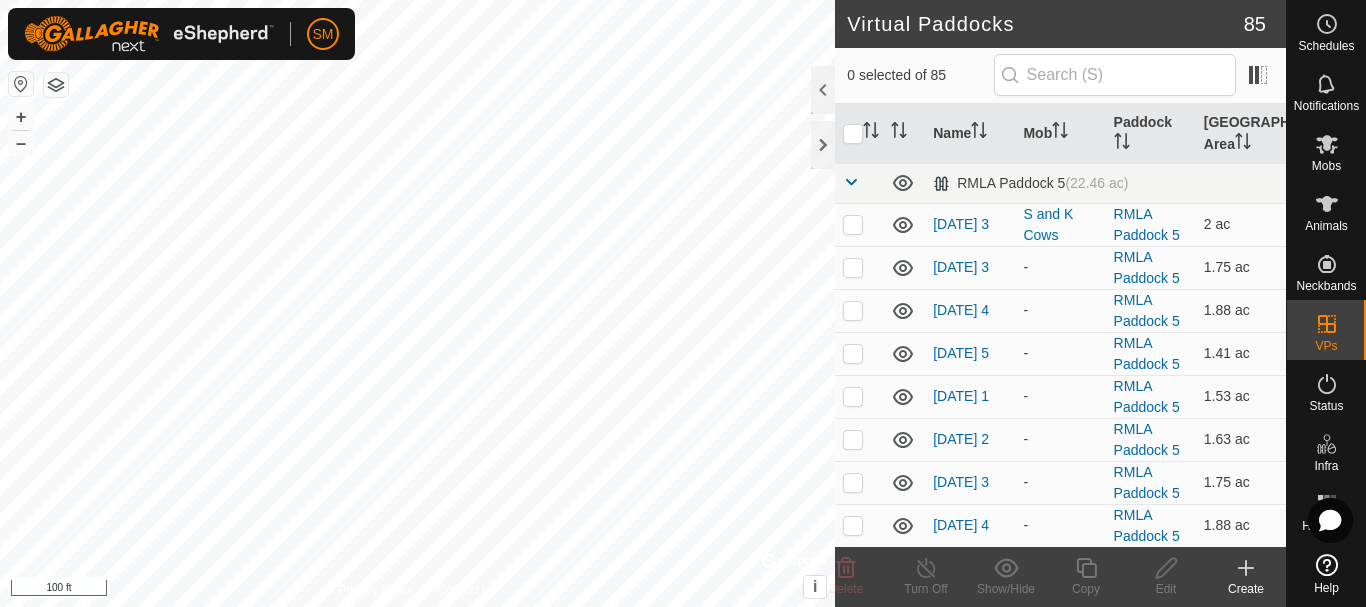checkbox on "true" 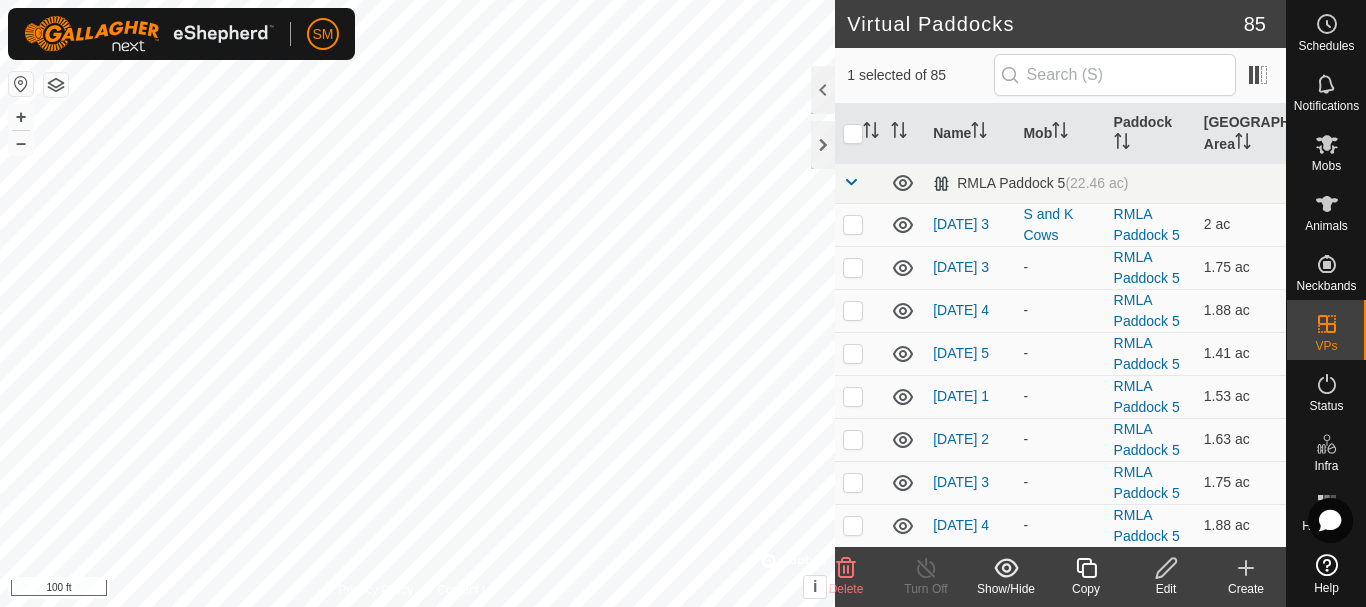 click 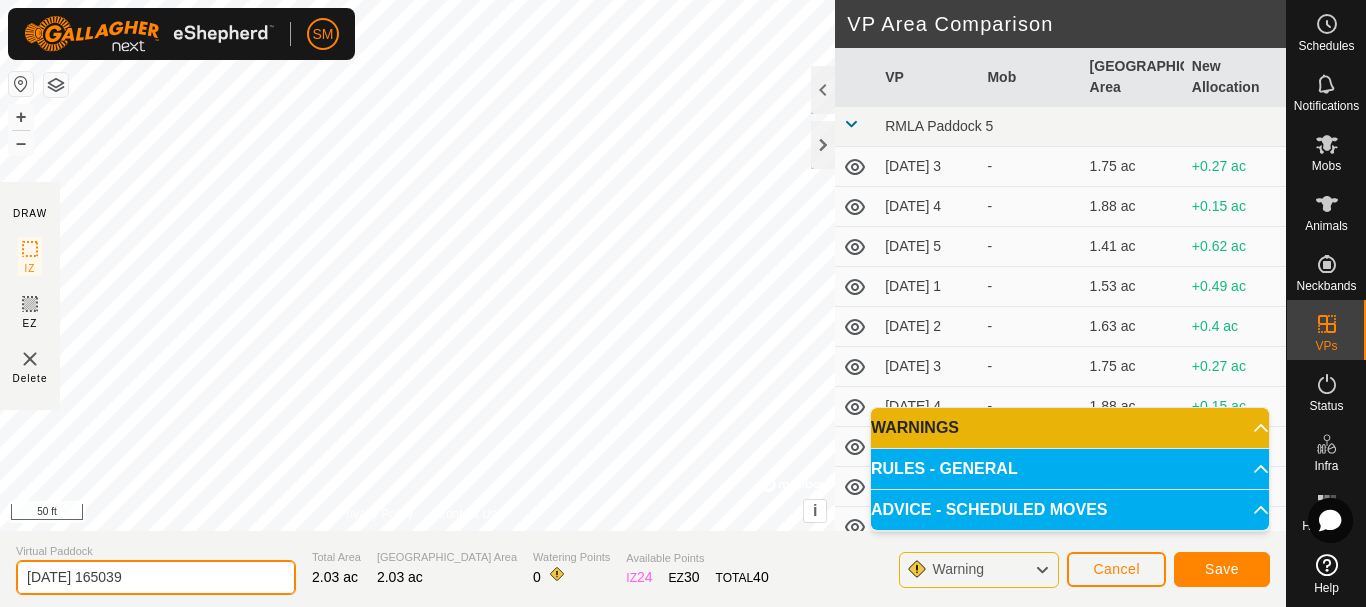 drag, startPoint x: 200, startPoint y: 589, endPoint x: 3, endPoint y: 566, distance: 198.33809 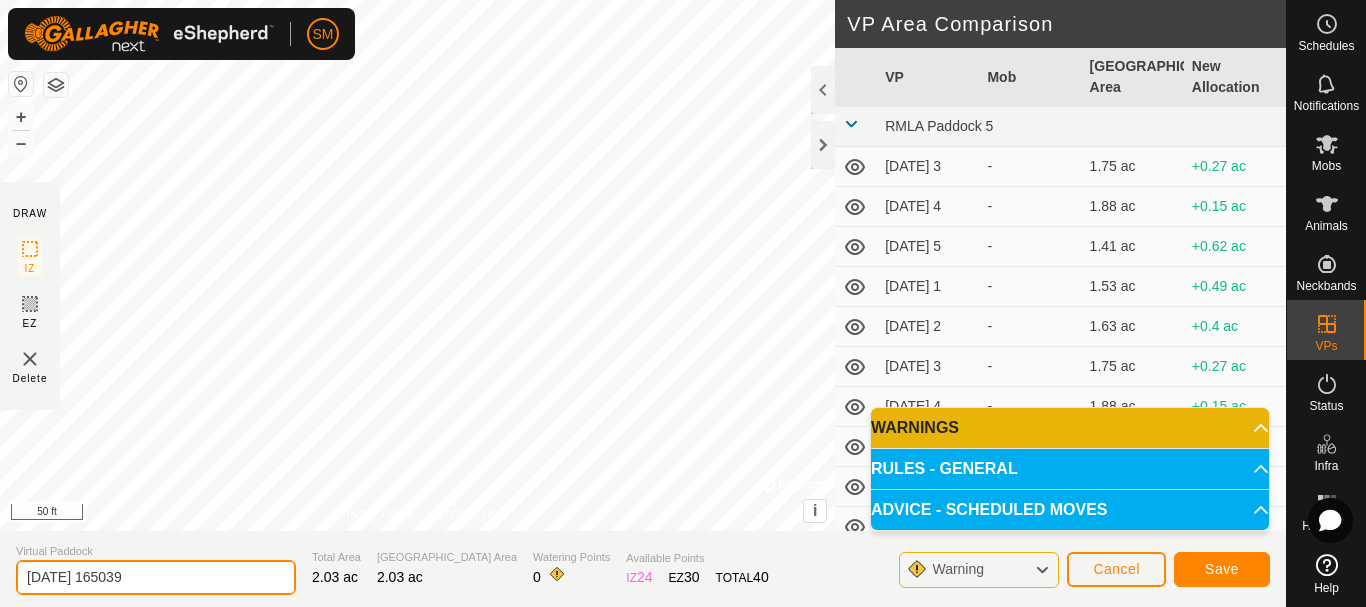 paste on "8 AW" 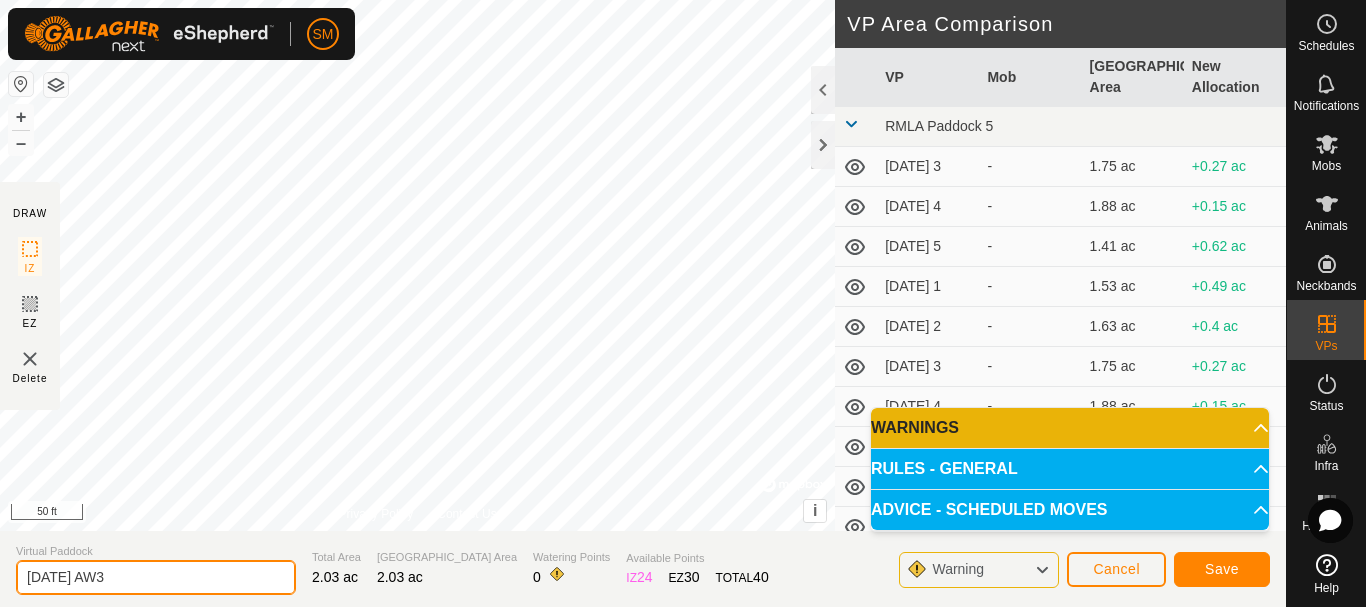 type on "[DATE] AW3" 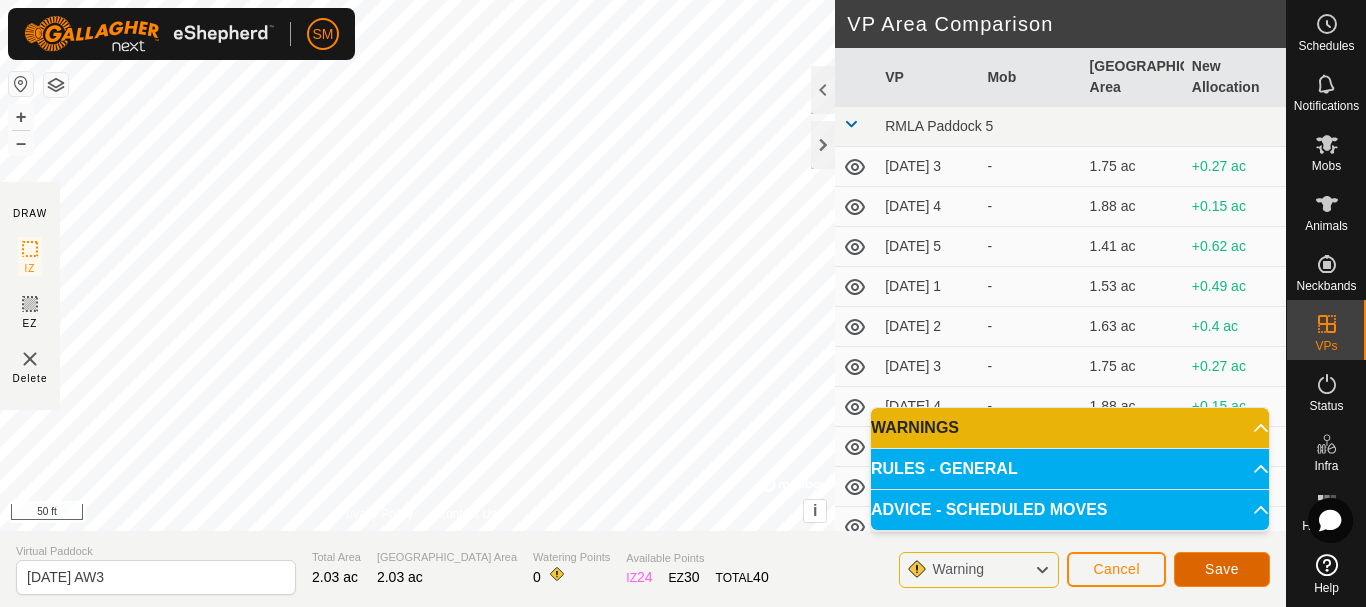 click on "Save" 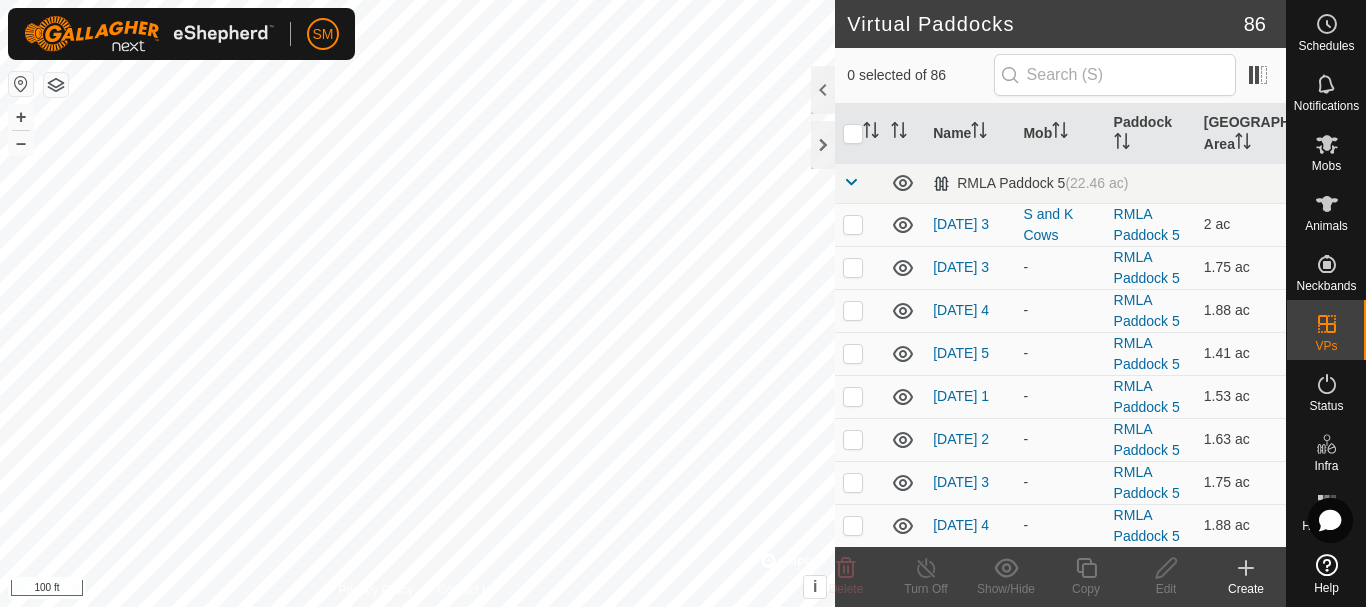 checkbox on "true" 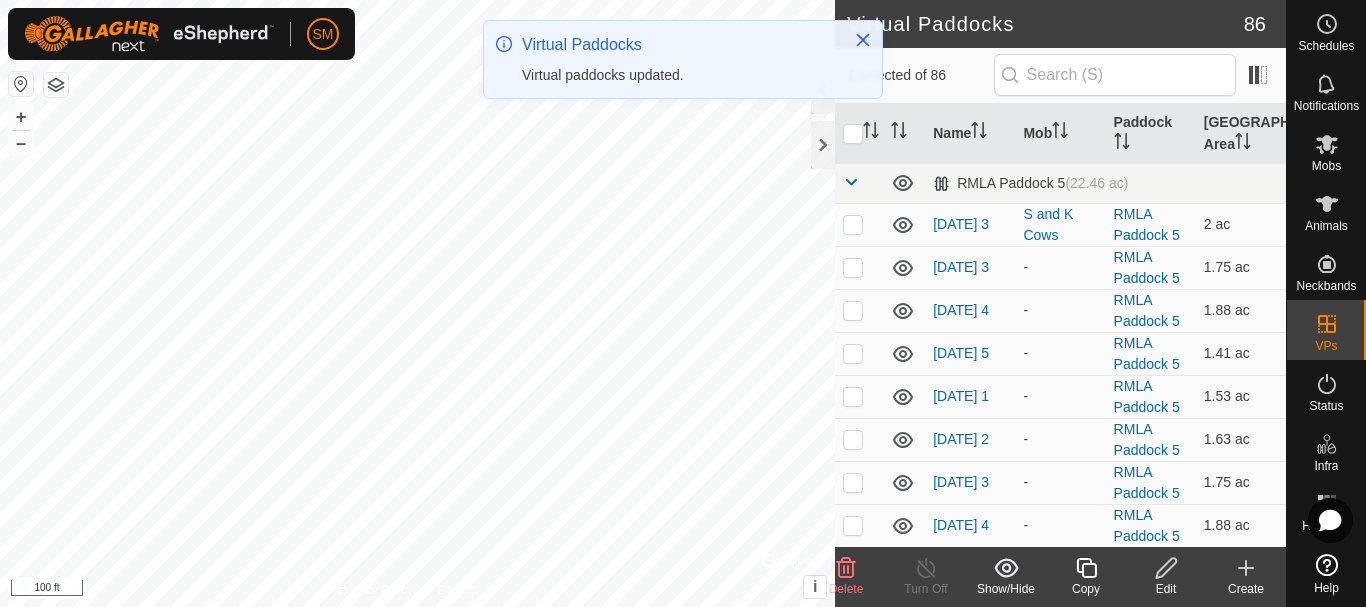 click 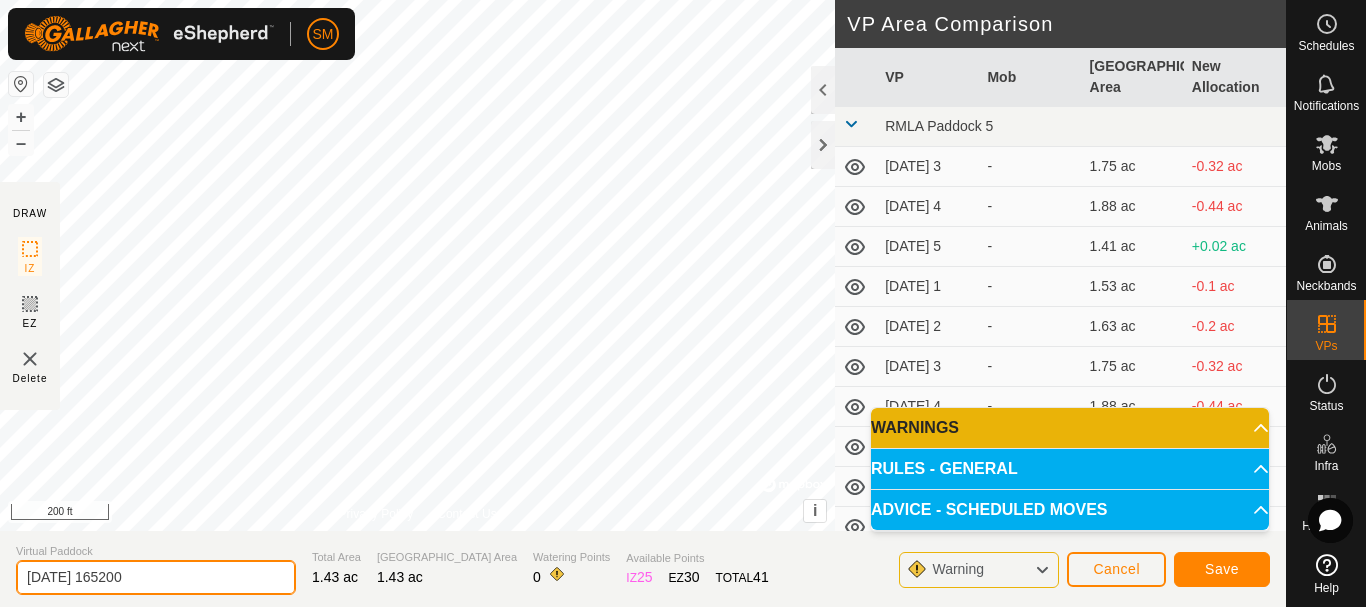drag, startPoint x: 184, startPoint y: 580, endPoint x: 0, endPoint y: 548, distance: 186.76189 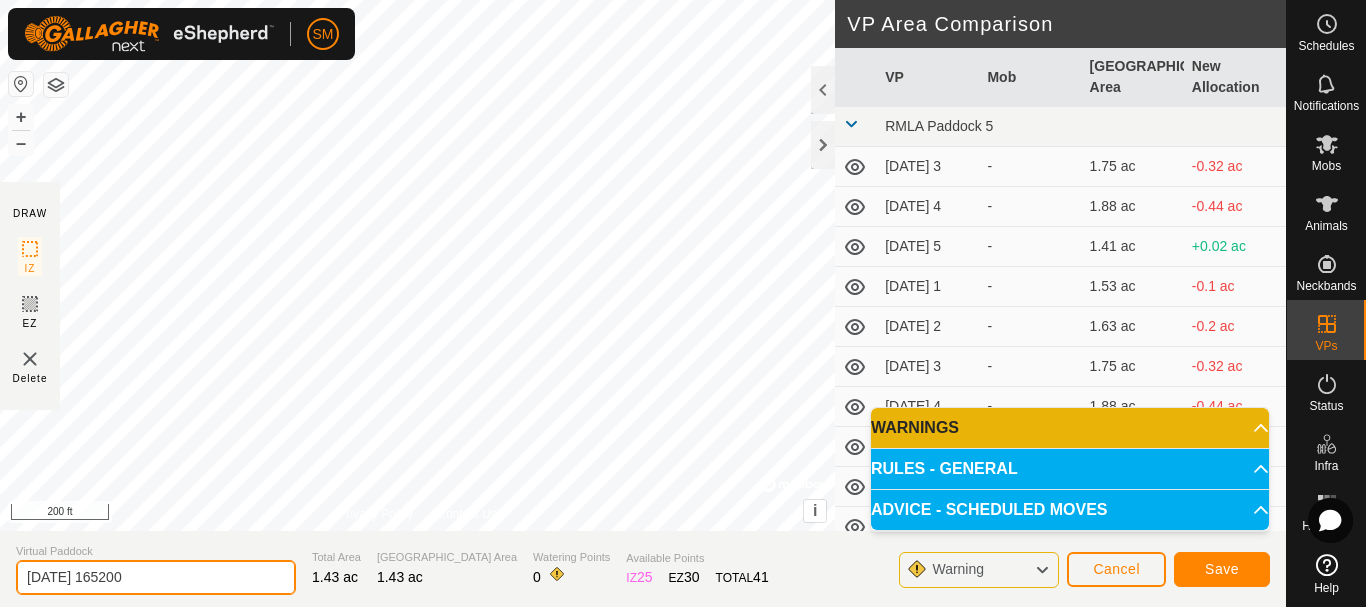 paste on "8 AW" 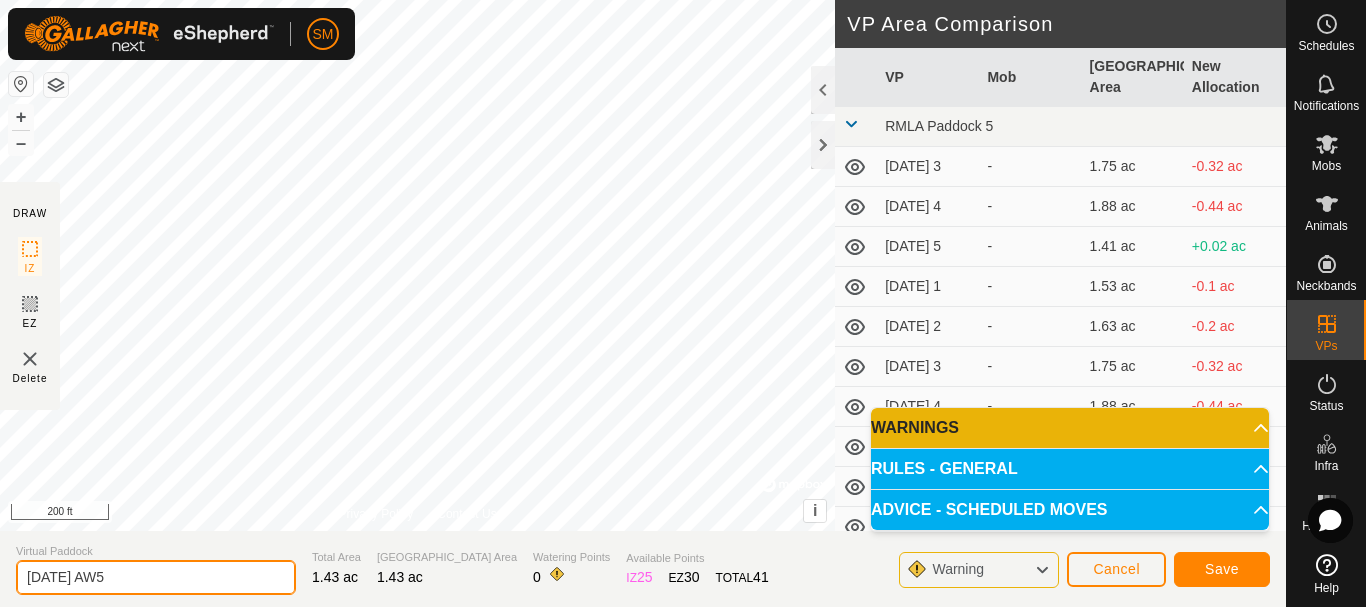 type on "[DATE] AW5" 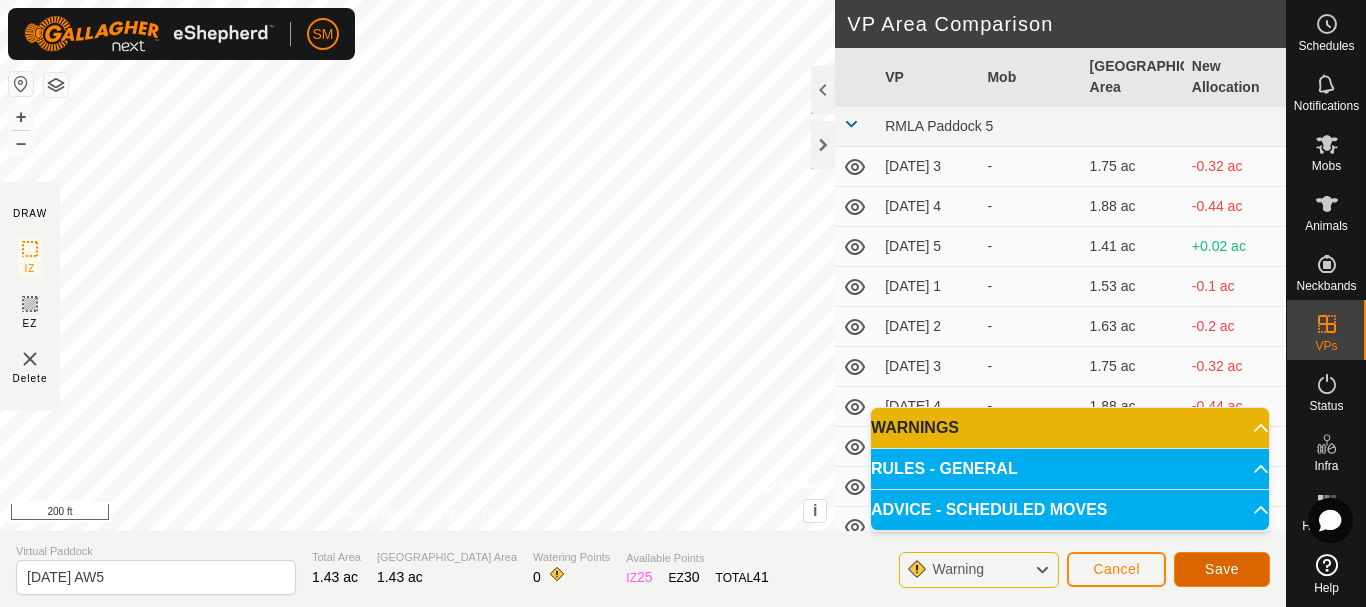 click on "Save" 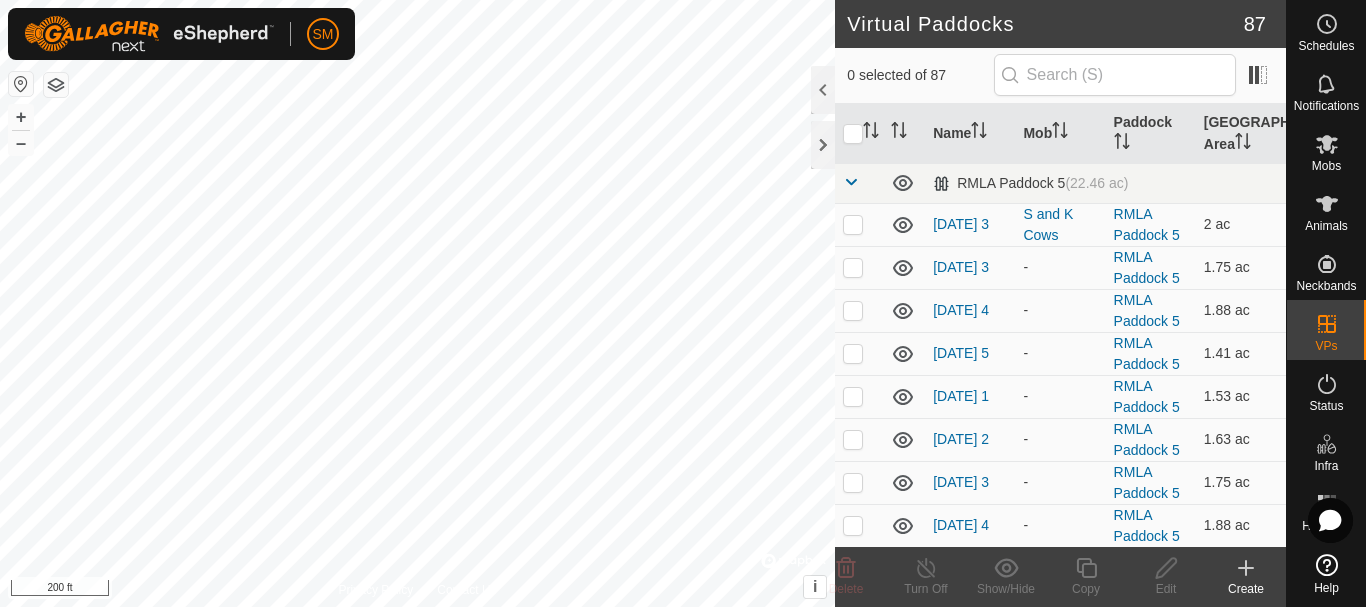 click 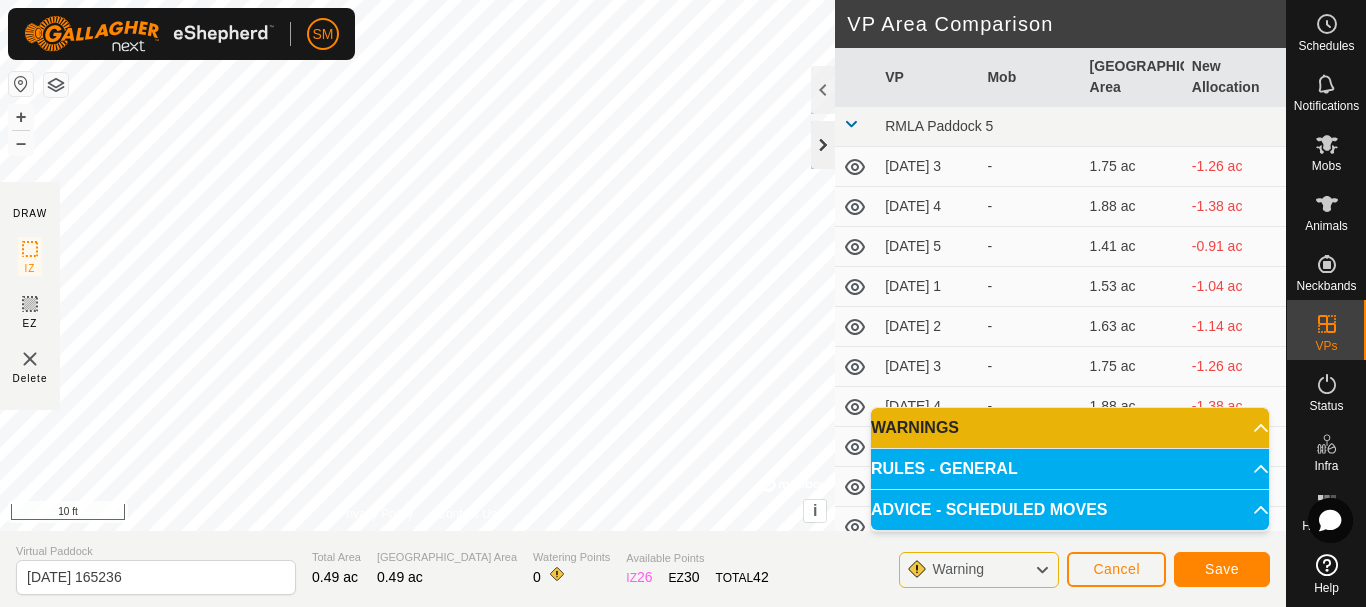 click 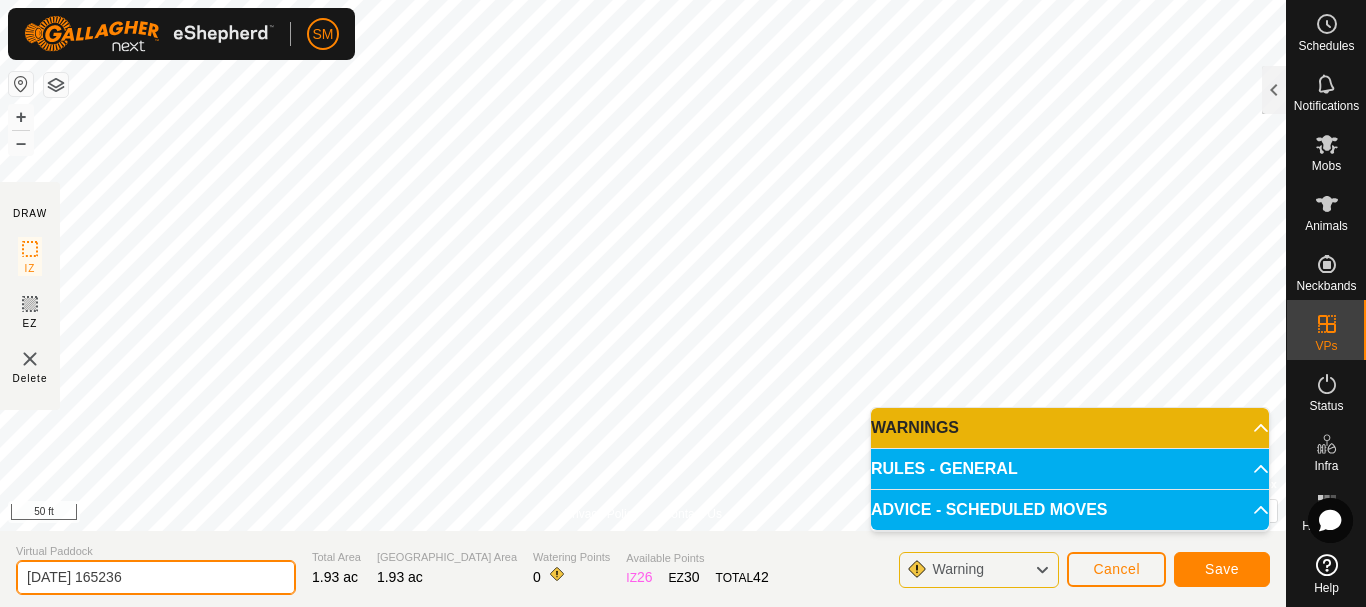 drag, startPoint x: 105, startPoint y: 570, endPoint x: 232, endPoint y: 579, distance: 127.3185 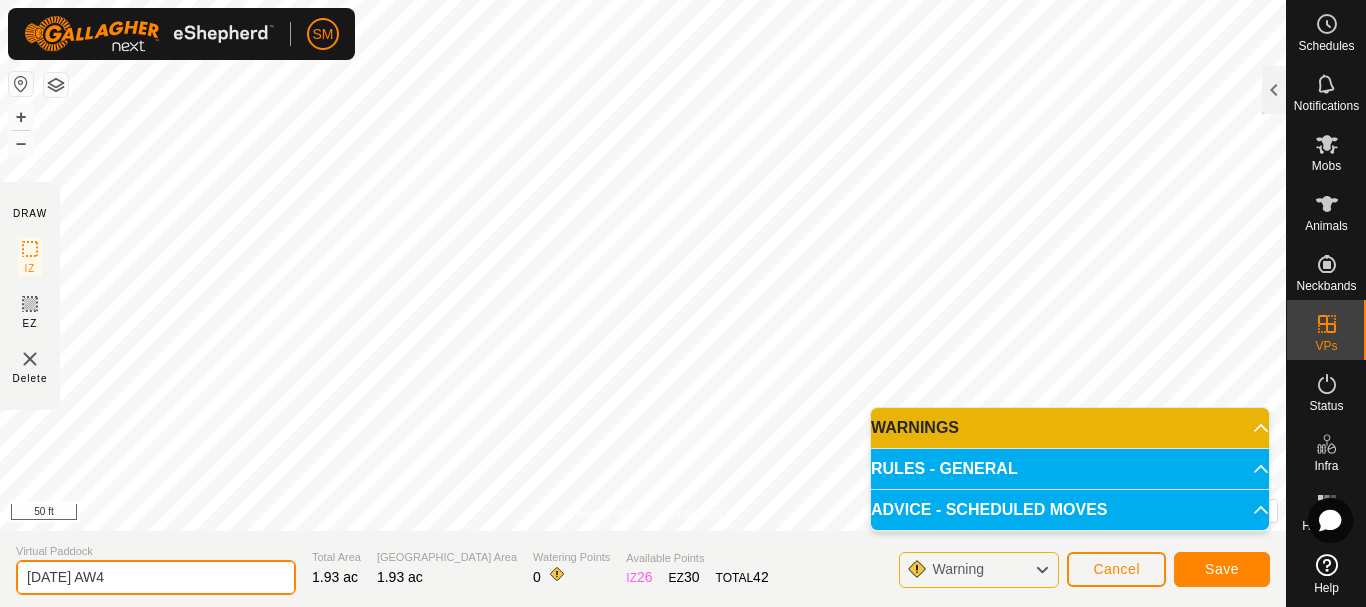 drag, startPoint x: 123, startPoint y: 572, endPoint x: 0, endPoint y: 594, distance: 124.95199 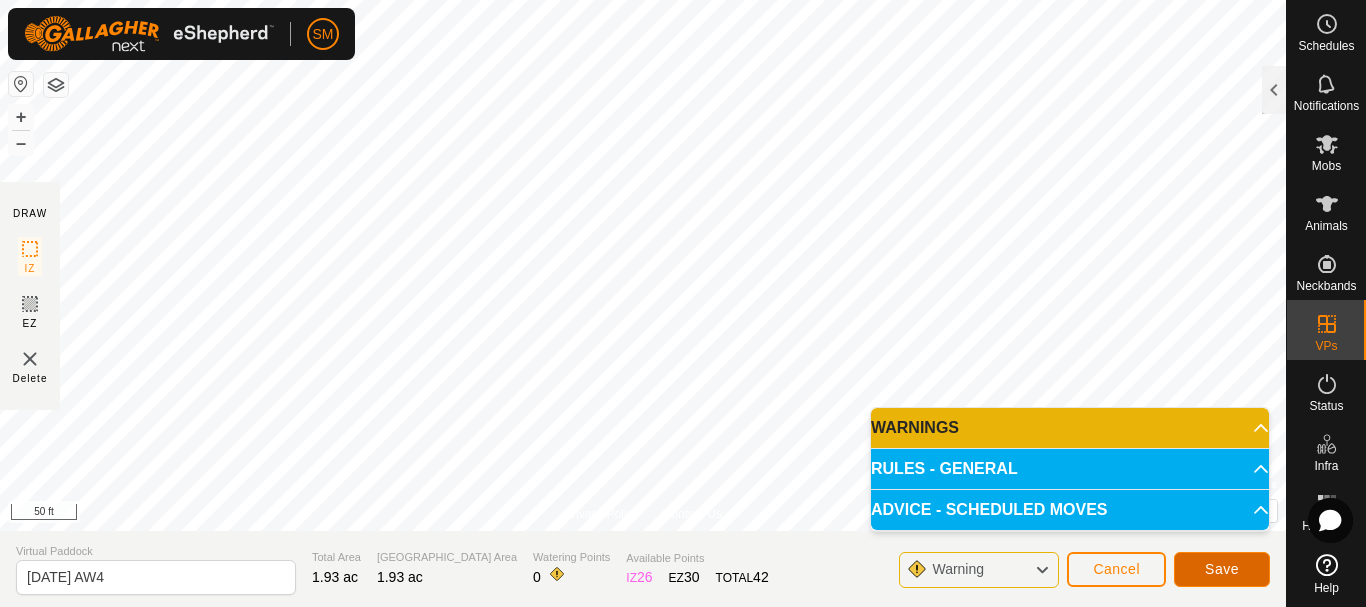 click on "Save" 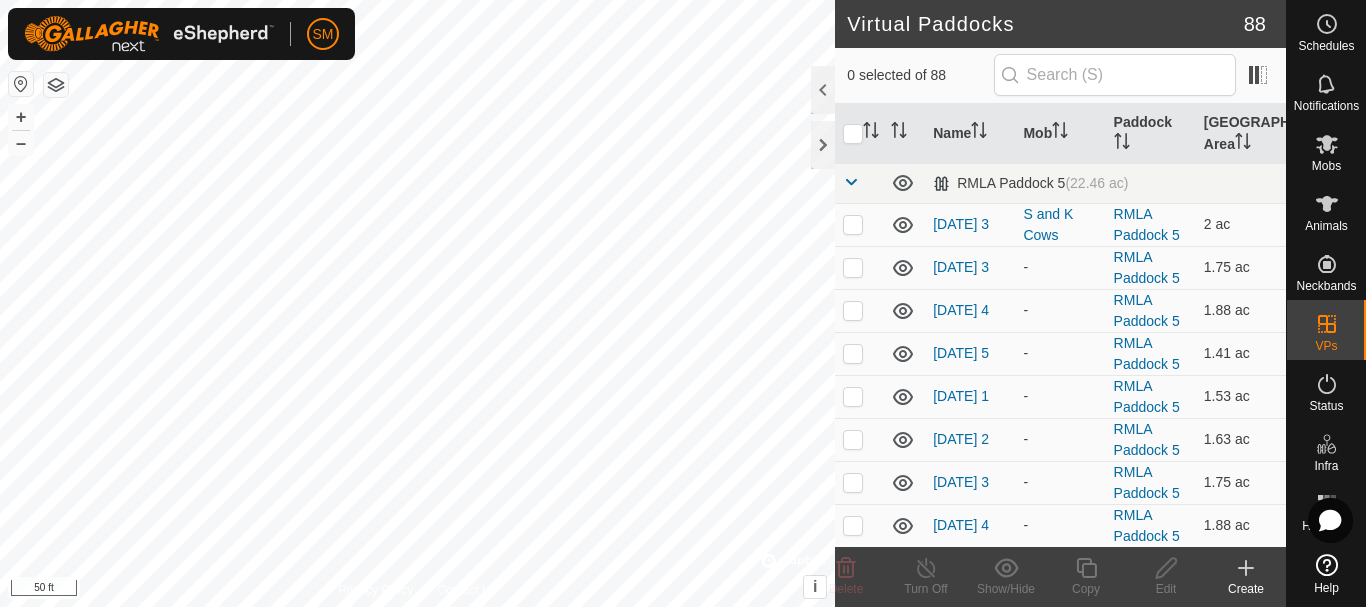 checkbox on "true" 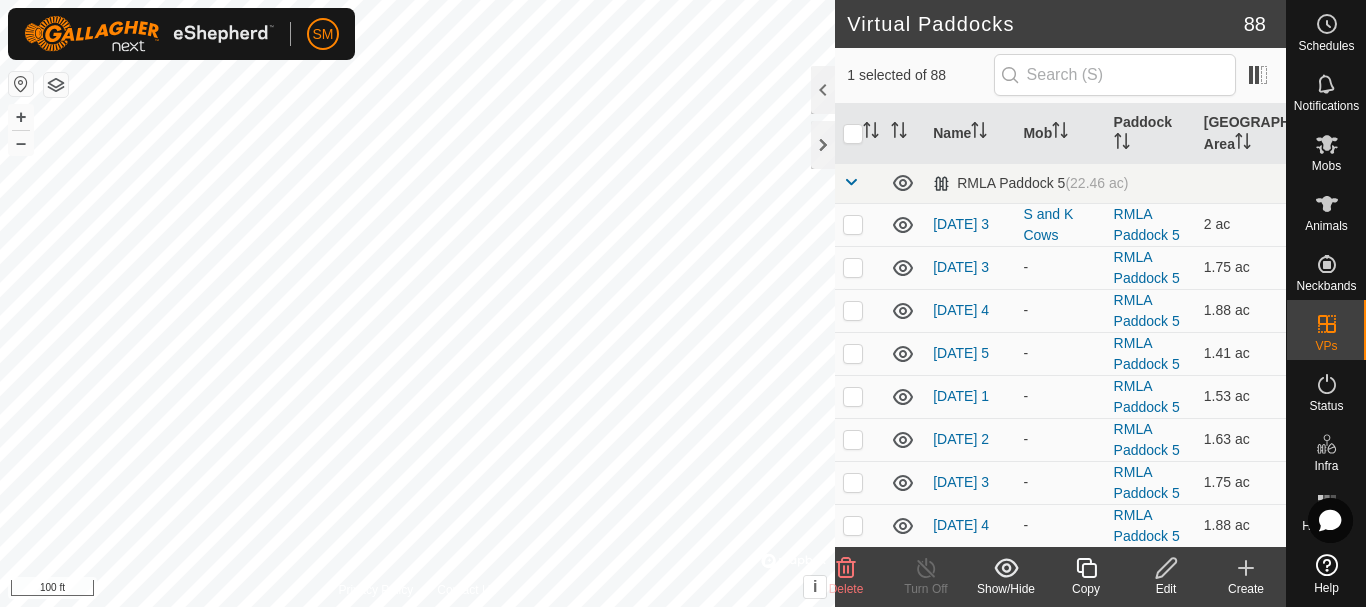 click 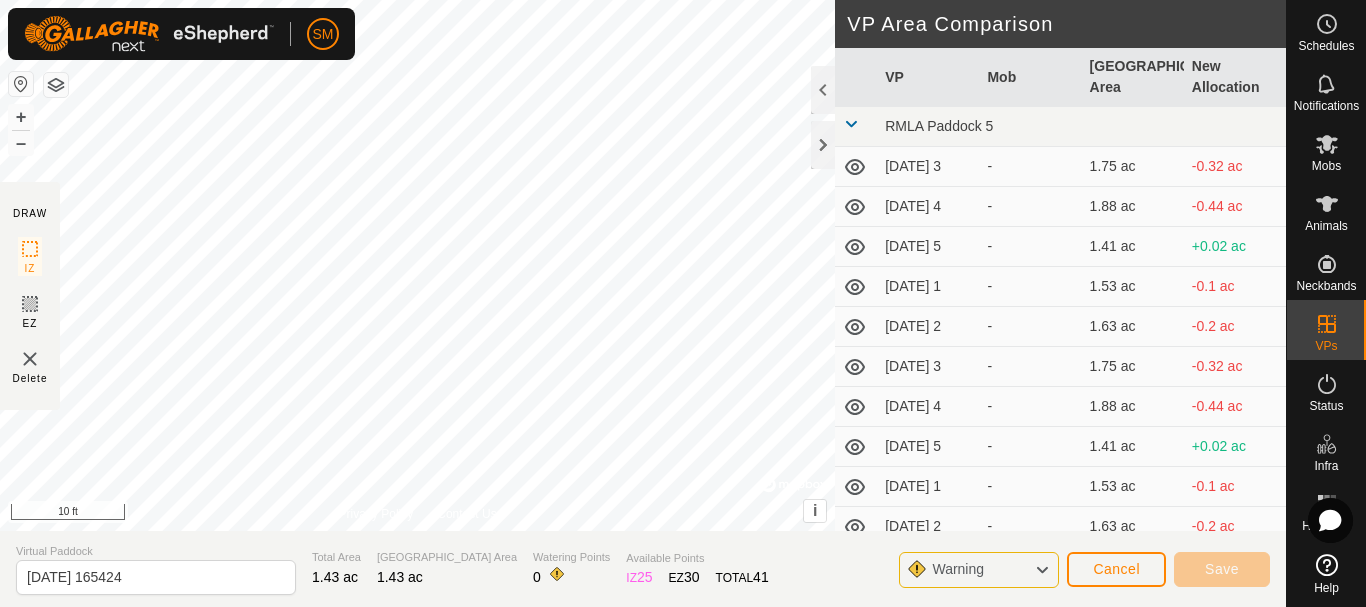 click on "SM Schedules Notifications Mobs Animals Neckbands VPs Status Infra Heatmap Help DRAW IZ EZ Delete Privacy Policy Contact Us + – ⇧ i ©  Mapbox , ©  OpenStreetMap ,  Improve this map 10 ft VP Area Comparison     VP   Mob   Grazing Area   New Allocation  RMLA Paddock 5  [DATE] 3  -  1.75 ac  -0.32 ac  [DATE] 4  -  1.88 ac  -0.44 ac  [DATE] 5  -  1.41 ac  +0.02 ac  [DATE] 1  -  1.53 ac  -0.1 ac  [DATE] 2  -  1.63 ac  -0.2 ac  [DATE] 3  -  1.75 ac  -0.32 ac  [DATE] 4  -  1.88 ac  -0.44 ac  [DATE] 5  -  1.41 ac  +0.02 ac  [DATE] 1  -  1.53 ac  -0.1 ac  [DATE] 2  -  1.63 ac  -0.2 ac  [DATE] 3  -  1.75 ac  -0.32 ac  [DATE] 4  -  1.88 ac  -0.44 ac  [DATE] 5  -  1.41 ac  +0.02 ac  [DATE] 1  -  1.53 ac  -0.1 ac  [DATE] 2  -  1.66 ac  -0.22 ac  [DATE] 3  -  1.75 ac  -0.32 ac  [DATE] 4  -  1.88 ac  -0.44 ac  [DATE] 5  -  1.41 ac  +0.02 ac  [DATE] 6  -  1.66 ac  -0.22 ac  [DATE] 1  -  1.75 ac  -0.32 ac  [DATE] 2  - -0.44 ac" at bounding box center (683, 303) 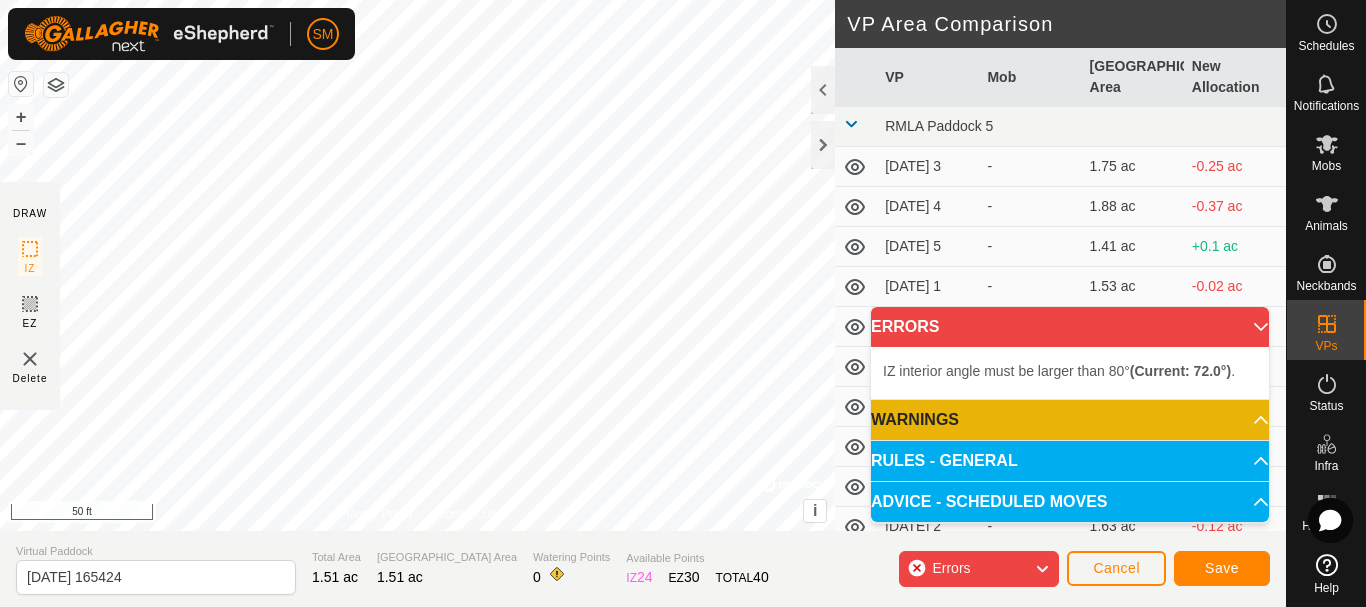 click on "SM Schedules Notifications Mobs Animals Neckbands VPs Status Infra Heatmap Help DRAW IZ EZ Delete Privacy Policy Contact Us IZ interior angle must be larger than 80°  (Current: 72.0°) . + – ⇧ i ©  Mapbox , ©  OpenStreetMap ,  Improve this map 50 ft VP Area Comparison     VP   Mob   [GEOGRAPHIC_DATA] Area   New Allocation  RMLA Paddock 5  [DATE] 3  -  1.75 ac  -0.25 ac  [DATE] 4  -  1.88 ac  -0.37 ac  [DATE] 5  -  1.41 ac  +0.1 ac  [DATE] 1  -  1.53 ac  -0.02 ac  [DATE] 2  -  1.63 ac  -0.12 ac  [DATE] 3  -  1.75 ac  -0.25 ac  [DATE] 4  -  1.88 ac  -0.37 ac  [DATE] 5  -  1.41 ac  +0.1 ac  [DATE] 1  -  1.53 ac  -0.02 ac  [DATE] 2  -  1.63 ac  -0.12 ac  [DATE] 3  -  1.75 ac  -0.25 ac  [DATE] 4  -  1.88 ac  -0.37 ac  [DATE] 5  -  1.41 ac  +0.1 ac  [DATE] 1  -  1.53 ac  -0.02 ac  [DATE] 2  -  1.66 ac  -0.15 ac  [DATE] 3  -  1.75 ac  -0.25 ac  [DATE] 4  -  1.88 ac  -0.37 ac  [DATE] 5  -  1.41 ac  +0.1 ac  [DATE] 6  -  1.66 ac  -0.15 ac - - - -" 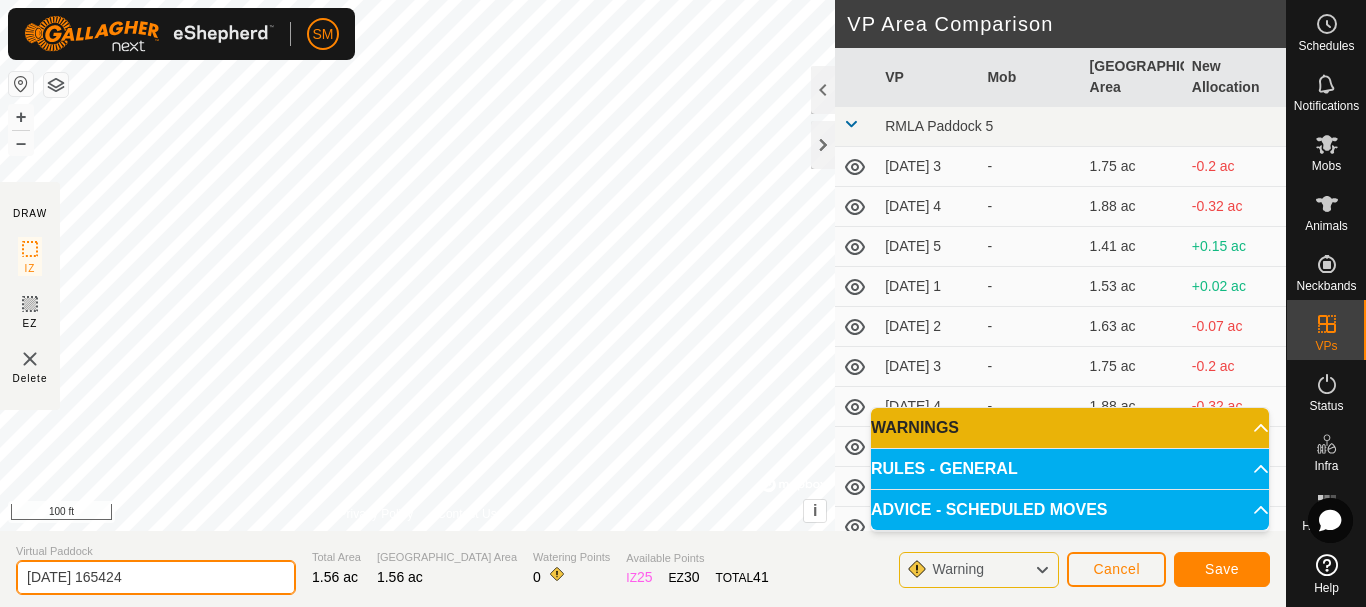 drag, startPoint x: 179, startPoint y: 580, endPoint x: 0, endPoint y: 587, distance: 179.13683 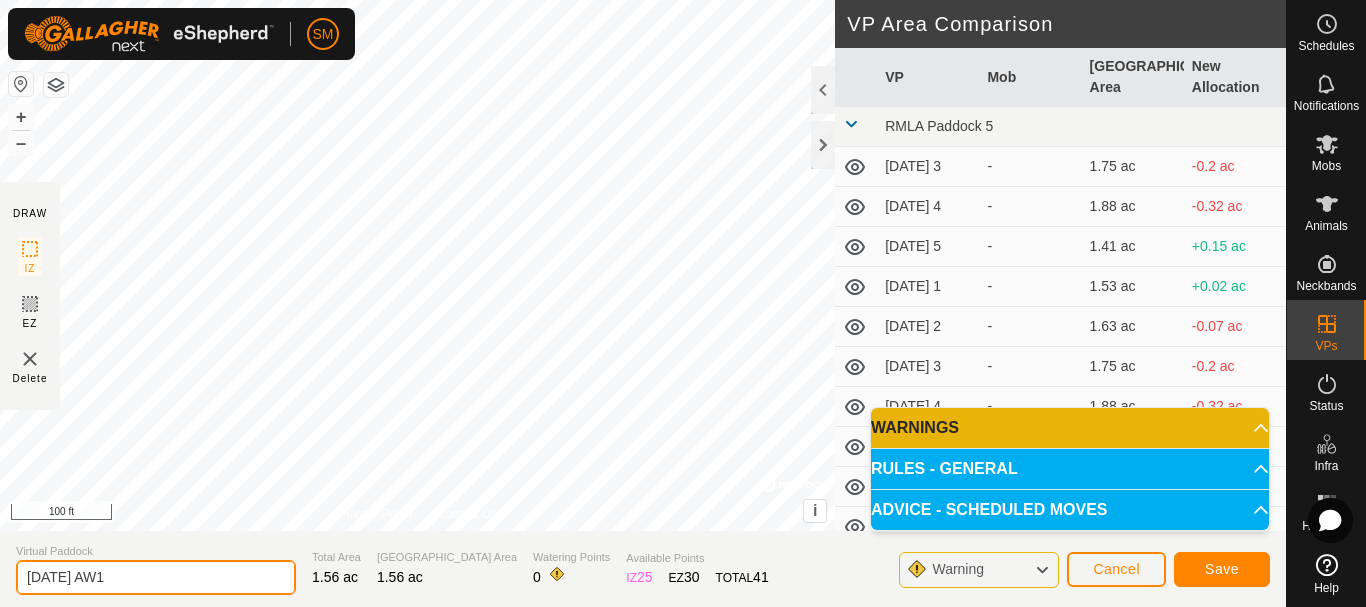 type on "[DATE] AW1" 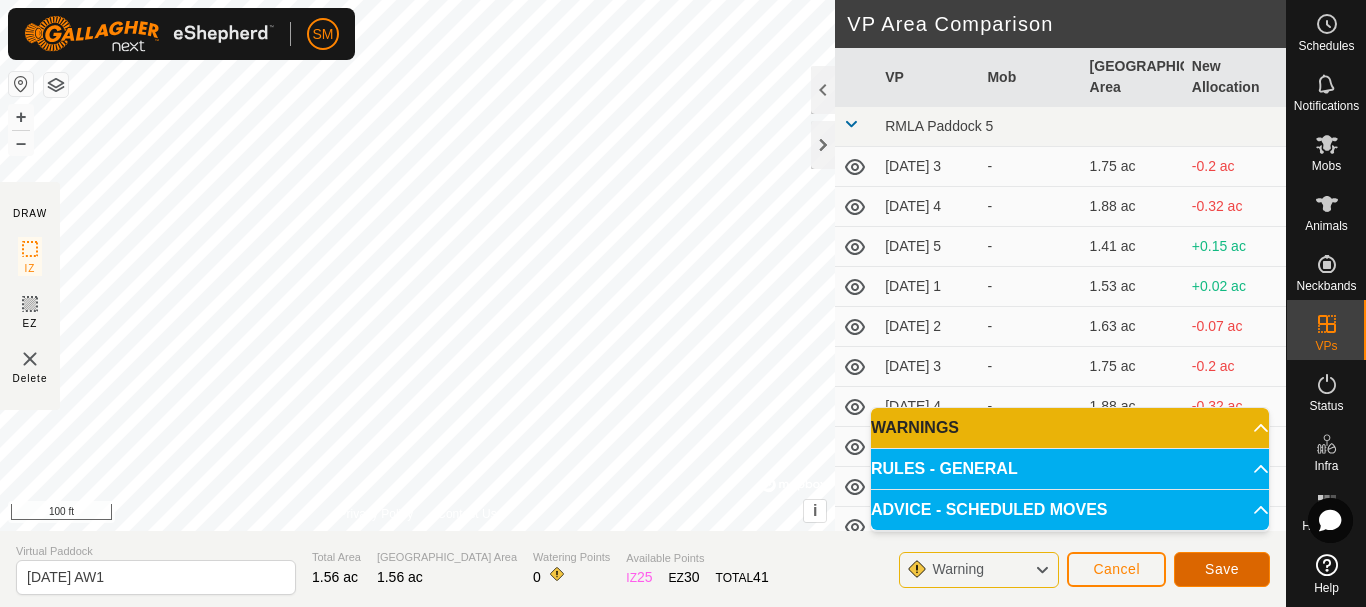 click on "Save" 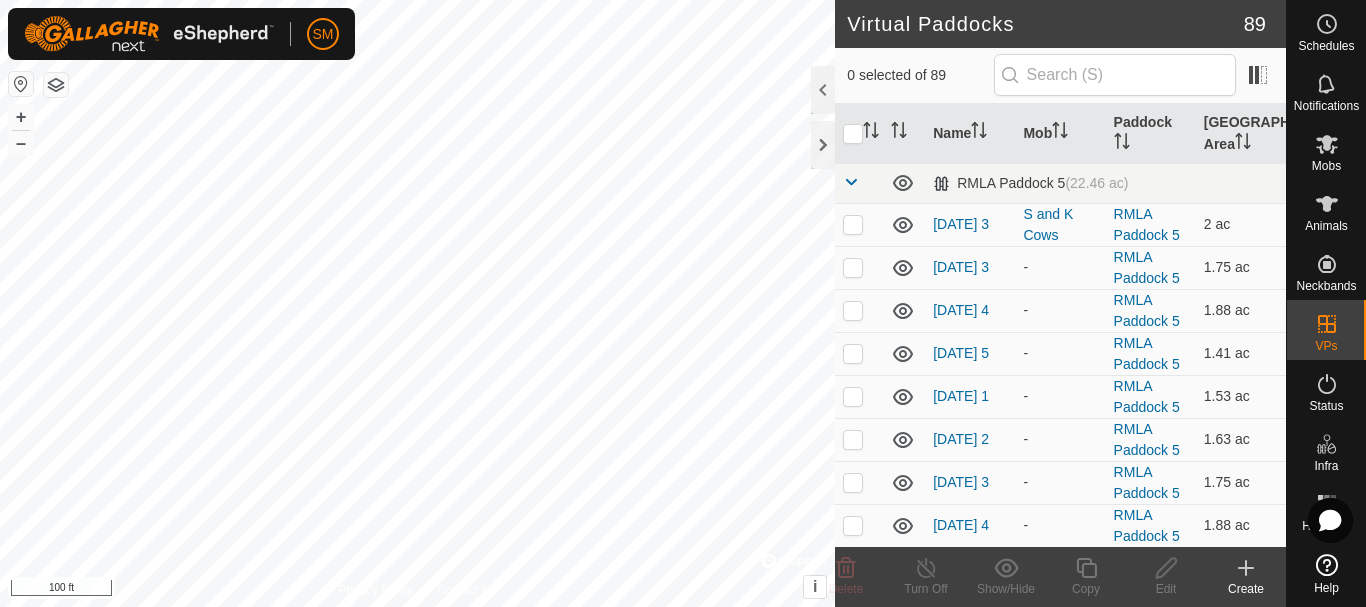 checkbox on "true" 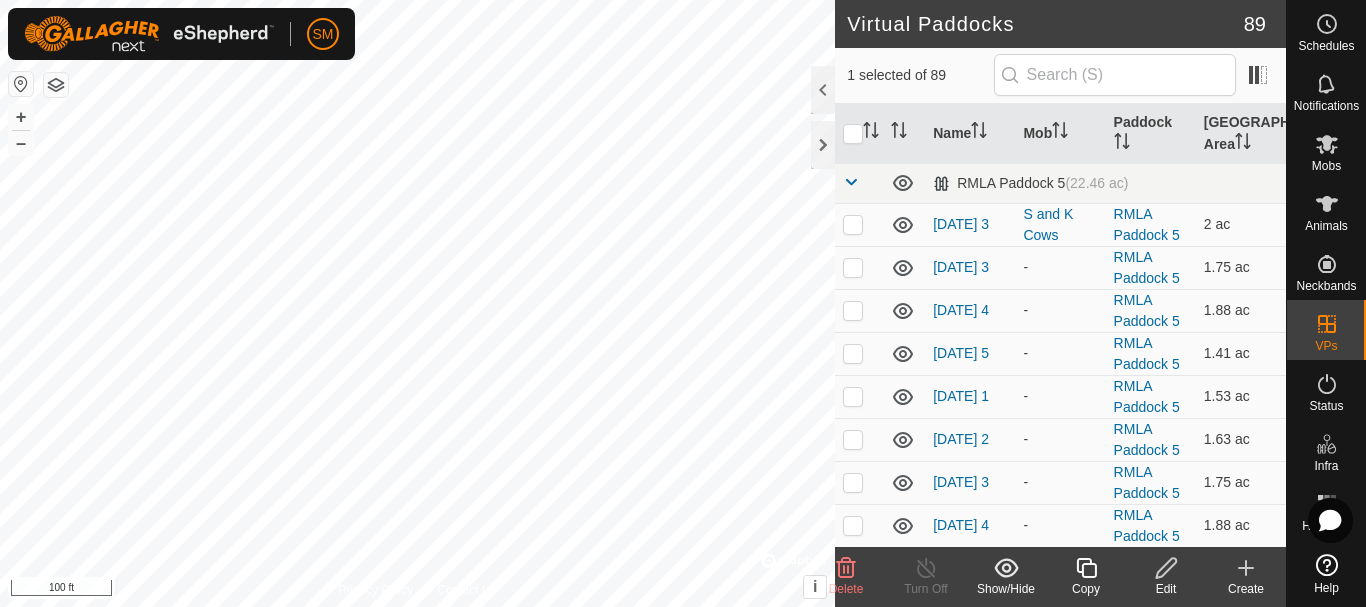 click 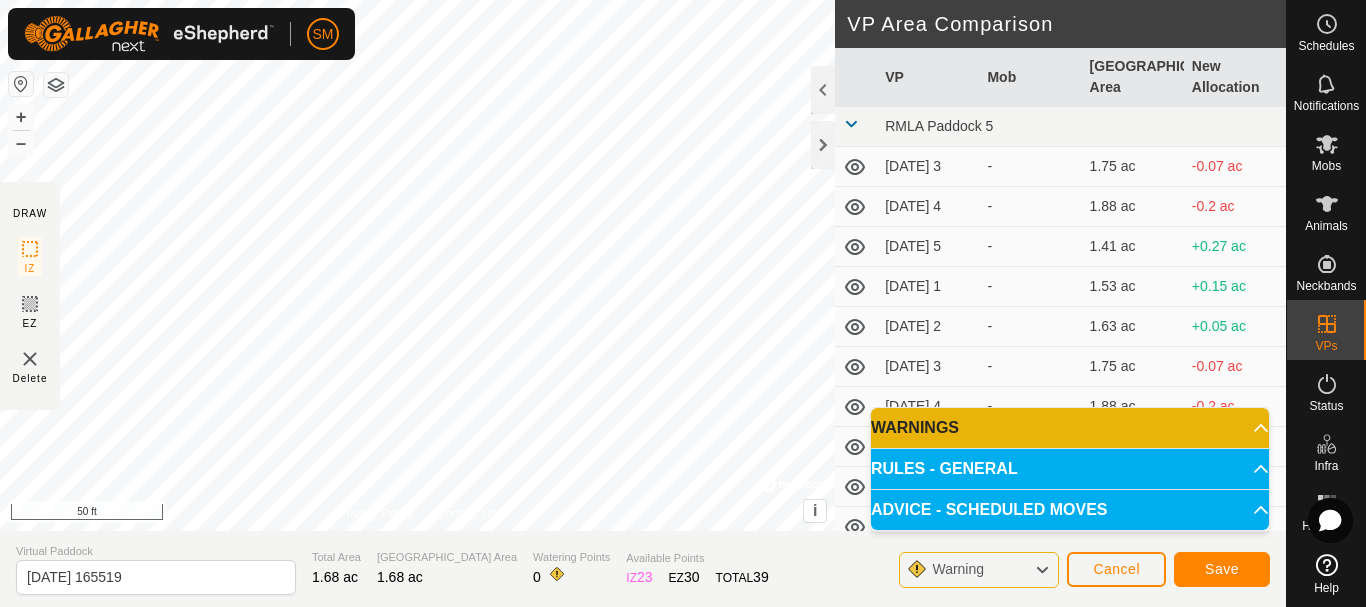 click on "DRAW IZ EZ Delete Privacy Policy Contact Us + – ⇧ i ©  Mapbox , ©  OpenStreetMap ,  Improve this map 50 ft VP Area Comparison     VP   Mob   [GEOGRAPHIC_DATA] Area   New Allocation  RMLA Paddock 5  [DATE] 3  -  1.75 ac  -0.07 ac  [DATE] 4  -  1.88 ac  -0.2 ac  [DATE] 5  -  1.41 ac  +0.27 ac  [DATE] 1  -  1.53 ac  +0.15 ac  [DATE] 2  -  1.63 ac  +0.05 ac  [DATE] 3  -  1.75 ac  -0.07 ac  [DATE] 4  -  1.88 ac  -0.2 ac  [DATE] 5  -  1.41 ac  +0.27 ac  [DATE] 1  -  1.53 ac  +0.15 ac  [DATE] 2  -  1.63 ac  +0.05 ac  [DATE] 3  -  1.75 ac  -0.07 ac  [DATE] 4  -  1.88 ac  -0.2 ac  [DATE] 5  -  1.41 ac  +0.27 ac  [DATE] 1  -  1.53 ac  +0.15 ac  [DATE] 2  -  1.66 ac  +0.02 ac  [DATE] 3  -  1.75 ac  -0.07 ac  [DATE] 4  -  1.88 ac  -0.2 ac  [DATE] 5  -  1.41 ac  +0.27 ac  [DATE] 6  -  1.66 ac  +0.02 ac  [DATE] 1  -  1.75 ac  -0.07 ac  [DATE] 2  -  1.88 ac  -0.2 ac  [DATE] 3   S and K Cows   2 ac  -0.32 ac  [DATE] 4  -  2.15 ac  - - - -" 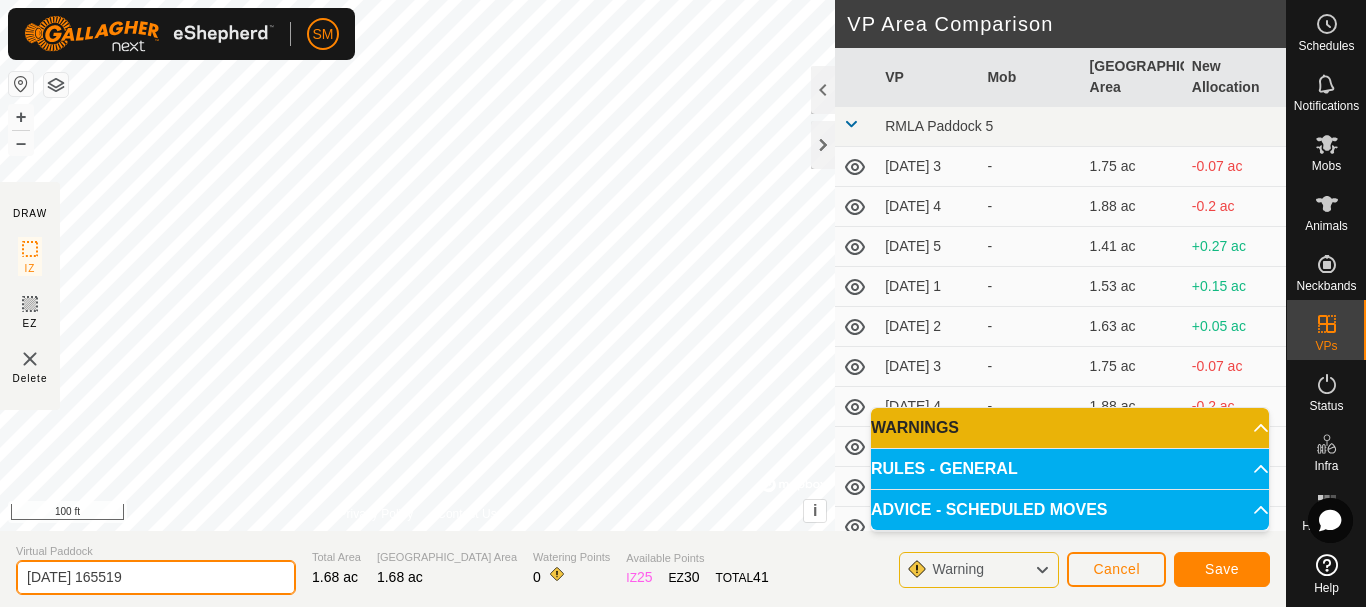 drag, startPoint x: 183, startPoint y: 577, endPoint x: 0, endPoint y: 561, distance: 183.69812 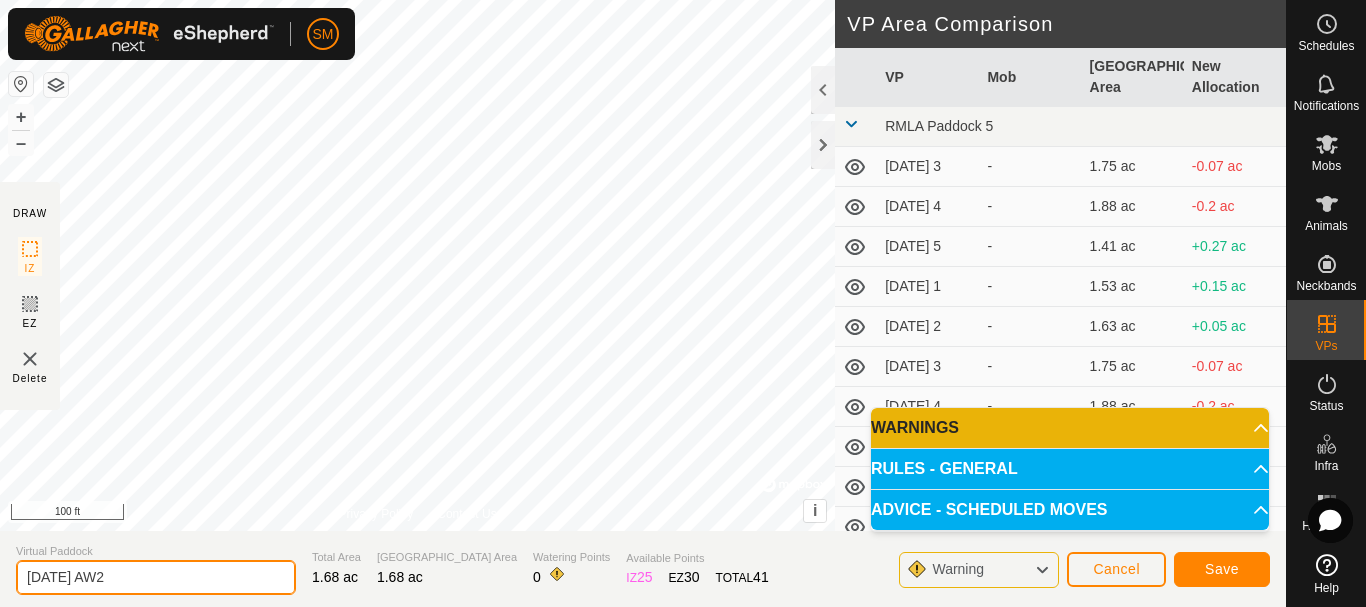 type on "[DATE] AW2" 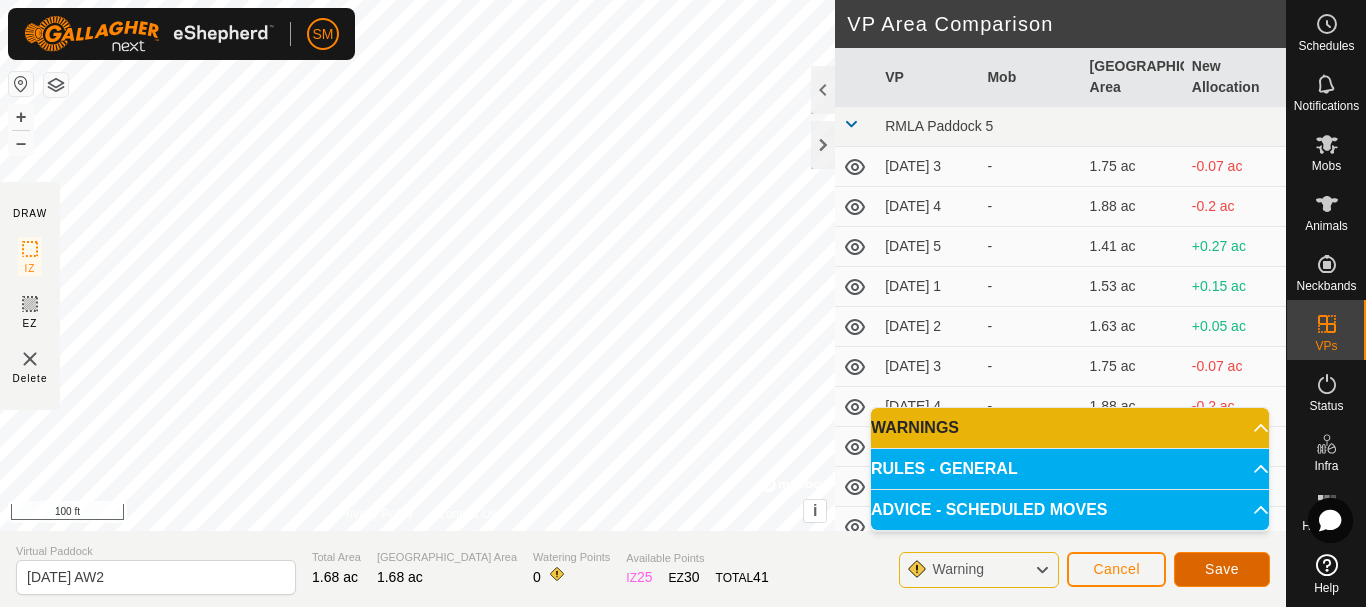 click on "Save" 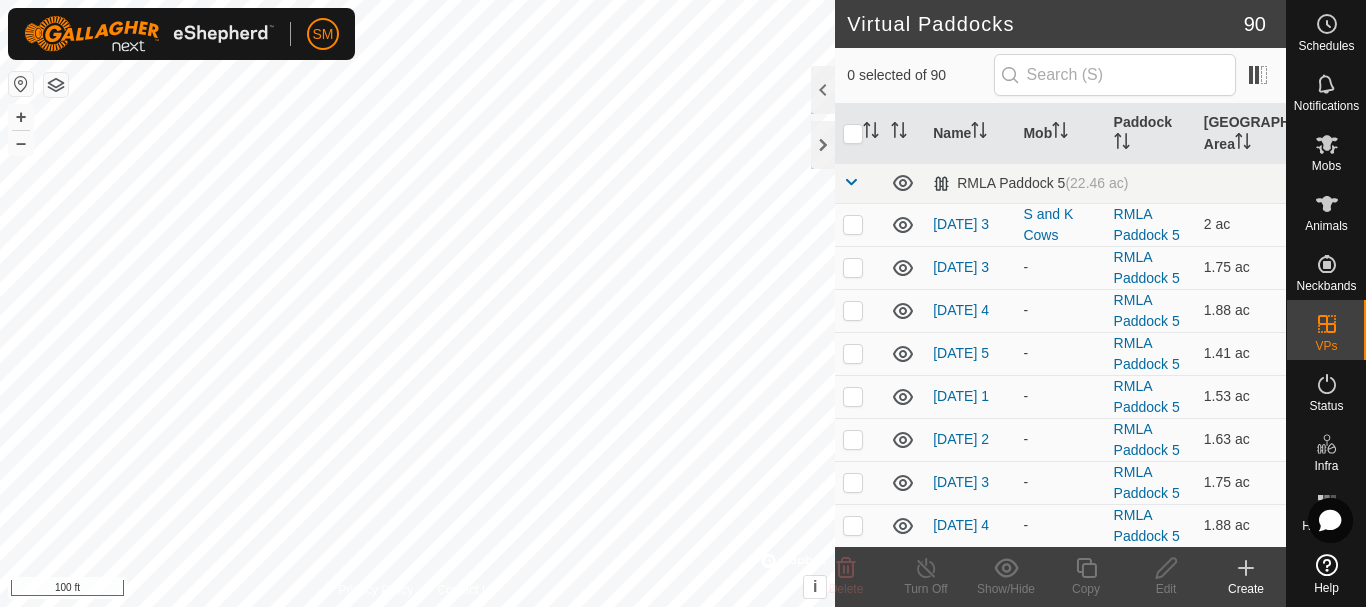 checkbox on "true" 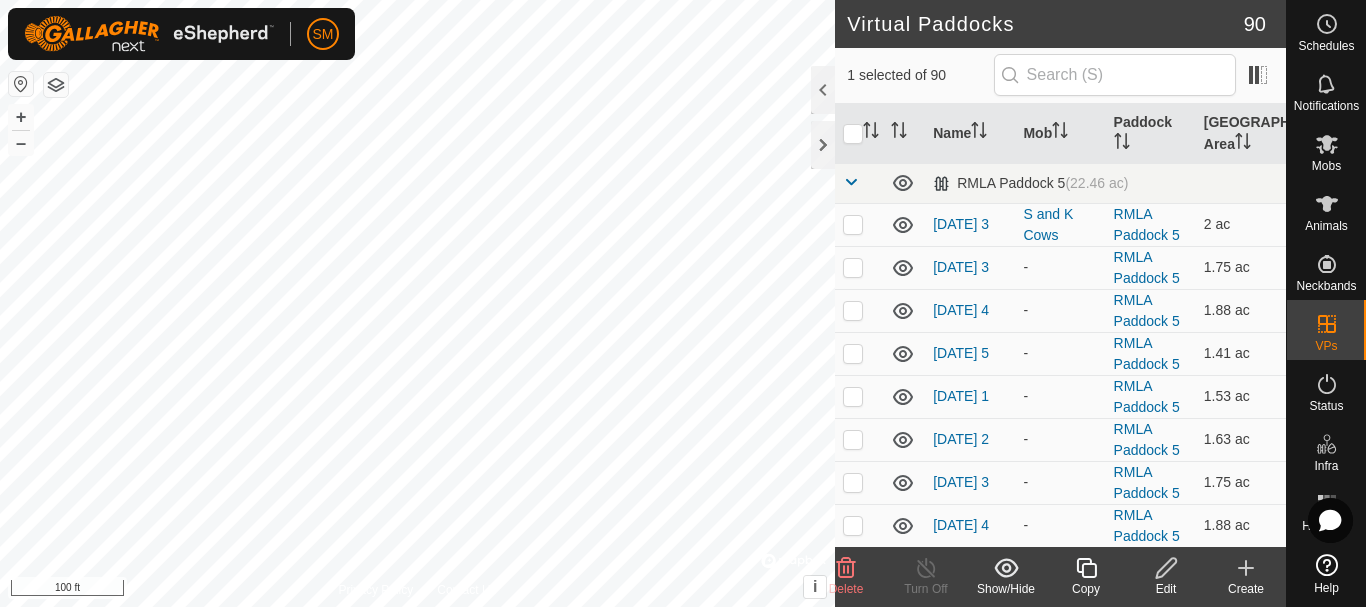 click 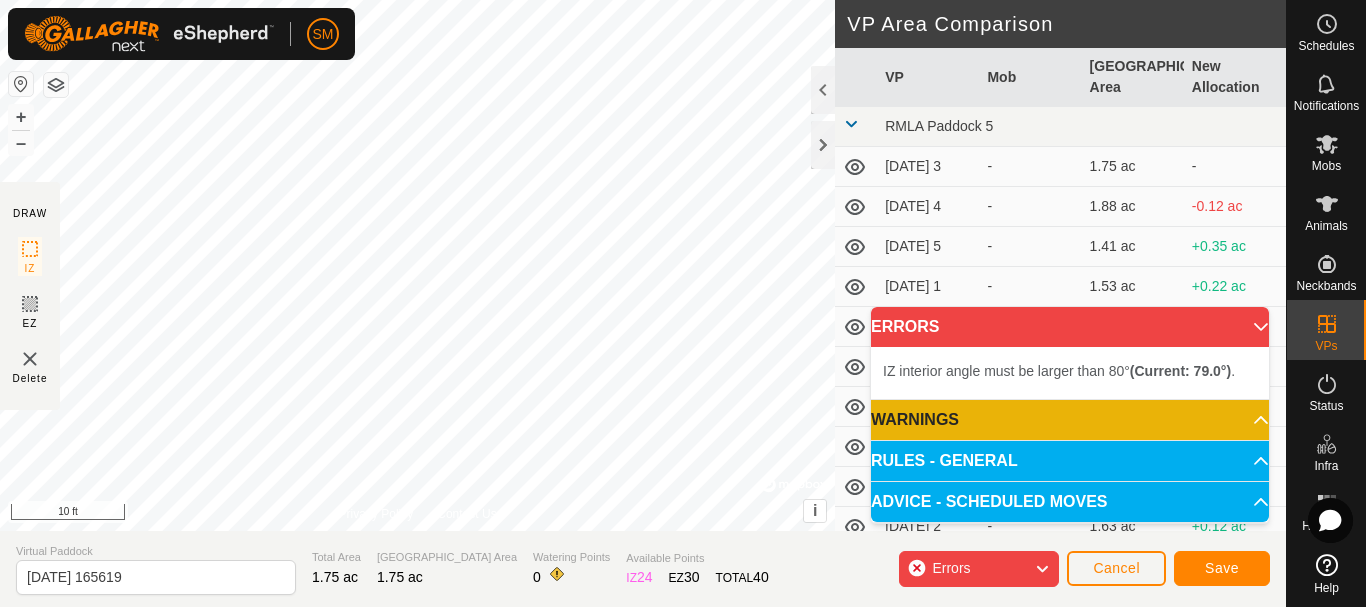 click on "IZ interior angle must be larger than 80°  (Current: 79.0°) . + – ⇧ i ©  Mapbox , ©  OpenStreetMap ,  Improve this map 10 ft" at bounding box center [417, 265] 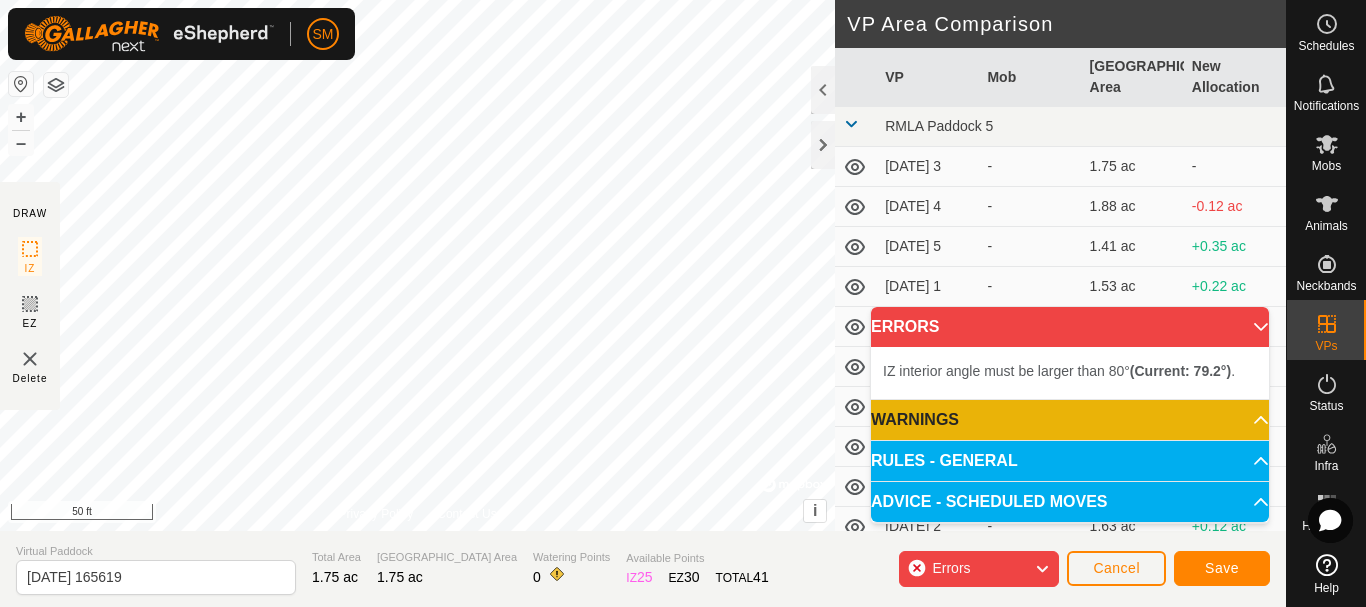 drag, startPoint x: 584, startPoint y: 366, endPoint x: 796, endPoint y: 599, distance: 315.0127 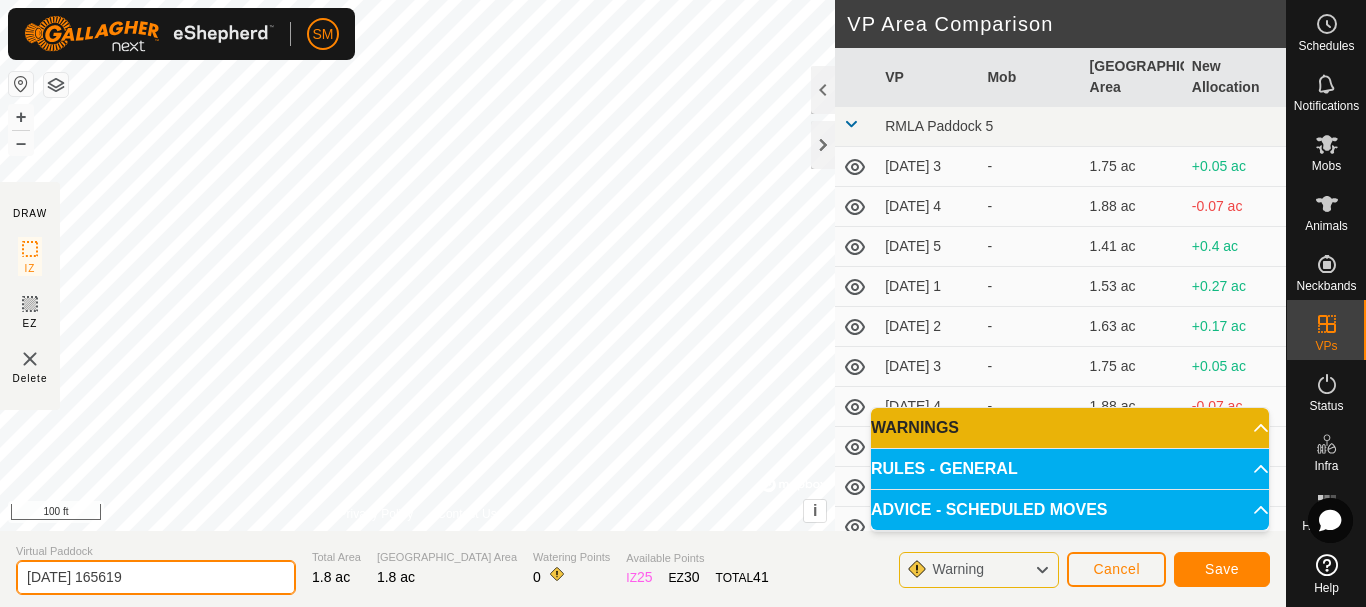 drag, startPoint x: 163, startPoint y: 572, endPoint x: 0, endPoint y: 580, distance: 163.1962 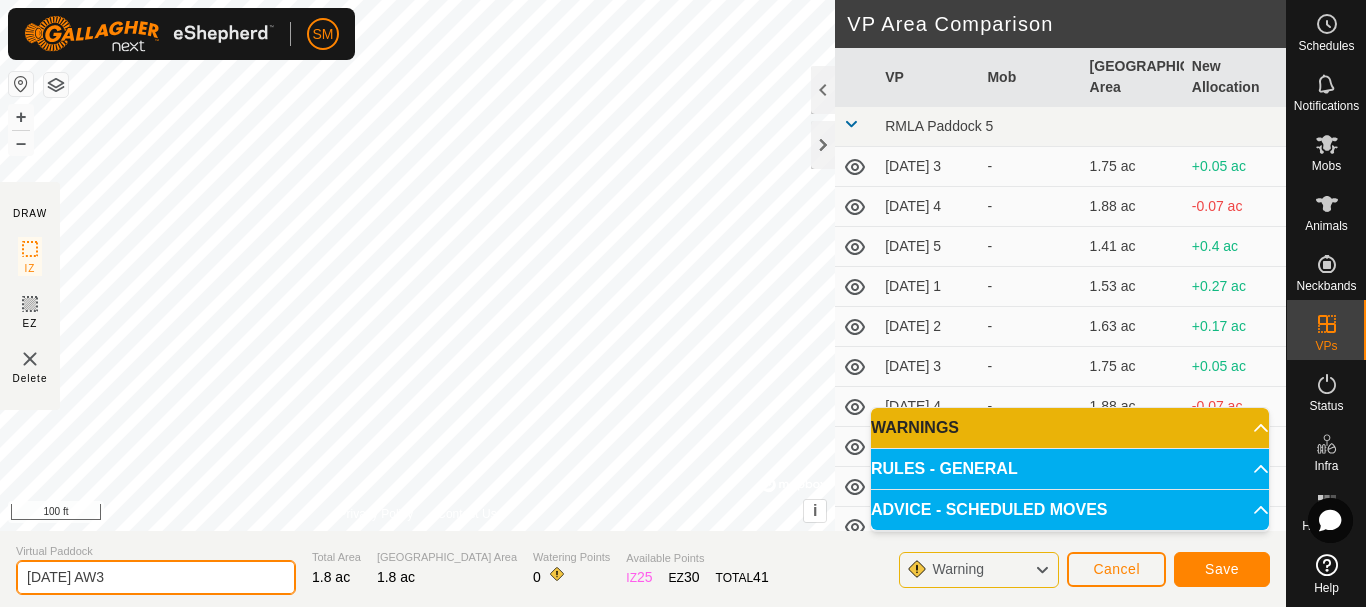 type on "[DATE] AW3" 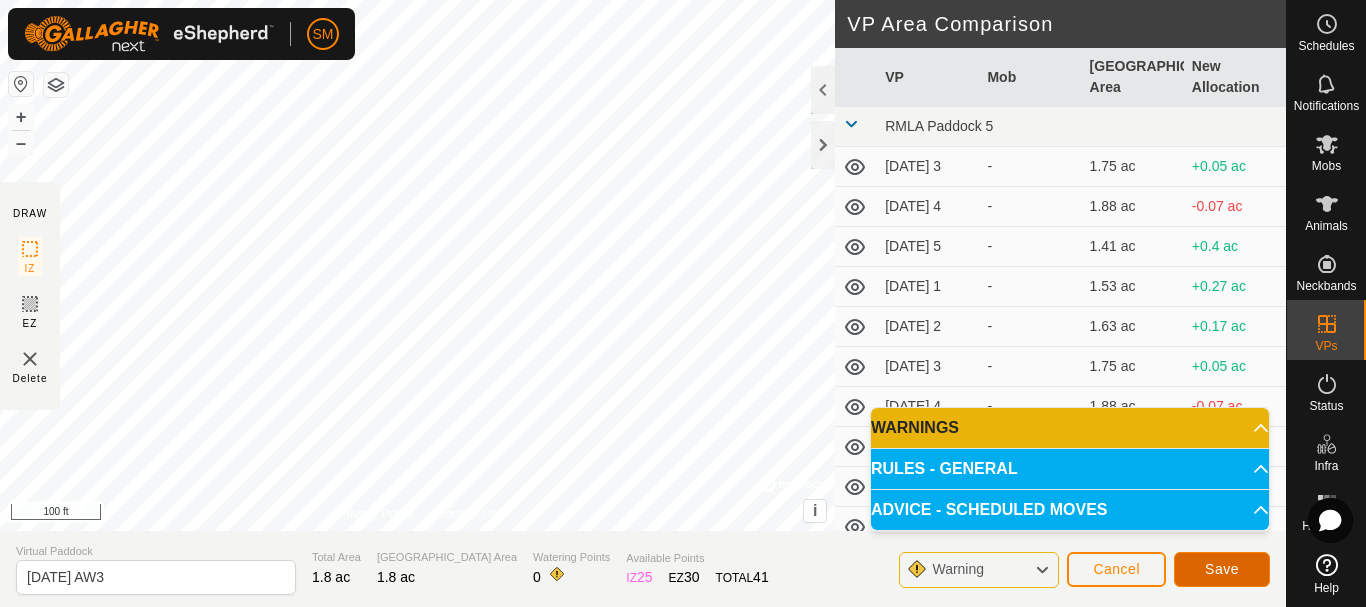 click on "Save" 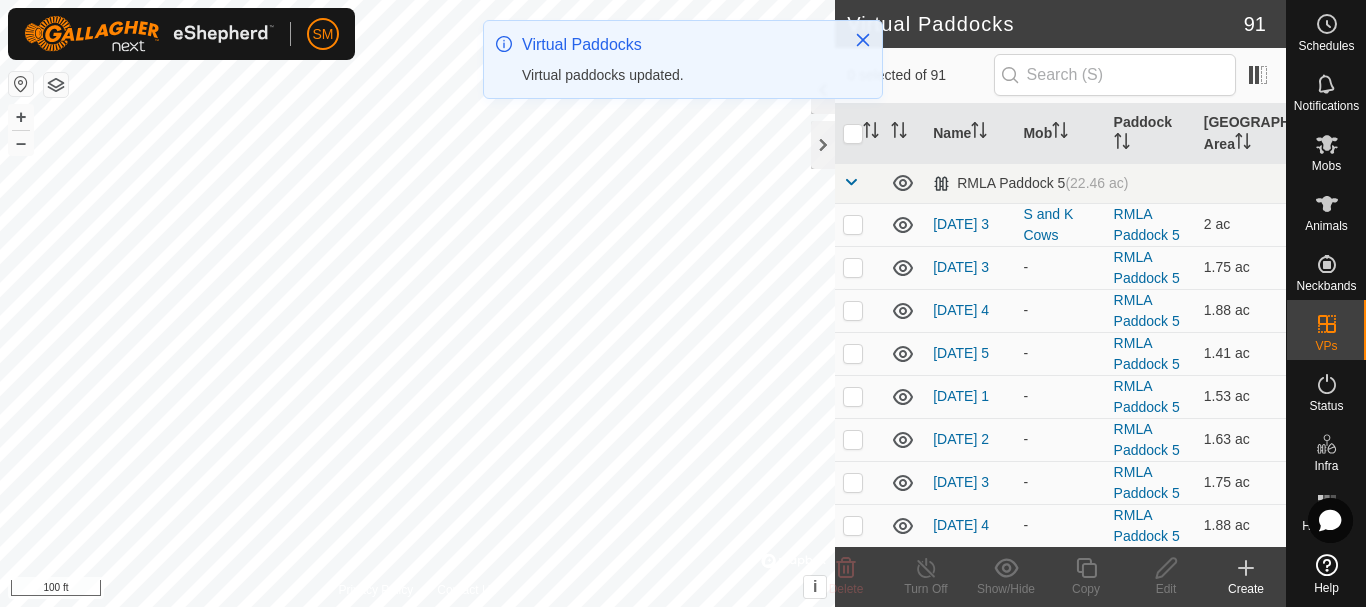 checkbox on "true" 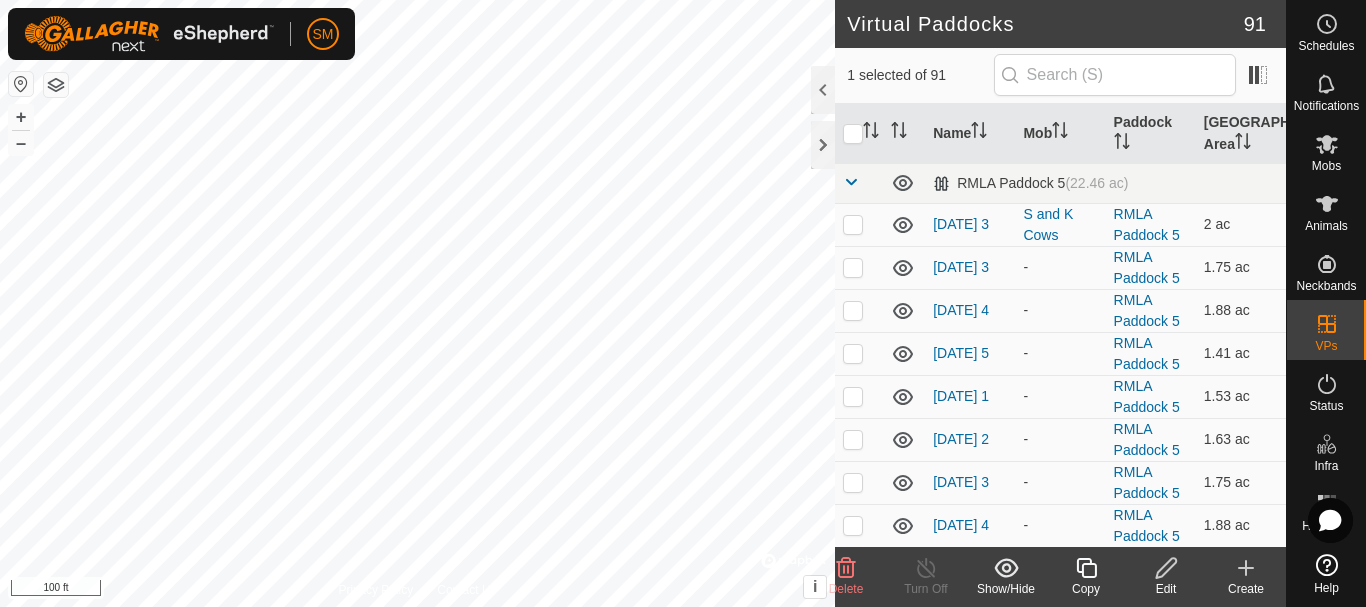 click 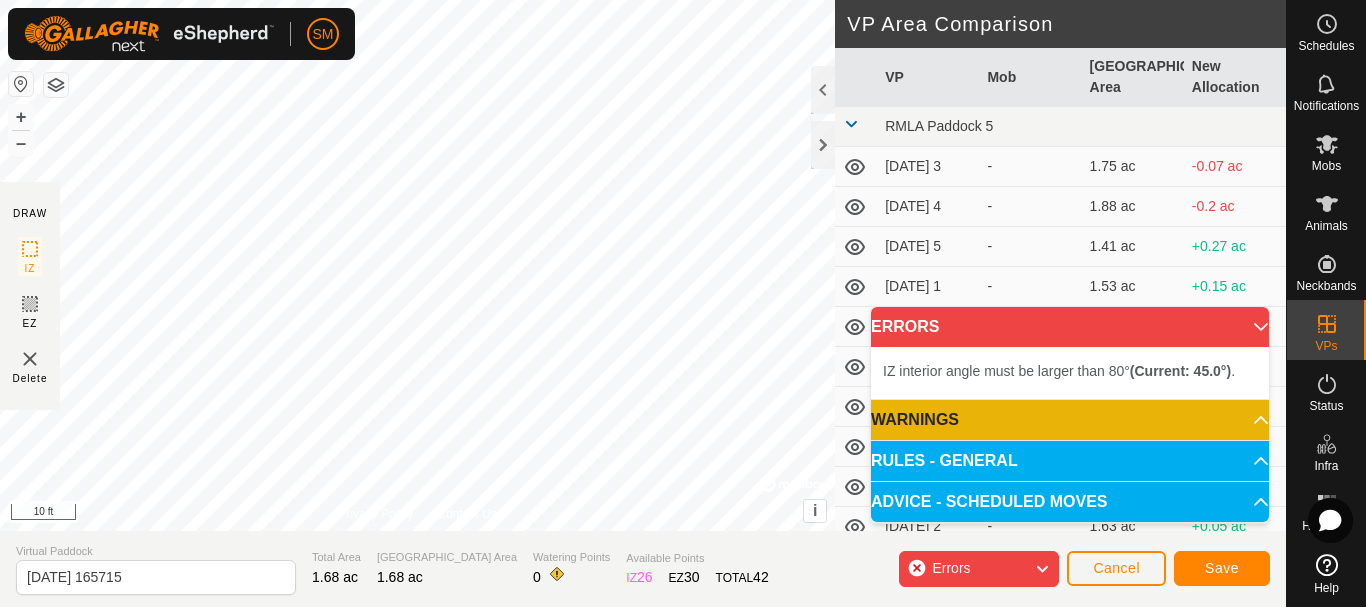 click on "DRAW IZ EZ Delete Privacy Policy Contact Us + – ⇧ i ©  Mapbox , ©  OpenStreetMap ,  Improve this map 10 ft VP Area Comparison     VP   Mob   [GEOGRAPHIC_DATA] Area   New Allocation  RMLA Paddock 5  [DATE] 3  -  1.75 ac  -0.07 ac  [DATE] 4  -  1.88 ac  -0.2 ac  [DATE] 5  -  1.41 ac  +0.27 ac  [DATE] 1  -  1.53 ac  +0.15 ac  [DATE] 2  -  1.63 ac  +0.05 ac  [DATE] 3  -  1.75 ac  -0.07 ac  [DATE] 4  -  1.88 ac  -0.2 ac  [DATE] 5  -  1.41 ac  +0.27 ac  [DATE] 1  -  1.53 ac  +0.15 ac  [DATE] 2  -  1.63 ac  +0.05 ac  [DATE] 3  -  1.75 ac  -0.07 ac  [DATE] 4  -  1.88 ac  -0.2 ac  [DATE] 5  -  1.41 ac  +0.27 ac  [DATE] 1  -  1.53 ac  +0.15 ac  [DATE] 2  -  1.66 ac  +0.02 ac  [DATE] 3  -  1.75 ac  -0.07 ac  [DATE] 4  -  1.88 ac  -0.2 ac  [DATE] 5  -  1.41 ac  +0.27 ac  [DATE] 6  -  1.66 ac  +0.02 ac  [DATE] 1  -  1.75 ac  -0.07 ac  [DATE] 2  -  1.88 ac  -0.2 ac  [DATE] 3   S and K Cows   2 ac  -0.32 ac  [DATE] 4  -  2.15 ac  - - - -" 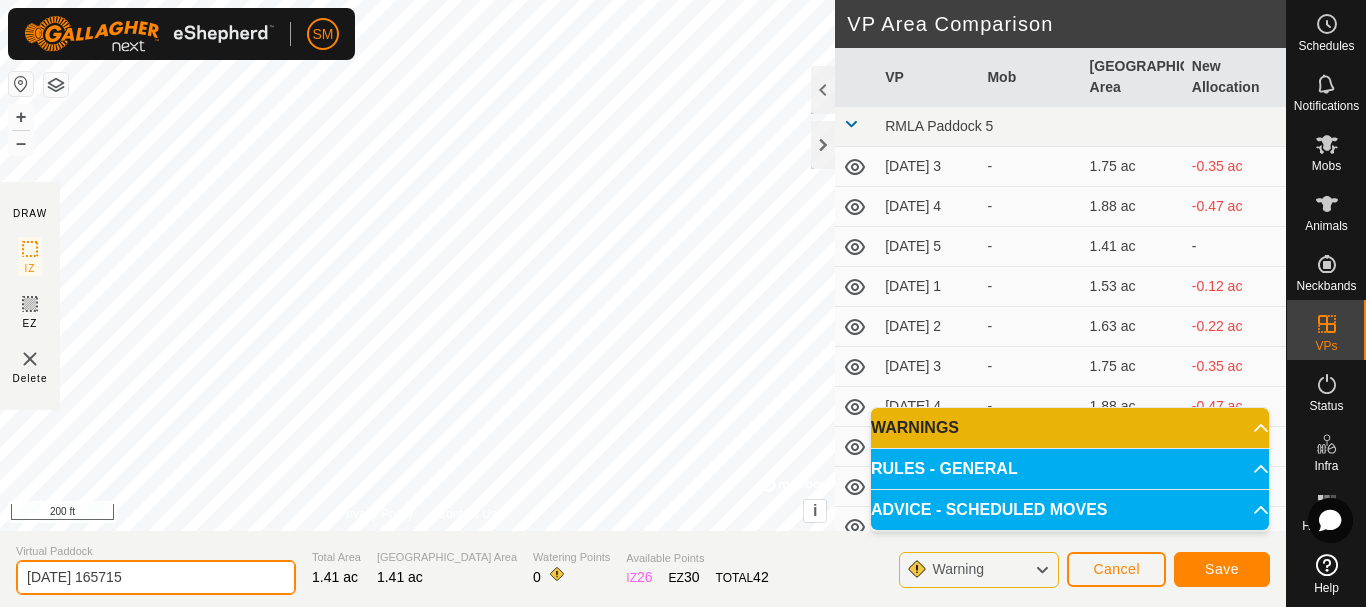 drag, startPoint x: 170, startPoint y: 565, endPoint x: 0, endPoint y: 551, distance: 170.5755 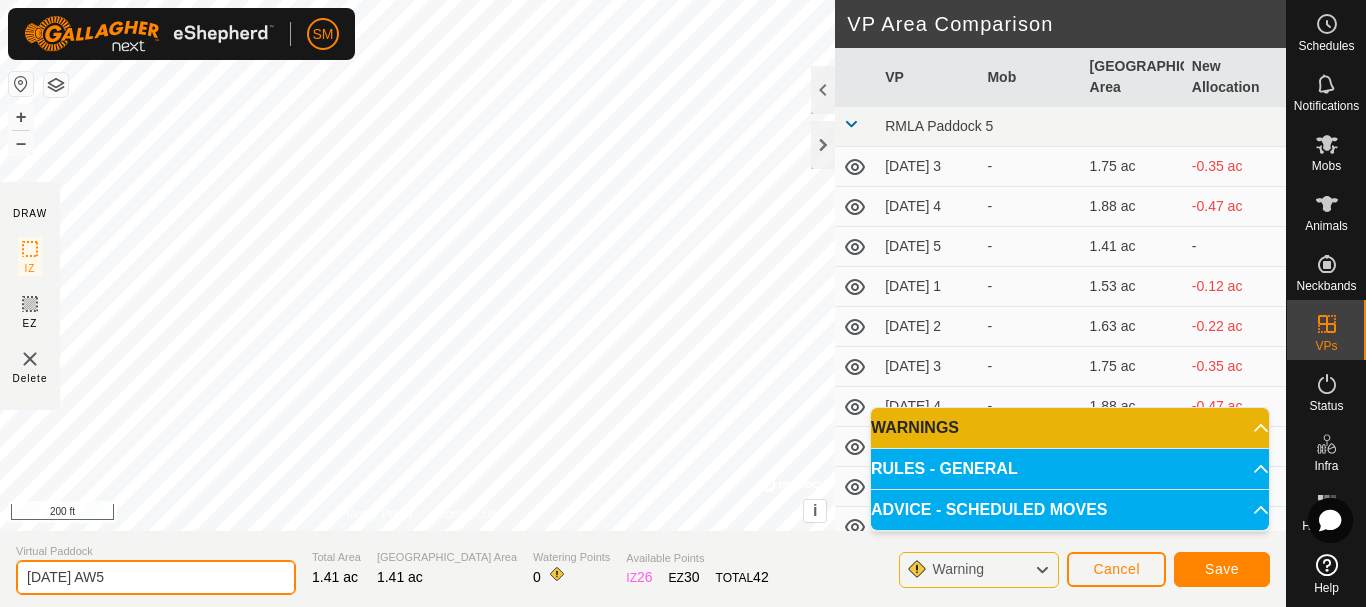 type on "[DATE] AW5" 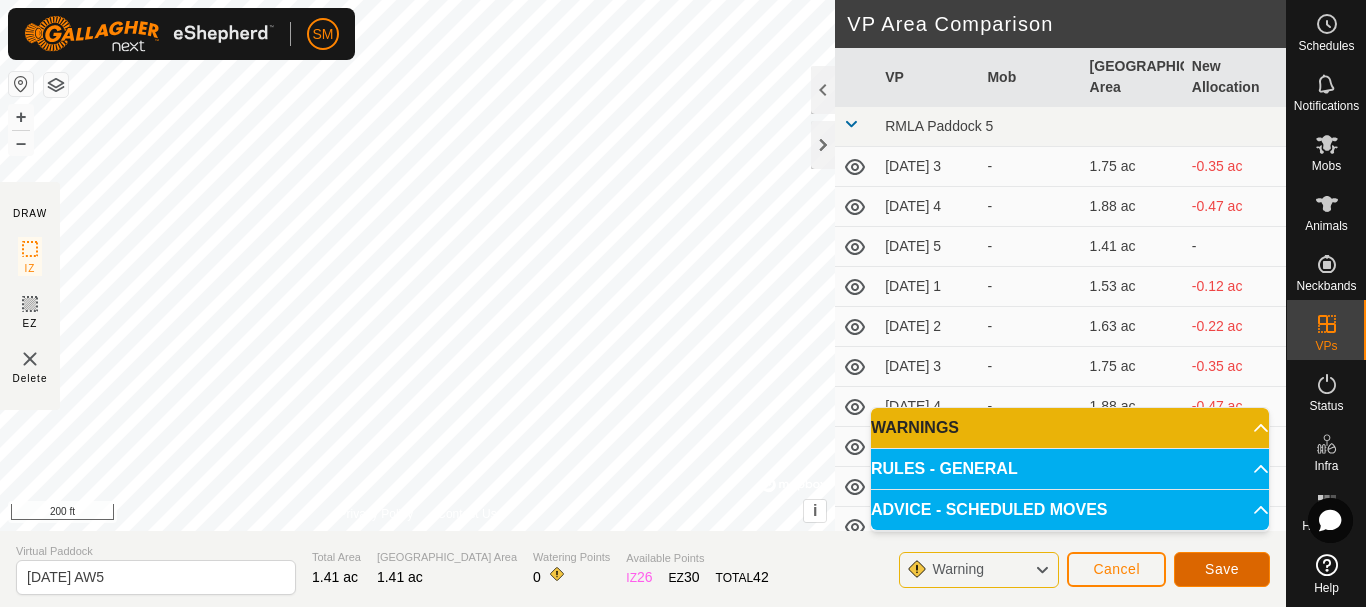 click on "Save" 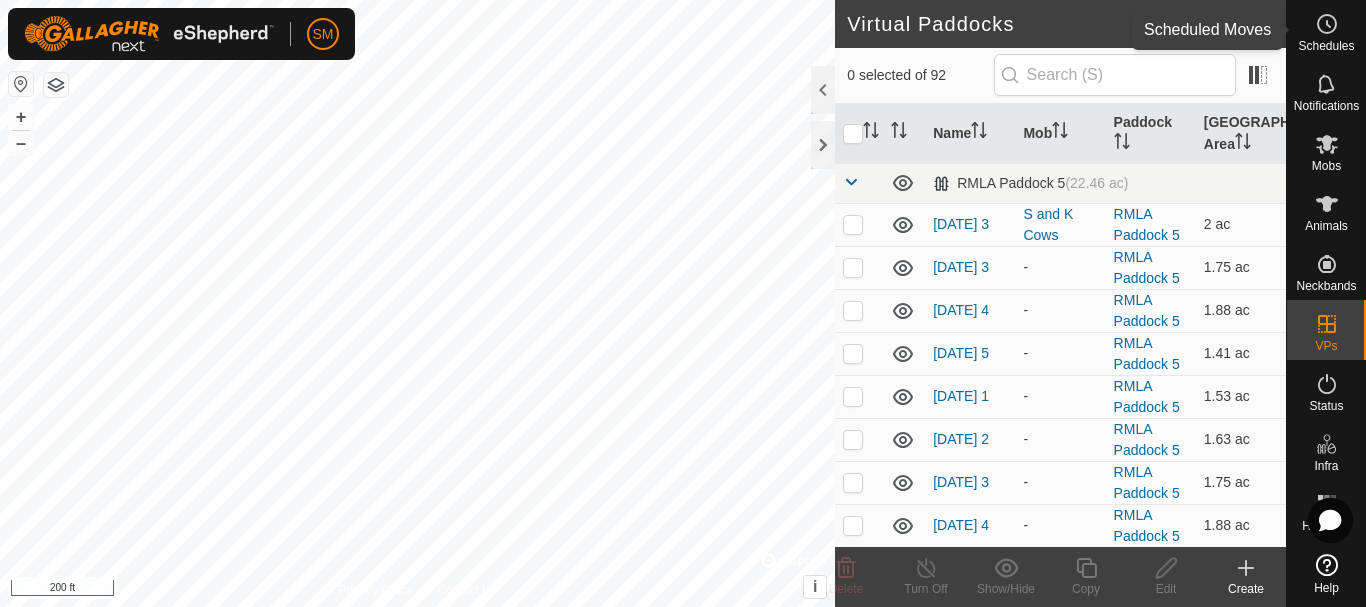 click on "Schedules" at bounding box center [1326, 46] 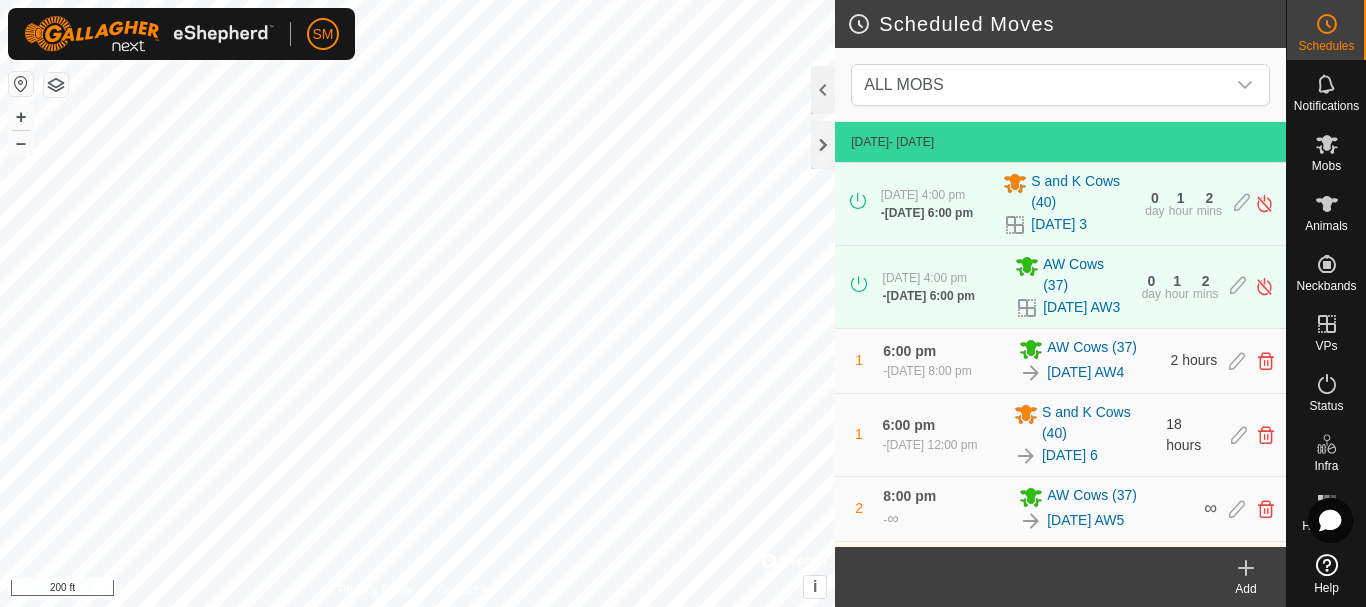 click 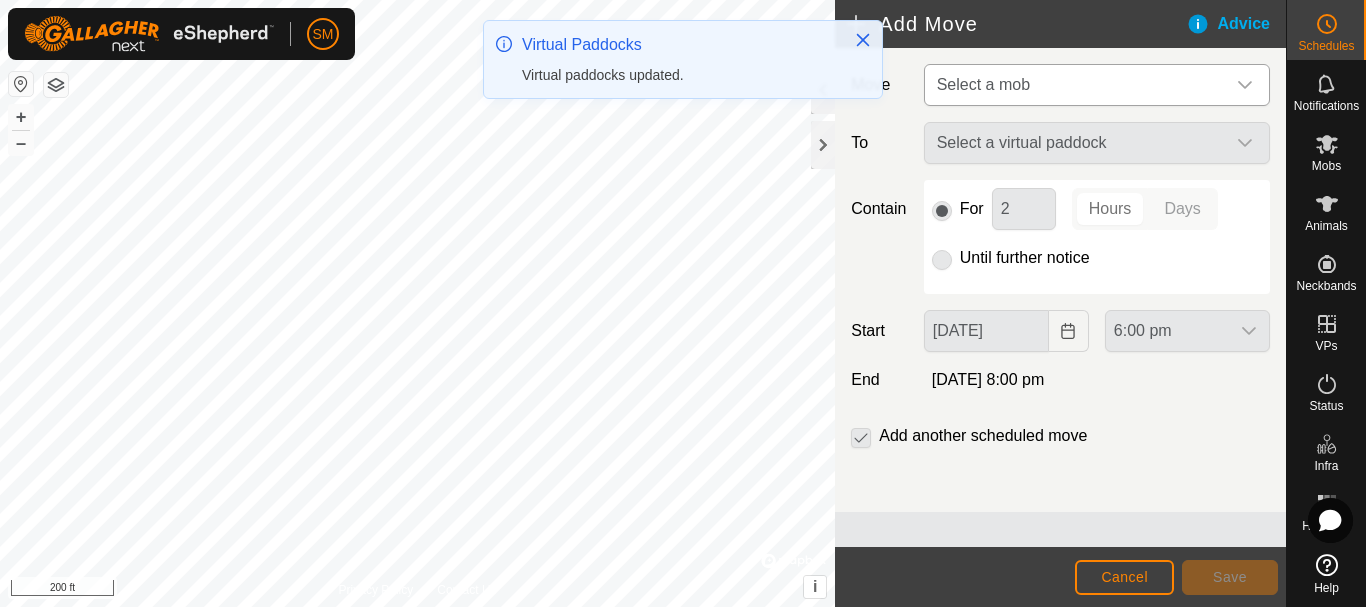 click on "Select a mob" at bounding box center (1077, 85) 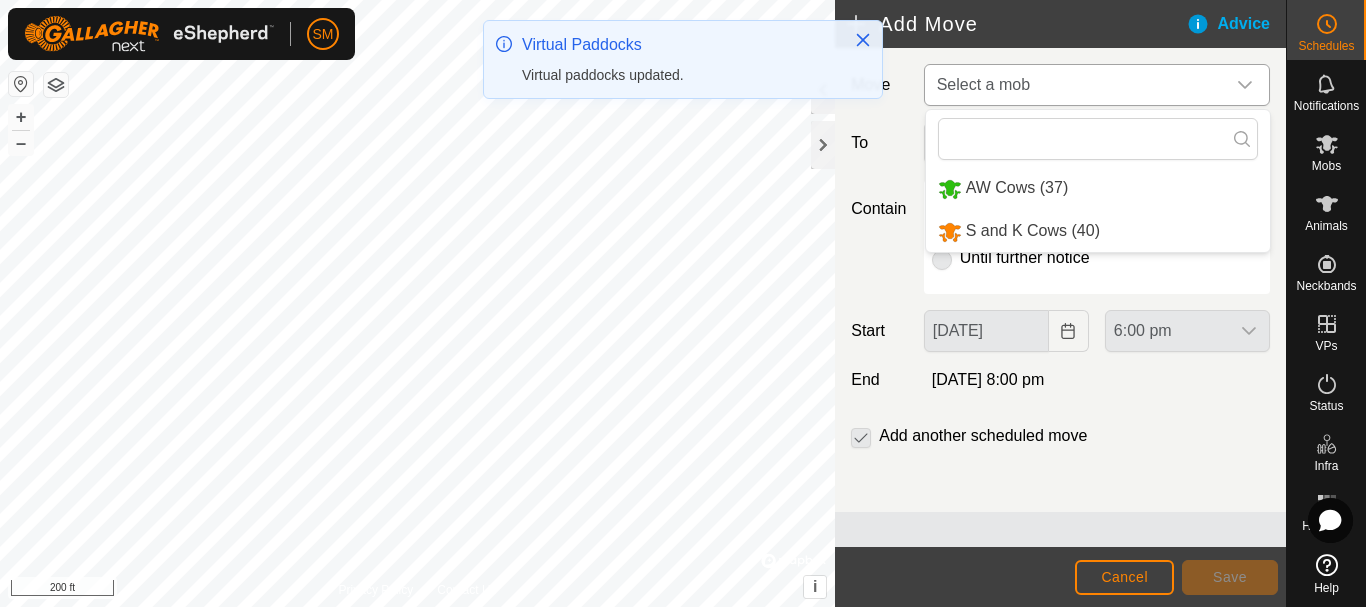 click on "AW Cows (37)" at bounding box center [1098, 188] 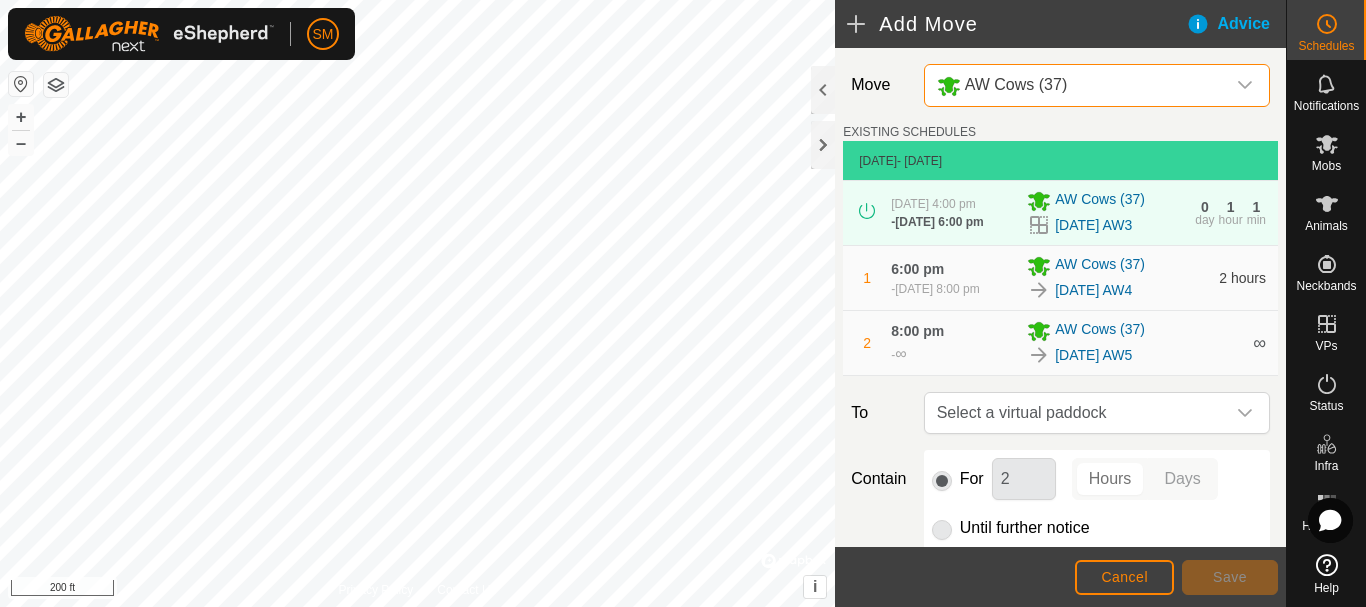 scroll, scrollTop: 100, scrollLeft: 0, axis: vertical 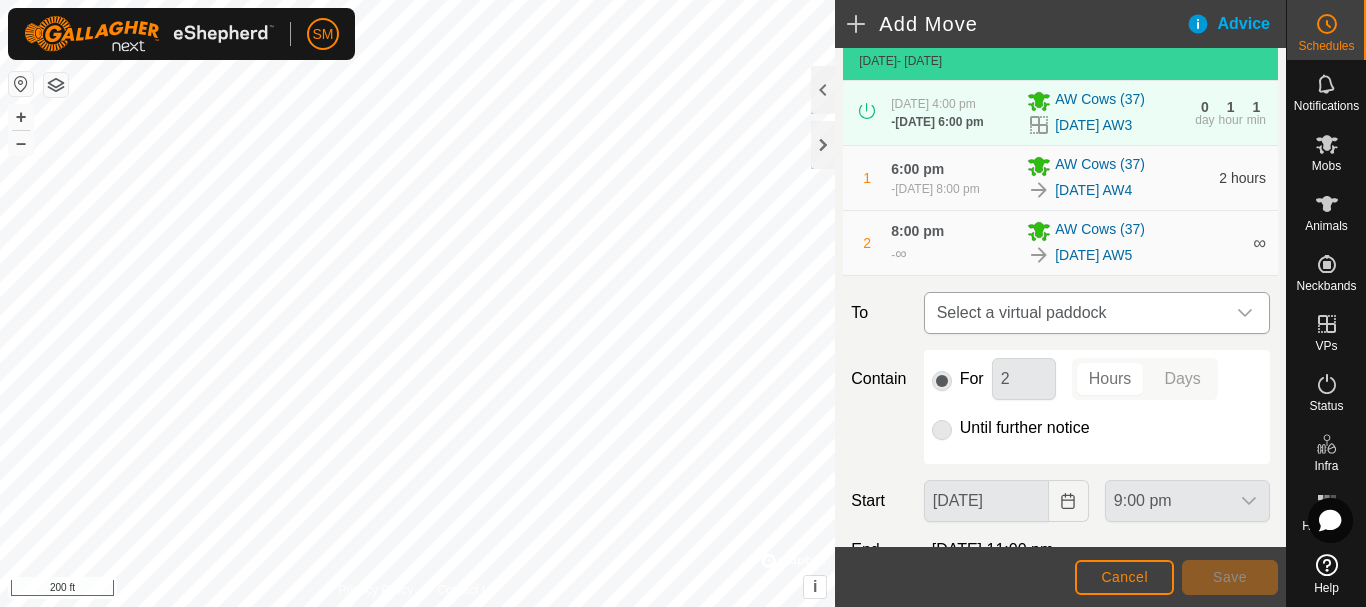 click 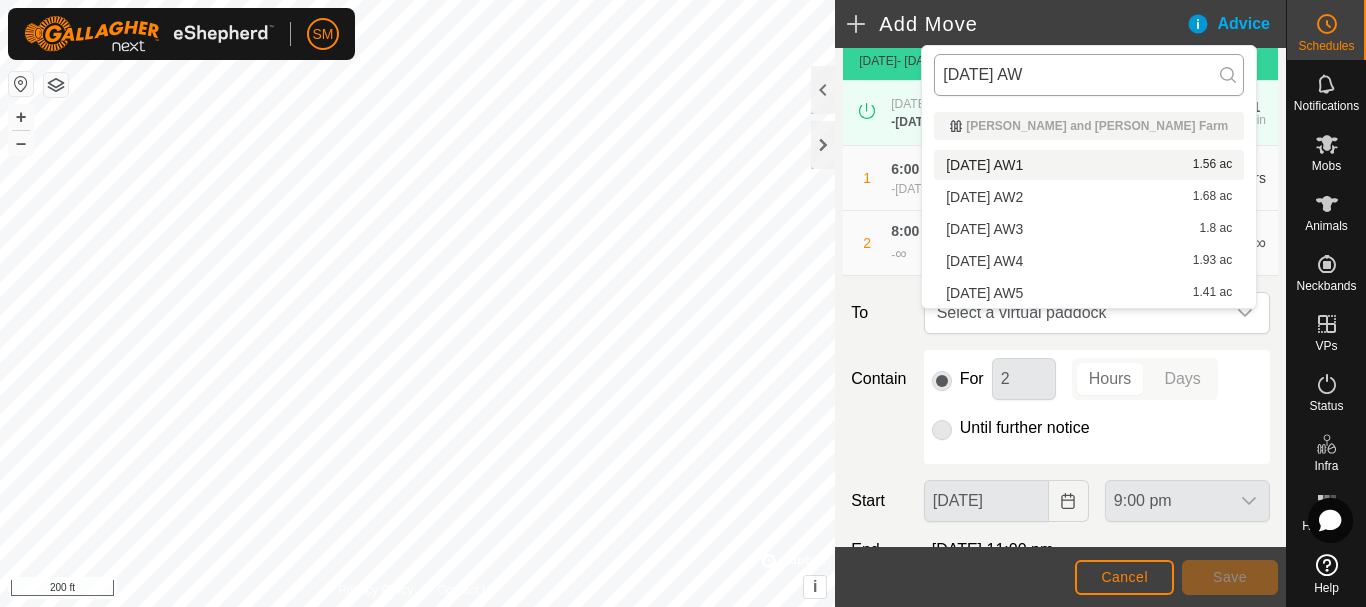 click on "[DATE] AW" at bounding box center [1089, 75] 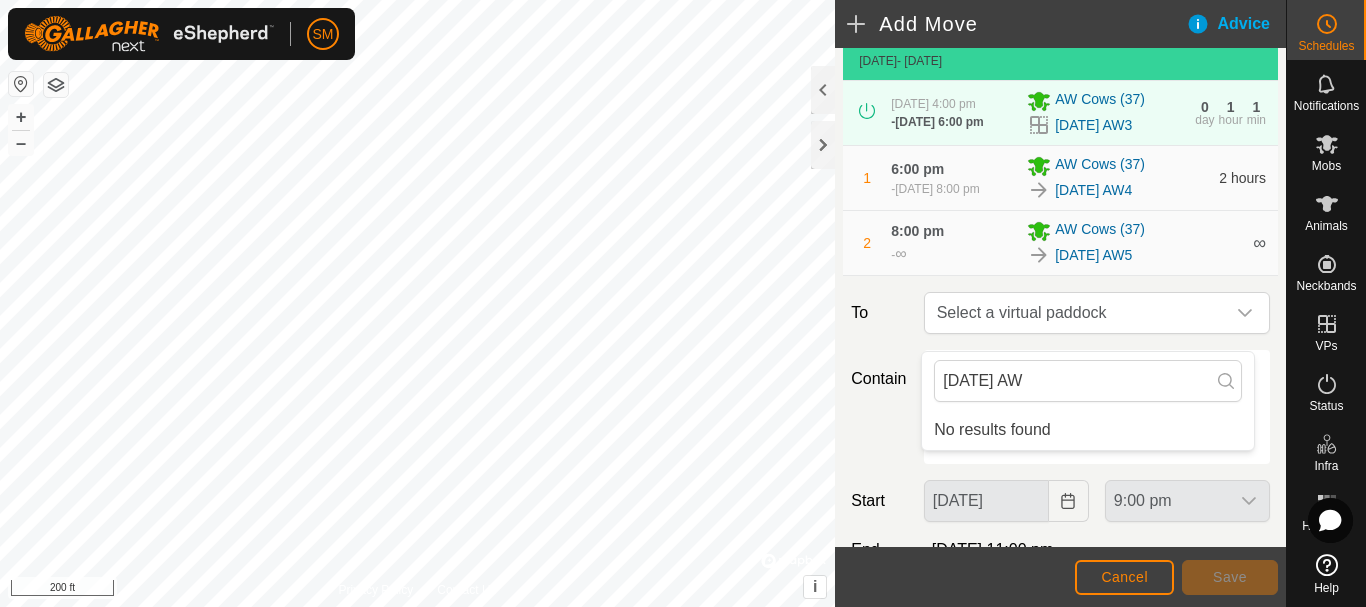 type on "[DATE] AW" 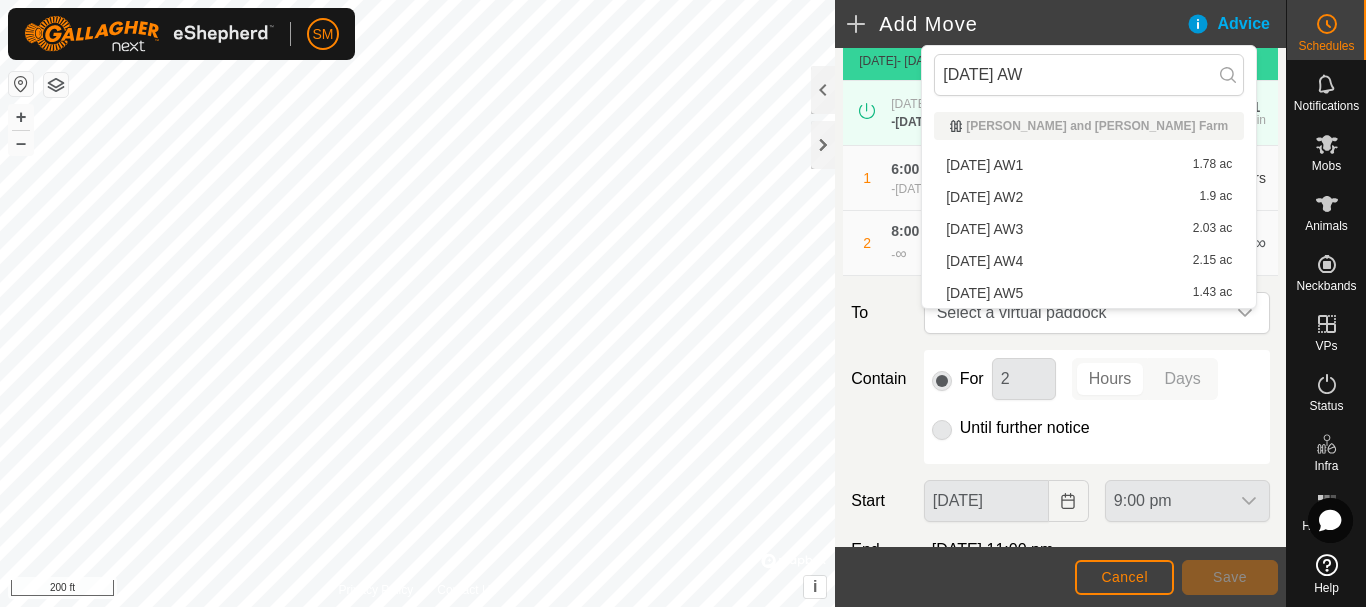 drag, startPoint x: 1028, startPoint y: 75, endPoint x: 906, endPoint y: 83, distance: 122.26202 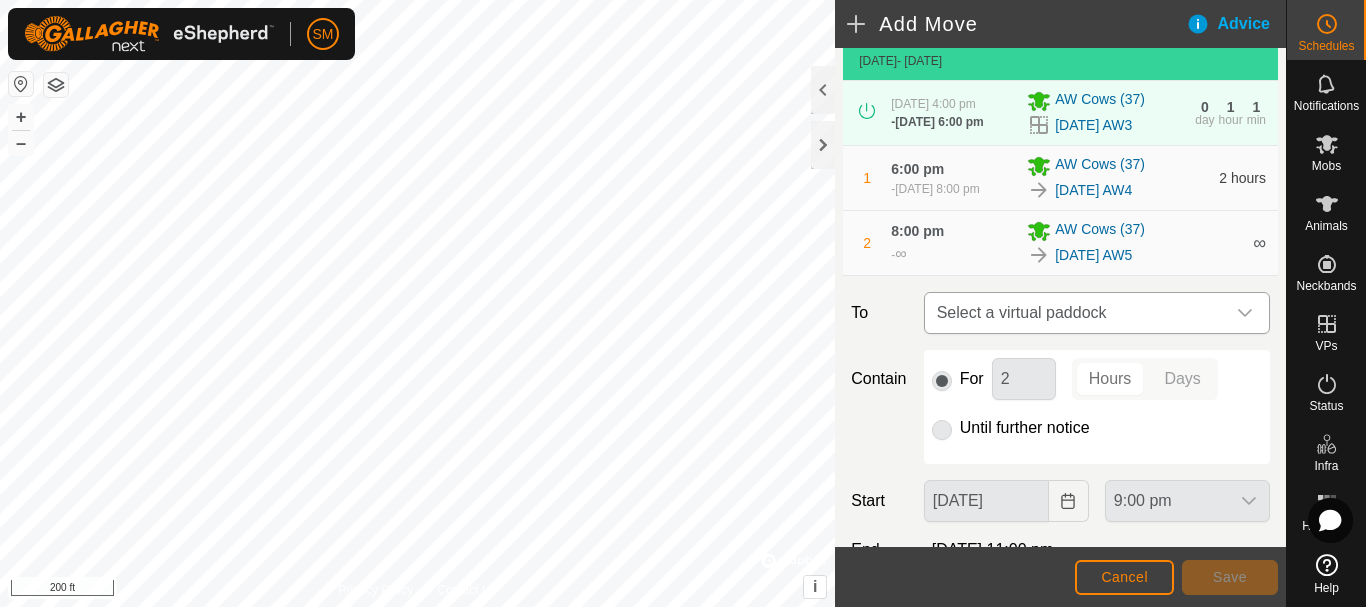 click on "Select a virtual paddock" at bounding box center (1077, 313) 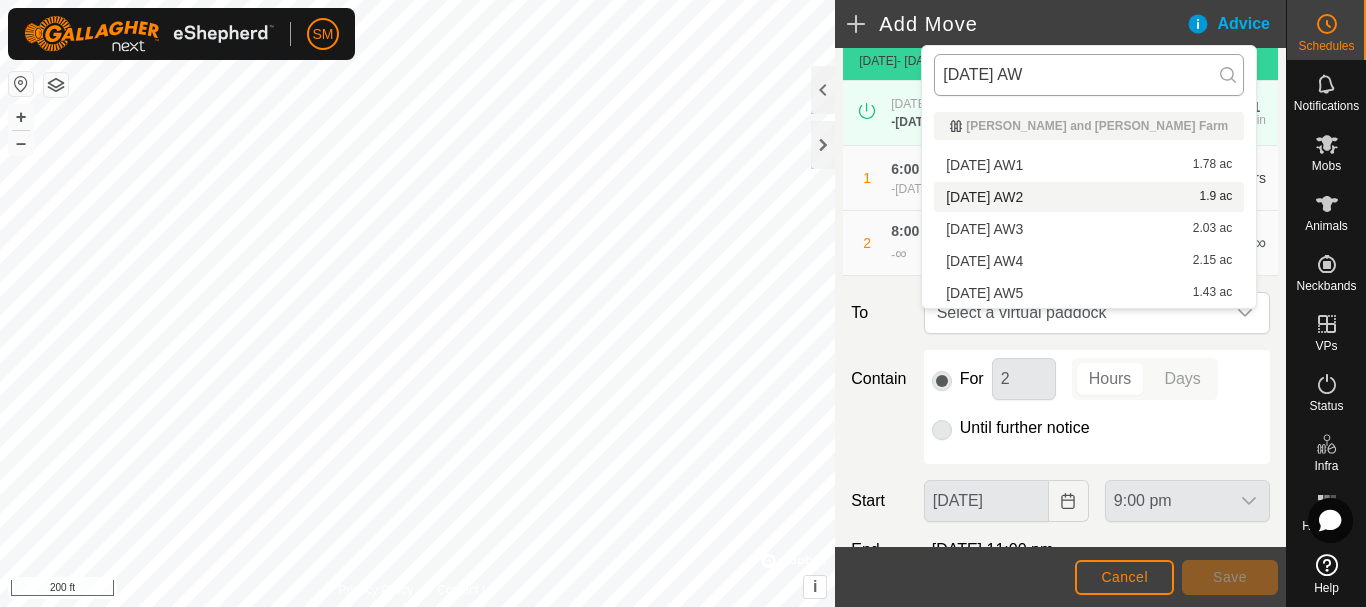 drag, startPoint x: 1076, startPoint y: 70, endPoint x: 942, endPoint y: 67, distance: 134.03358 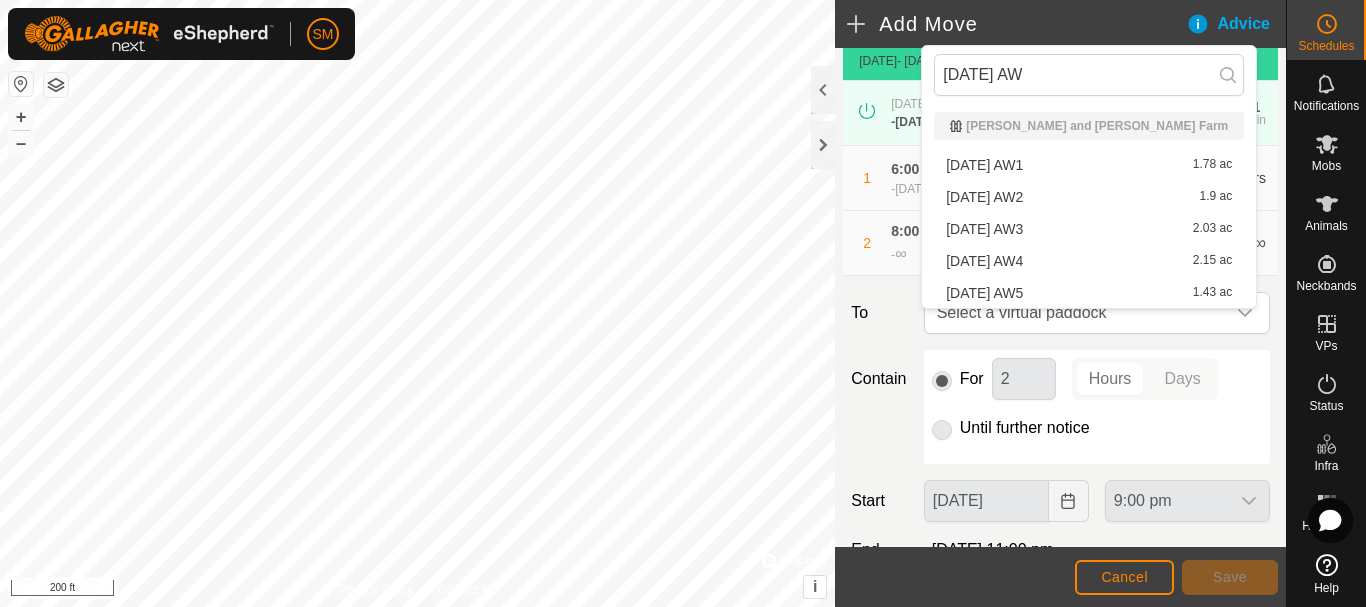 click on "[DATE] AW1  1.78 ac" at bounding box center (1089, 165) 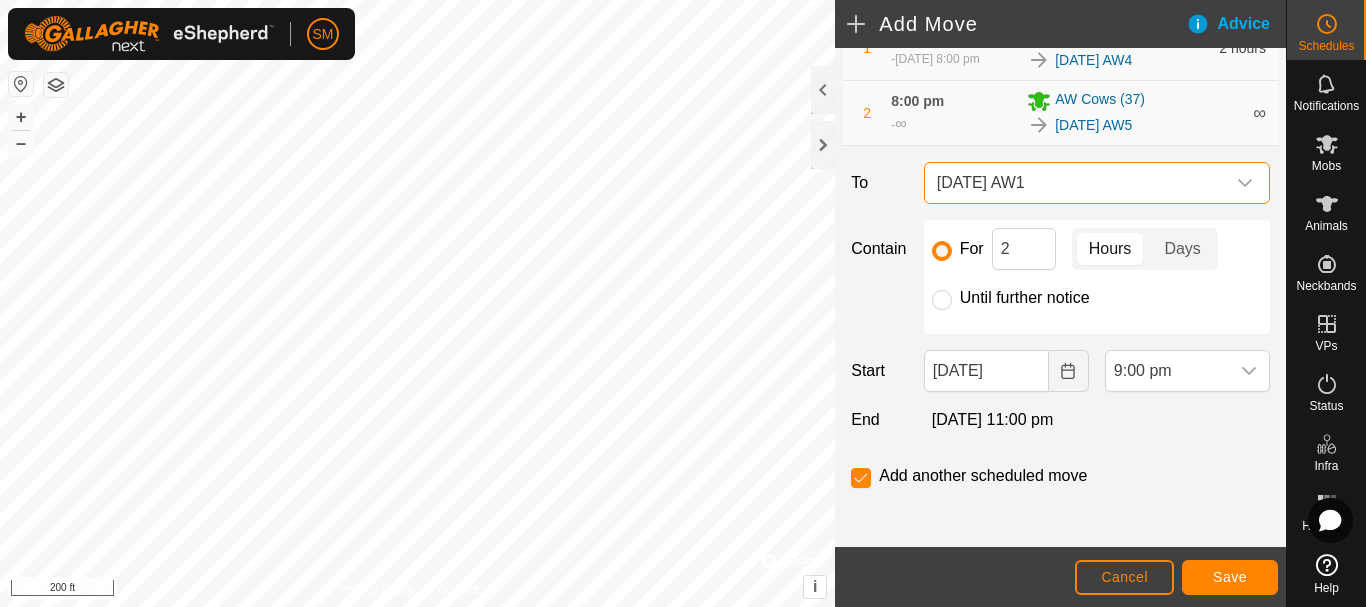 scroll, scrollTop: 250, scrollLeft: 0, axis: vertical 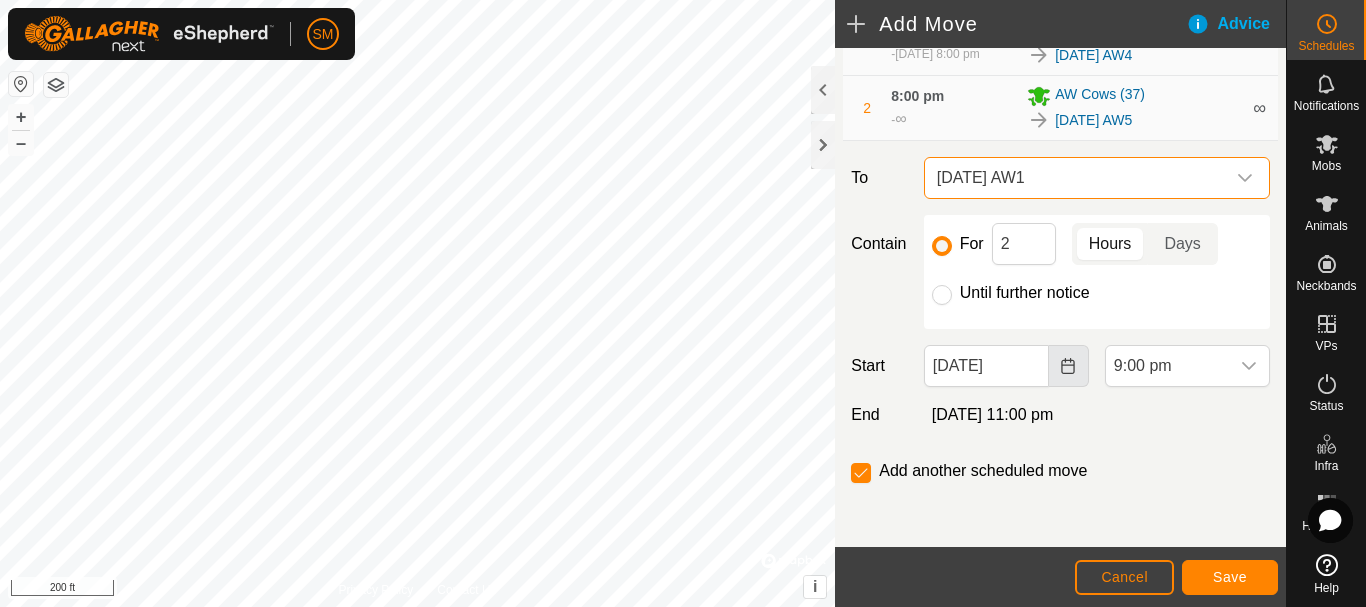 click 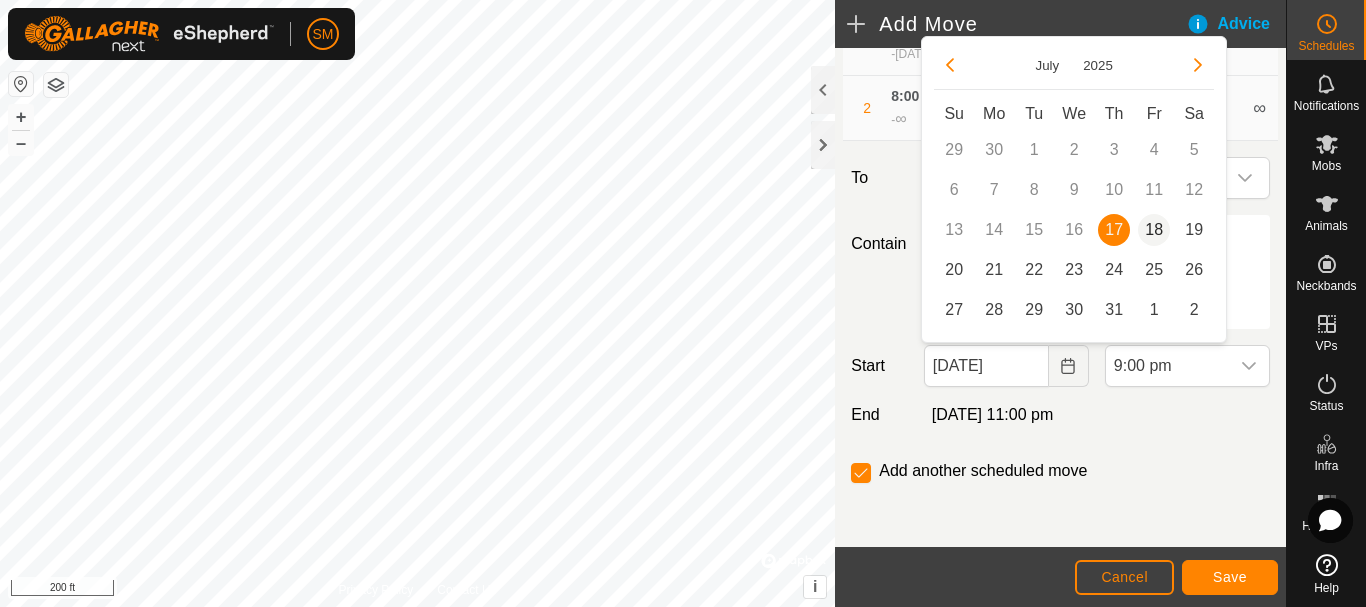 click on "18" at bounding box center (1154, 230) 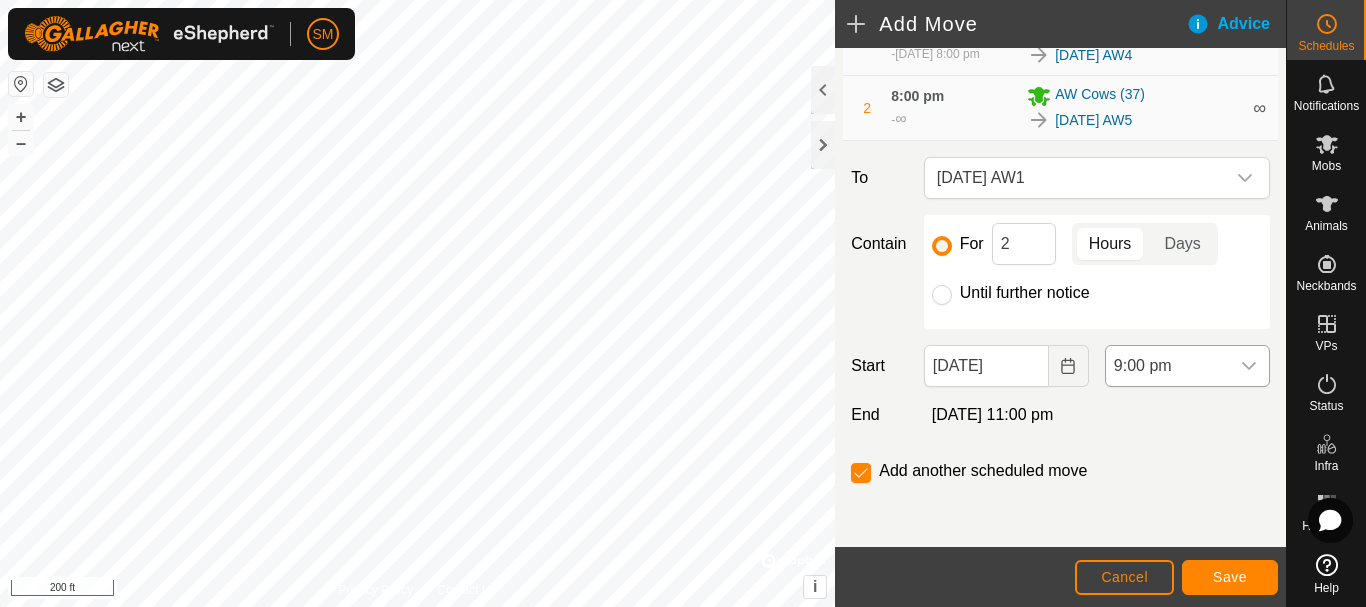 click at bounding box center (1249, 366) 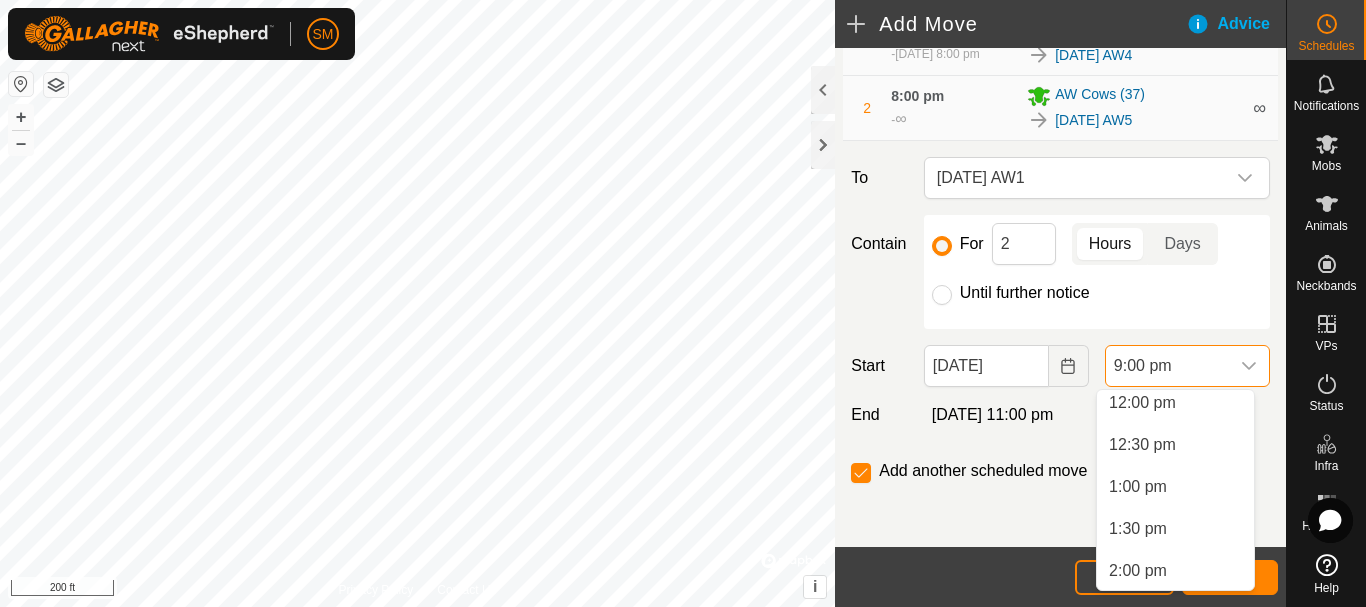 scroll, scrollTop: 996, scrollLeft: 0, axis: vertical 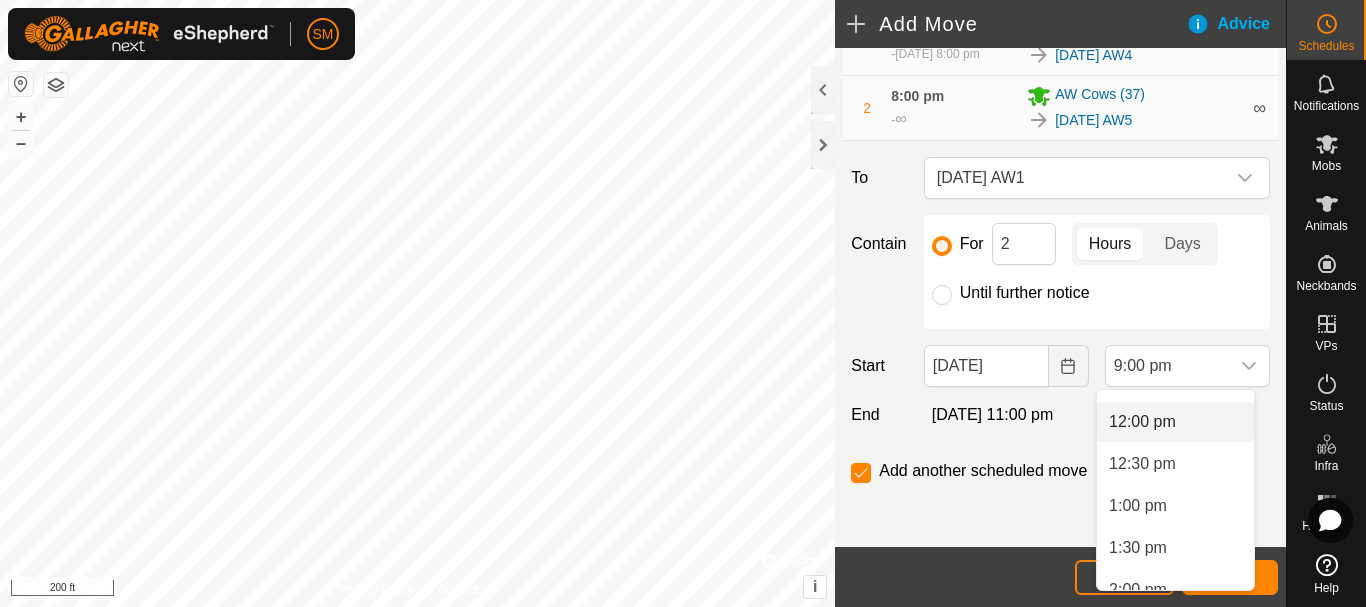 click on "12:00 pm" at bounding box center (1175, 422) 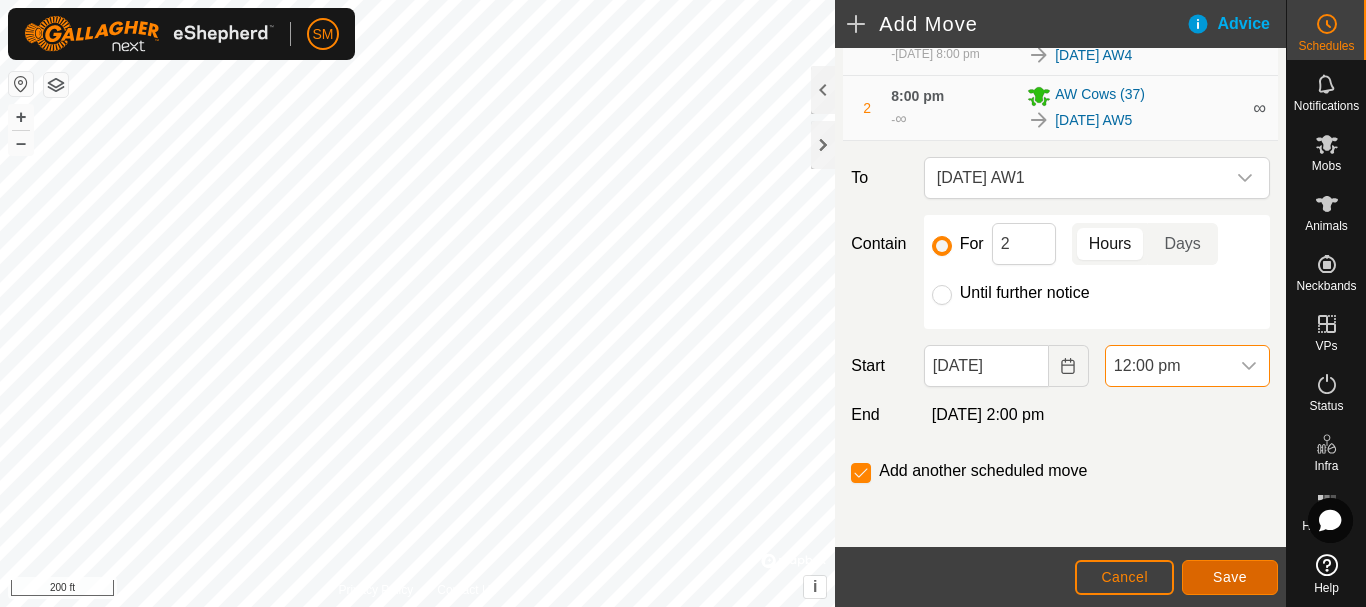 click on "Save" 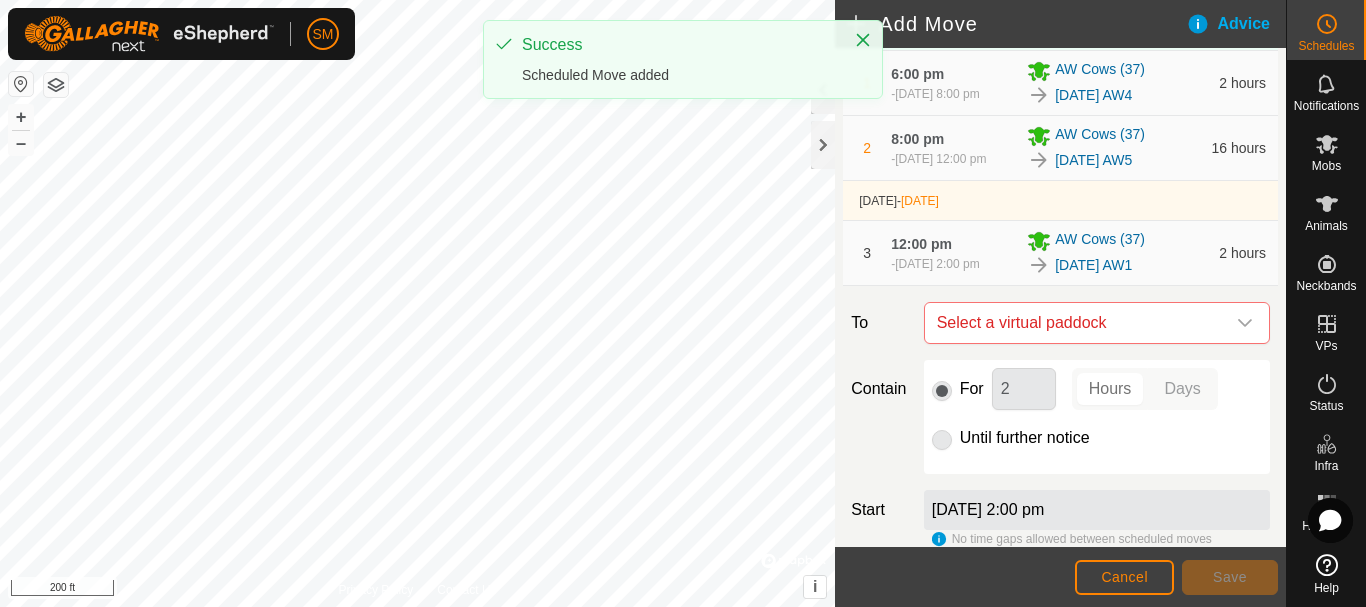 scroll, scrollTop: 200, scrollLeft: 0, axis: vertical 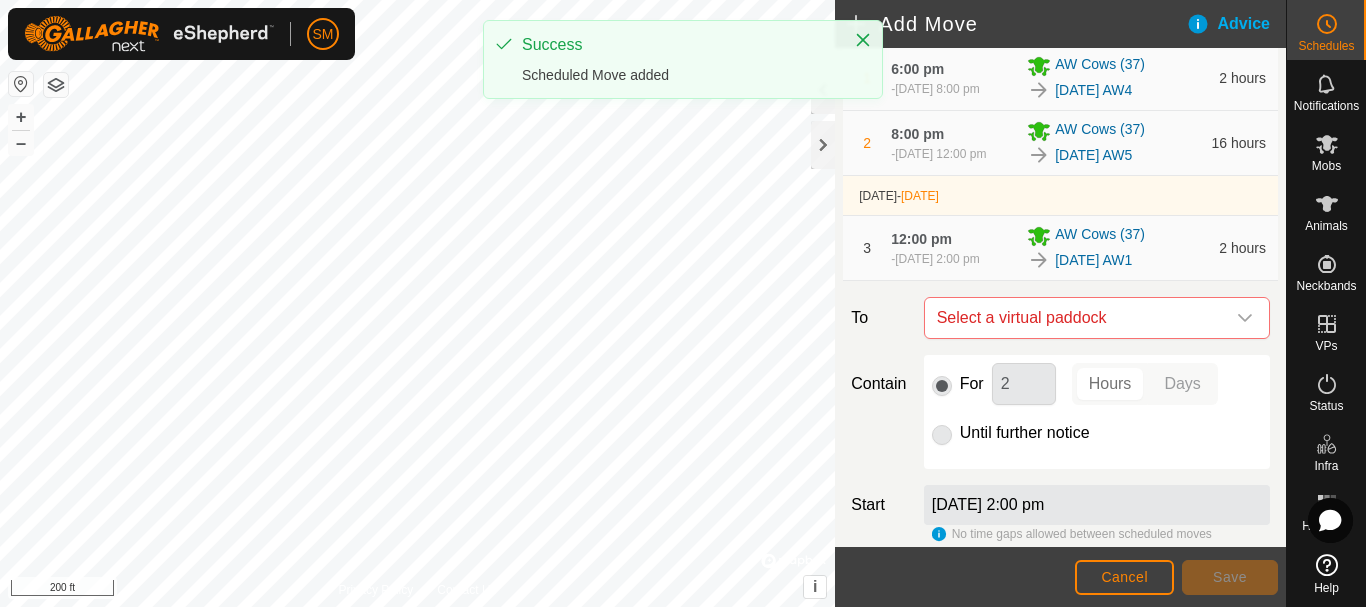 click 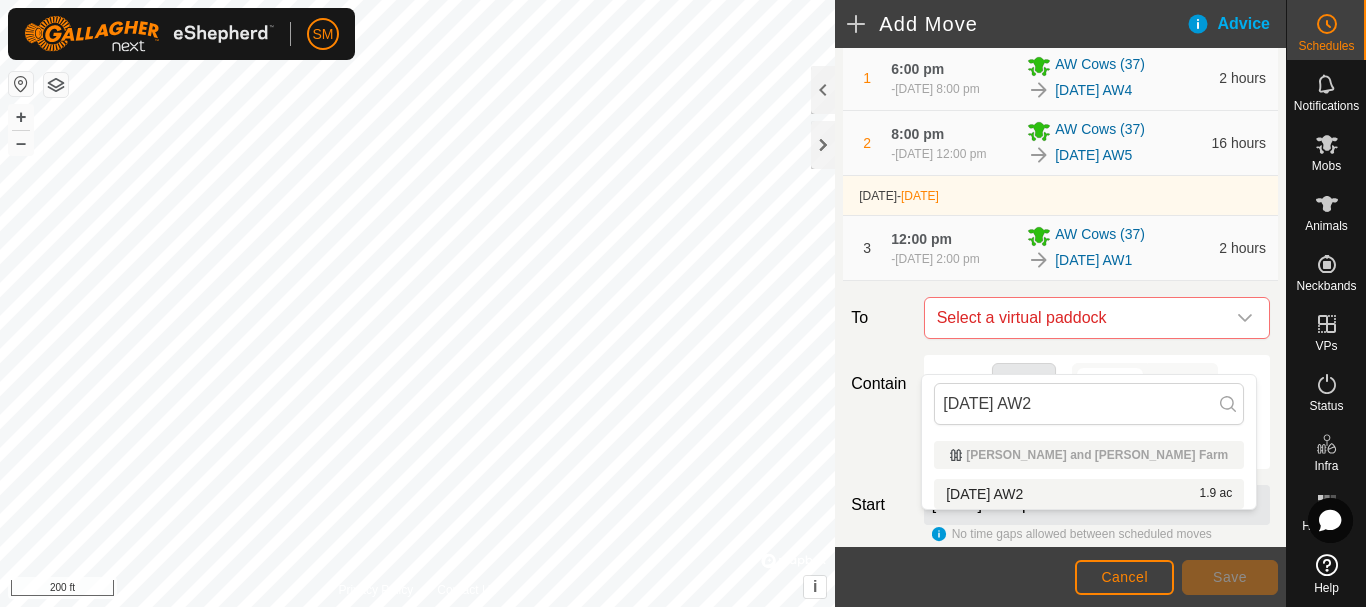 type on "[DATE] AW2" 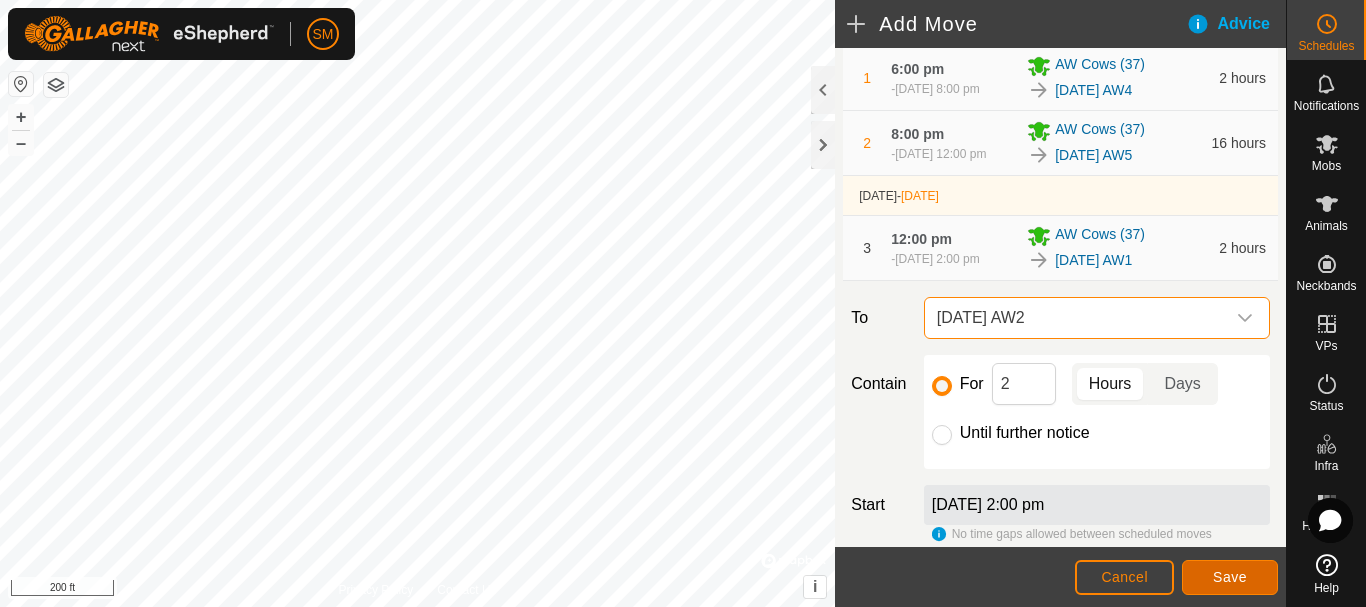 click on "Save" 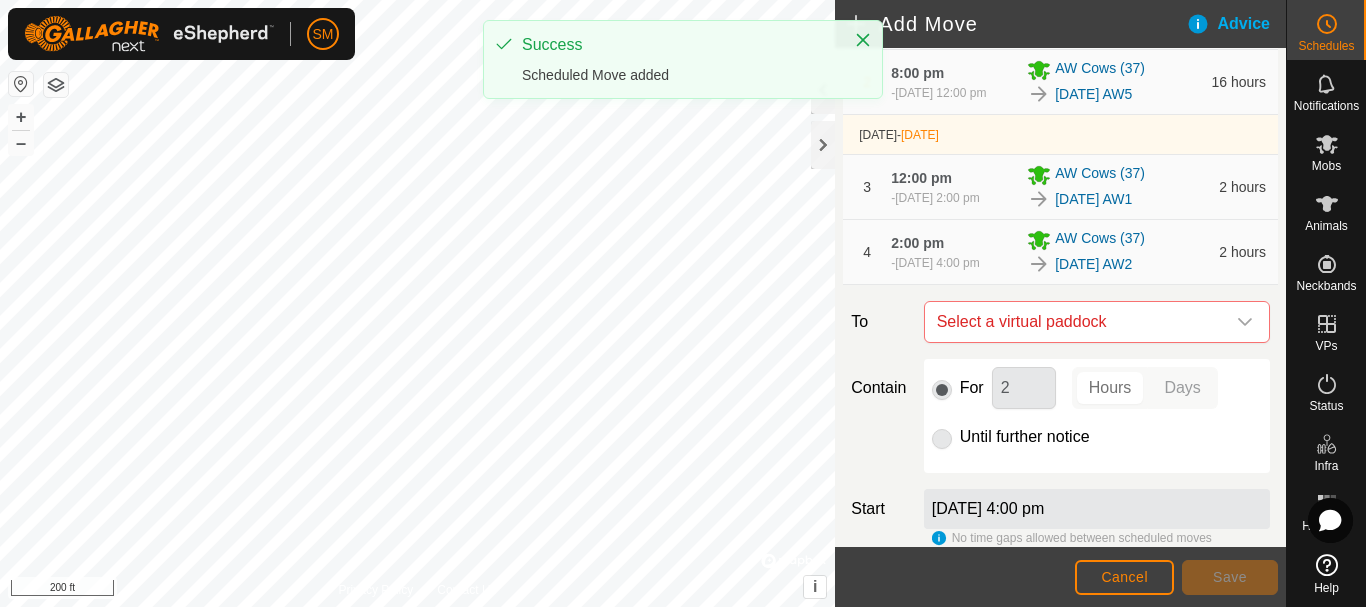 scroll, scrollTop: 300, scrollLeft: 0, axis: vertical 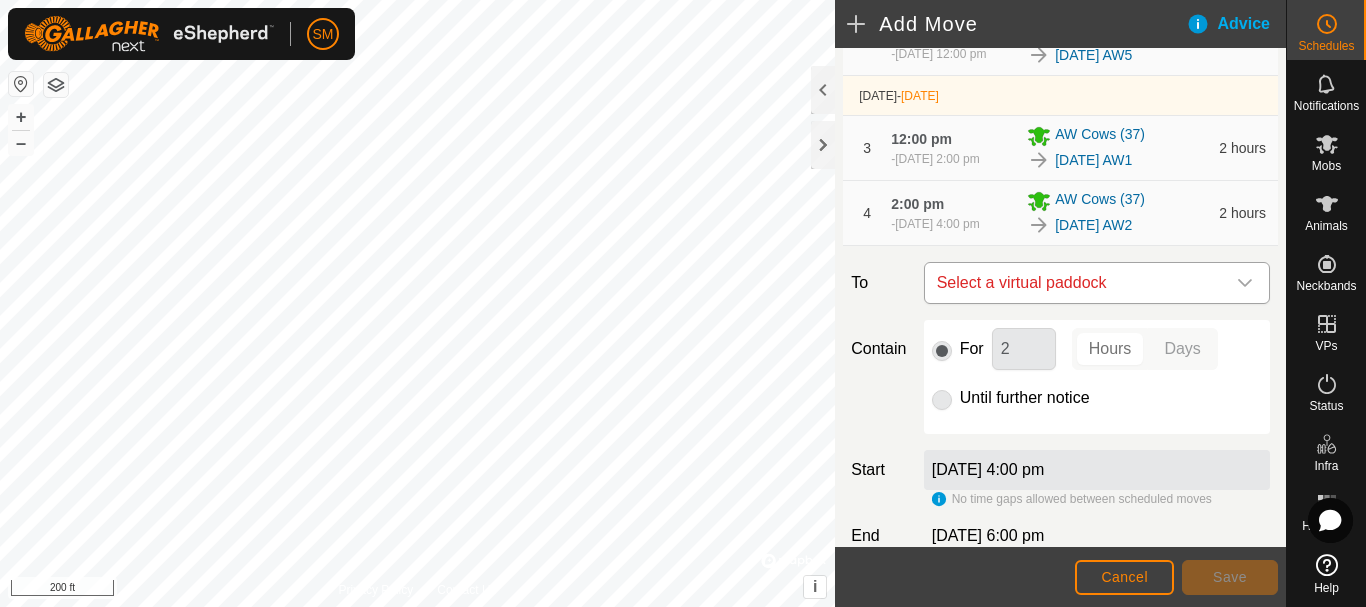 click 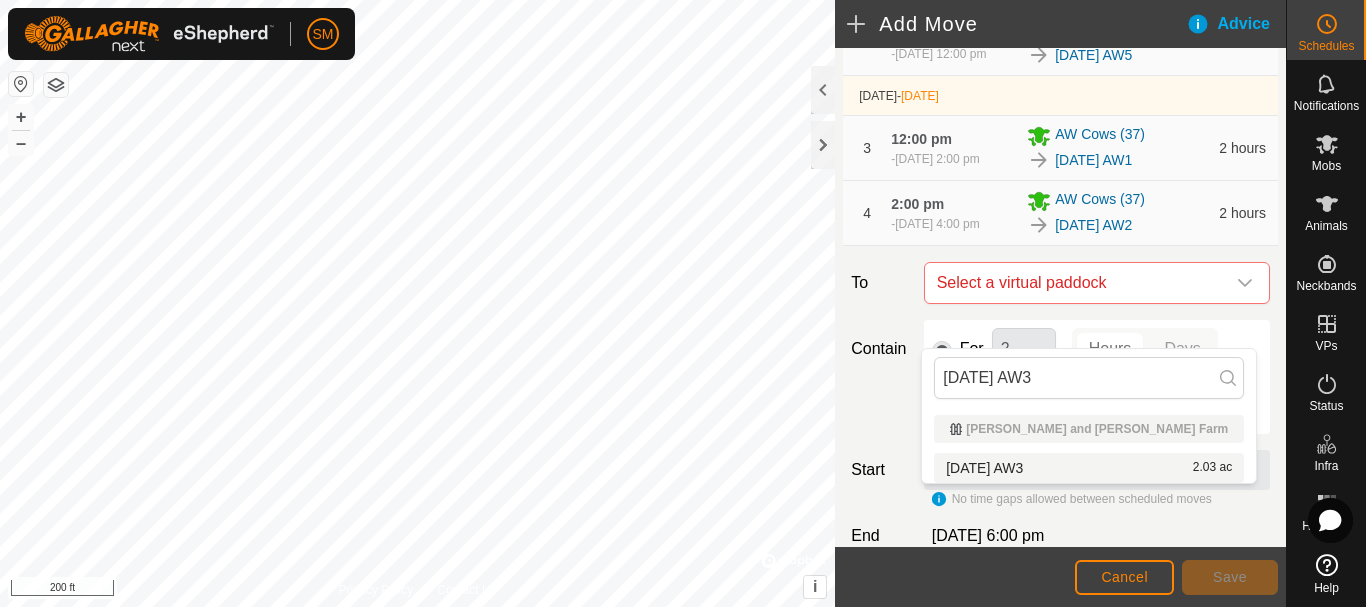 type on "[DATE] AW3" 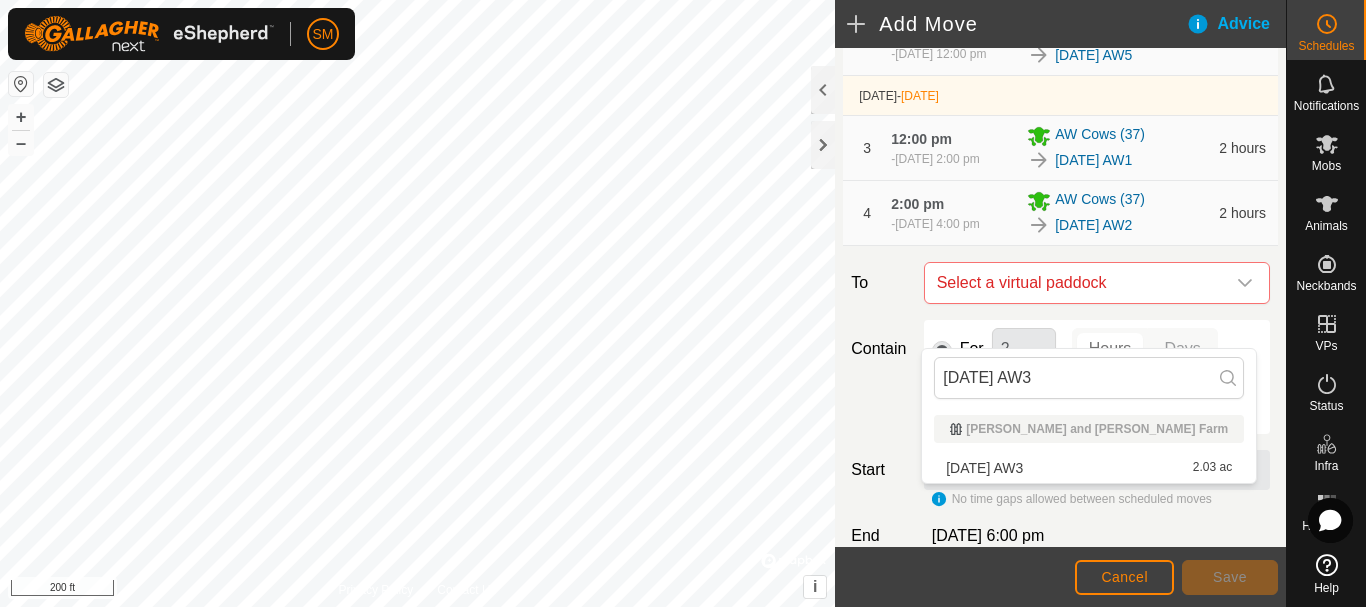 click on "[DATE] AW3  2.03 ac" at bounding box center (1089, 468) 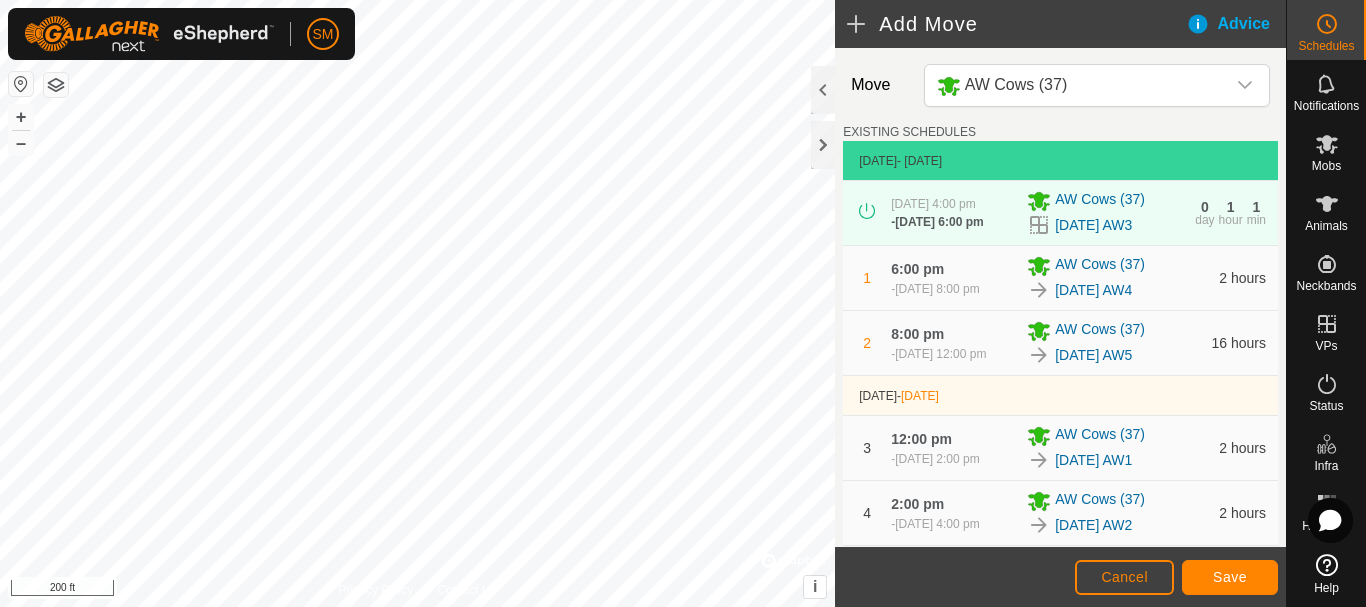 scroll, scrollTop: 0, scrollLeft: 0, axis: both 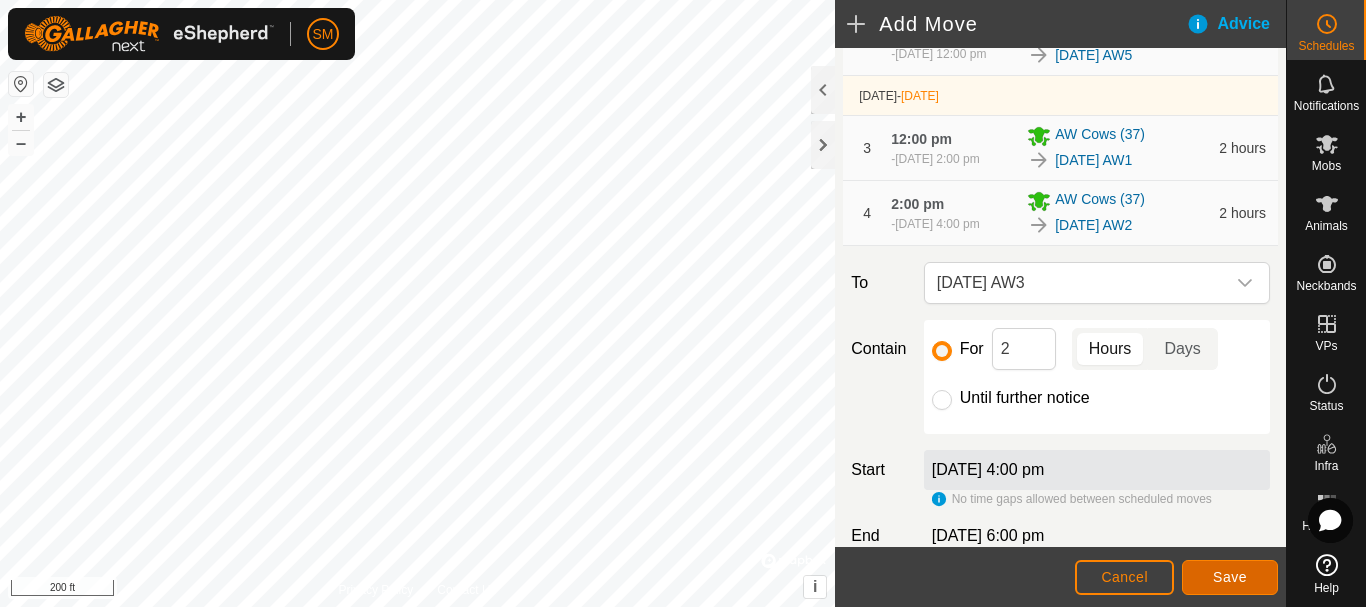 click on "Save" 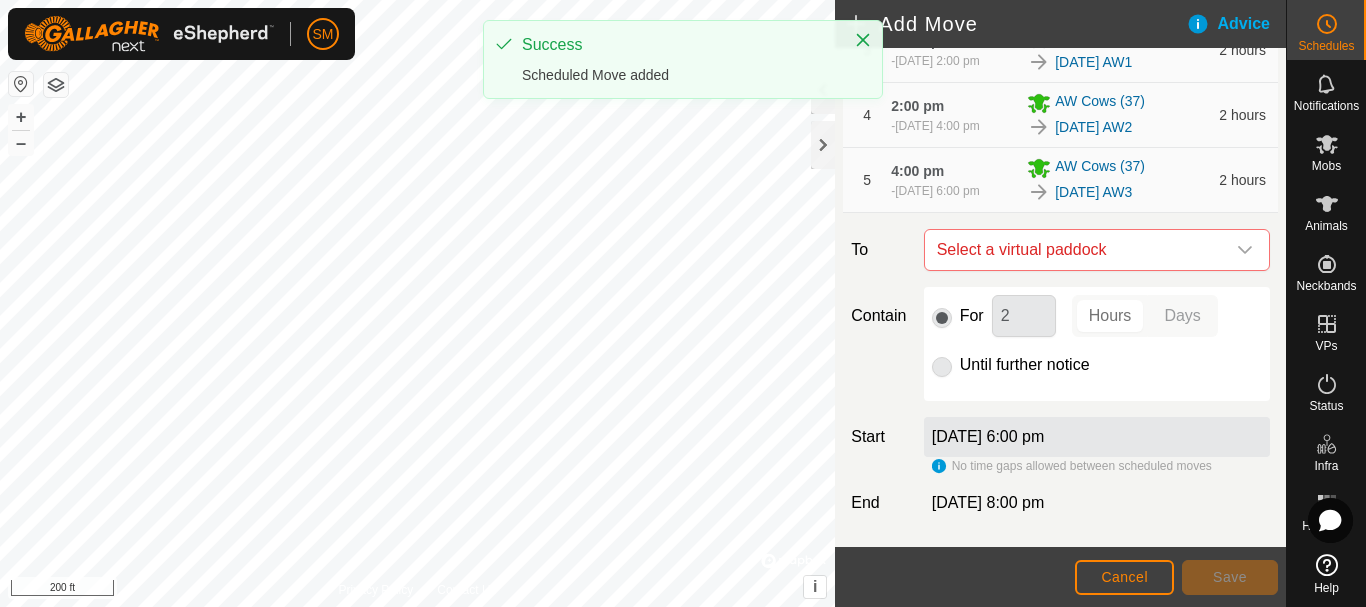 scroll, scrollTop: 400, scrollLeft: 0, axis: vertical 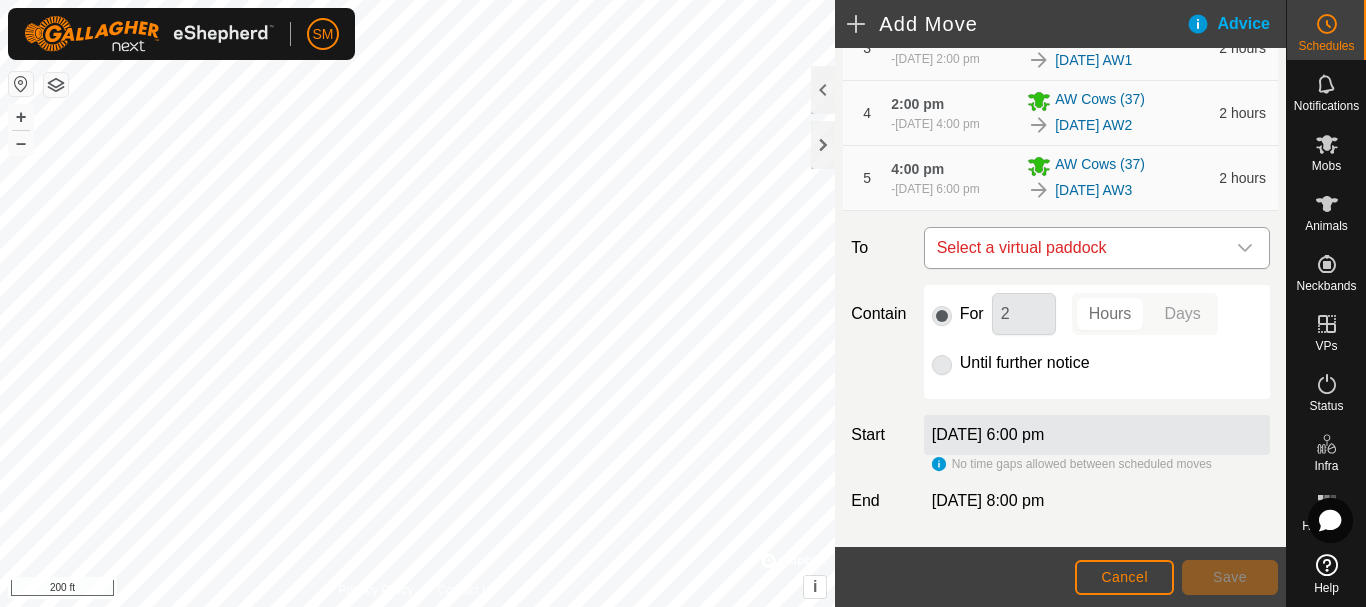 click 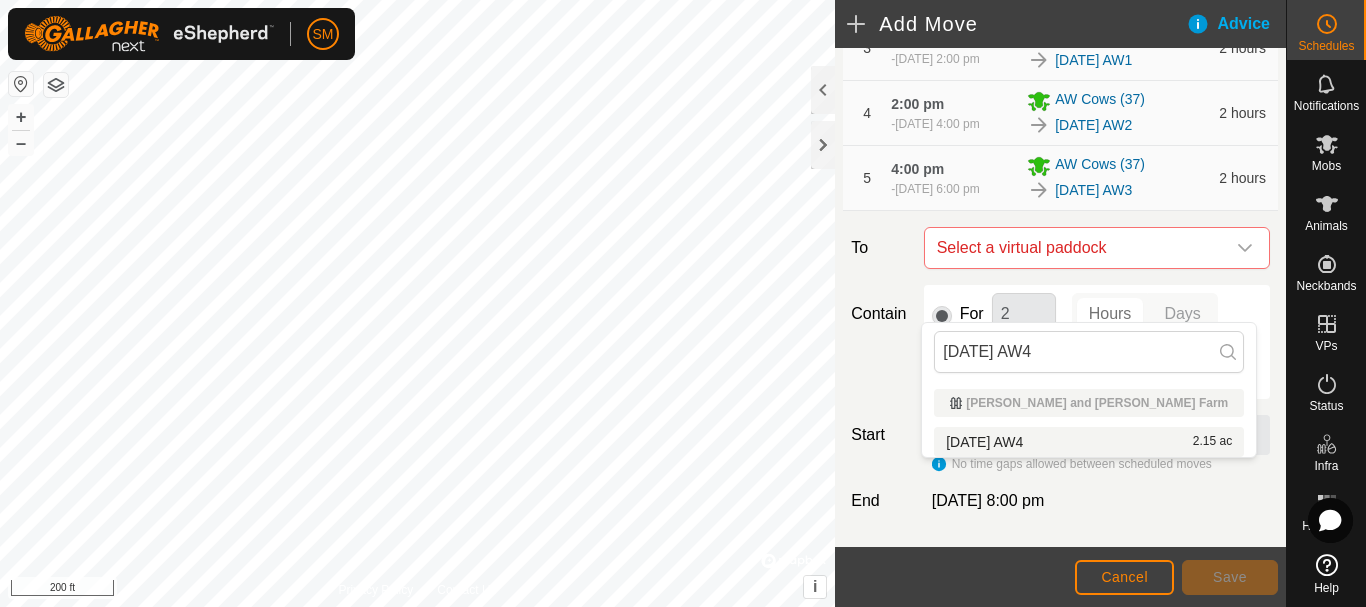 type on "[DATE] AW4" 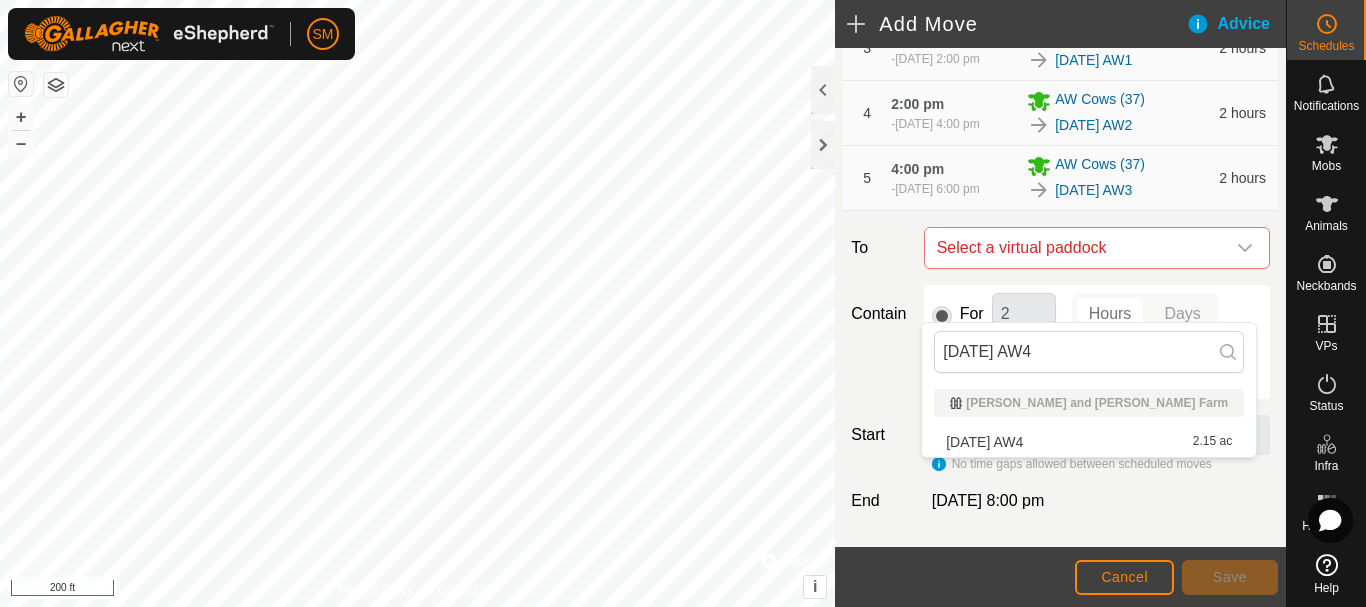 click on "[DATE] AW4  2.15 ac" at bounding box center [1089, 442] 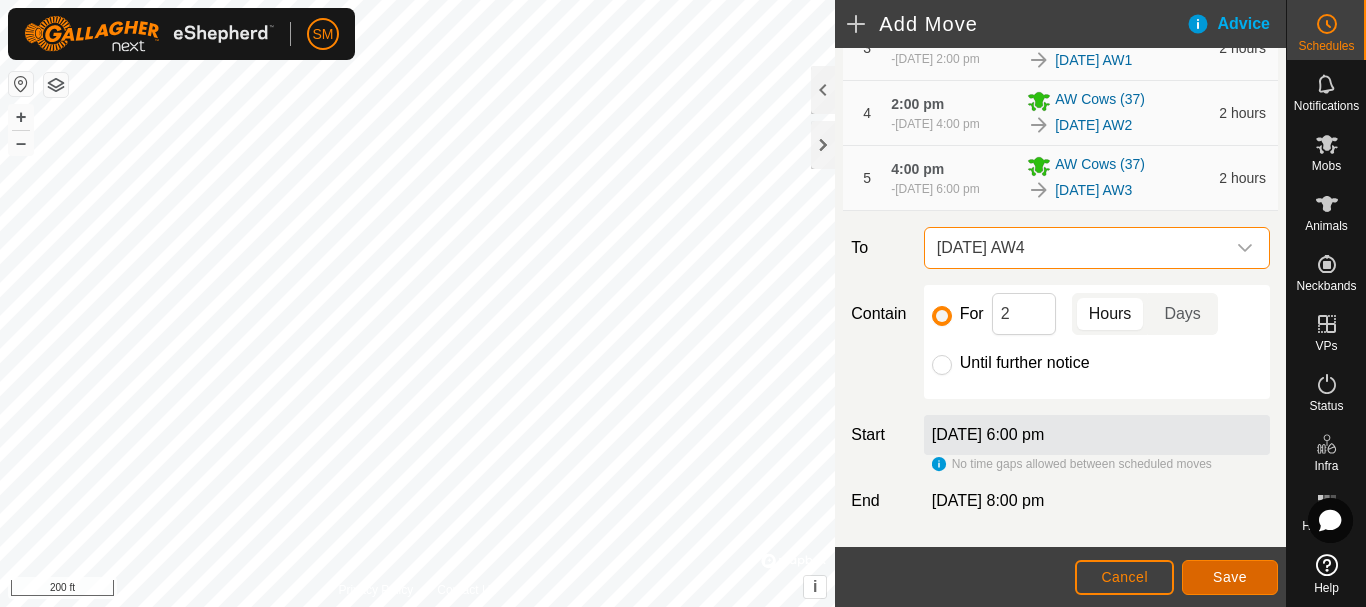 click on "Save" 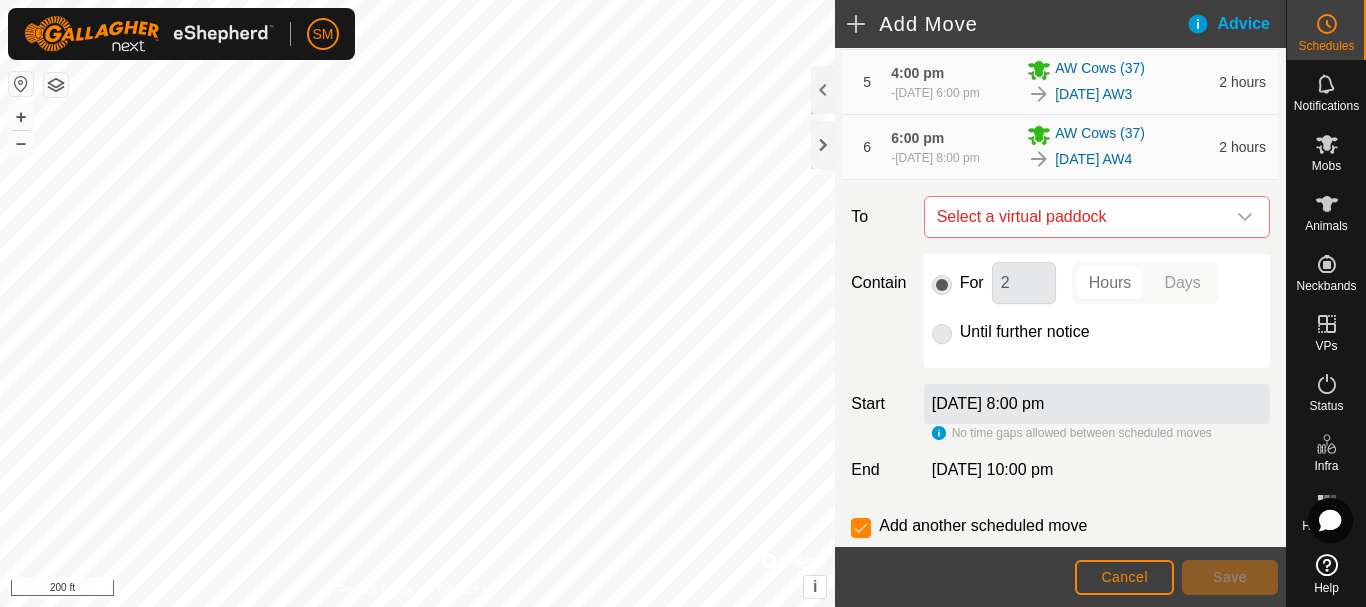 scroll, scrollTop: 500, scrollLeft: 0, axis: vertical 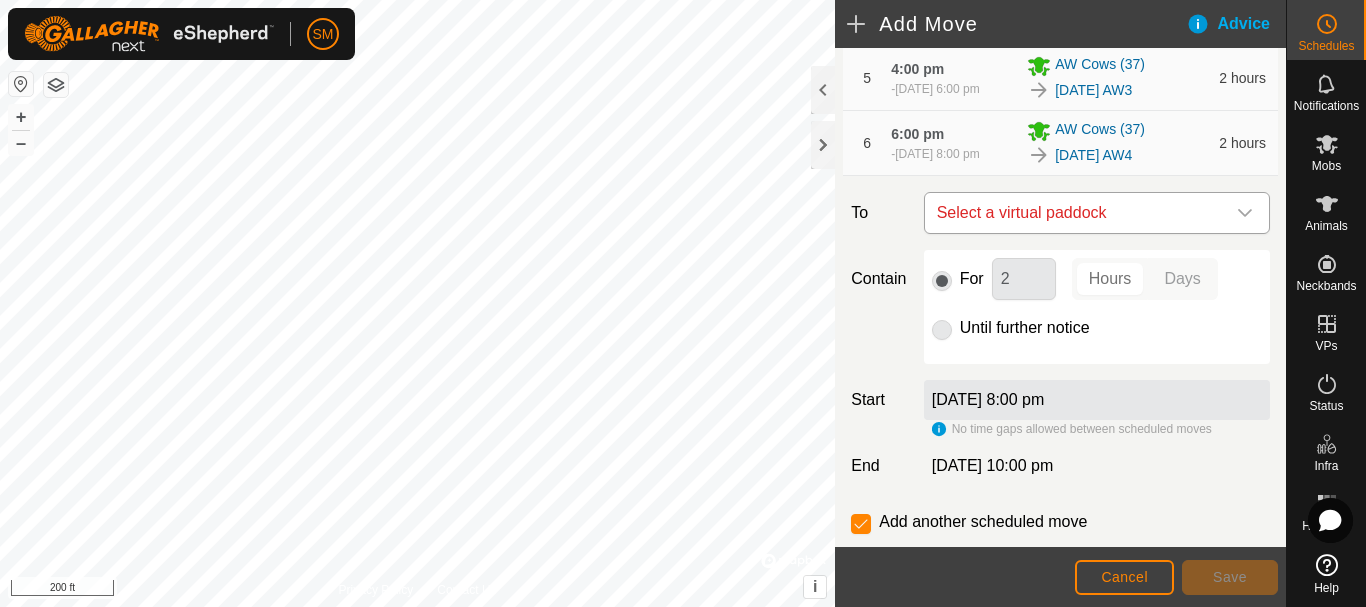 click at bounding box center [1245, 213] 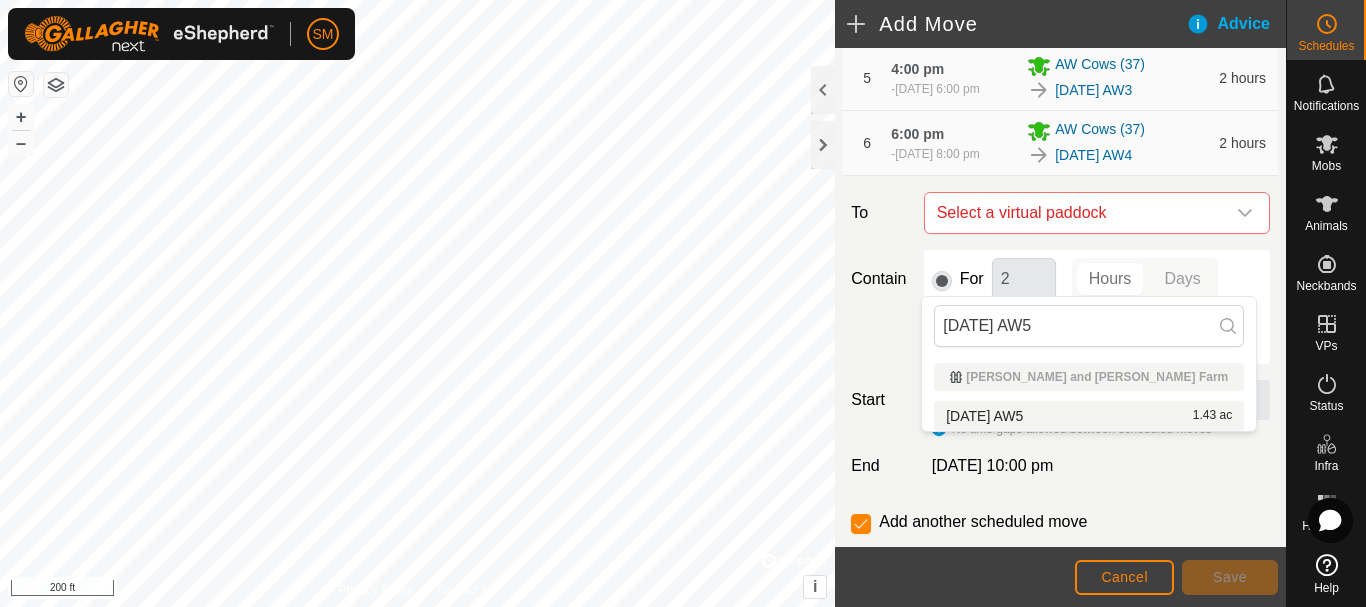 type on "[DATE] AW5" 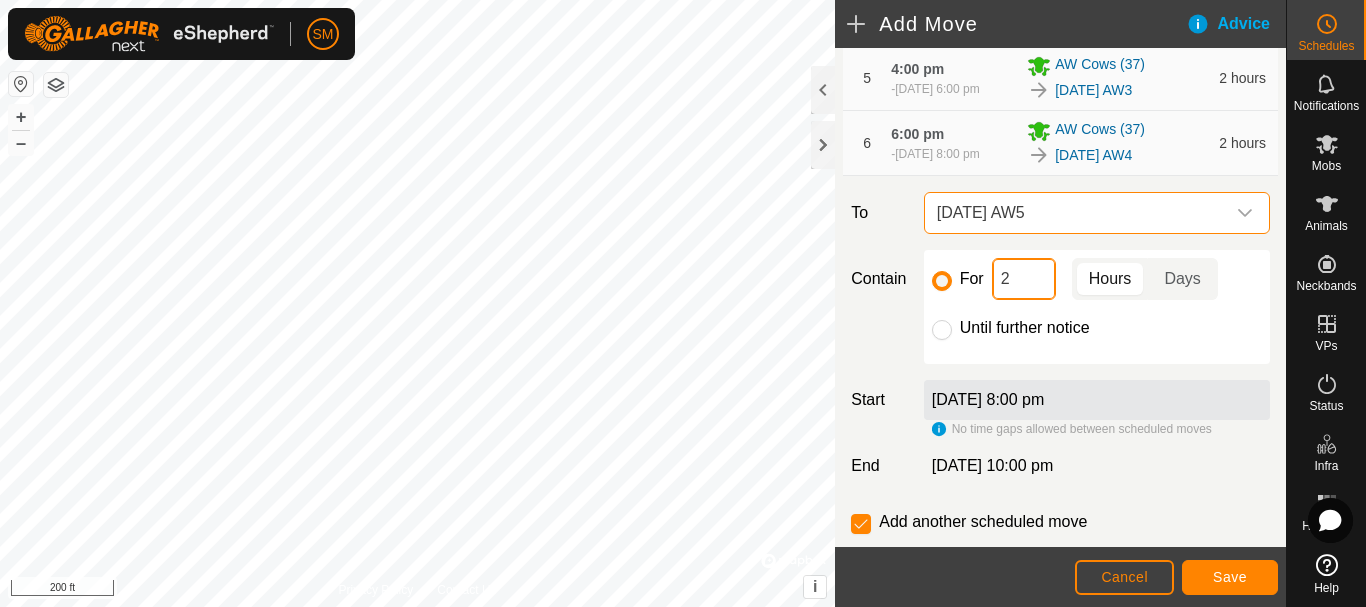 click on "2" 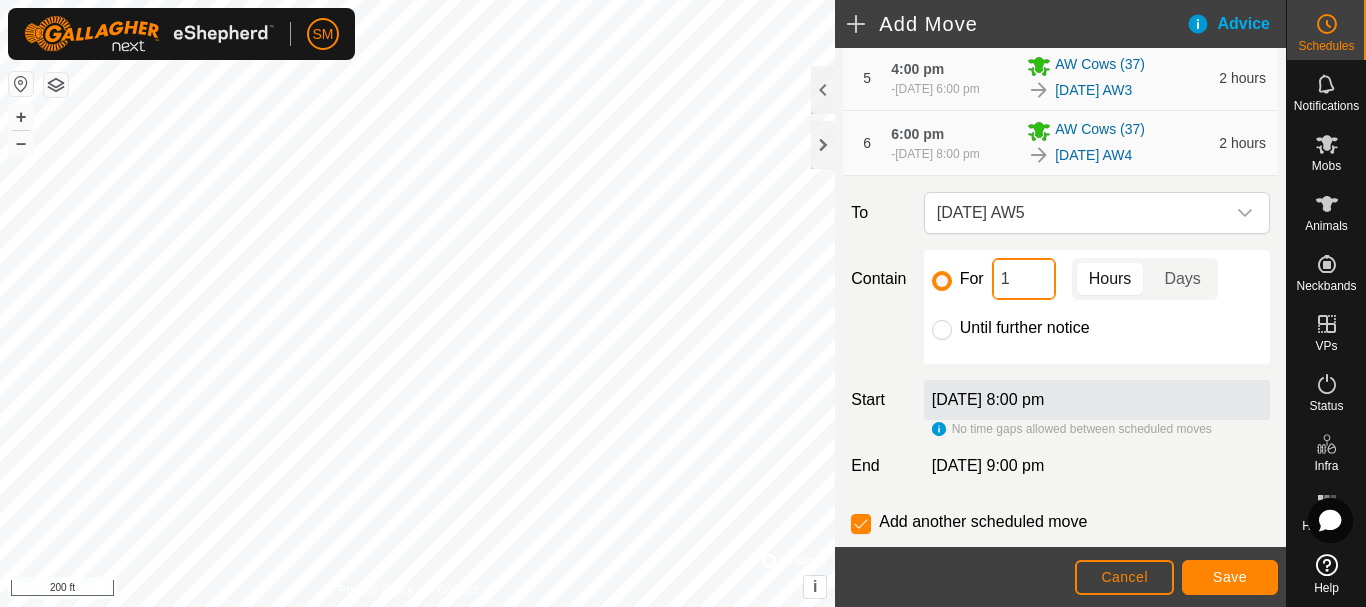 type on "16" 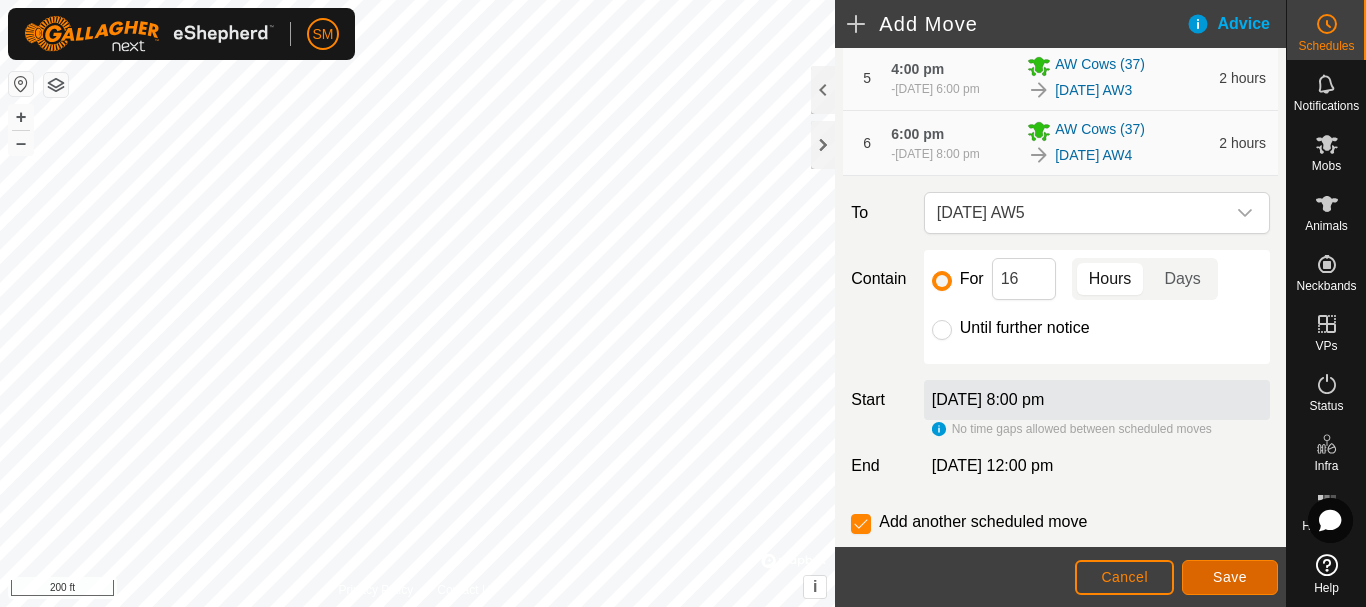 click on "Save" 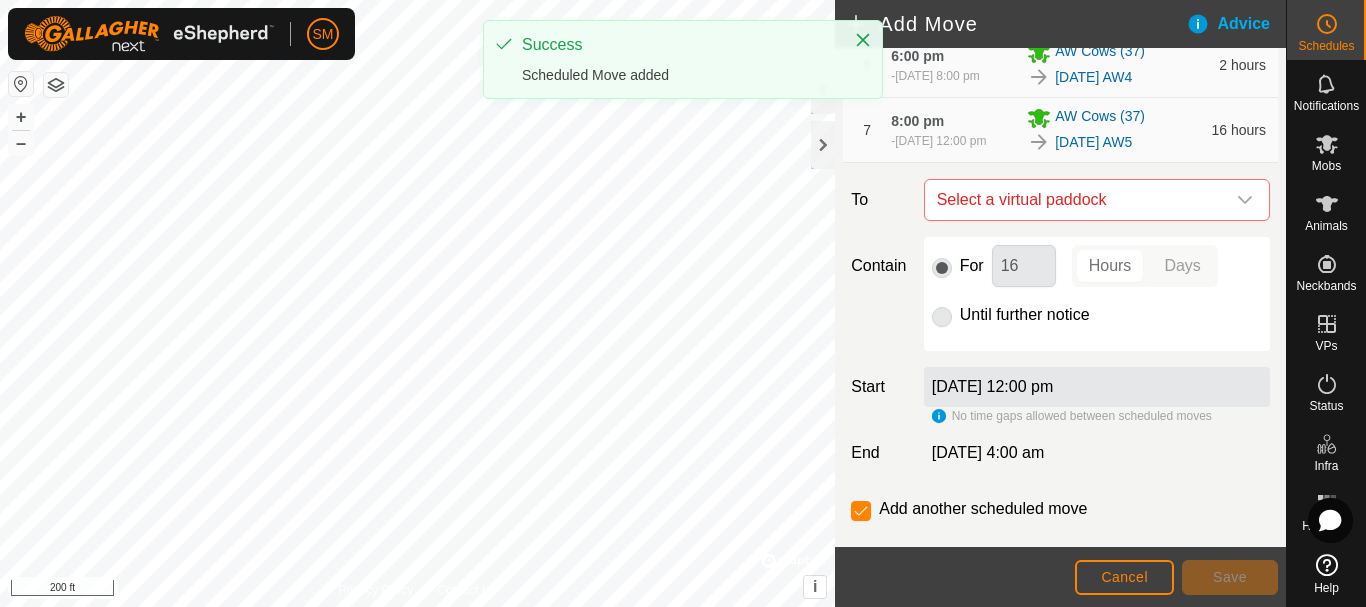 scroll, scrollTop: 600, scrollLeft: 0, axis: vertical 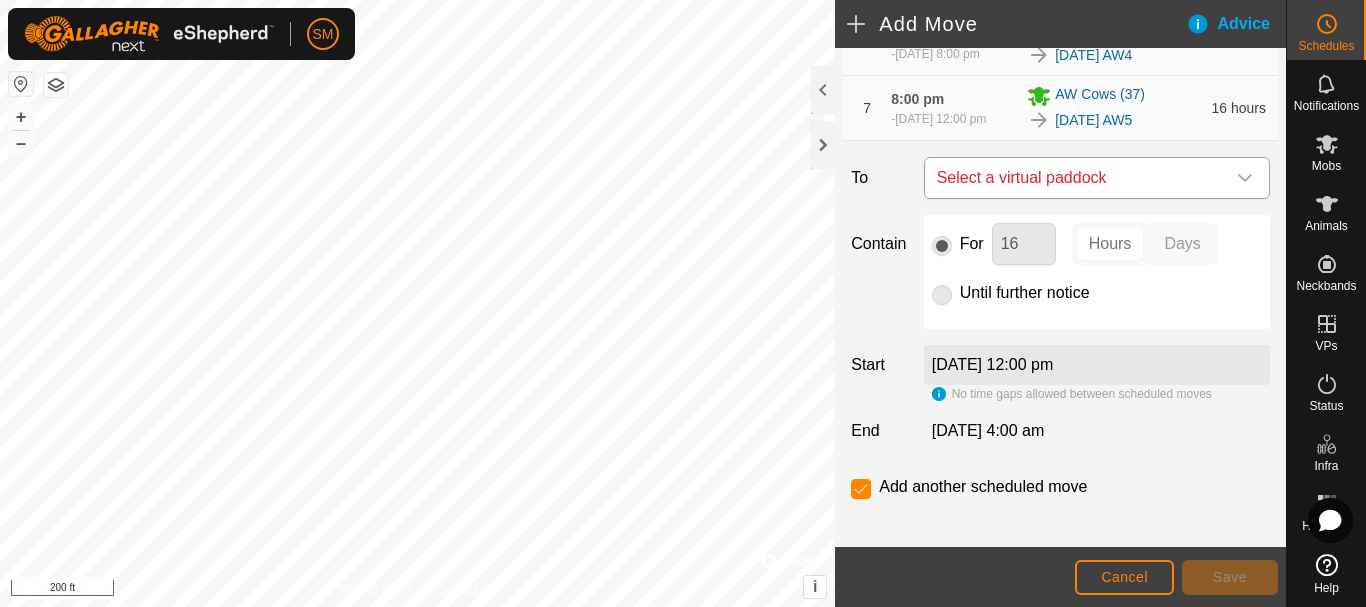 click 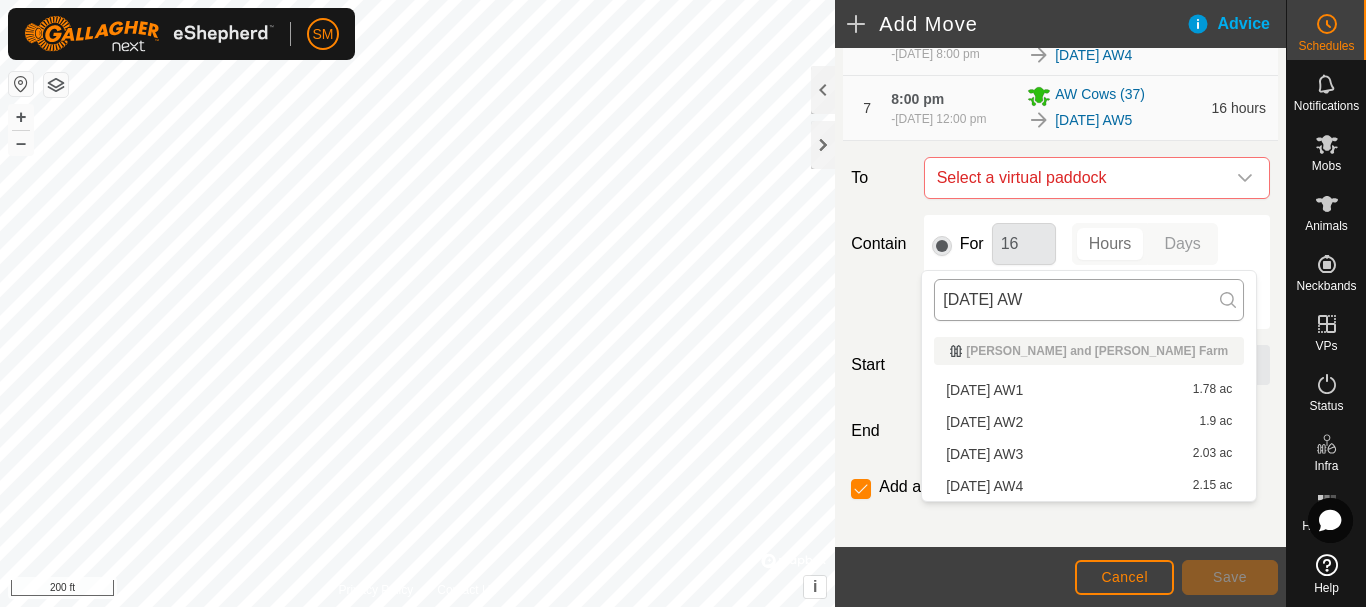 click on "[DATE] AW" at bounding box center (1089, 300) 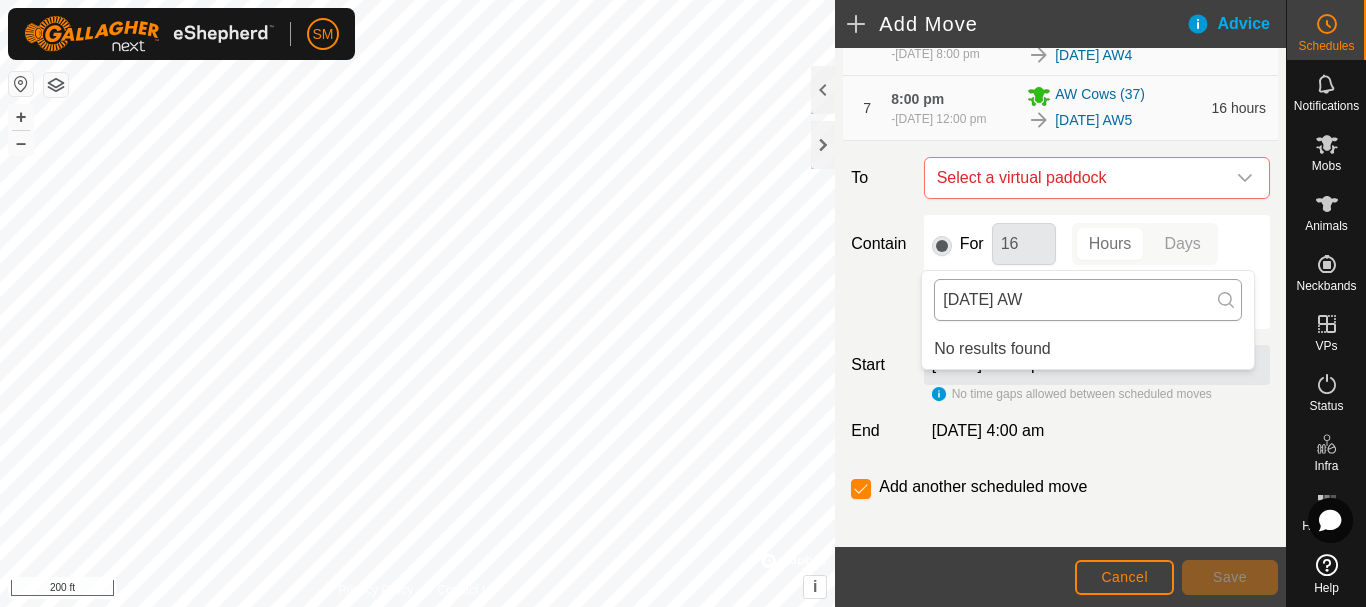 type on "[DATE] AW" 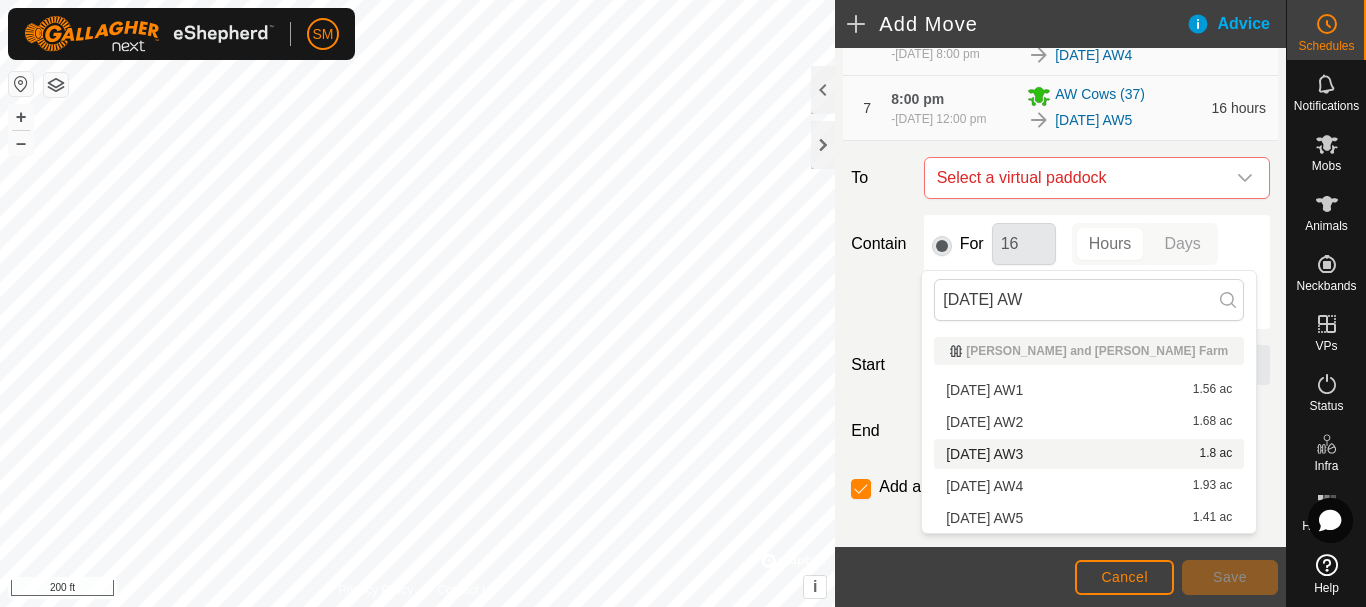 drag, startPoint x: 1069, startPoint y: 300, endPoint x: 913, endPoint y: 286, distance: 156.62694 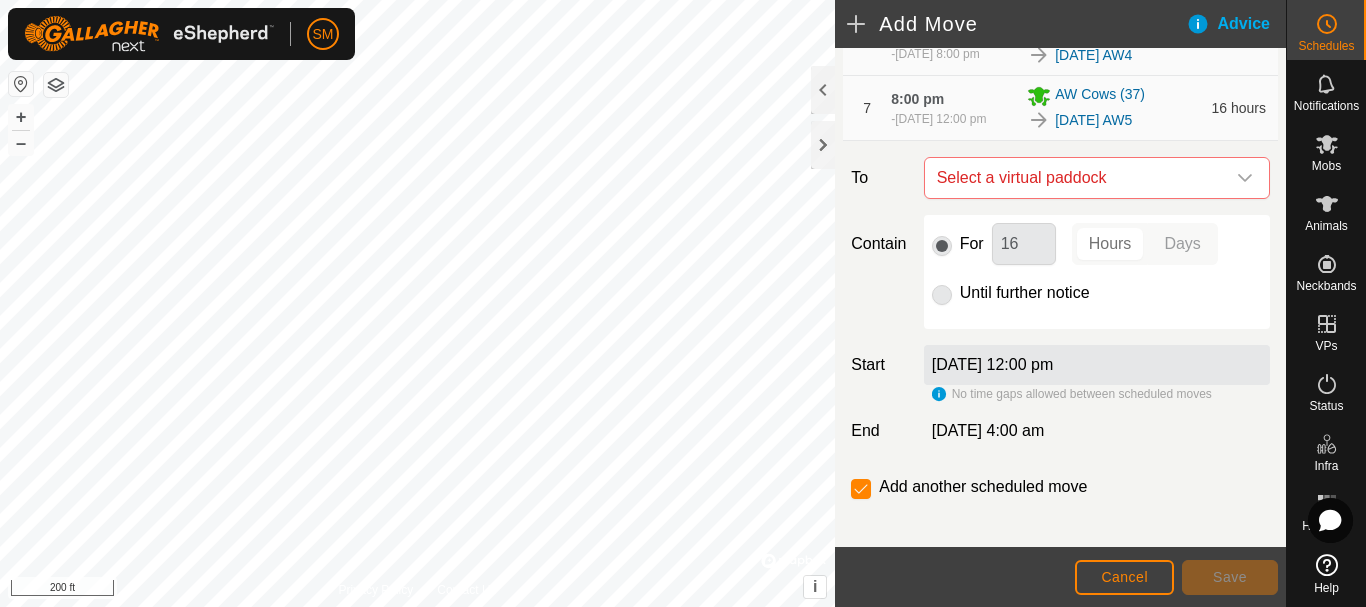 drag, startPoint x: 958, startPoint y: 279, endPoint x: 1053, endPoint y: 360, distance: 124.8439 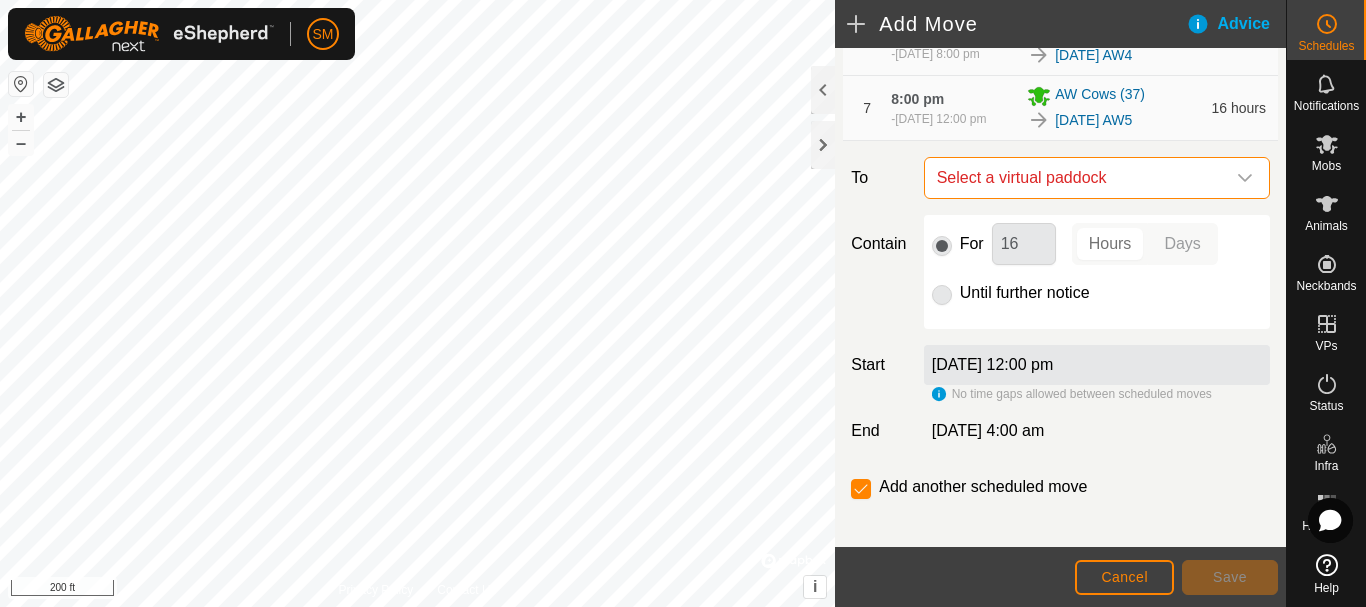 click on "Select a virtual paddock" at bounding box center [1077, 178] 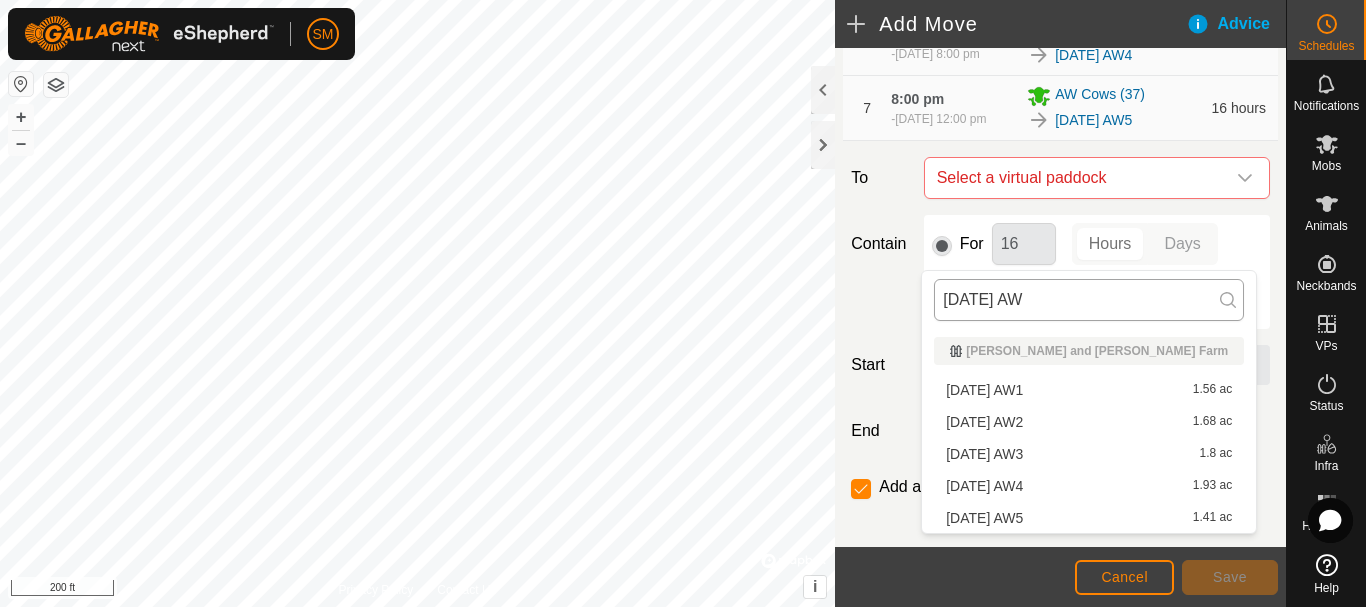 drag, startPoint x: 1060, startPoint y: 295, endPoint x: 936, endPoint y: 286, distance: 124.32619 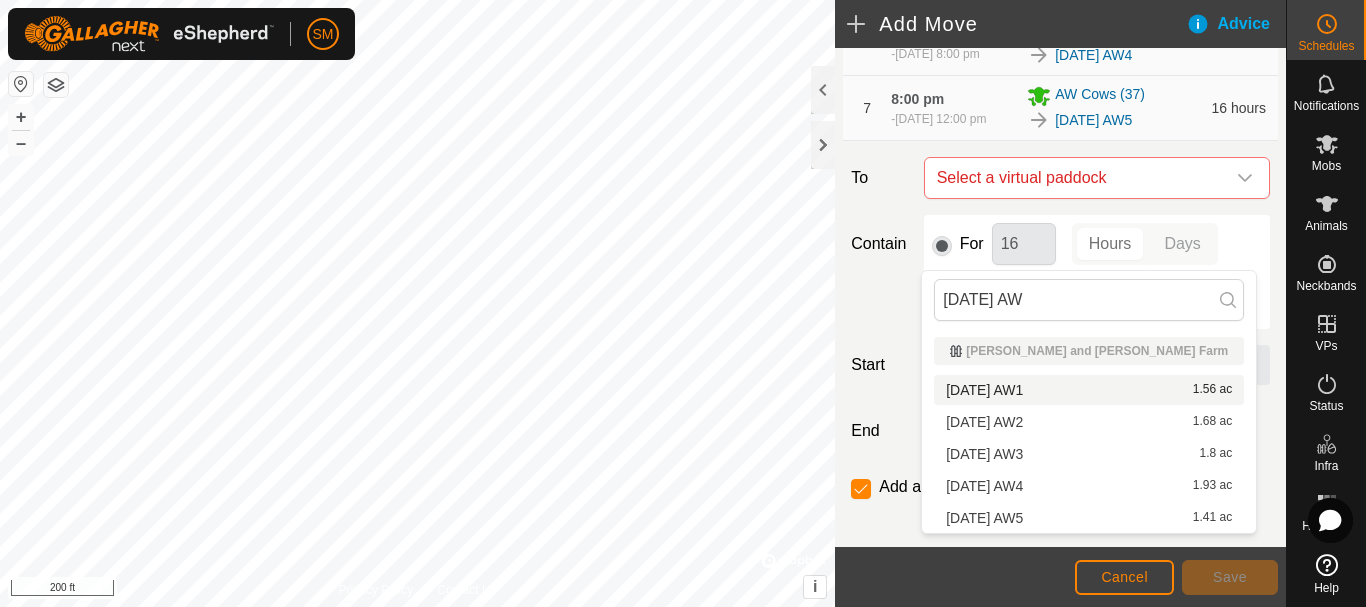 click on "2025-07-19 AW1  1.56 ac" at bounding box center (1089, 390) 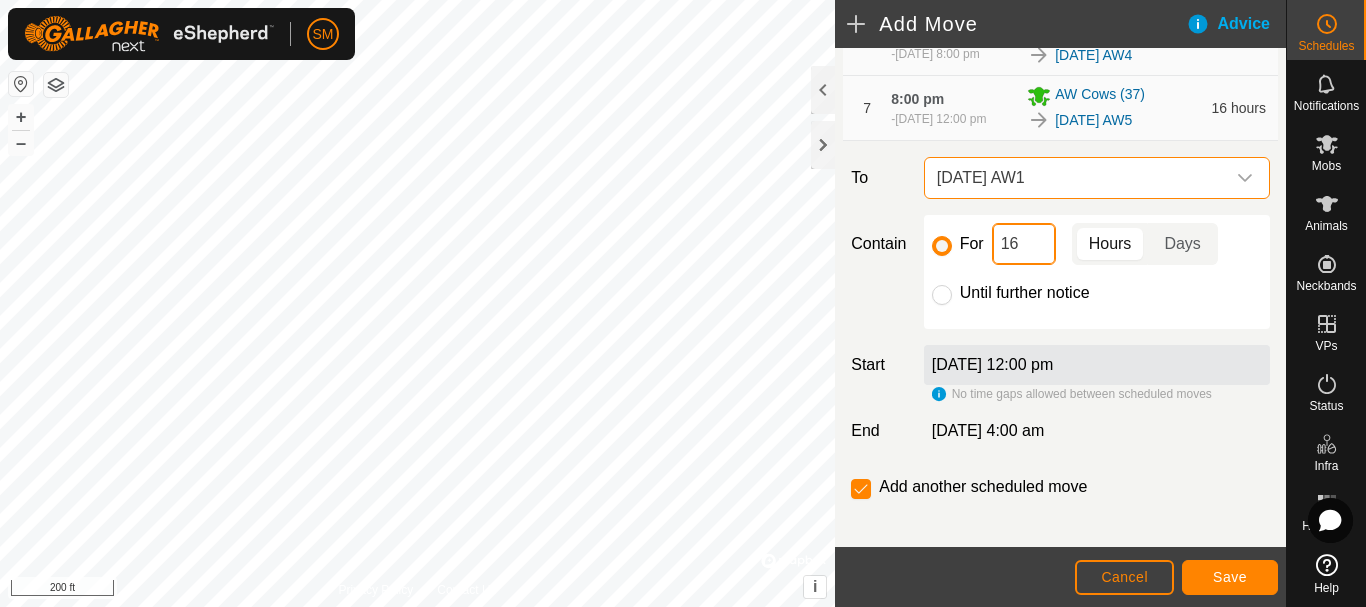 click on "16" 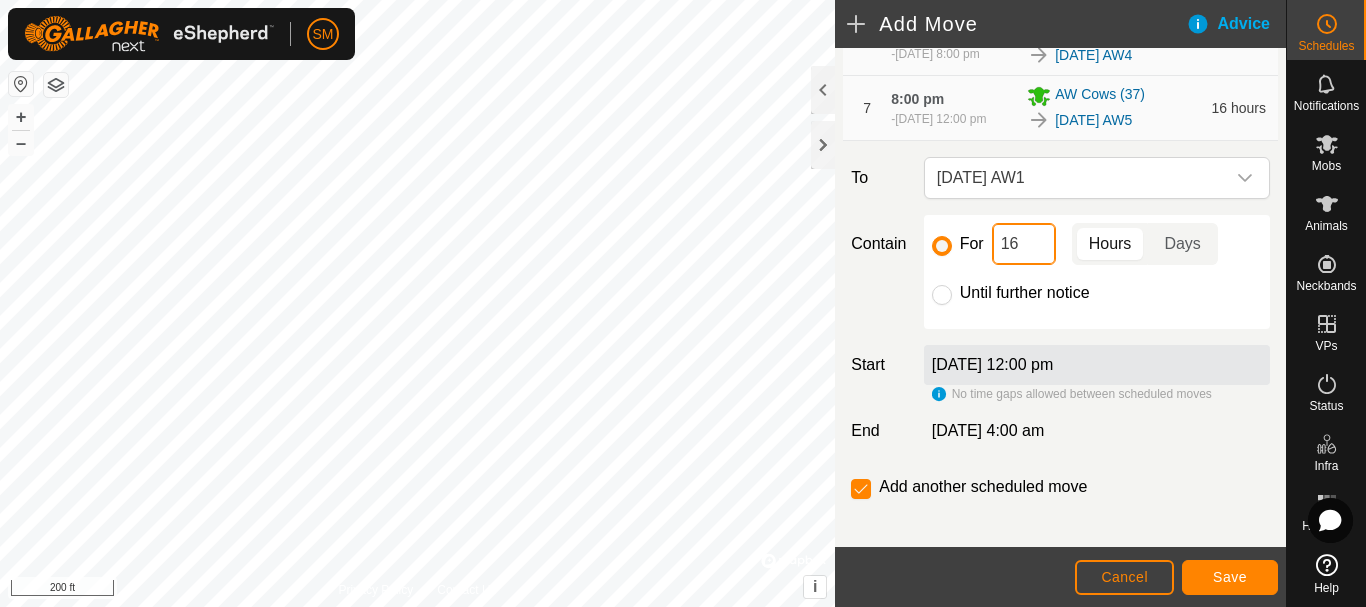 type on "6" 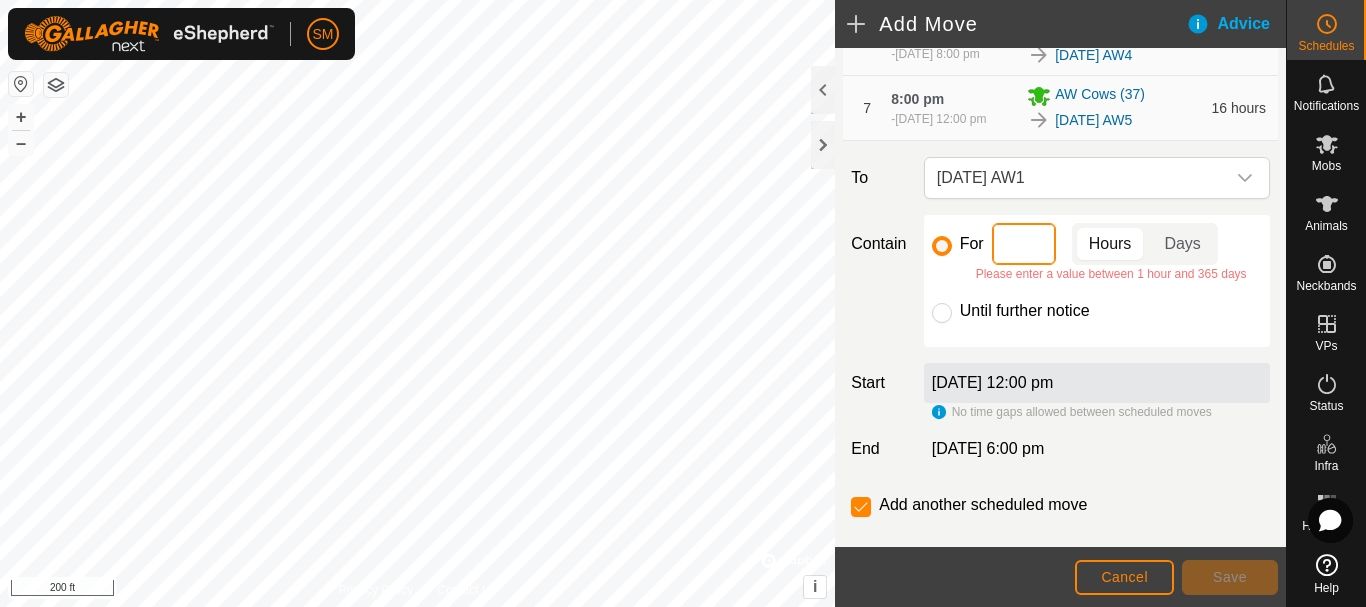 type on "2" 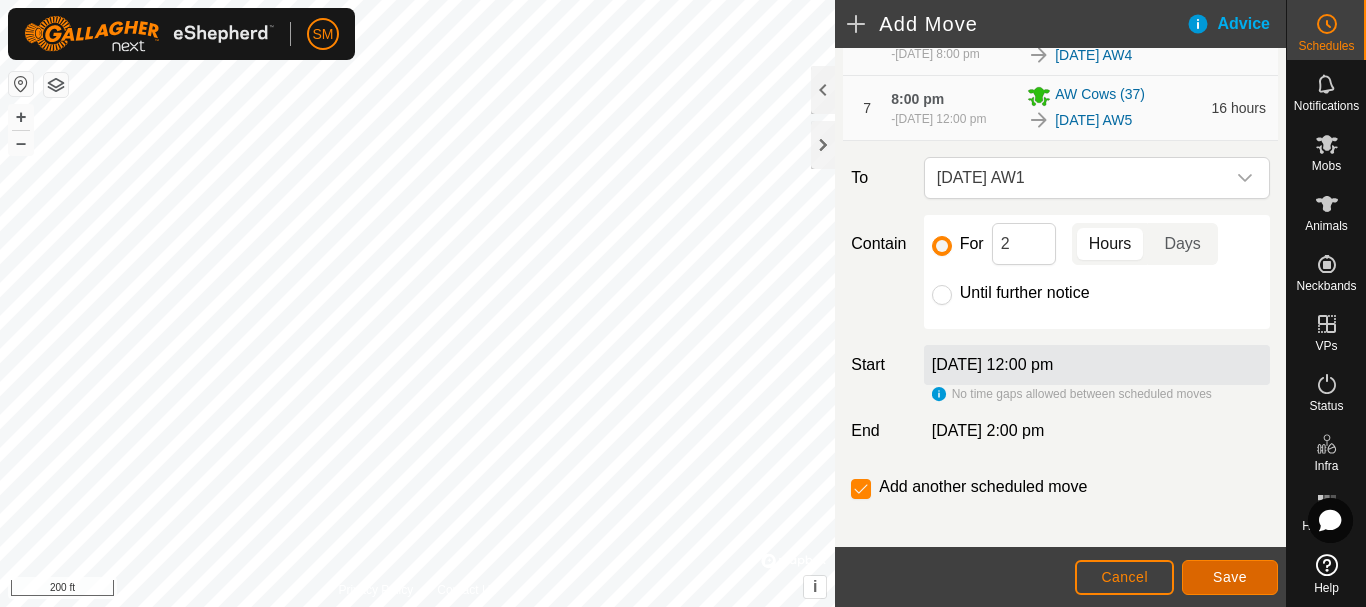 click on "Save" 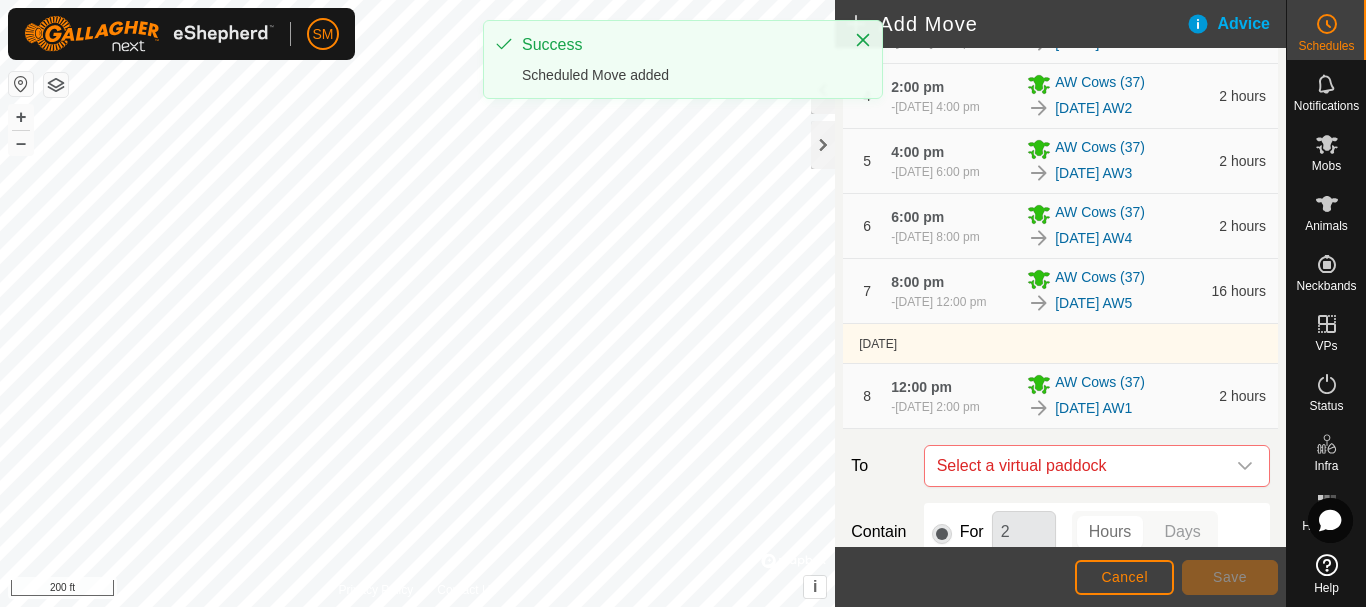 scroll, scrollTop: 799, scrollLeft: 0, axis: vertical 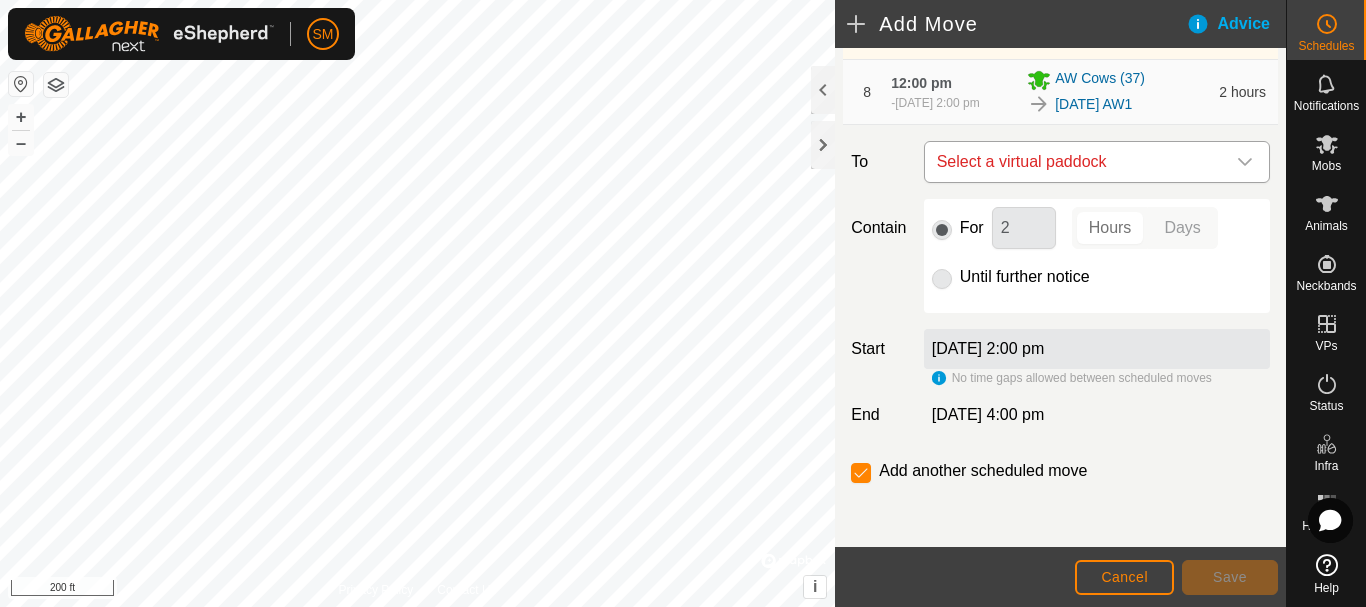 click 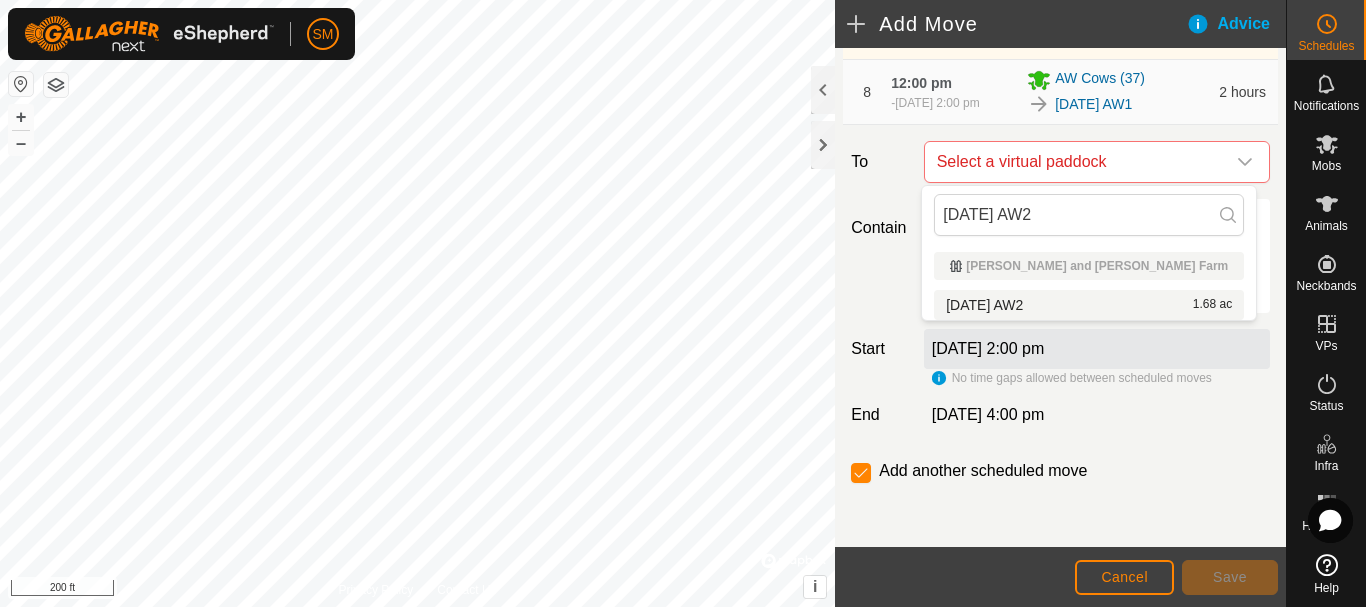 type on "[DATE] AW2" 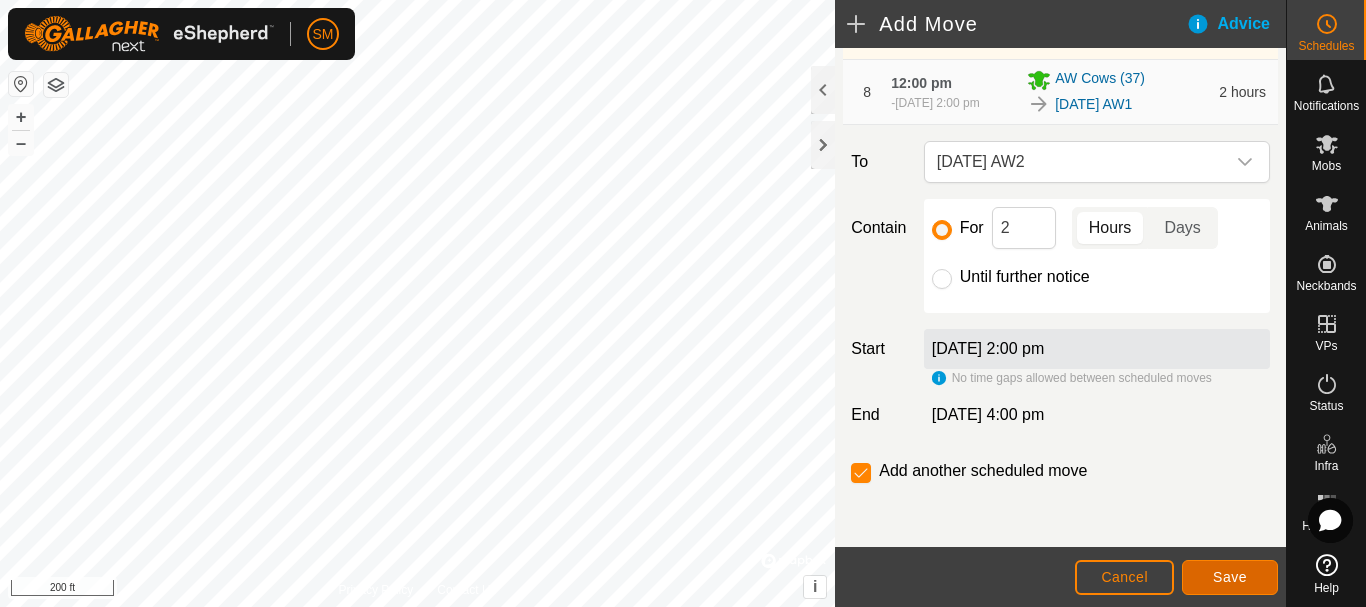 click on "Save" 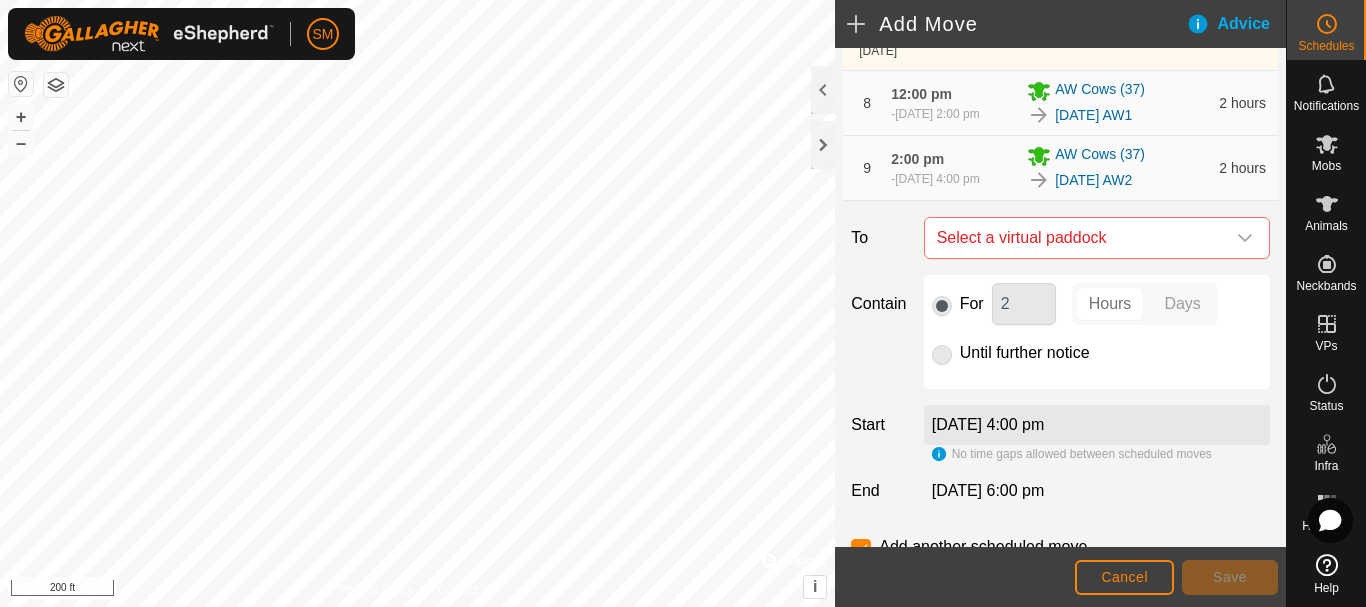 scroll, scrollTop: 716, scrollLeft: 0, axis: vertical 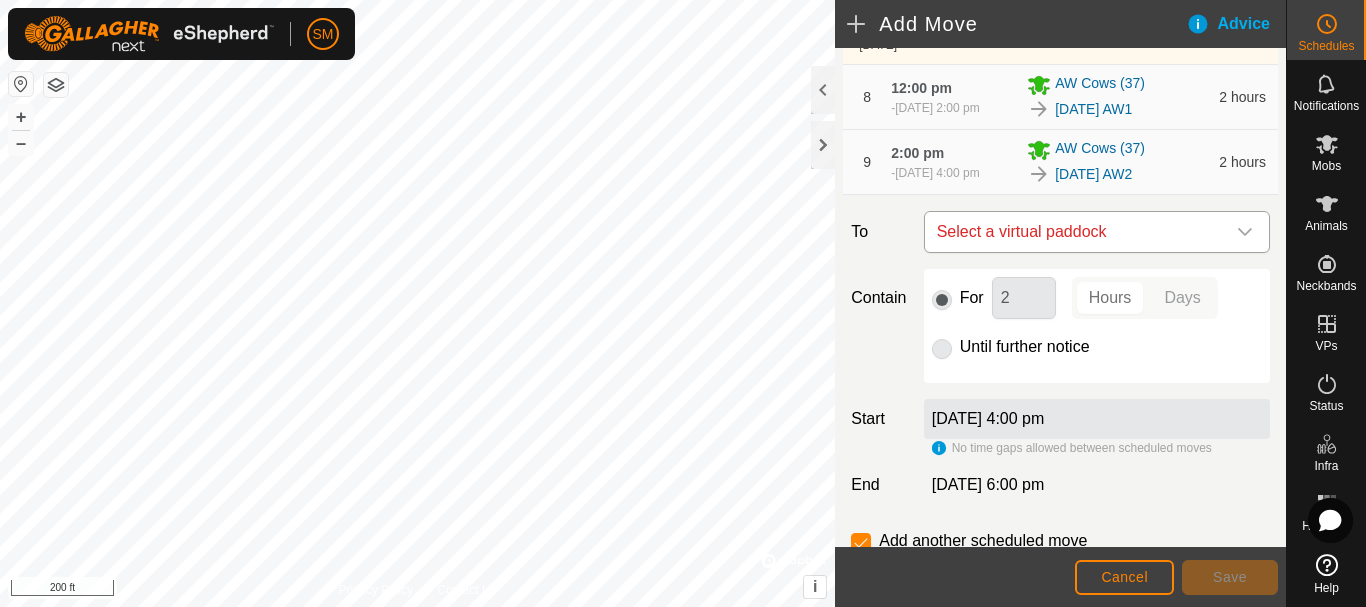 click 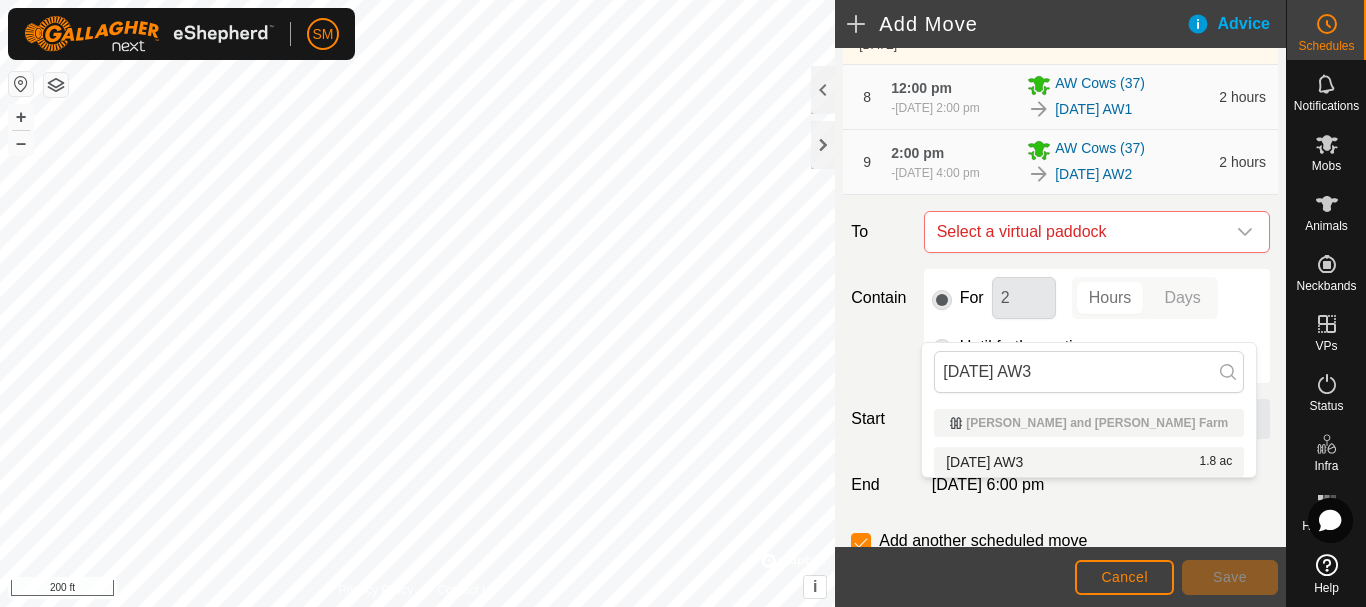 type on "[DATE] AW3" 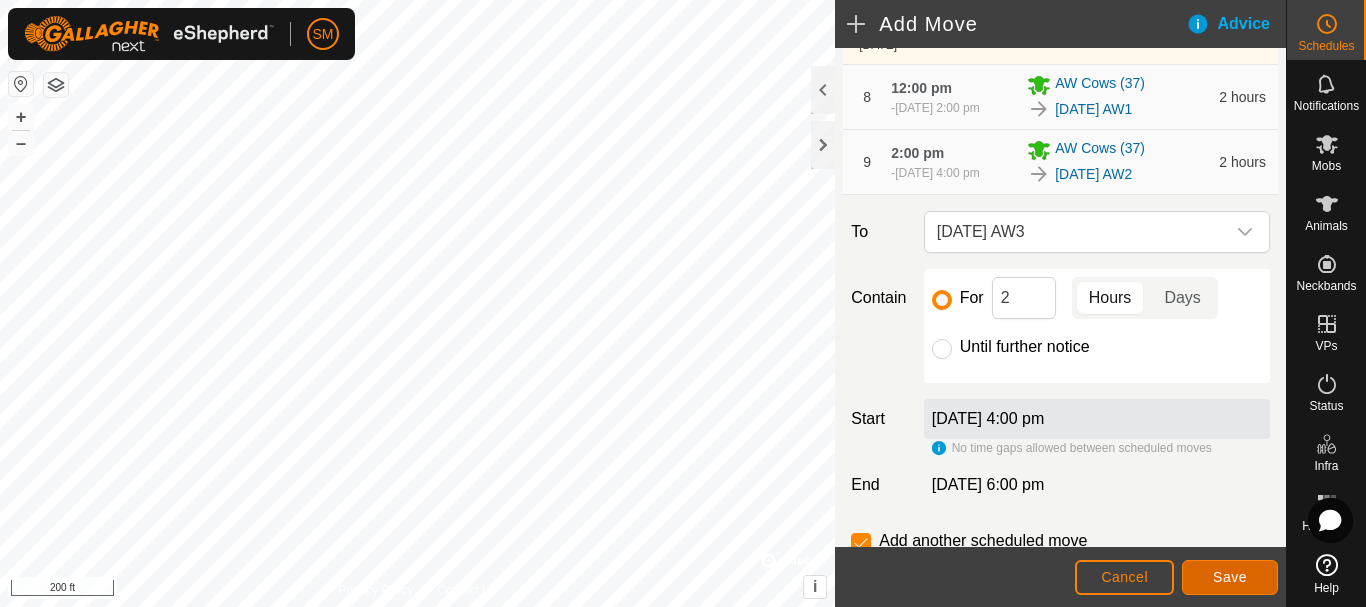 click on "Save" 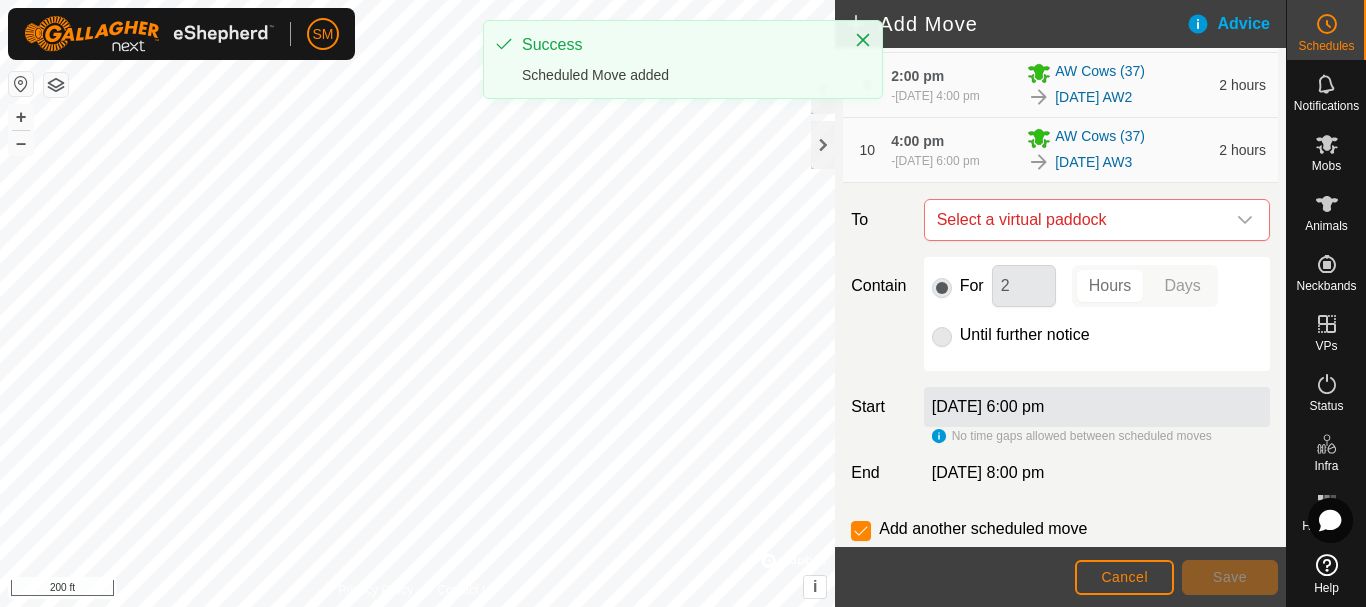scroll, scrollTop: 800, scrollLeft: 0, axis: vertical 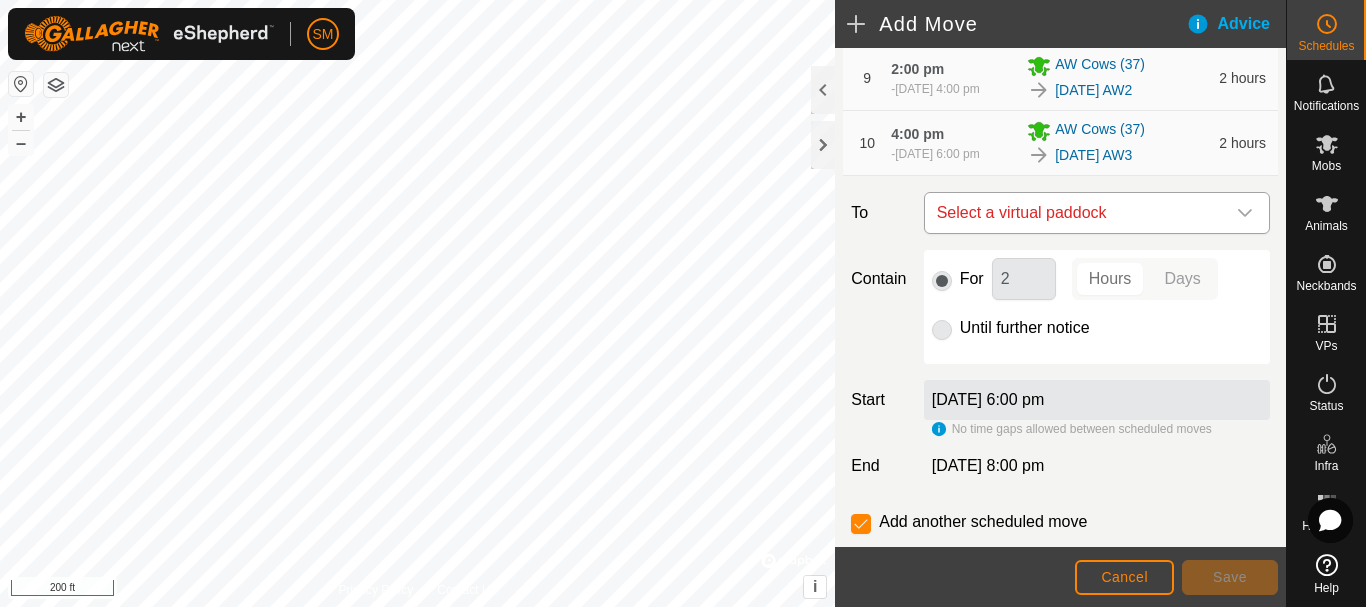click 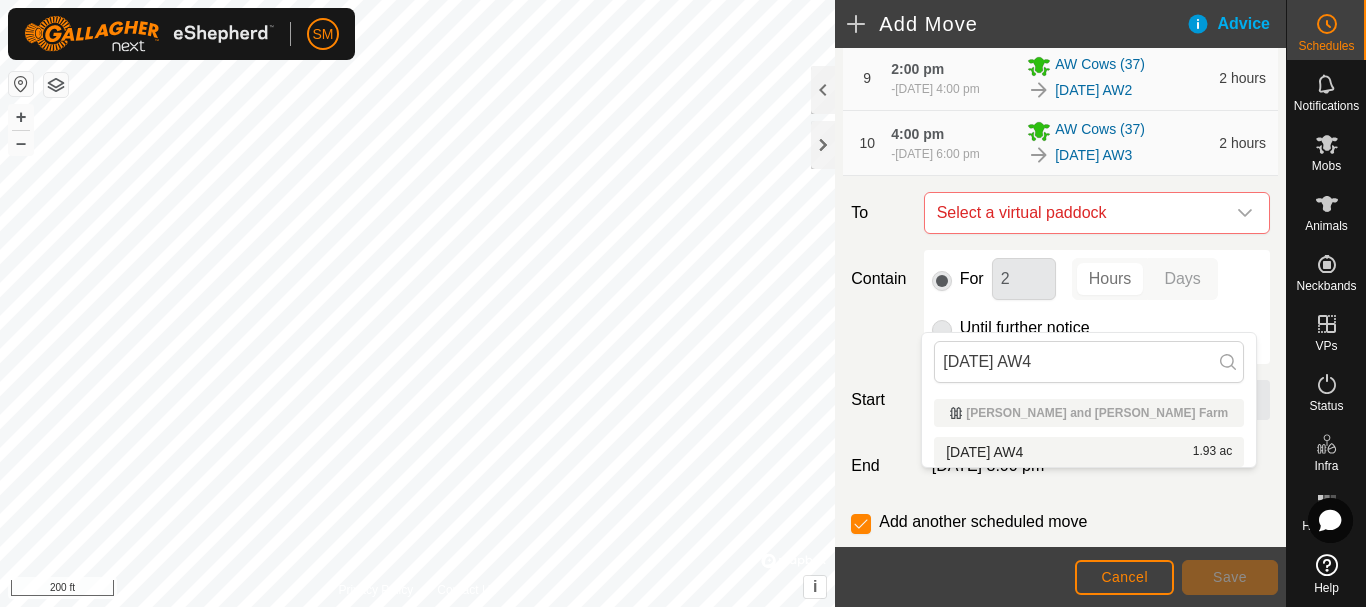 type on "[DATE] AW4" 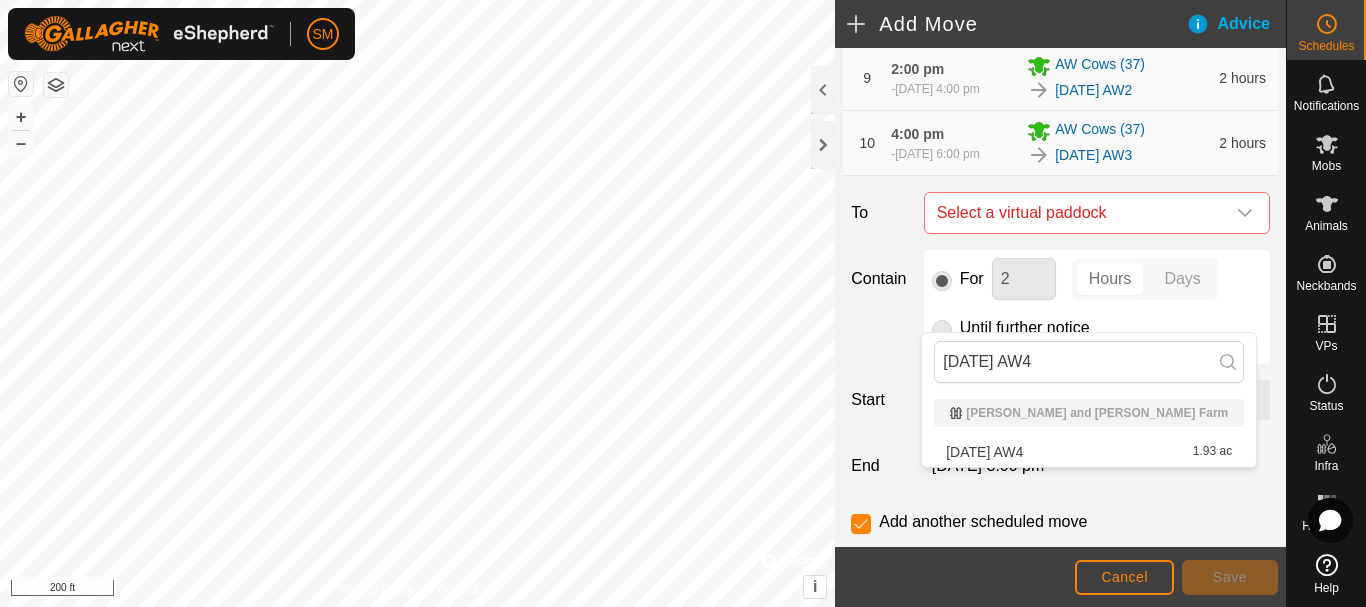 click on "2025-07-19 AW4  1.93 ac" at bounding box center [1089, 452] 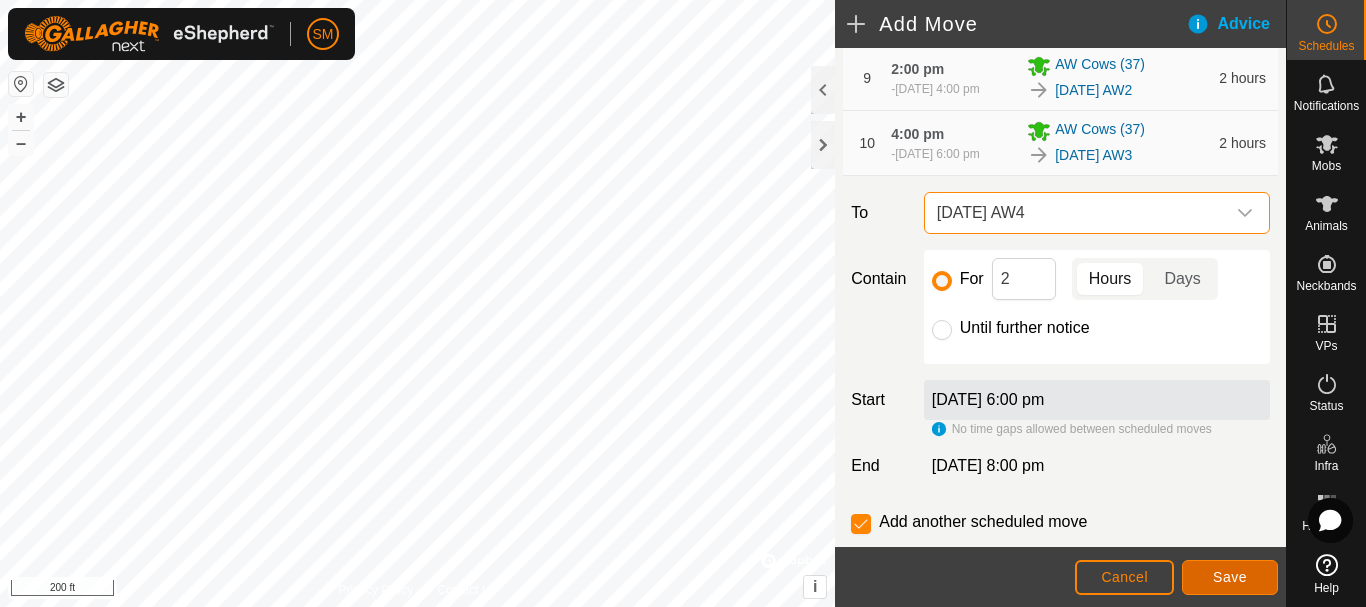 click on "Save" 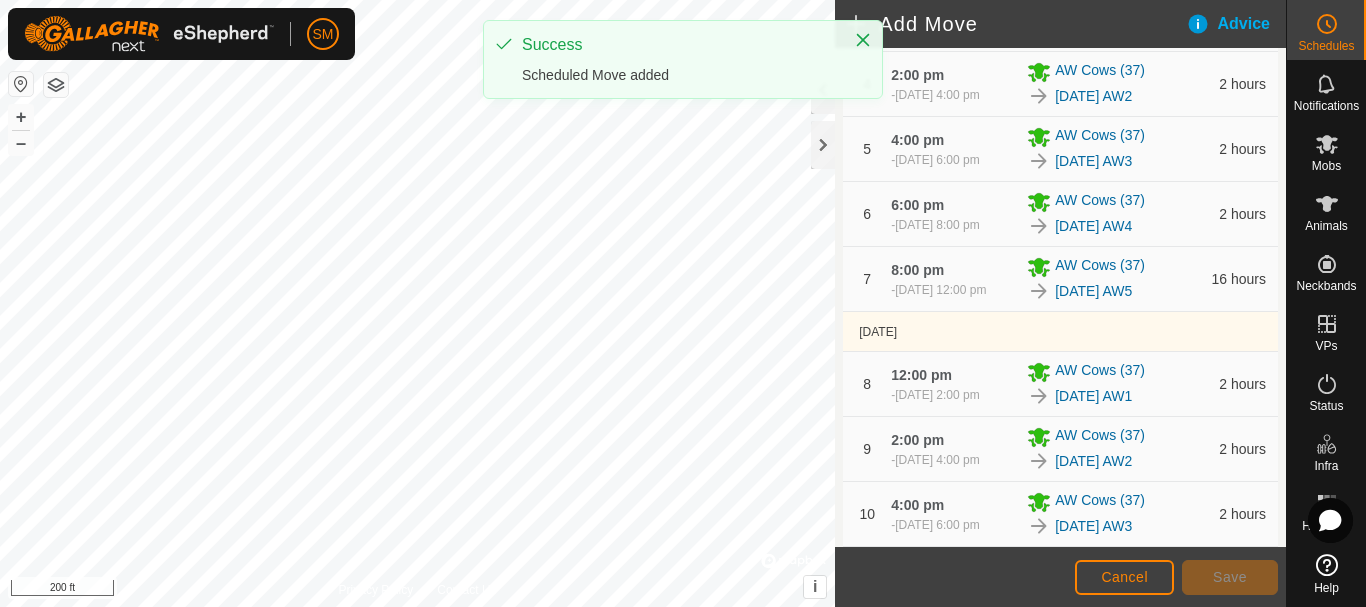 scroll, scrollTop: 700, scrollLeft: 0, axis: vertical 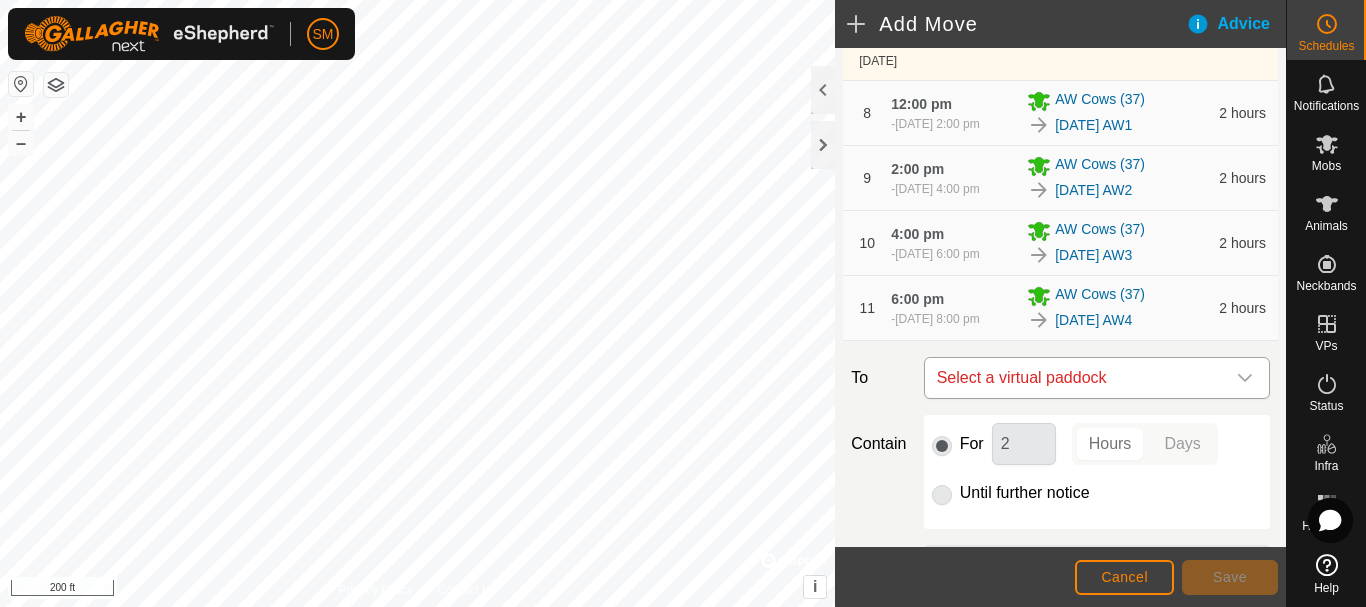 click at bounding box center [1245, 378] 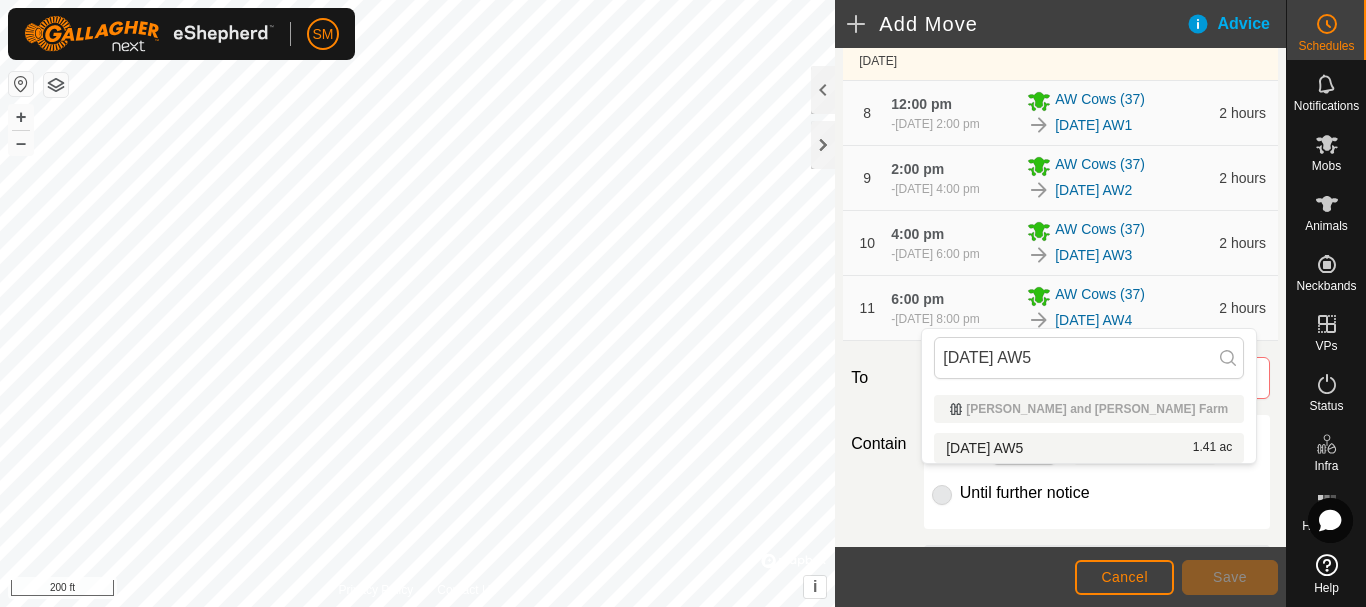 type on "[DATE] AW5" 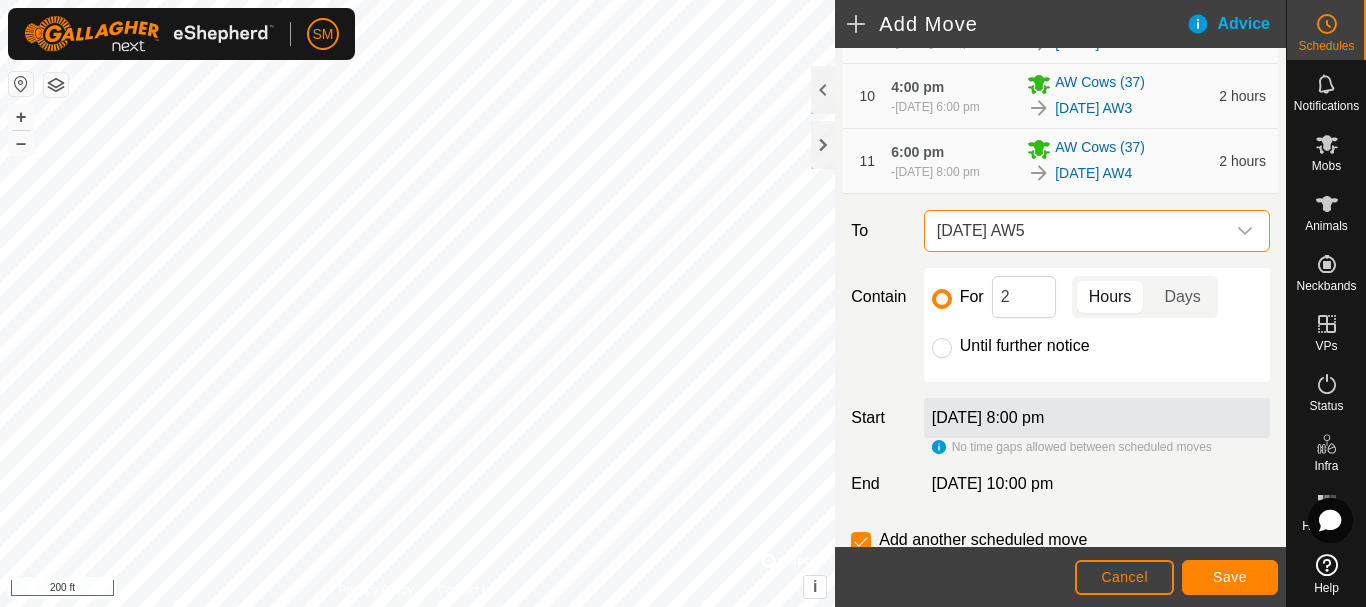 scroll, scrollTop: 1021, scrollLeft: 0, axis: vertical 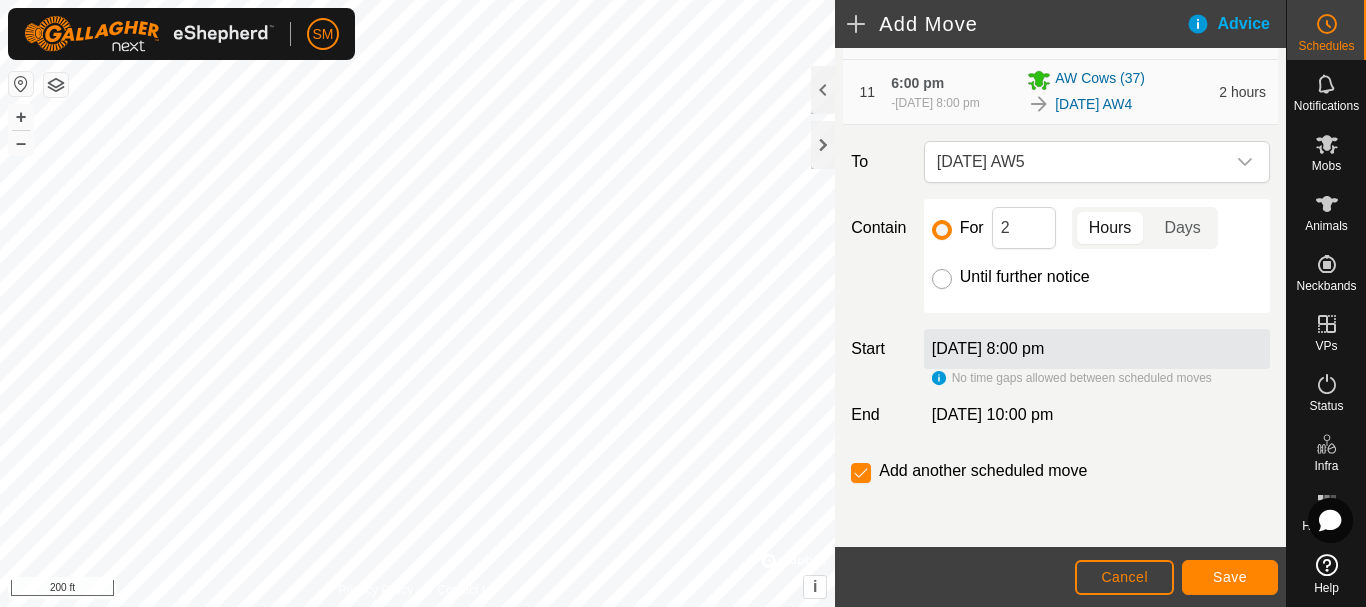 click on "Until further notice" at bounding box center [942, 279] 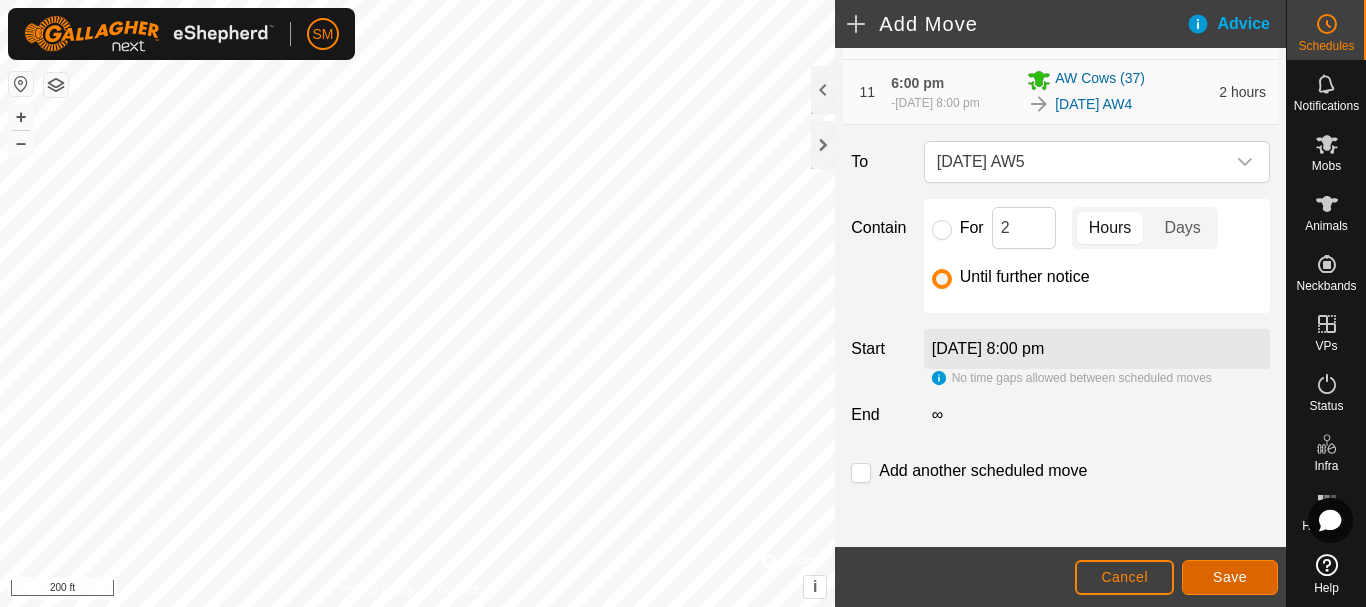 click on "Save" 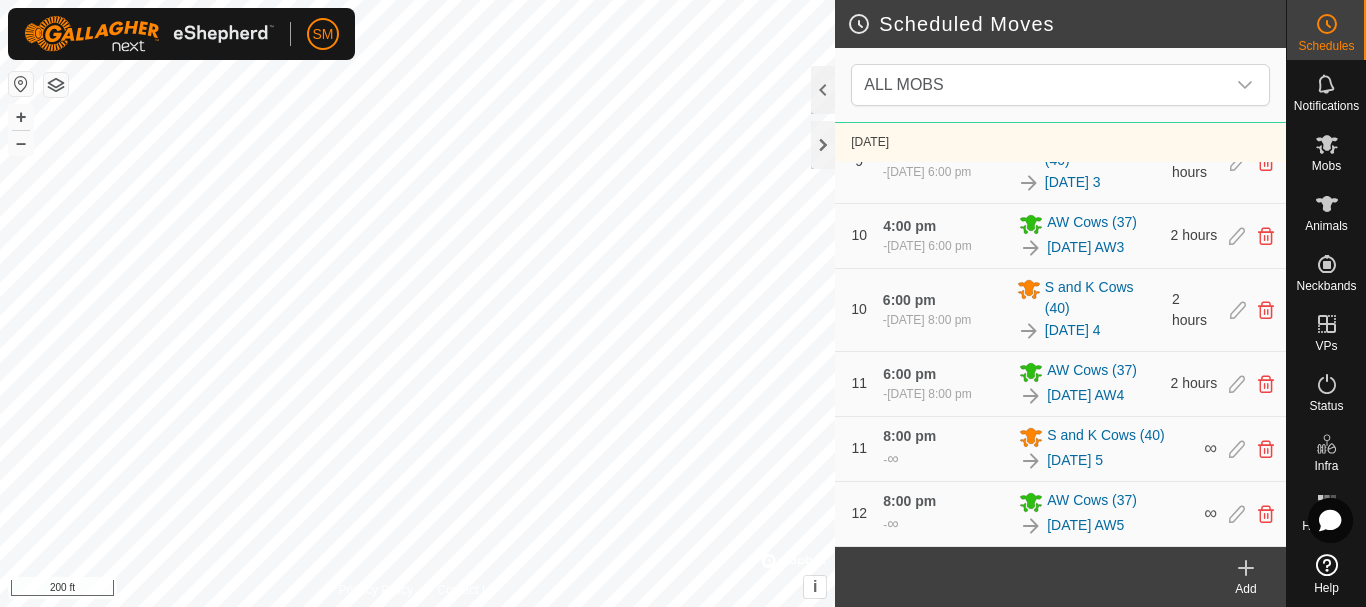 scroll, scrollTop: 1759, scrollLeft: 0, axis: vertical 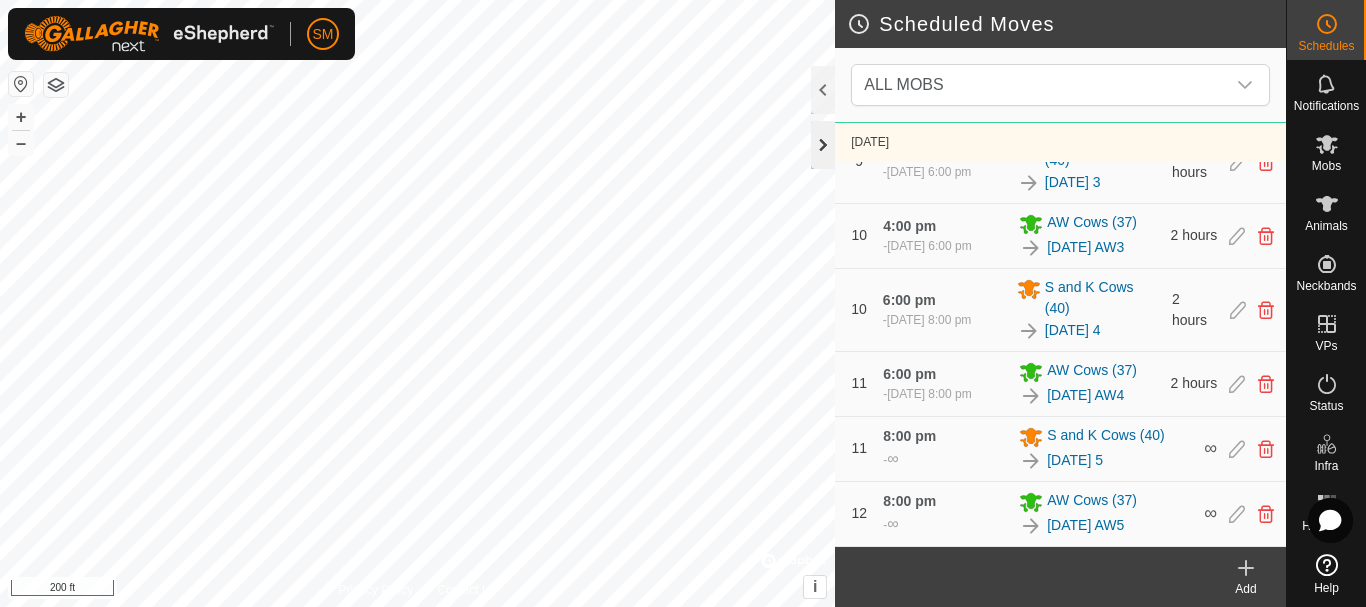click 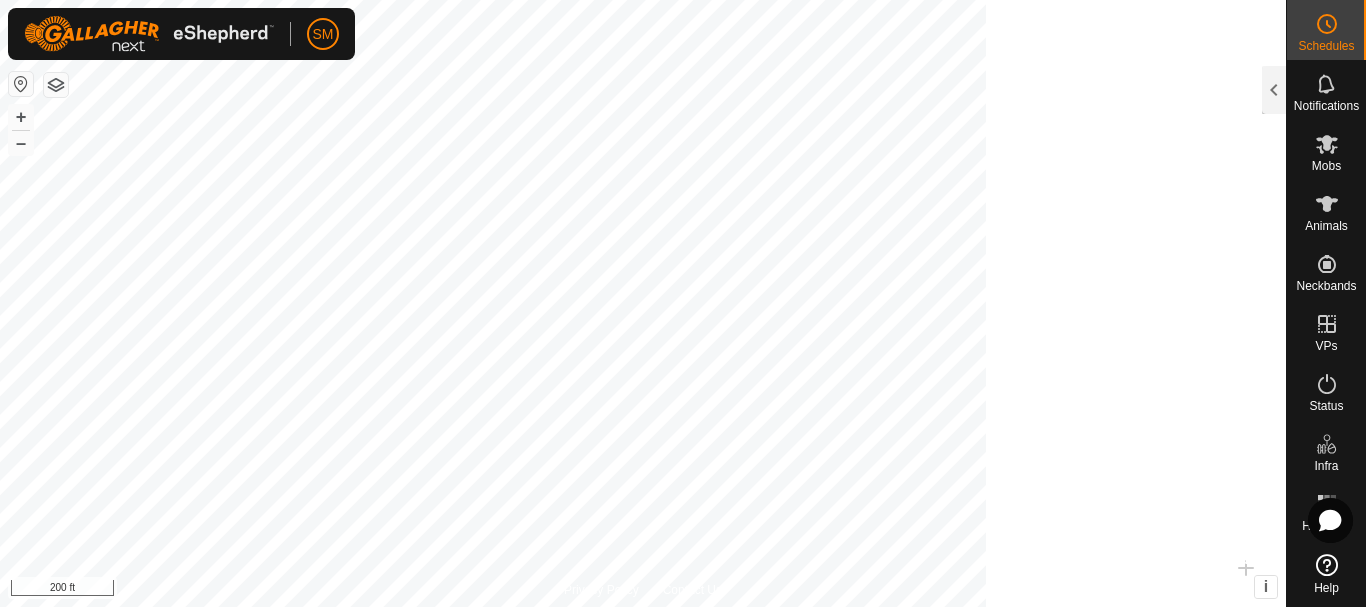 scroll, scrollTop: 9589, scrollLeft: 0, axis: vertical 